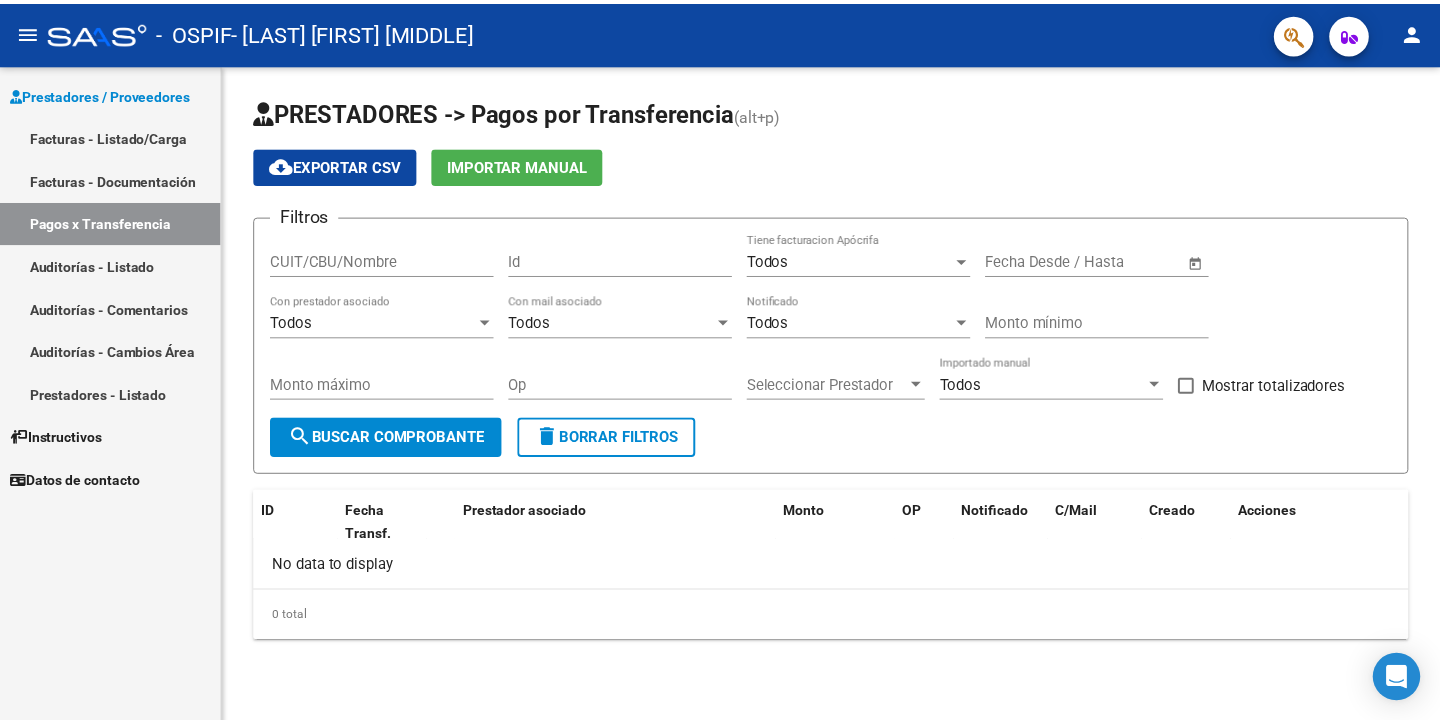 scroll, scrollTop: 0, scrollLeft: 0, axis: both 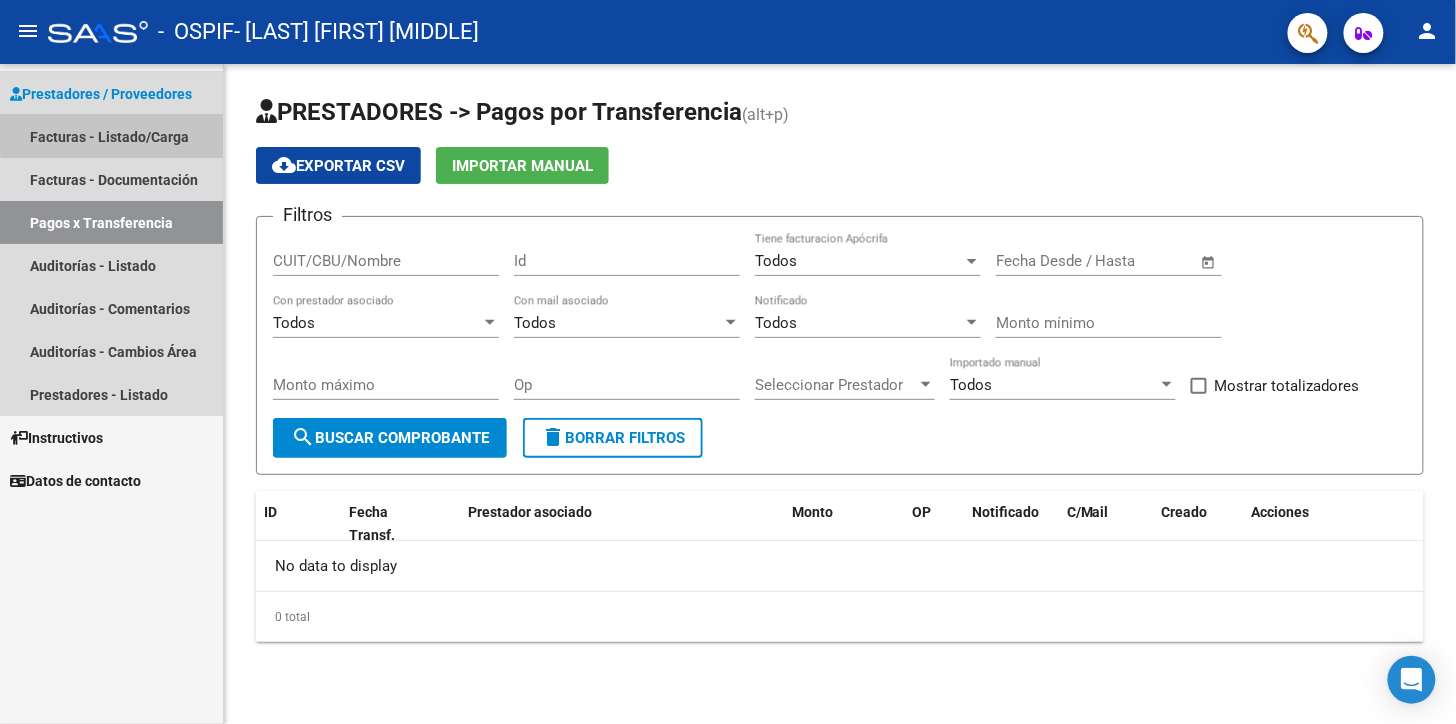 click on "Facturas - Listado/Carga" at bounding box center [111, 136] 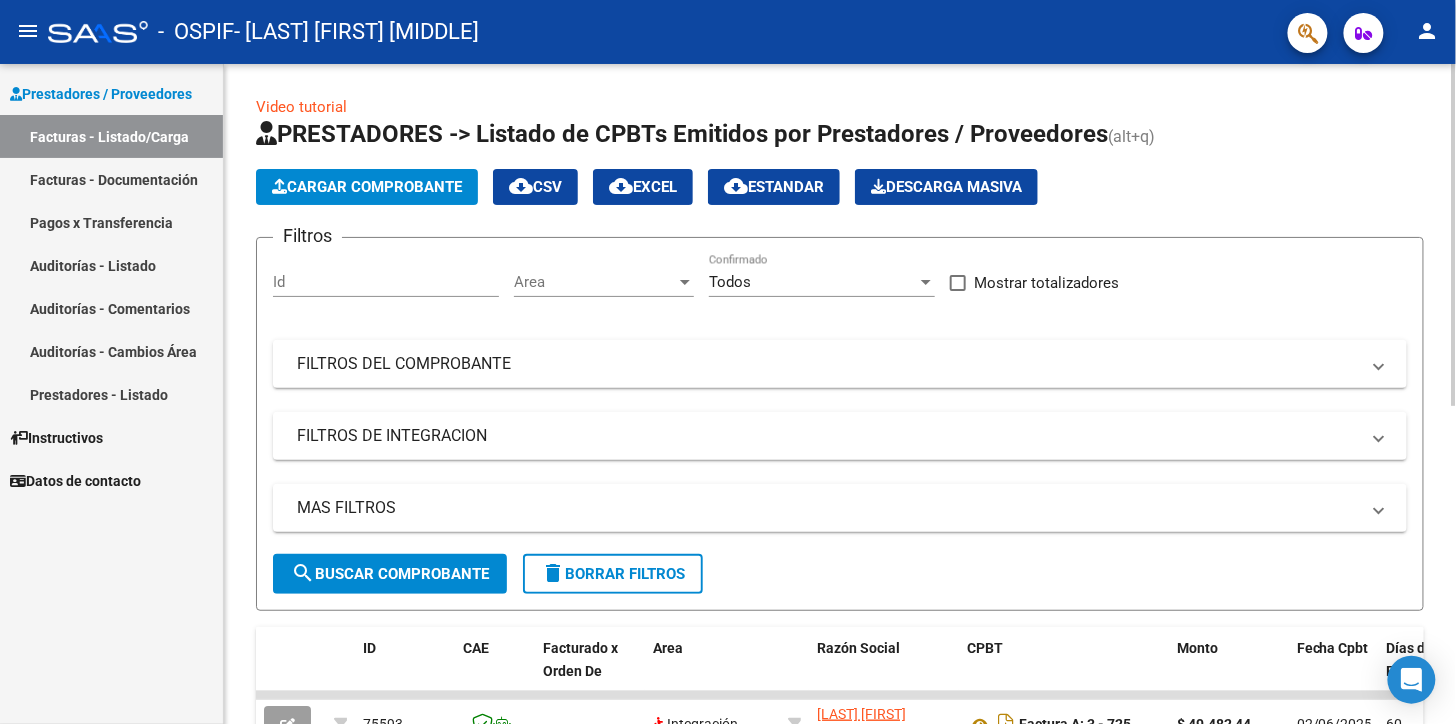 click on "Cargar Comprobante" 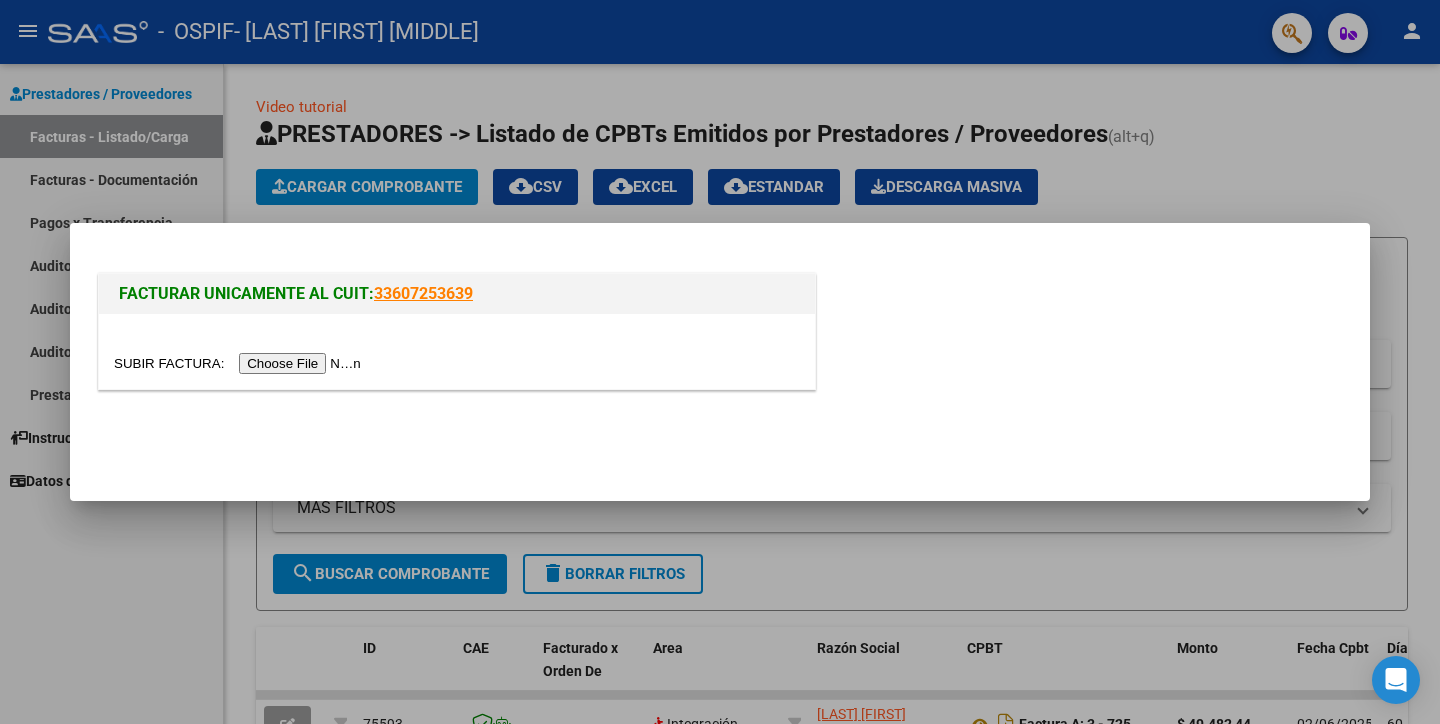 click at bounding box center (240, 363) 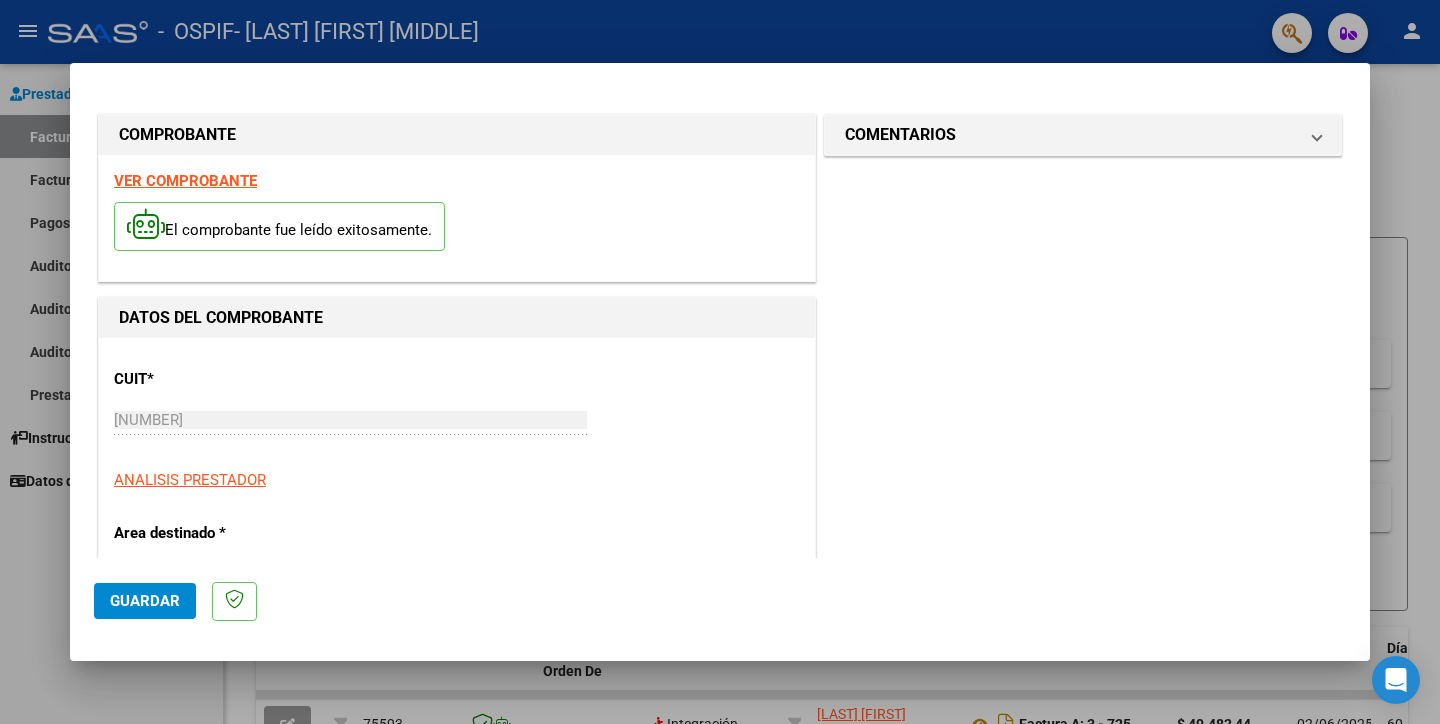 scroll, scrollTop: 555, scrollLeft: 0, axis: vertical 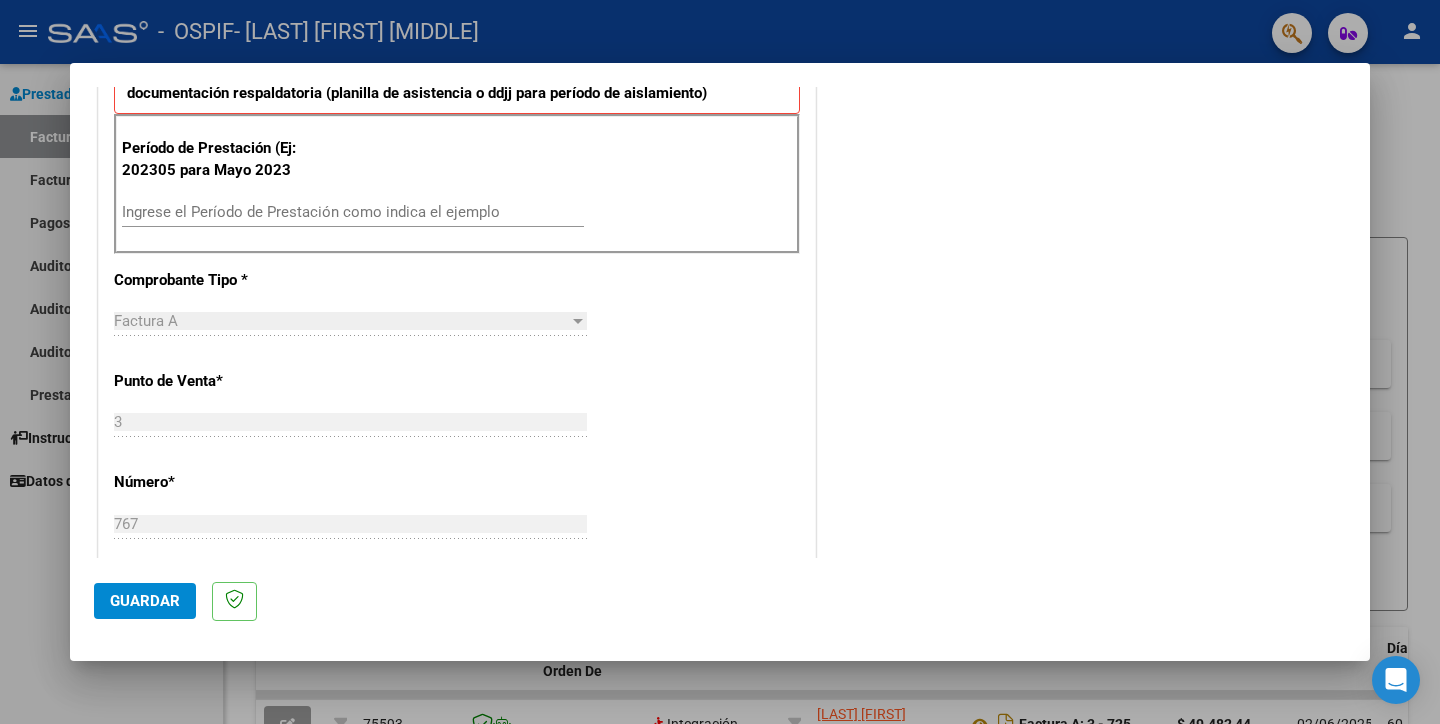 click on "Ingrese el Período de Prestación como indica el ejemplo" at bounding box center [353, 212] 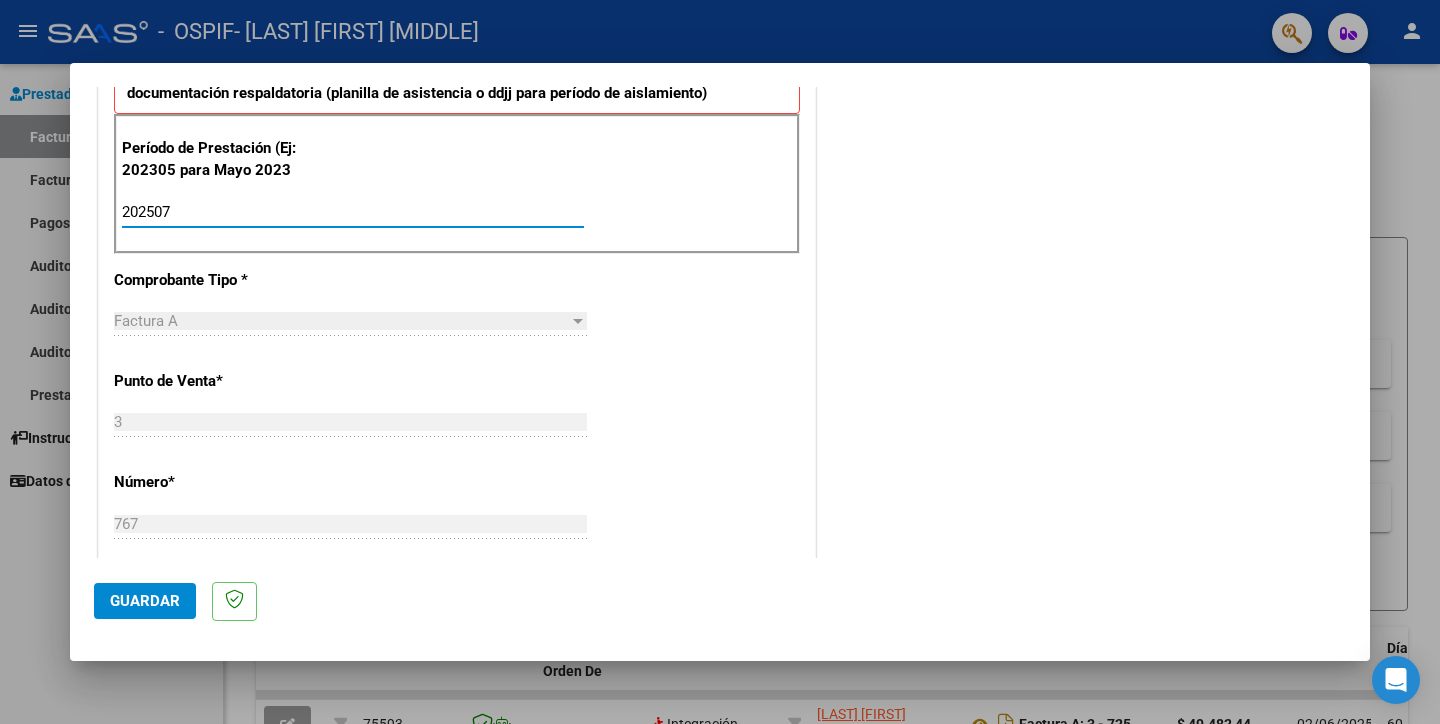 type on "202507" 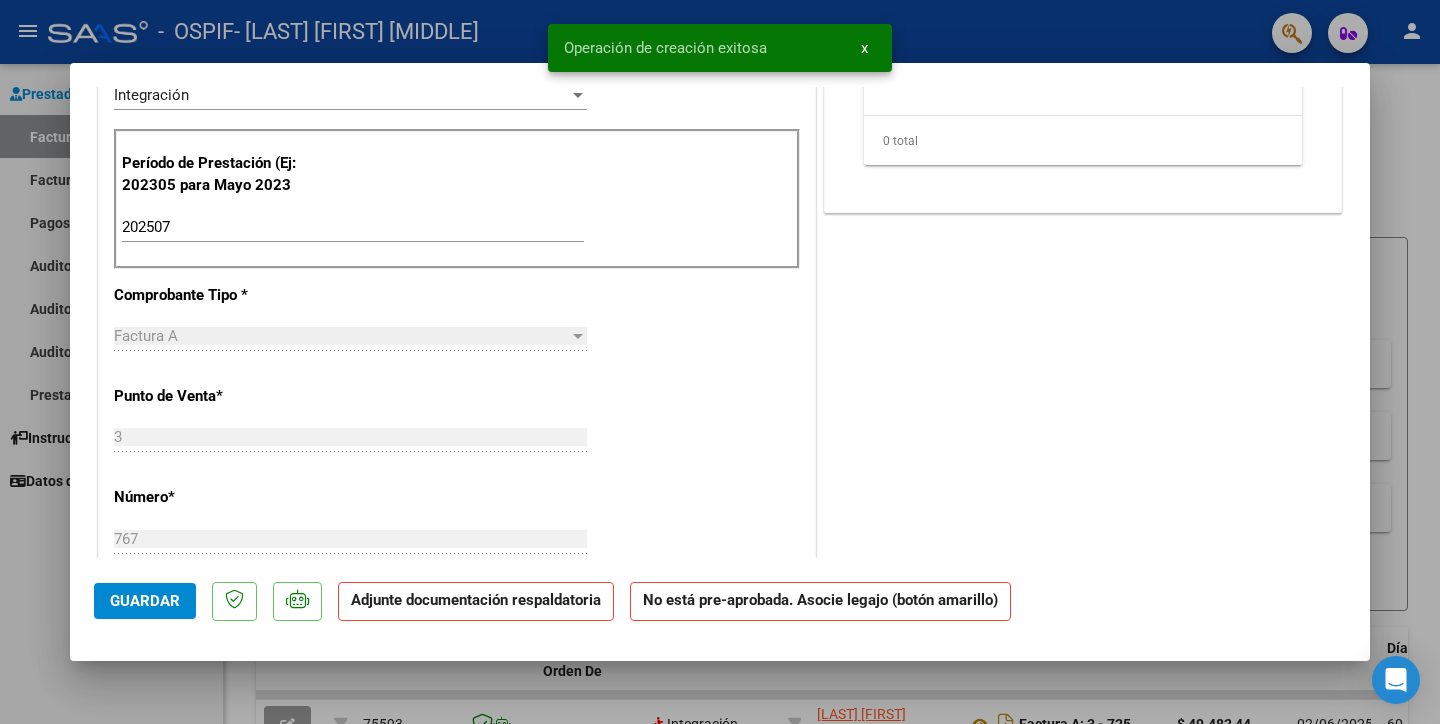 scroll, scrollTop: 0, scrollLeft: 0, axis: both 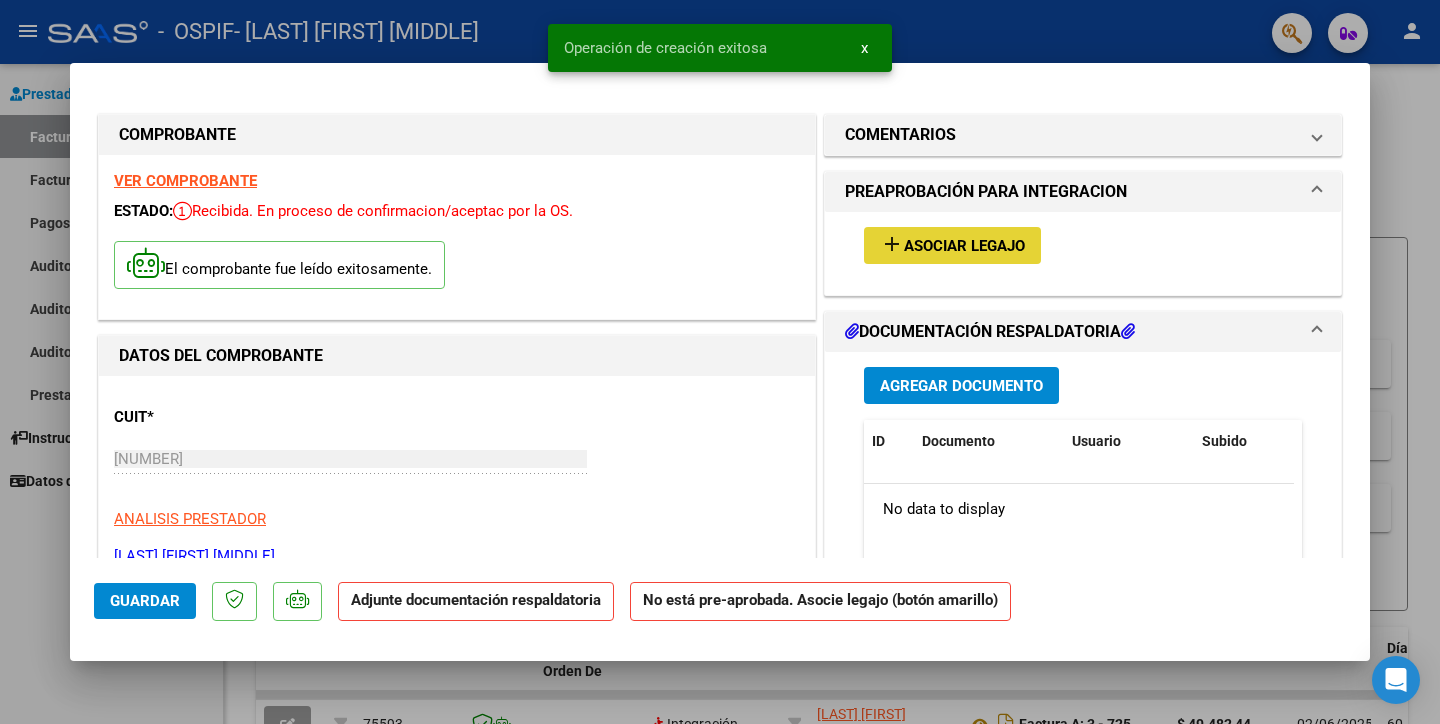 click on "add Asociar Legajo" at bounding box center (952, 245) 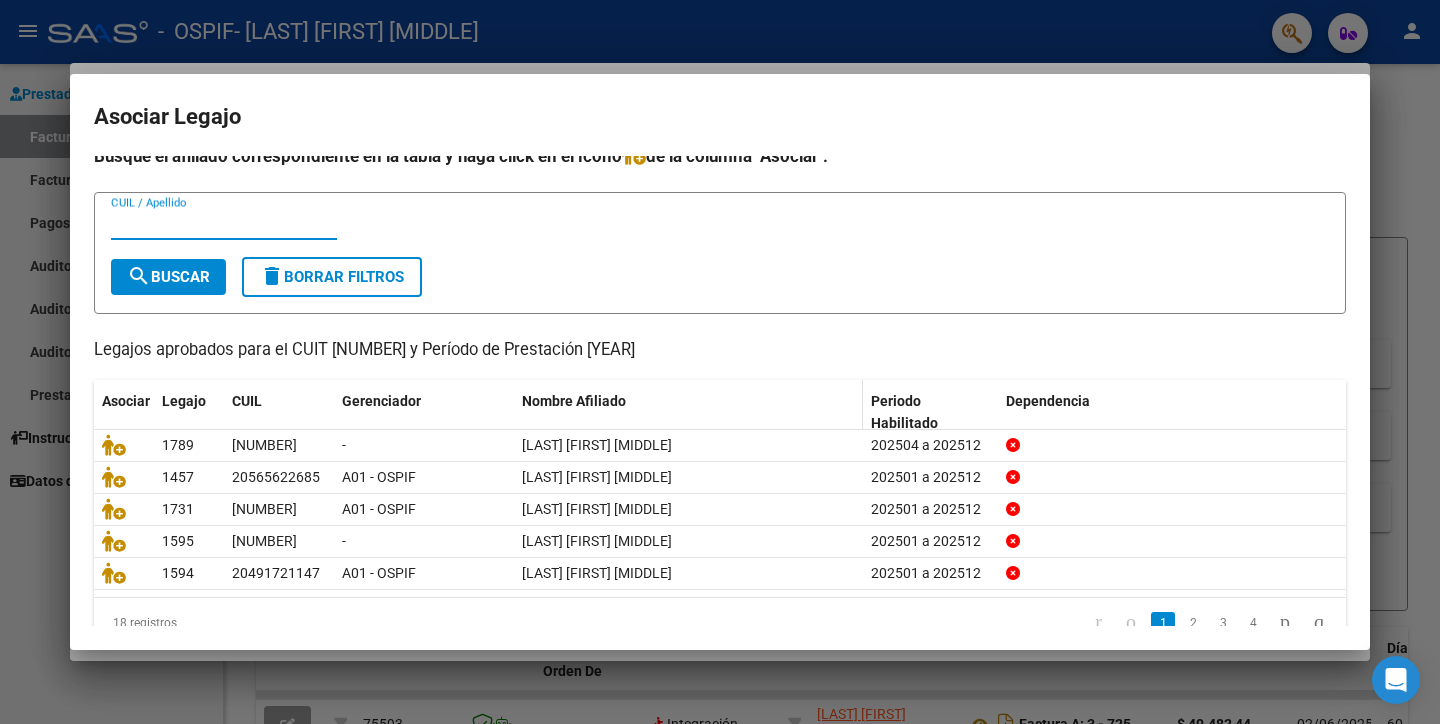 scroll, scrollTop: 50, scrollLeft: 0, axis: vertical 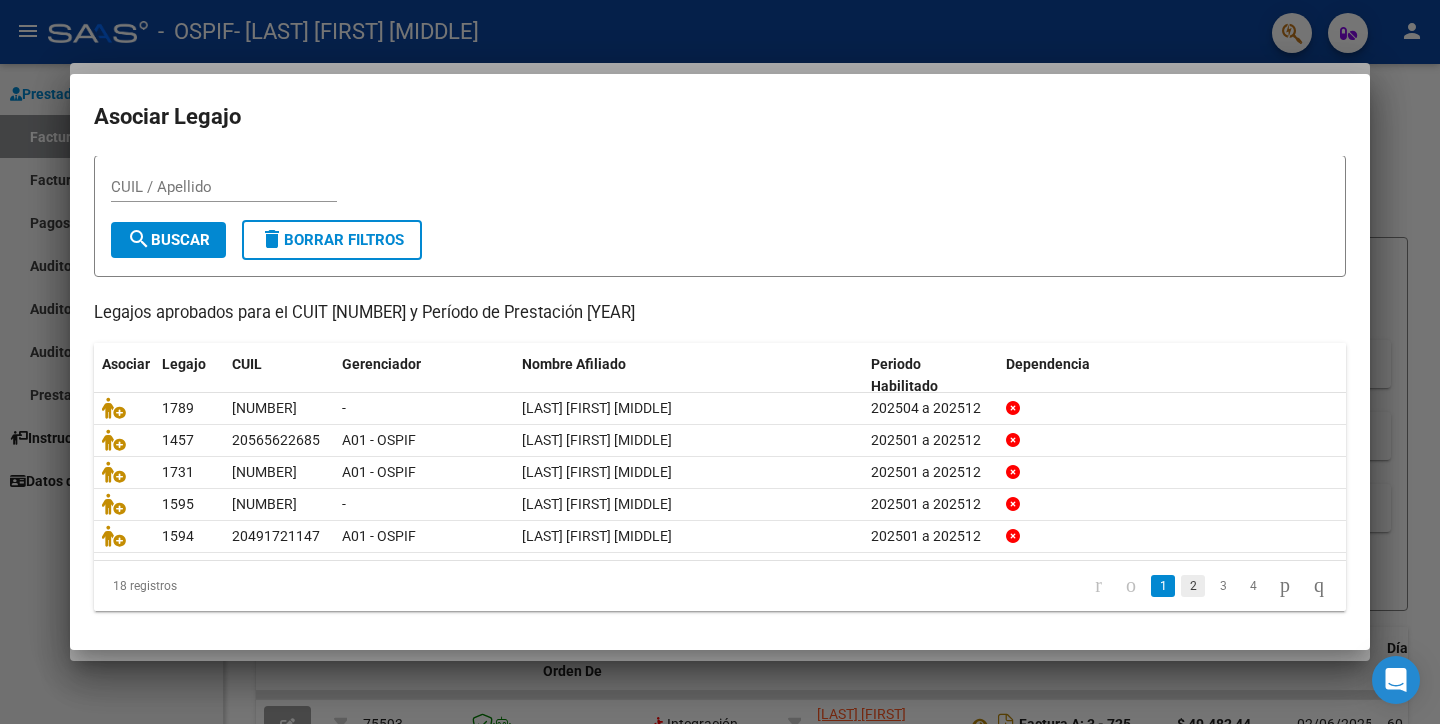 click on "2" 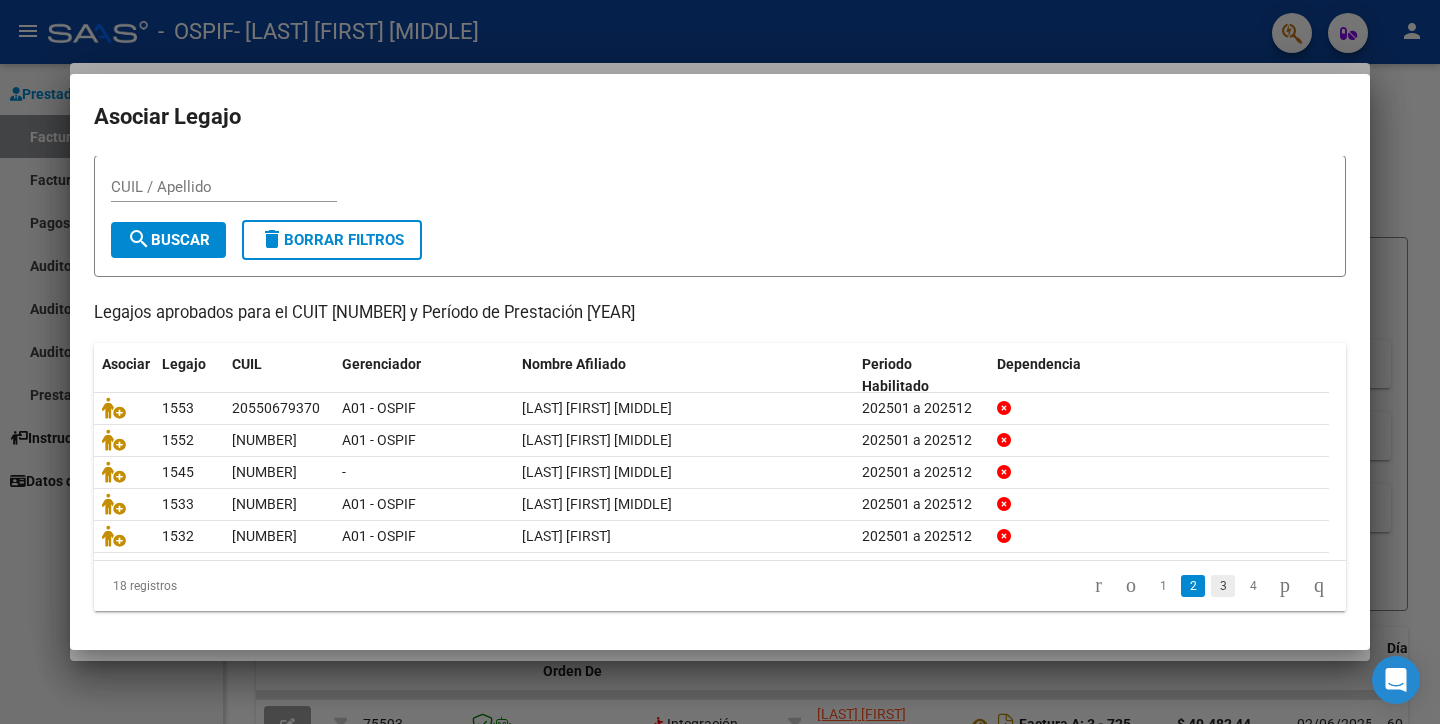 click on "3" 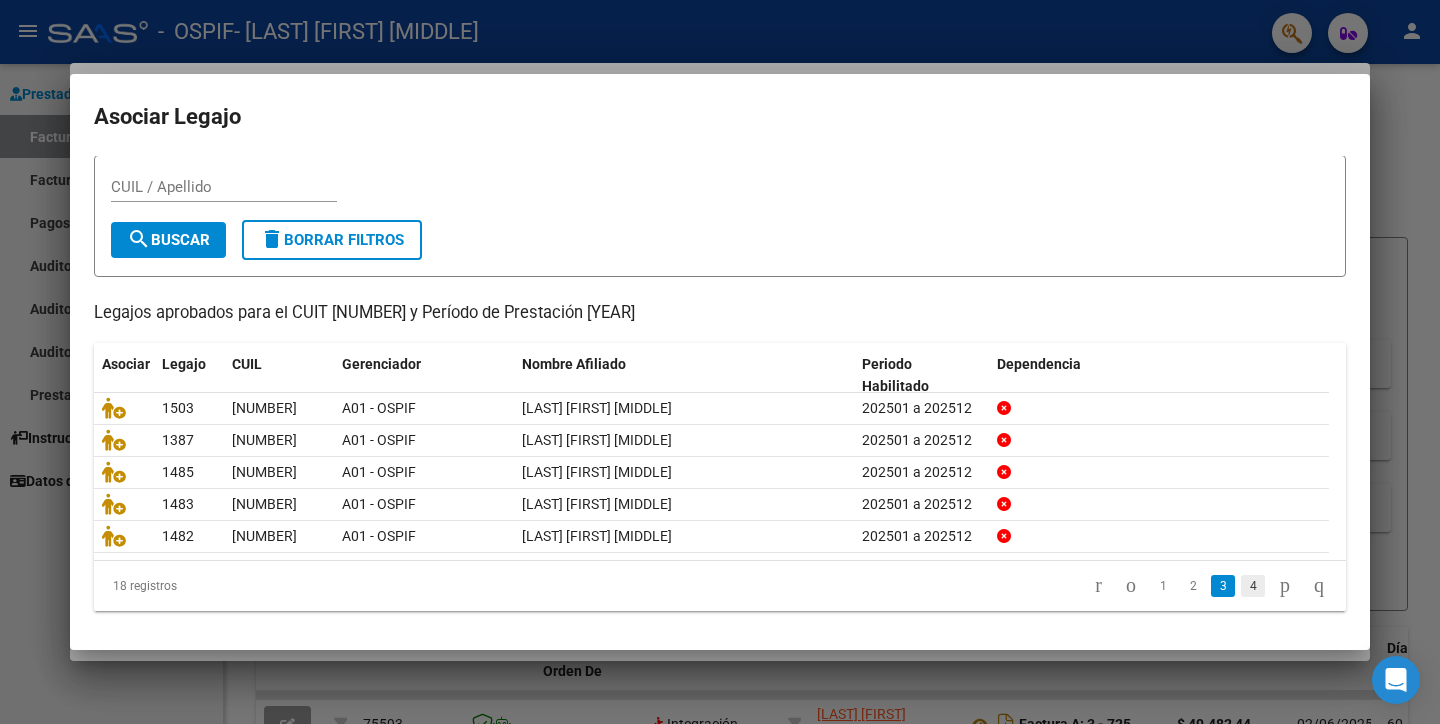 click on "4" 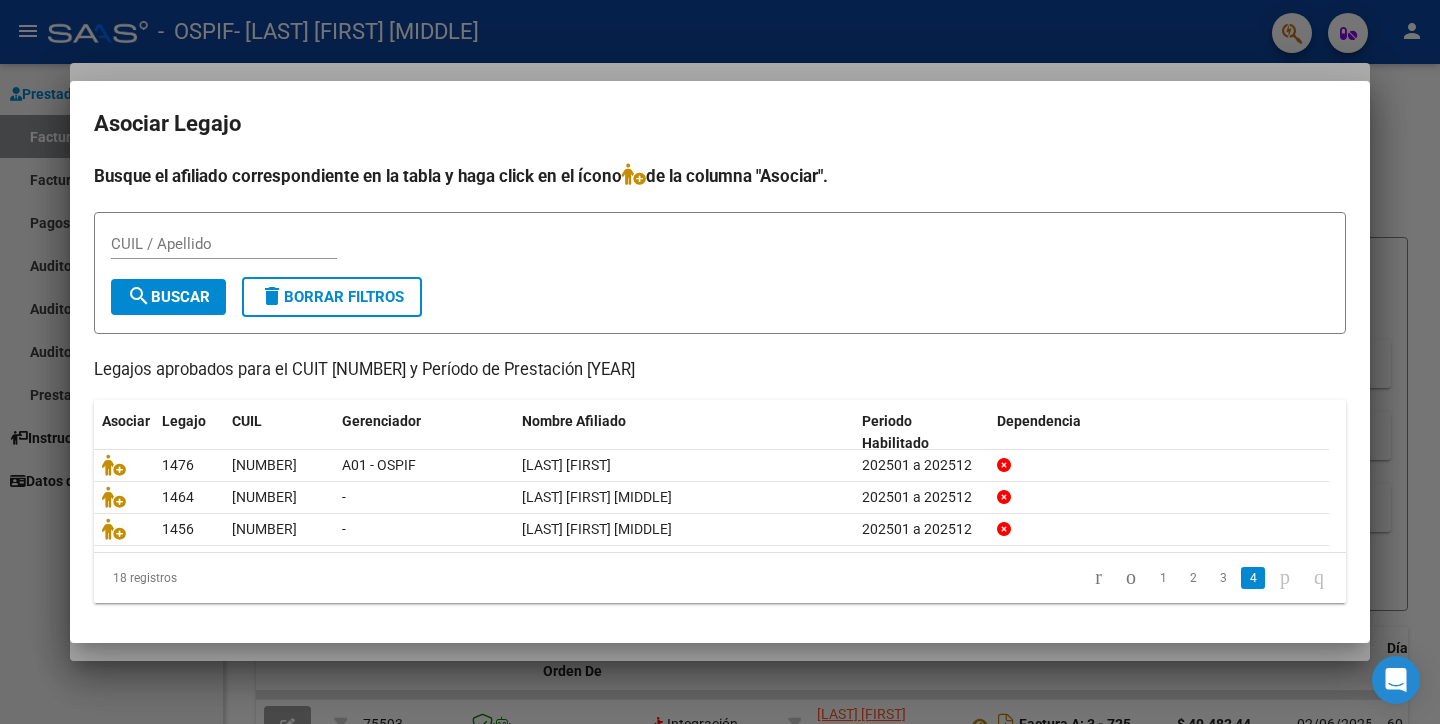 scroll, scrollTop: 0, scrollLeft: 0, axis: both 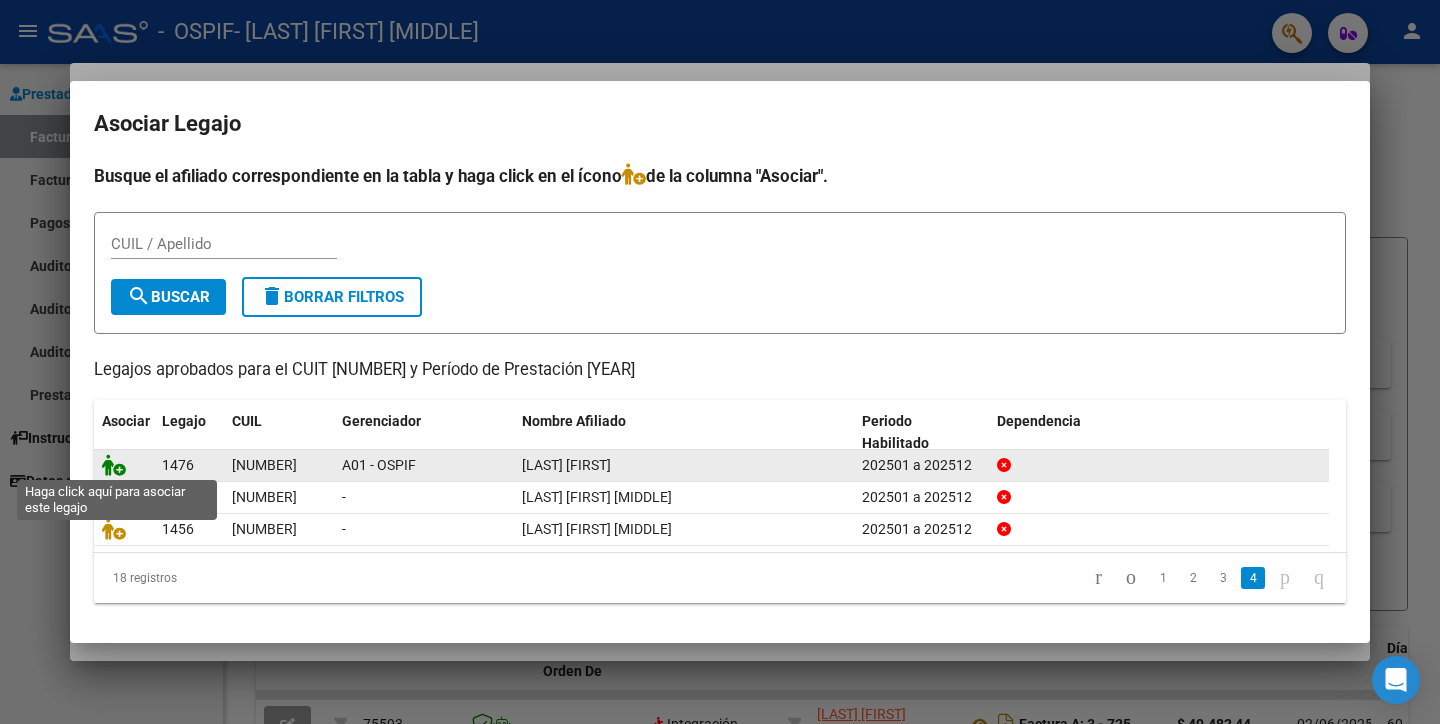 click 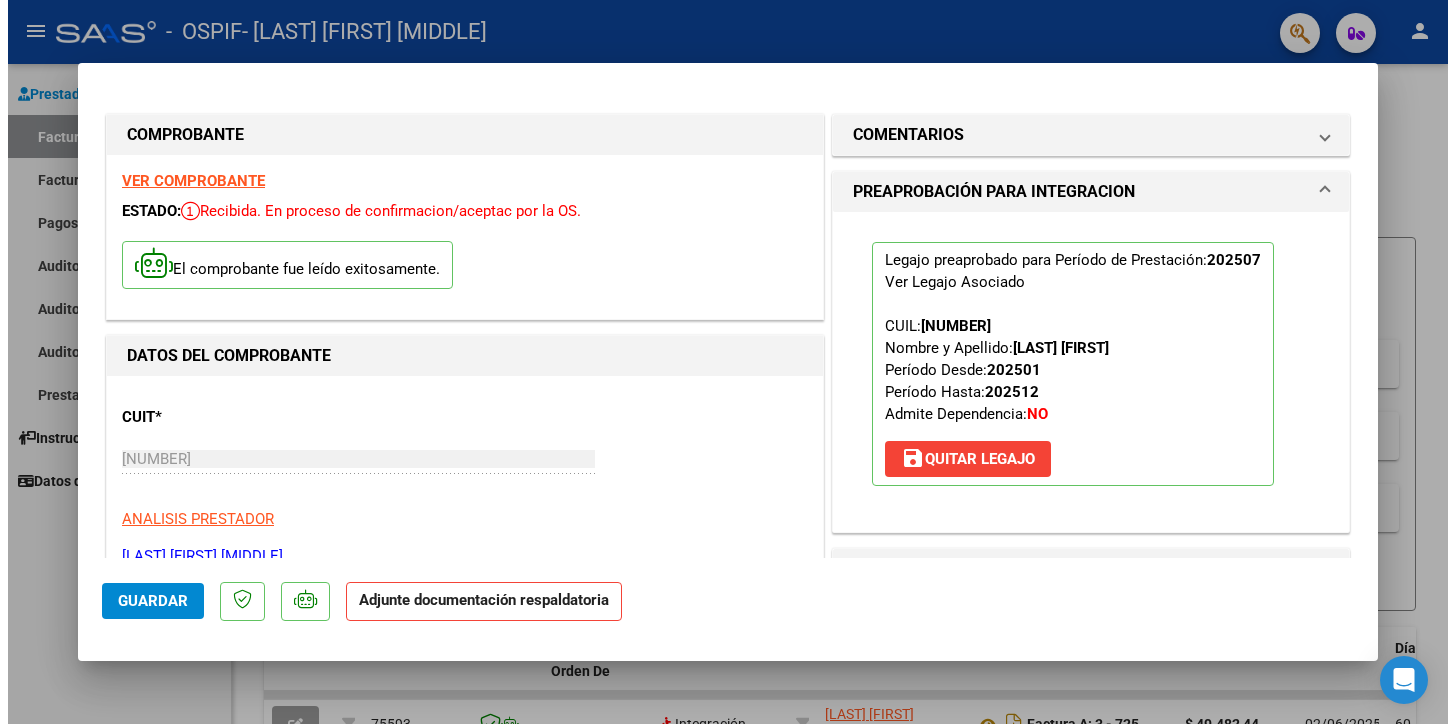 scroll, scrollTop: 333, scrollLeft: 0, axis: vertical 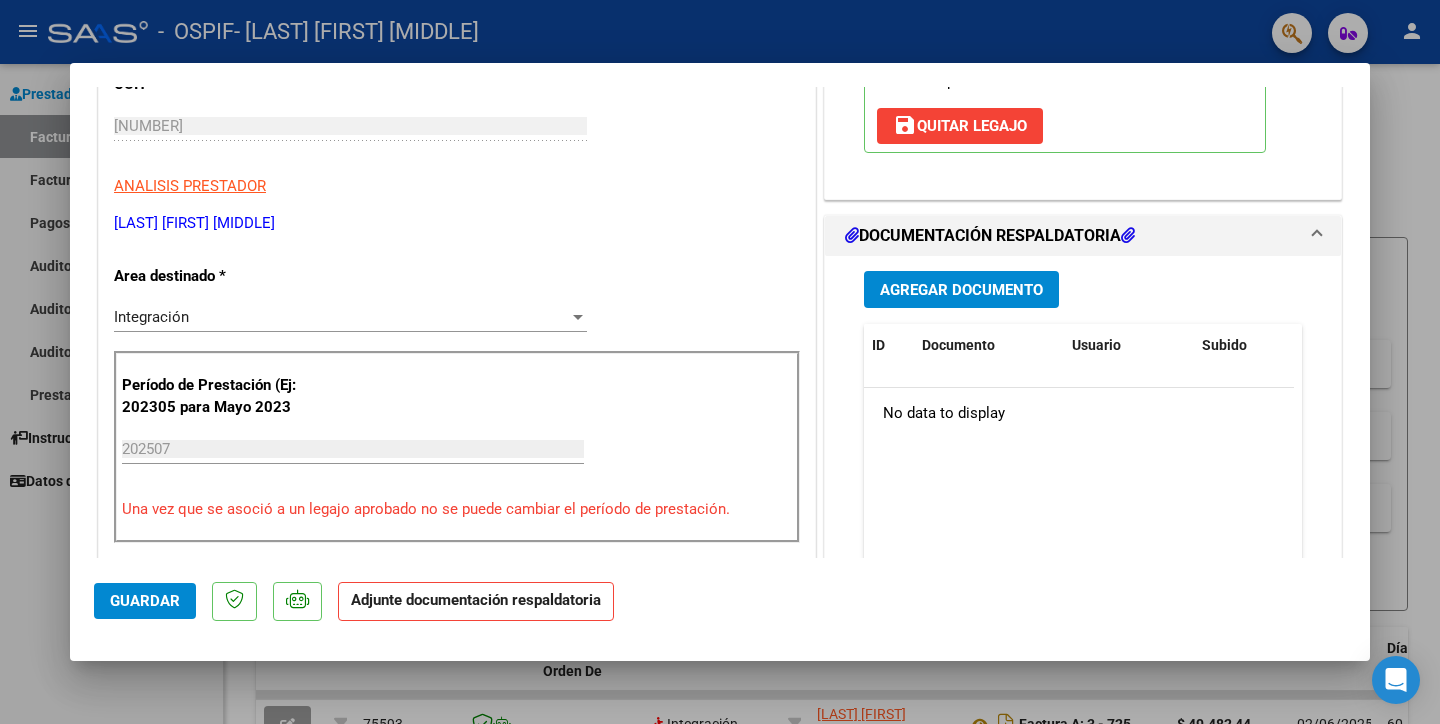 click on "Agregar Documento" at bounding box center (961, 290) 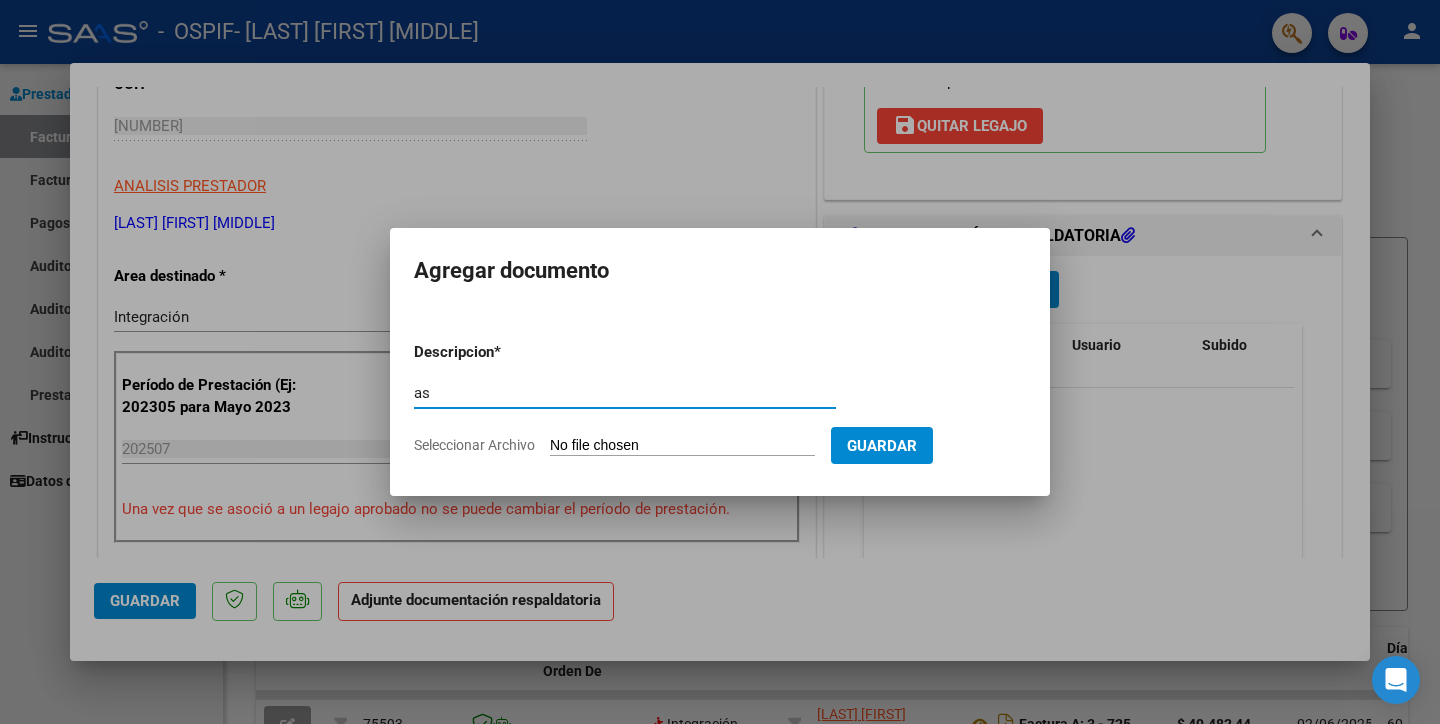 type on "ASISTENCIA" 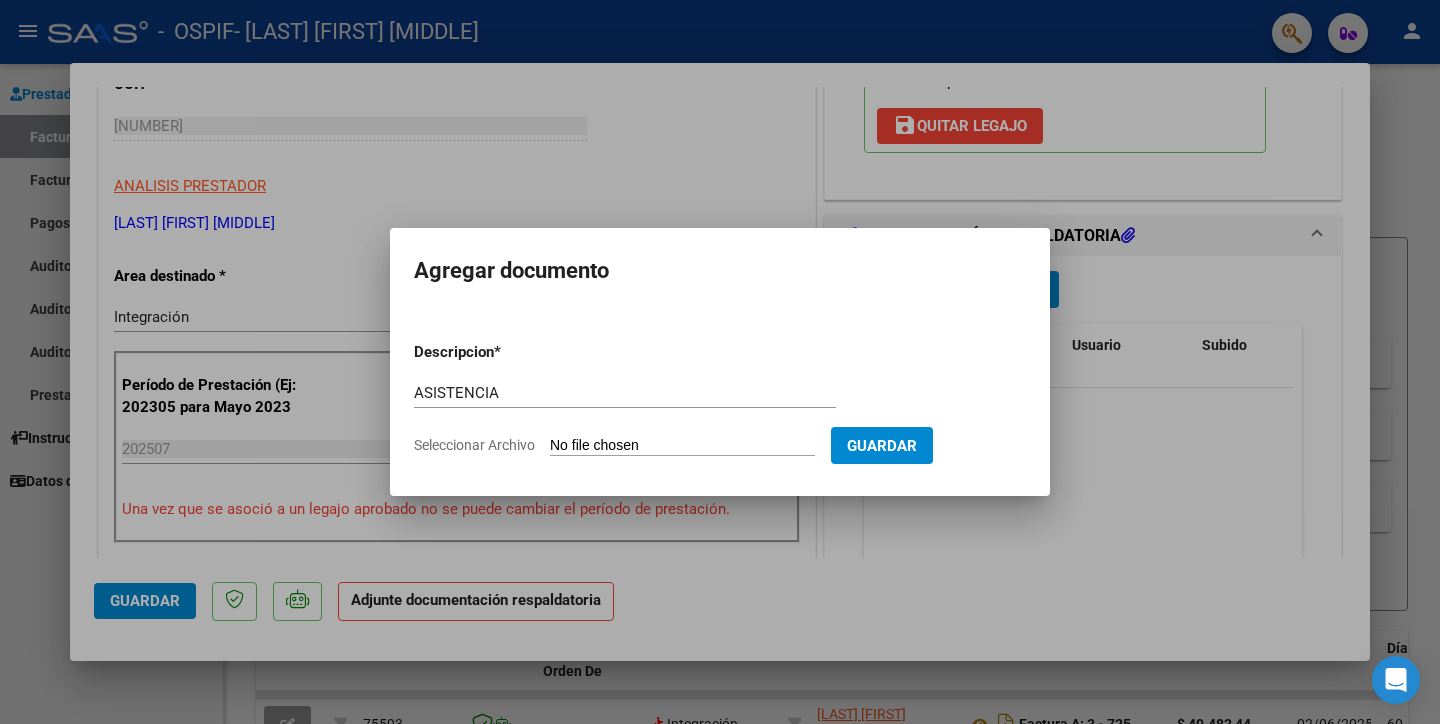click on "Seleccionar Archivo" 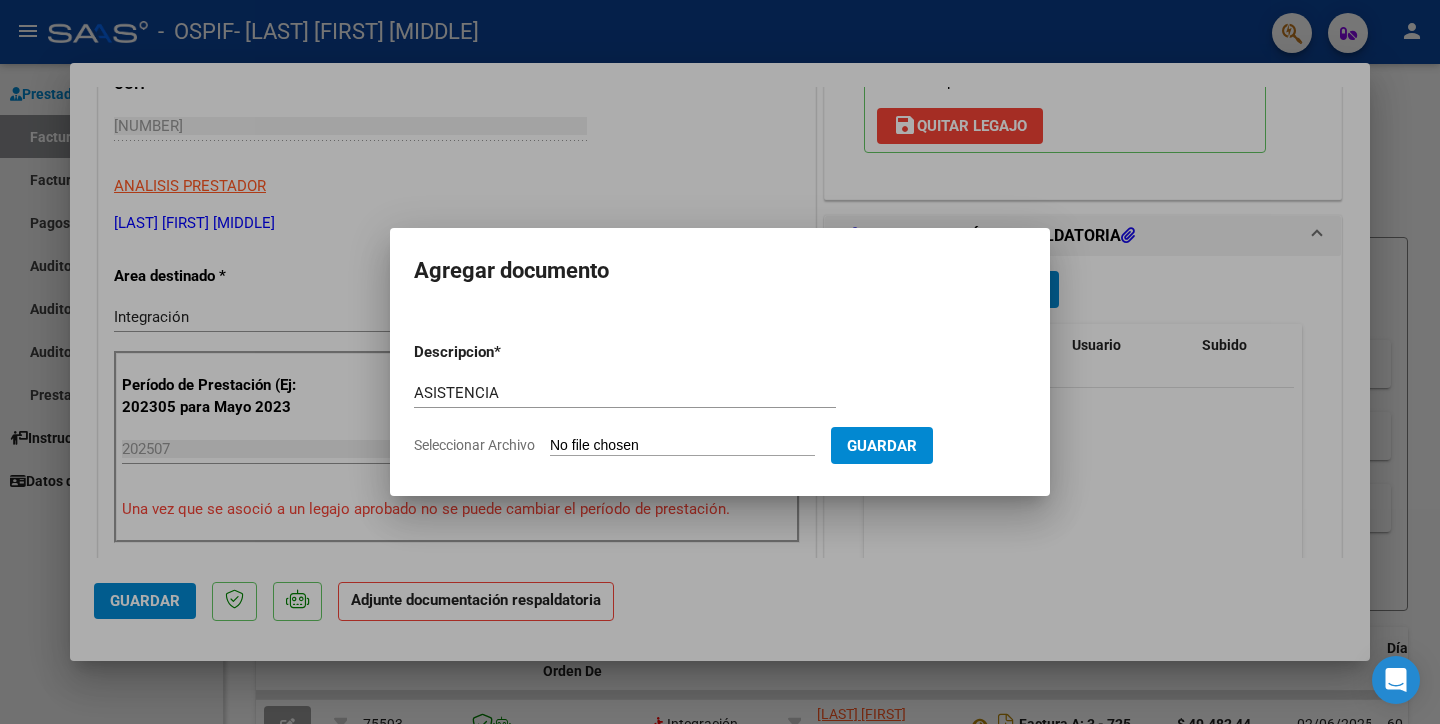 type on "C:\fakepath\ASISTENCIA [LAST] [YEAR].pdf" 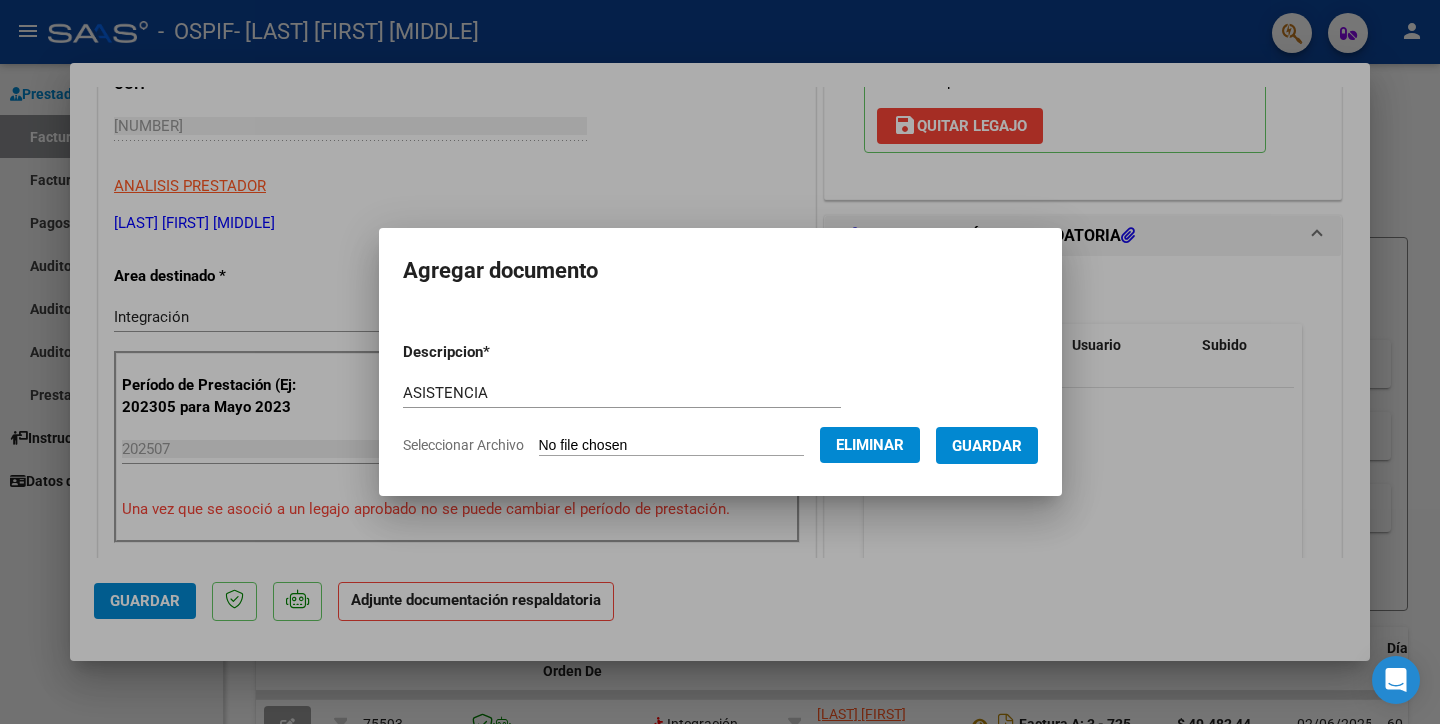 click on "Guardar" at bounding box center [987, 446] 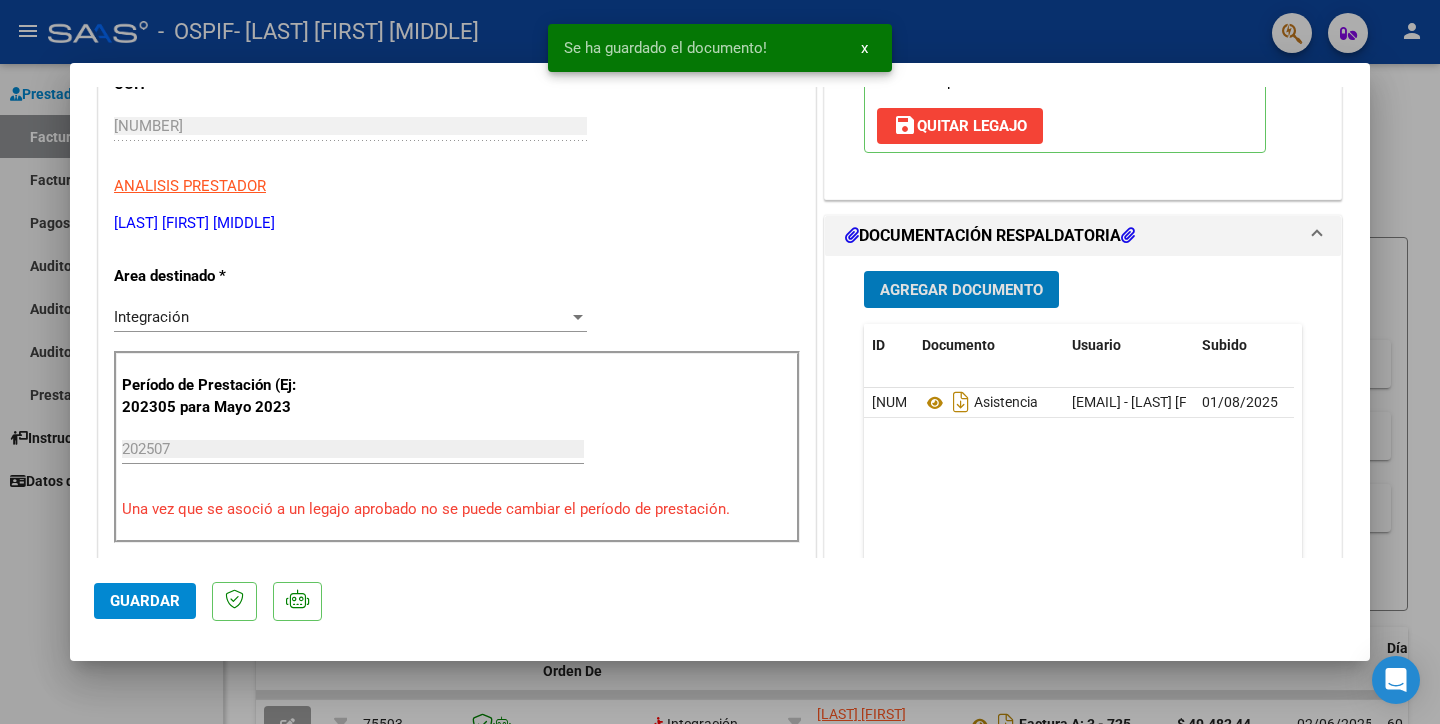 click on "Guardar" 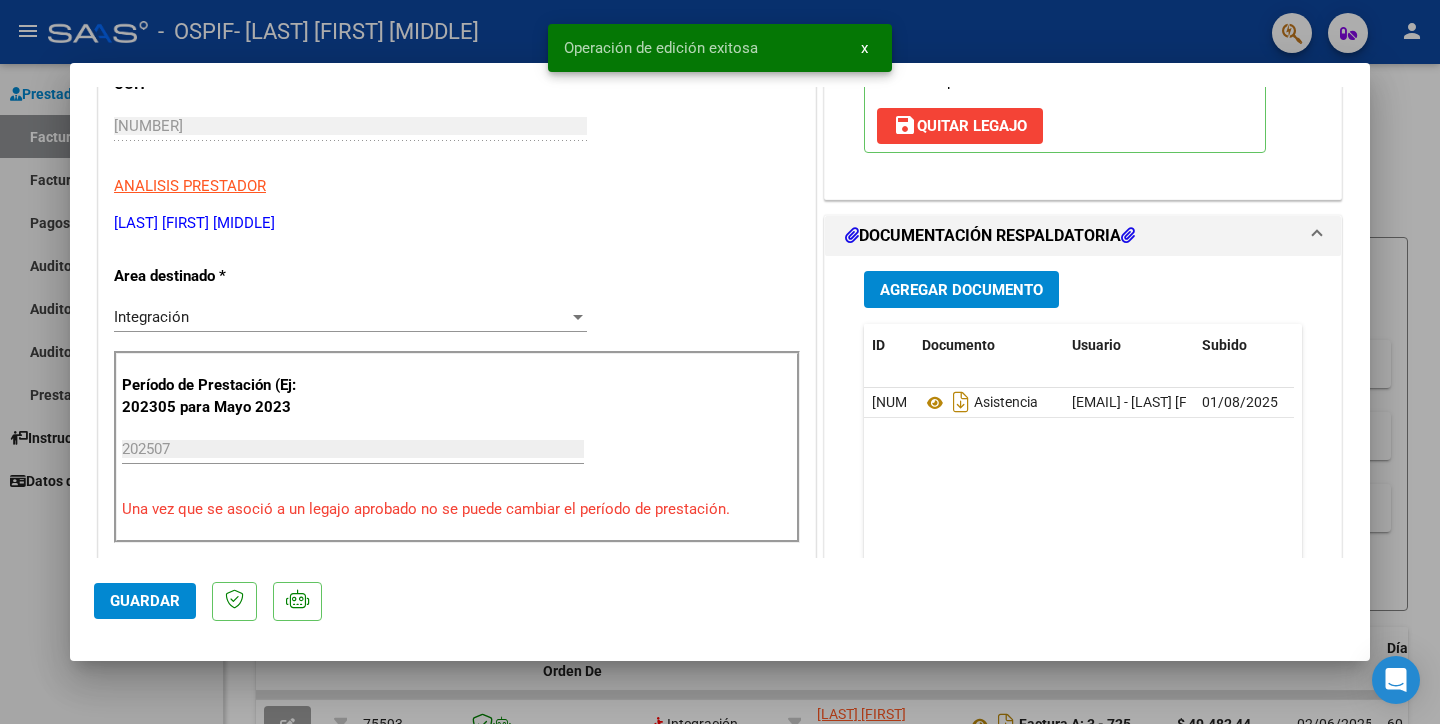 click at bounding box center (720, 362) 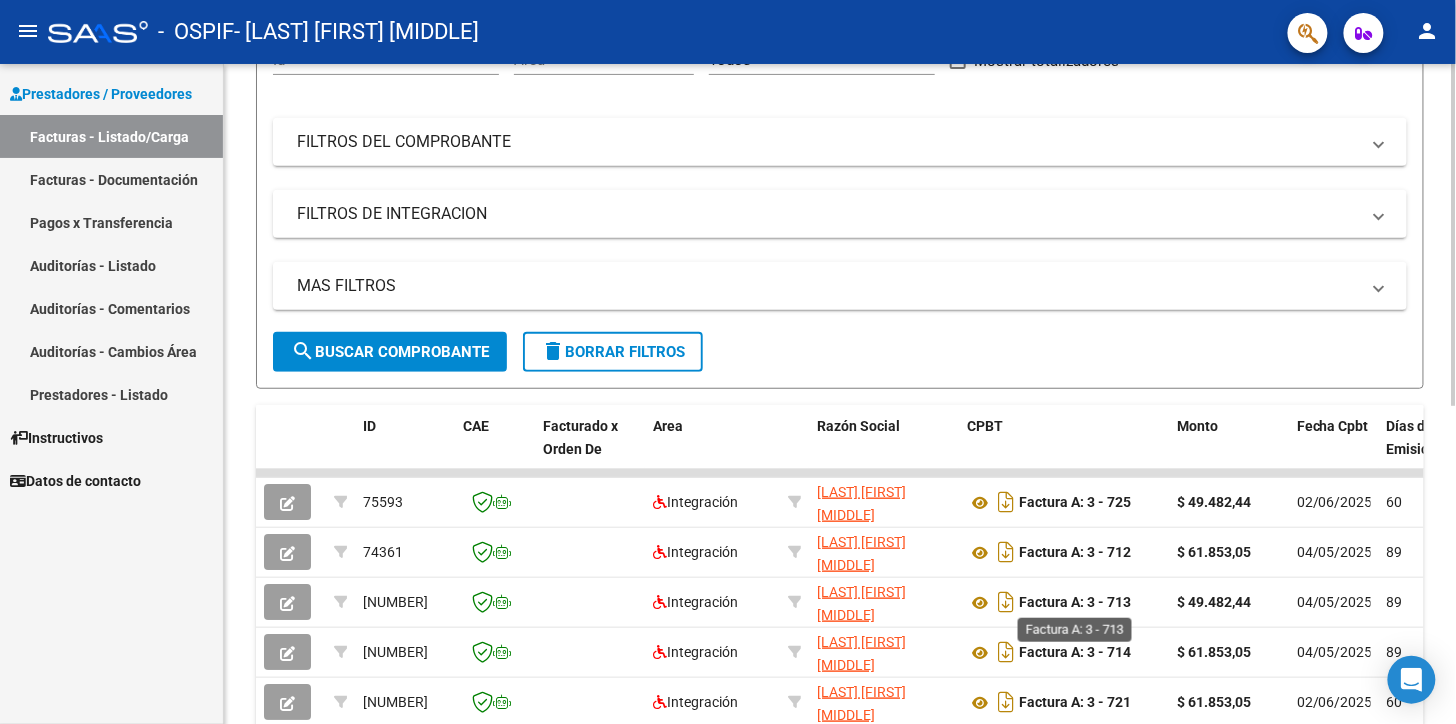 scroll, scrollTop: 555, scrollLeft: 0, axis: vertical 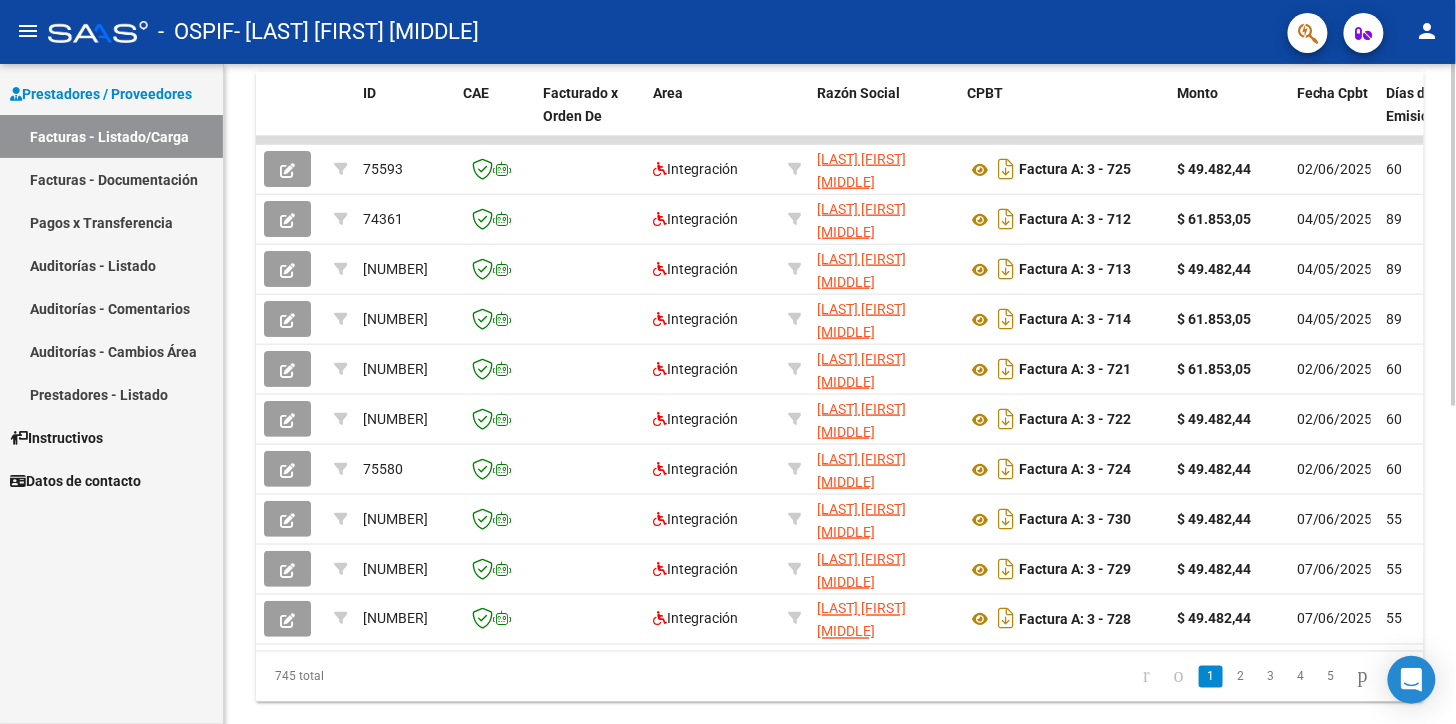 drag, startPoint x: 1385, startPoint y: 691, endPoint x: 1288, endPoint y: 720, distance: 101.24229 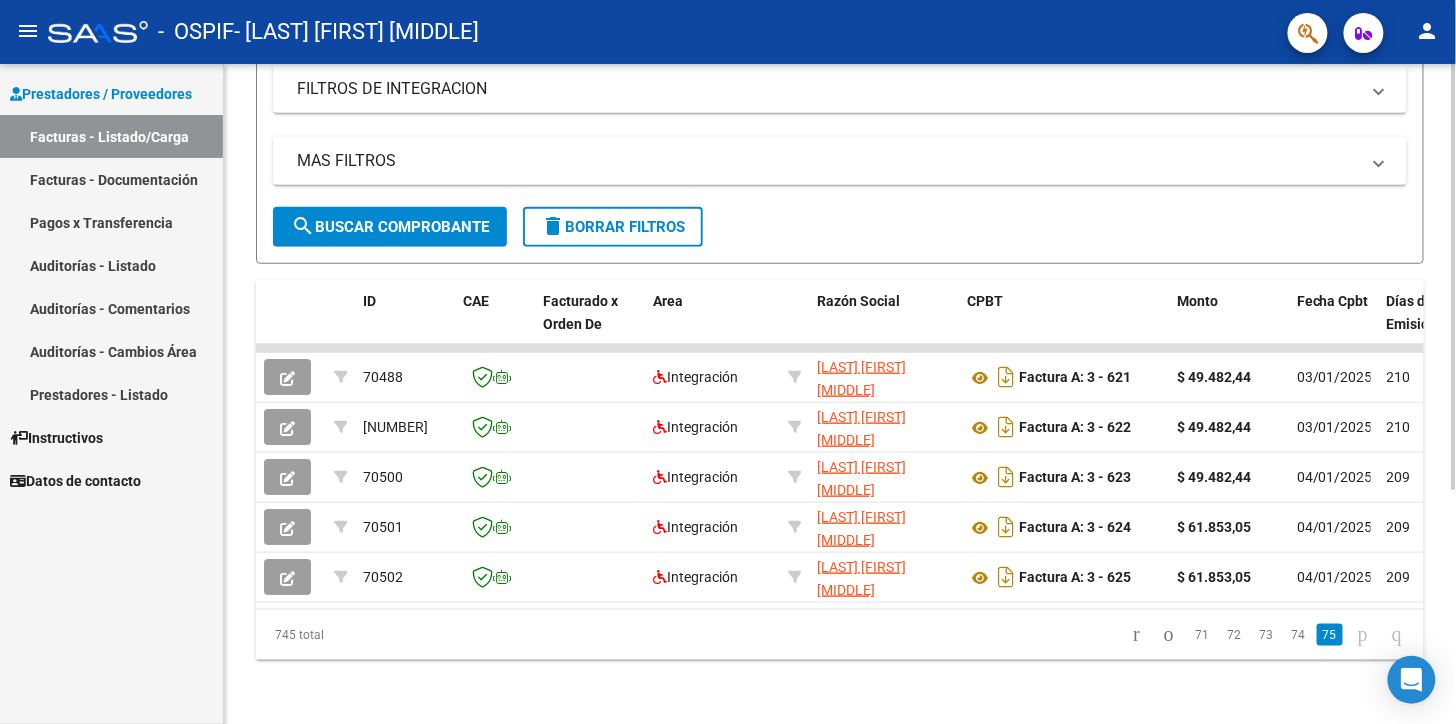 scroll, scrollTop: 363, scrollLeft: 0, axis: vertical 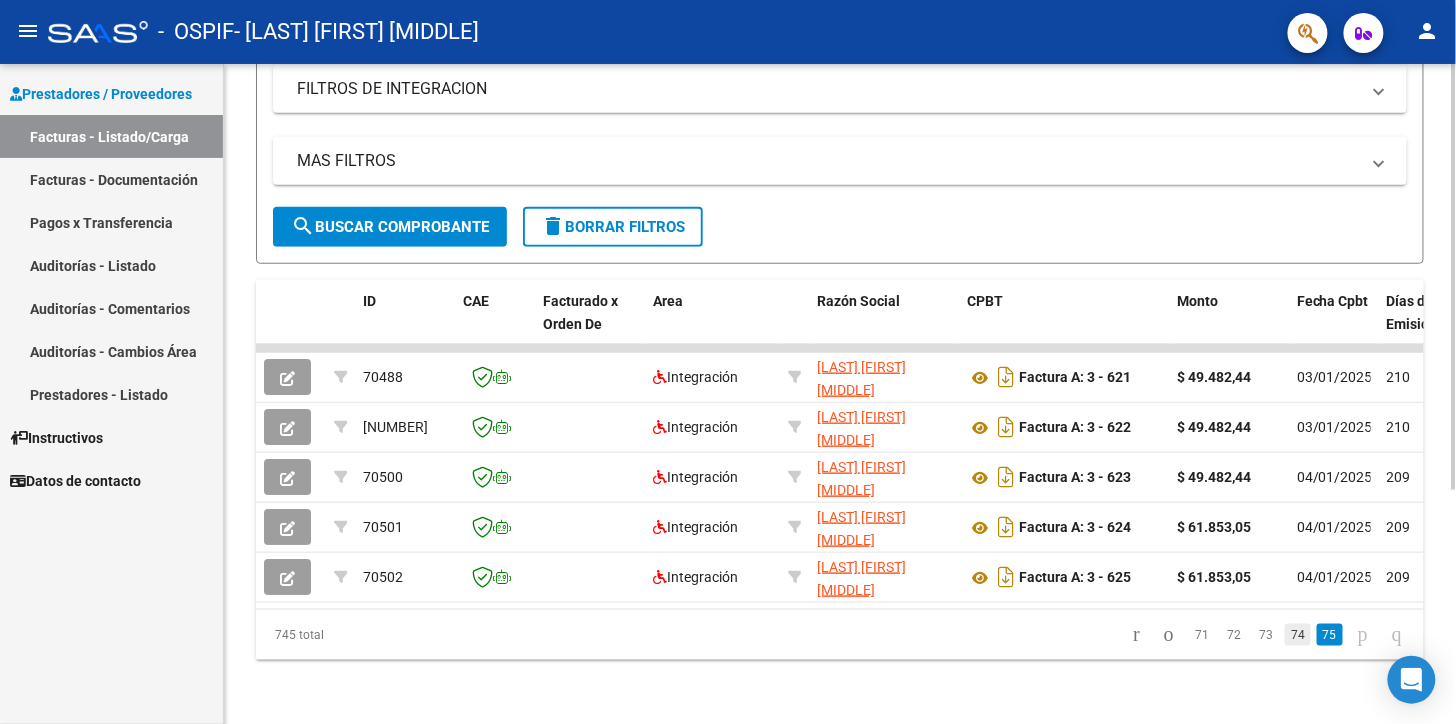click on "74" 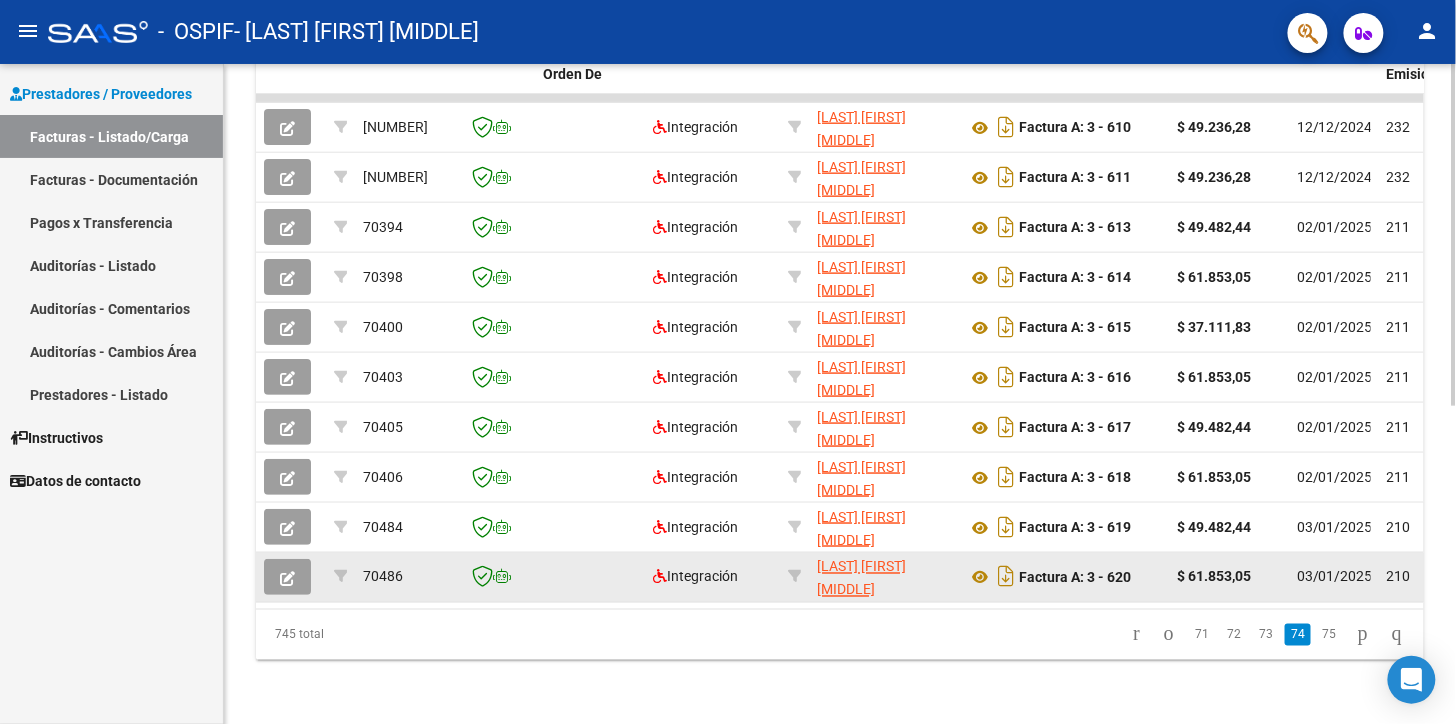 scroll, scrollTop: 612, scrollLeft: 0, axis: vertical 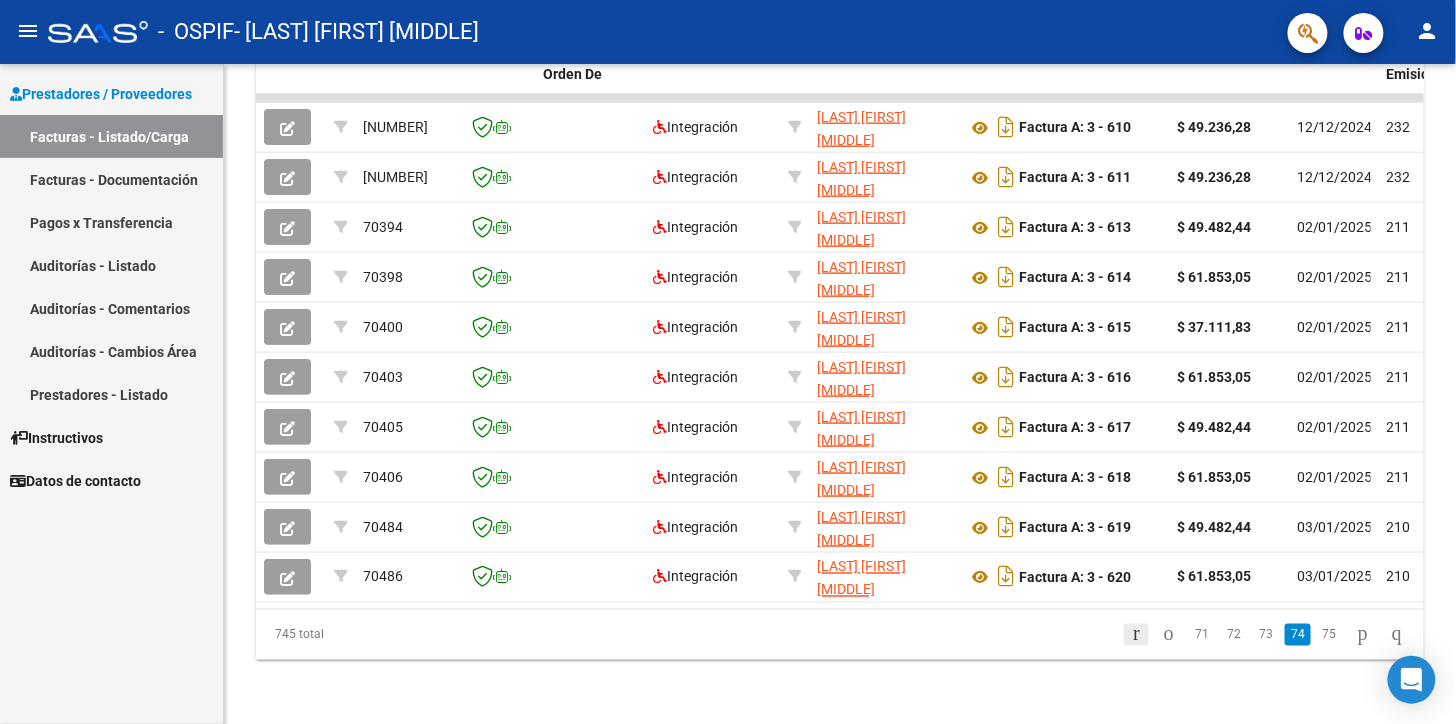click 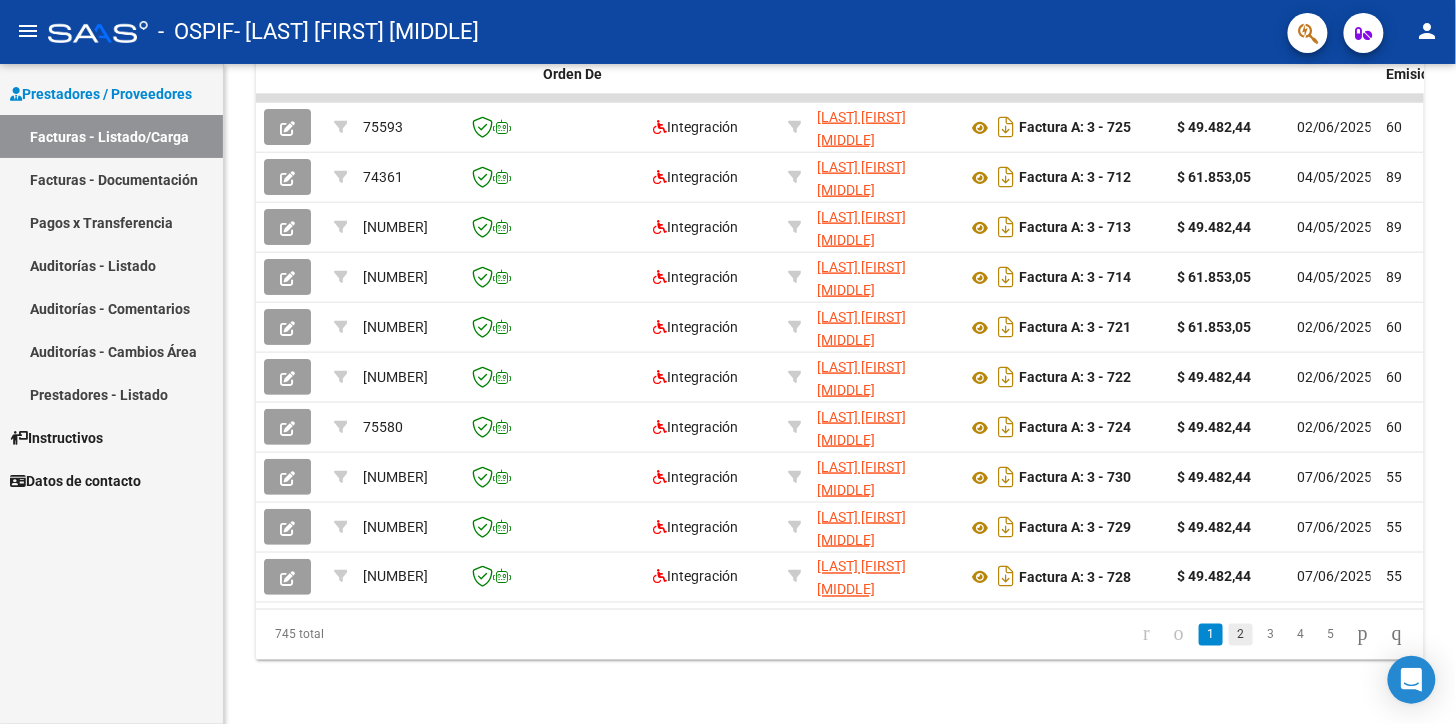 click on "2" 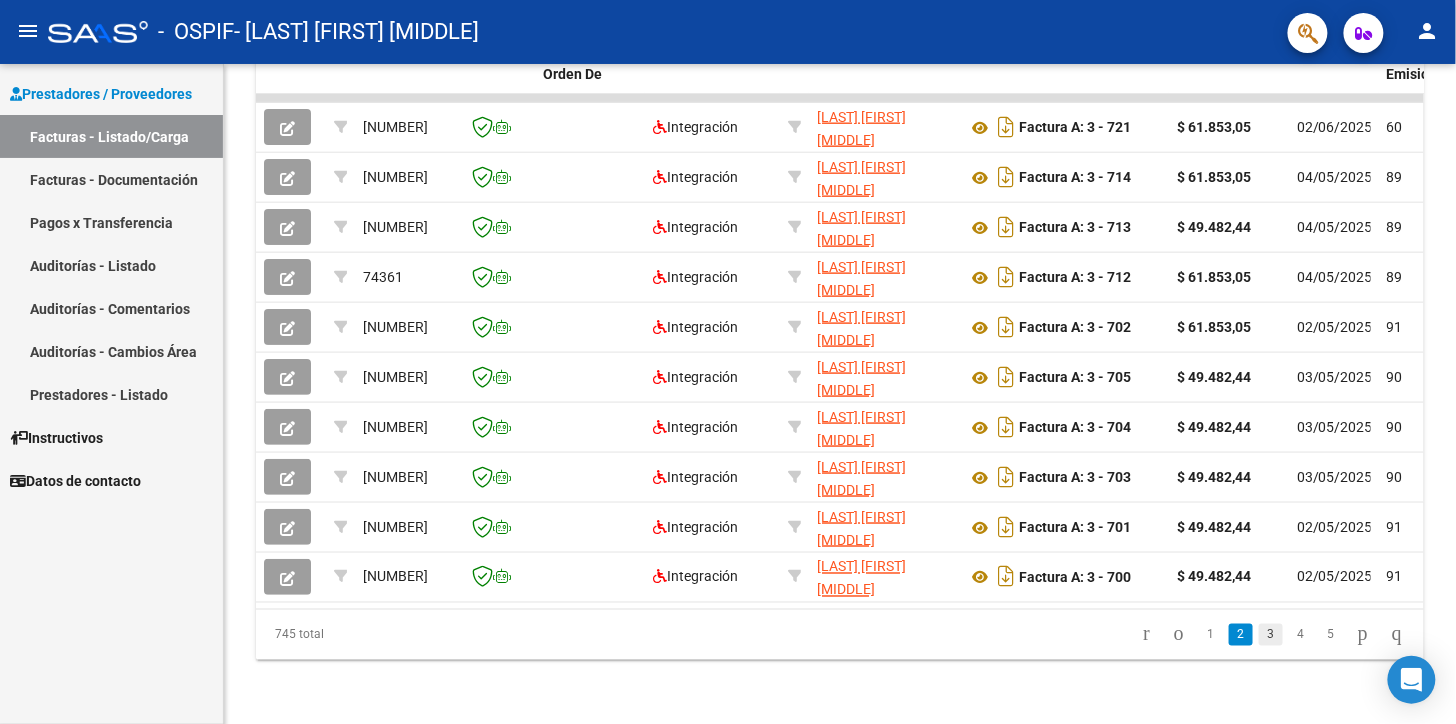 click on "3" 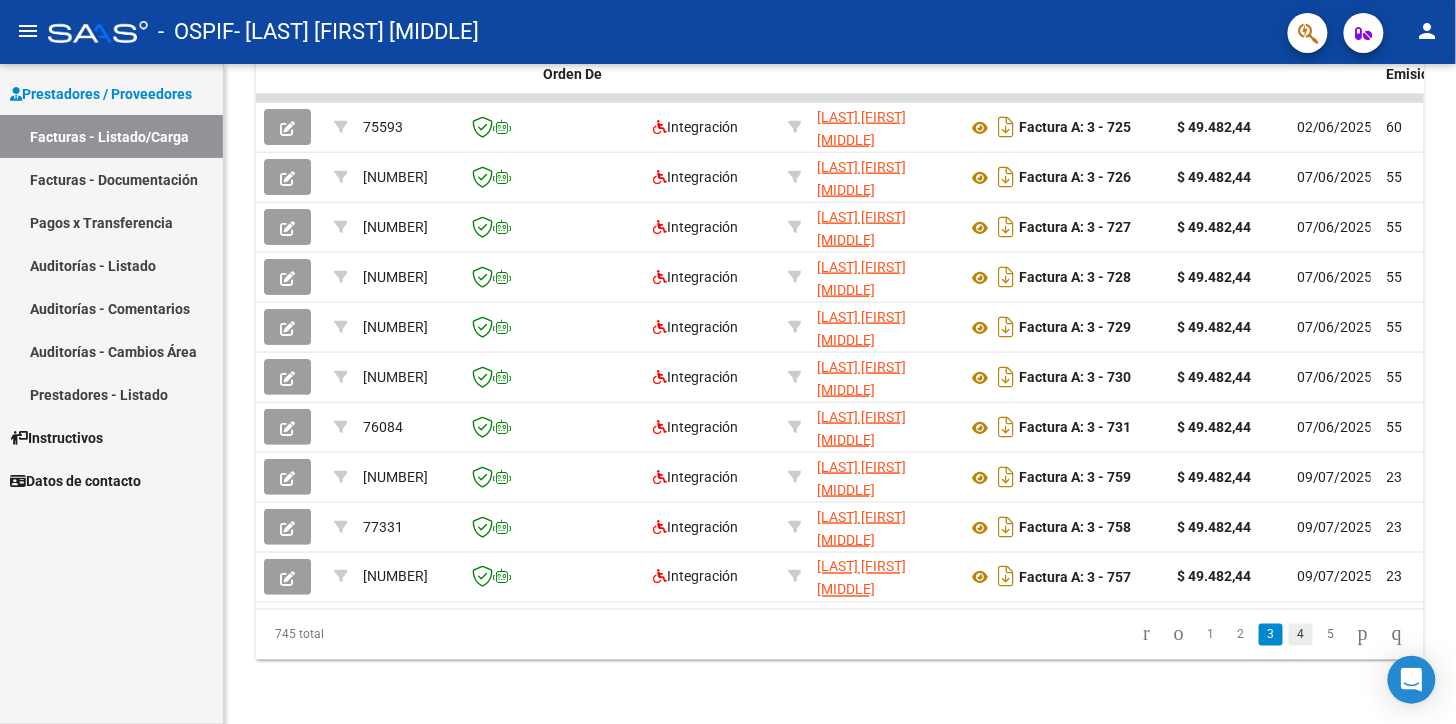 click on "4" 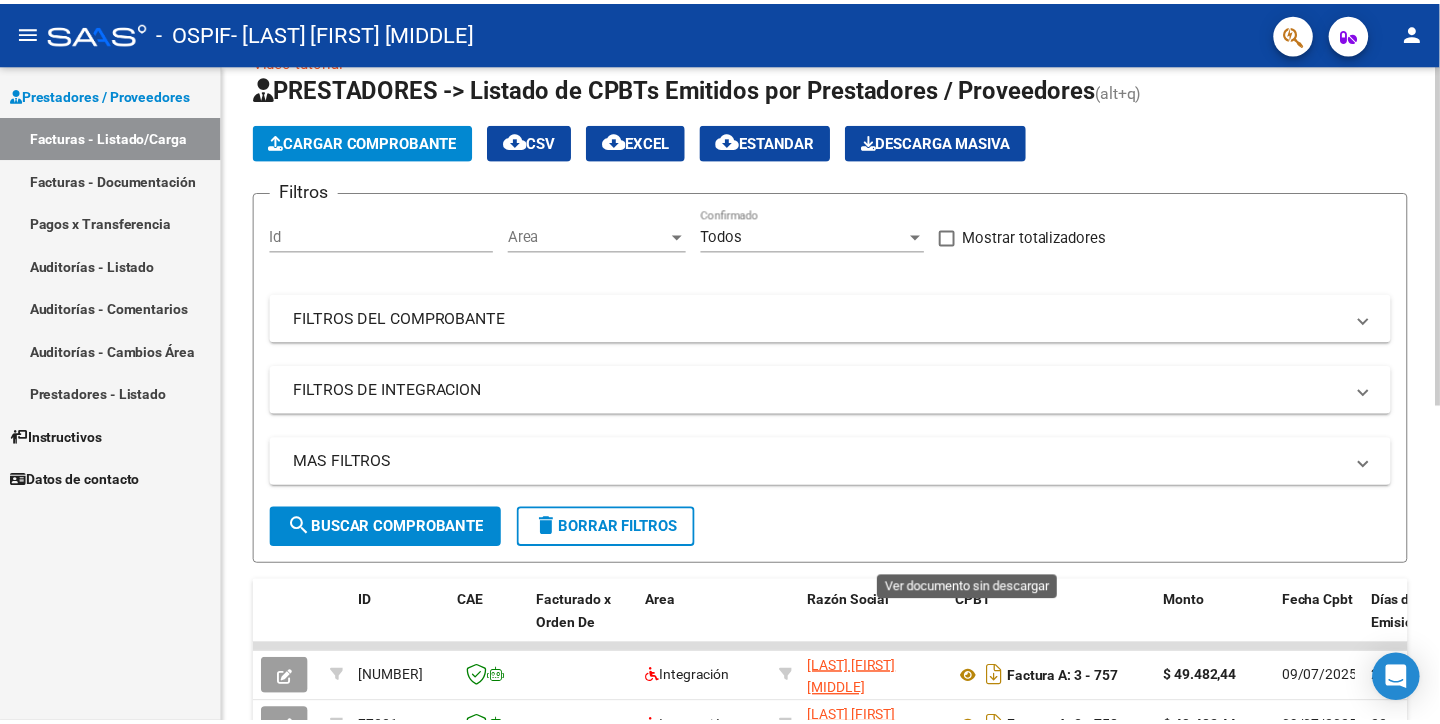 scroll, scrollTop: 0, scrollLeft: 0, axis: both 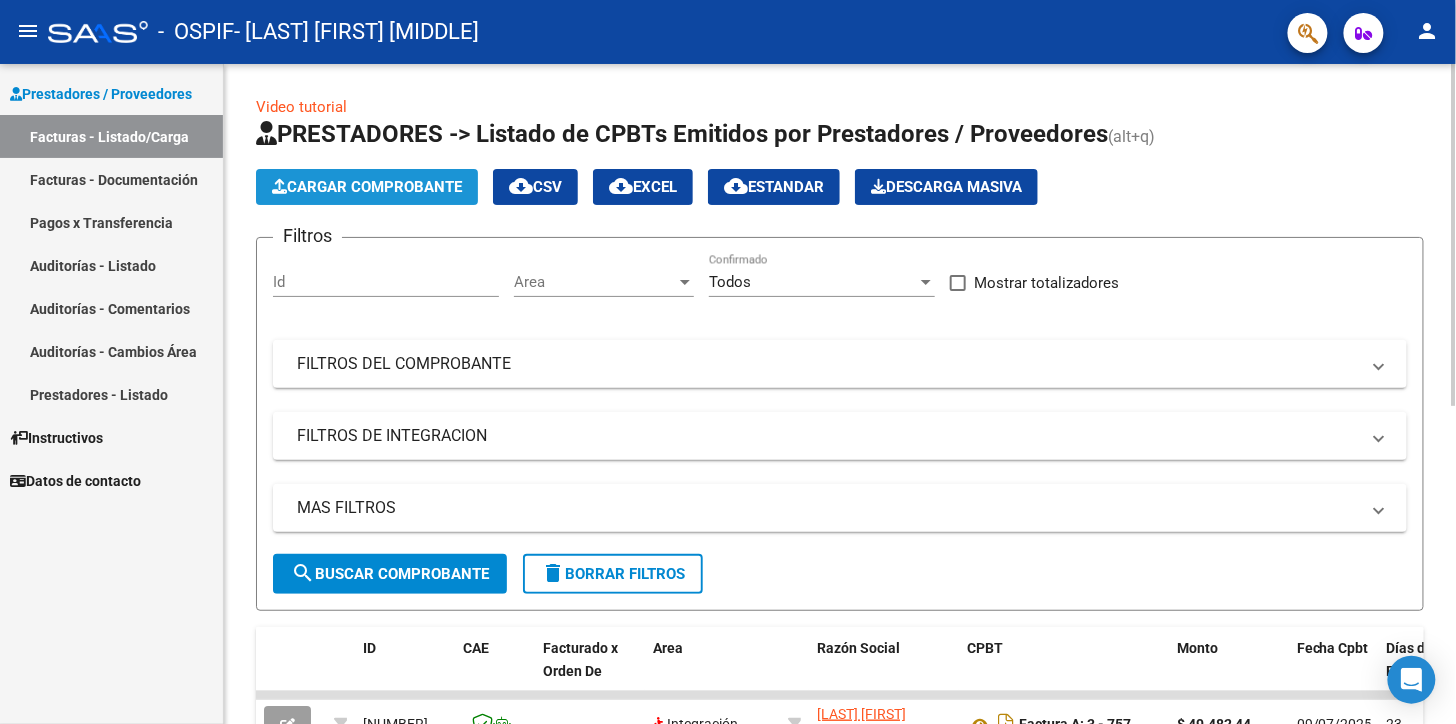 click on "Cargar Comprobante" 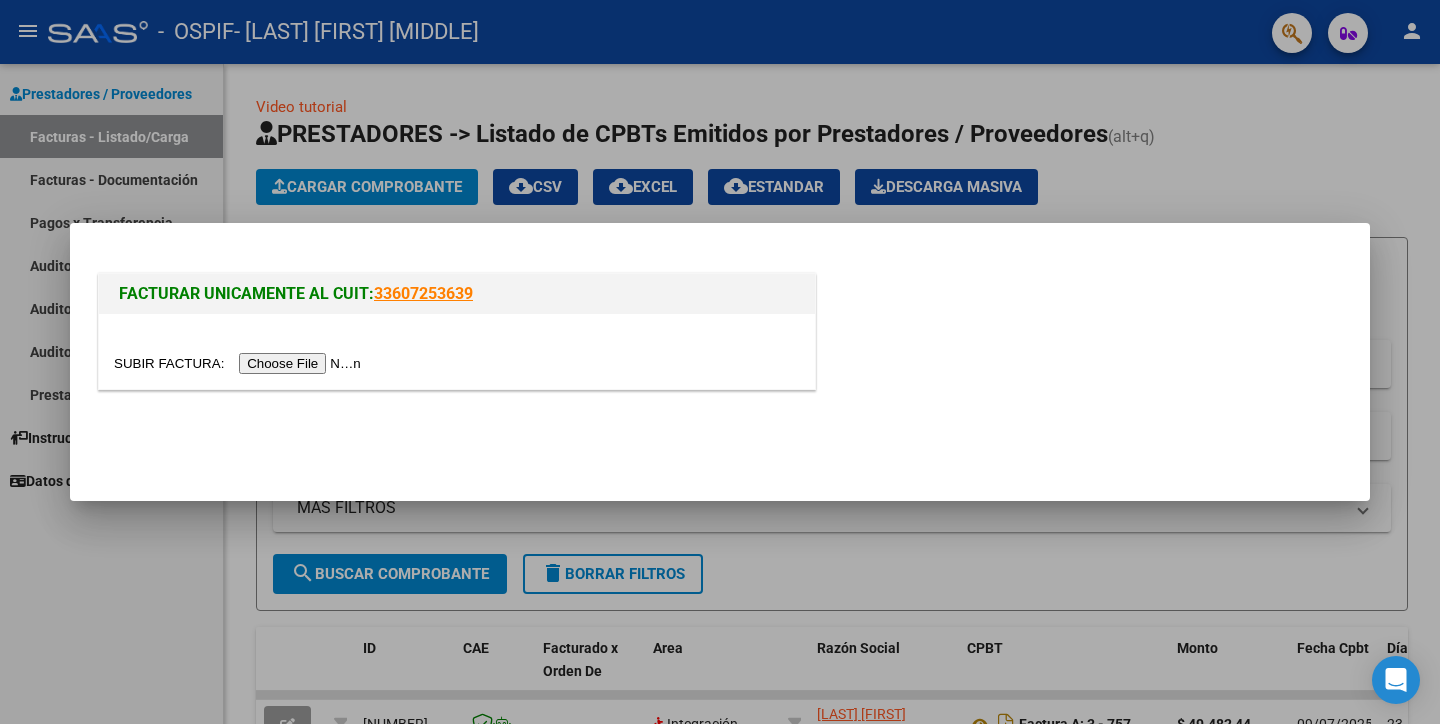 click at bounding box center [240, 363] 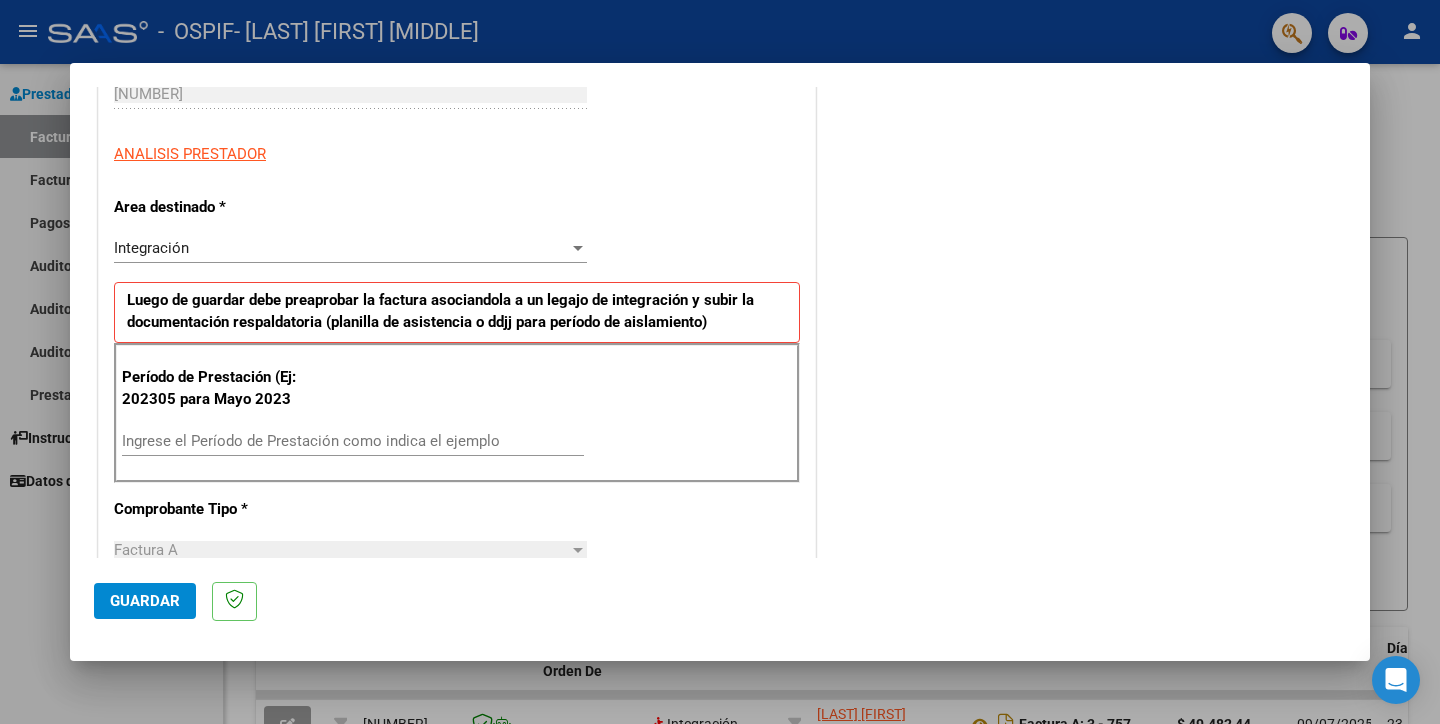 scroll, scrollTop: 333, scrollLeft: 0, axis: vertical 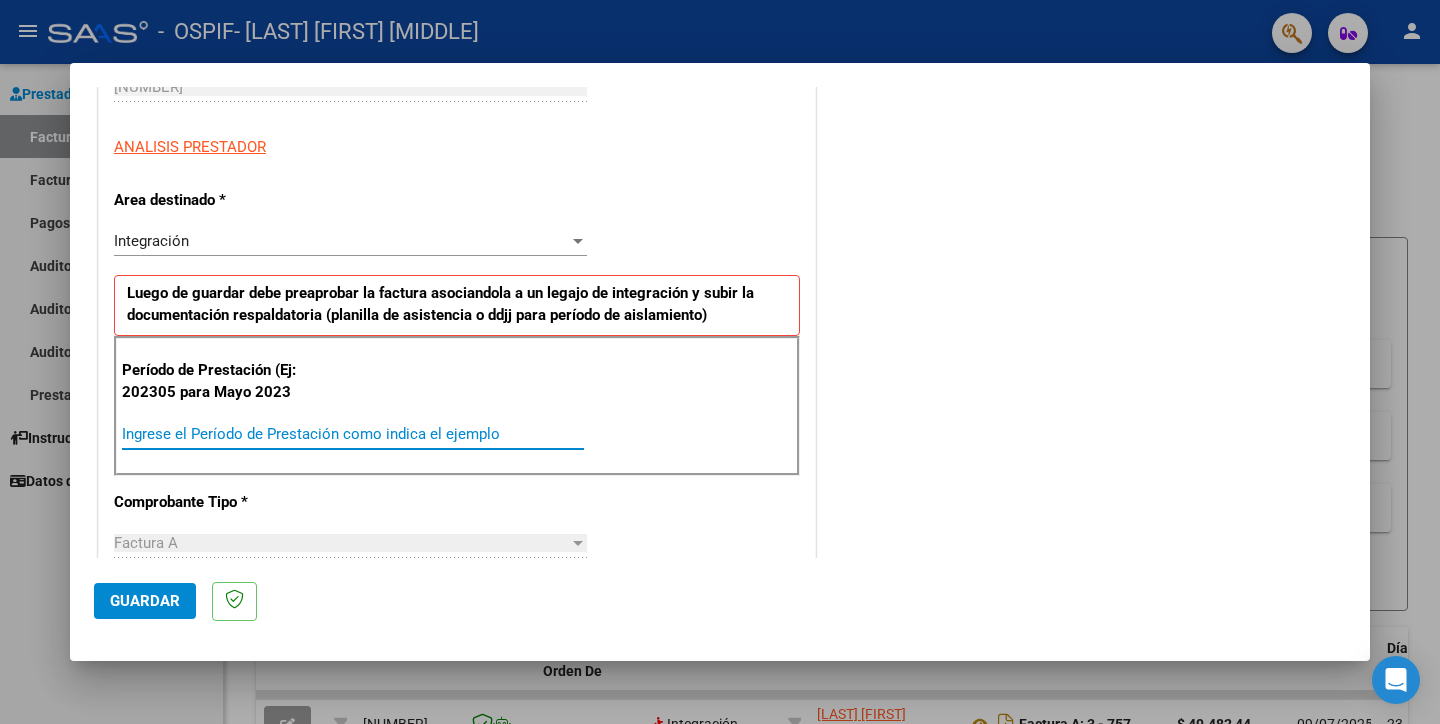 click on "Ingrese el Período de Prestación como indica el ejemplo" at bounding box center (353, 434) 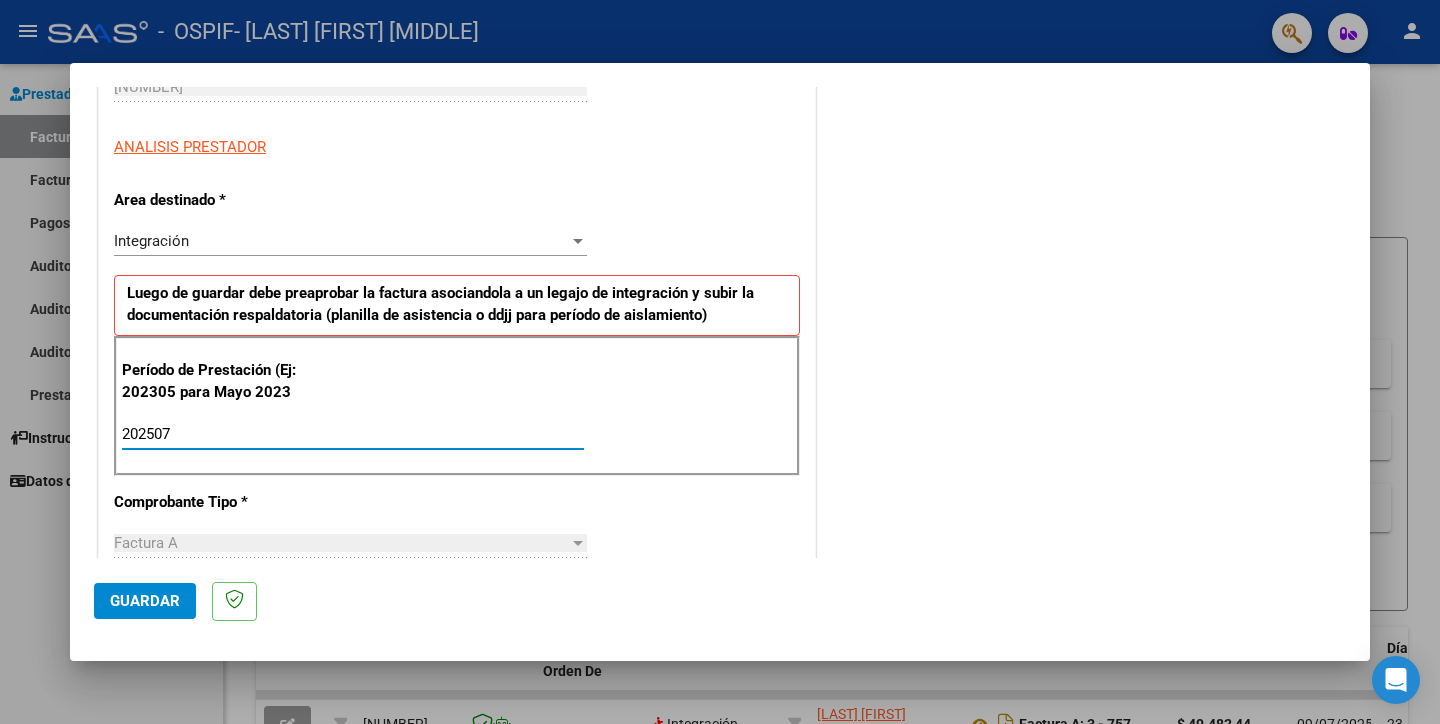 type on "202507" 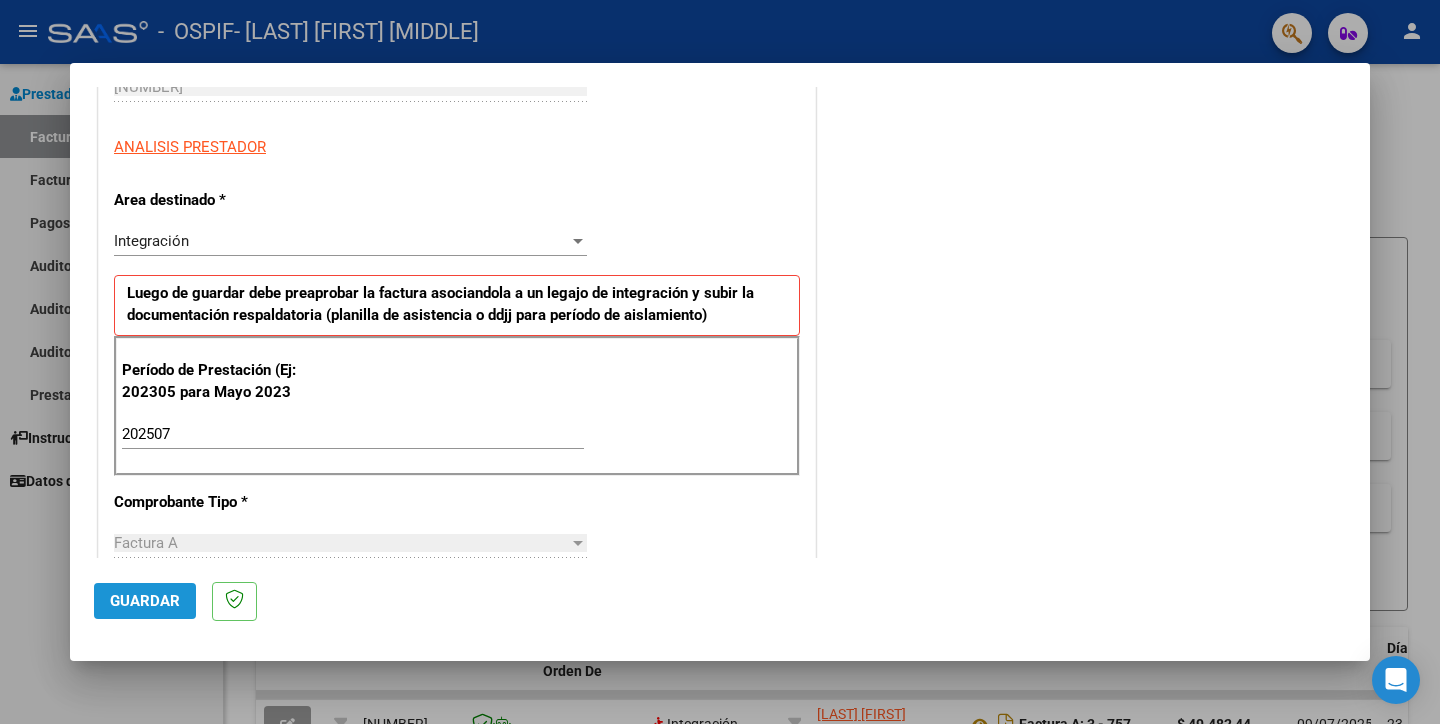 click on "Guardar" 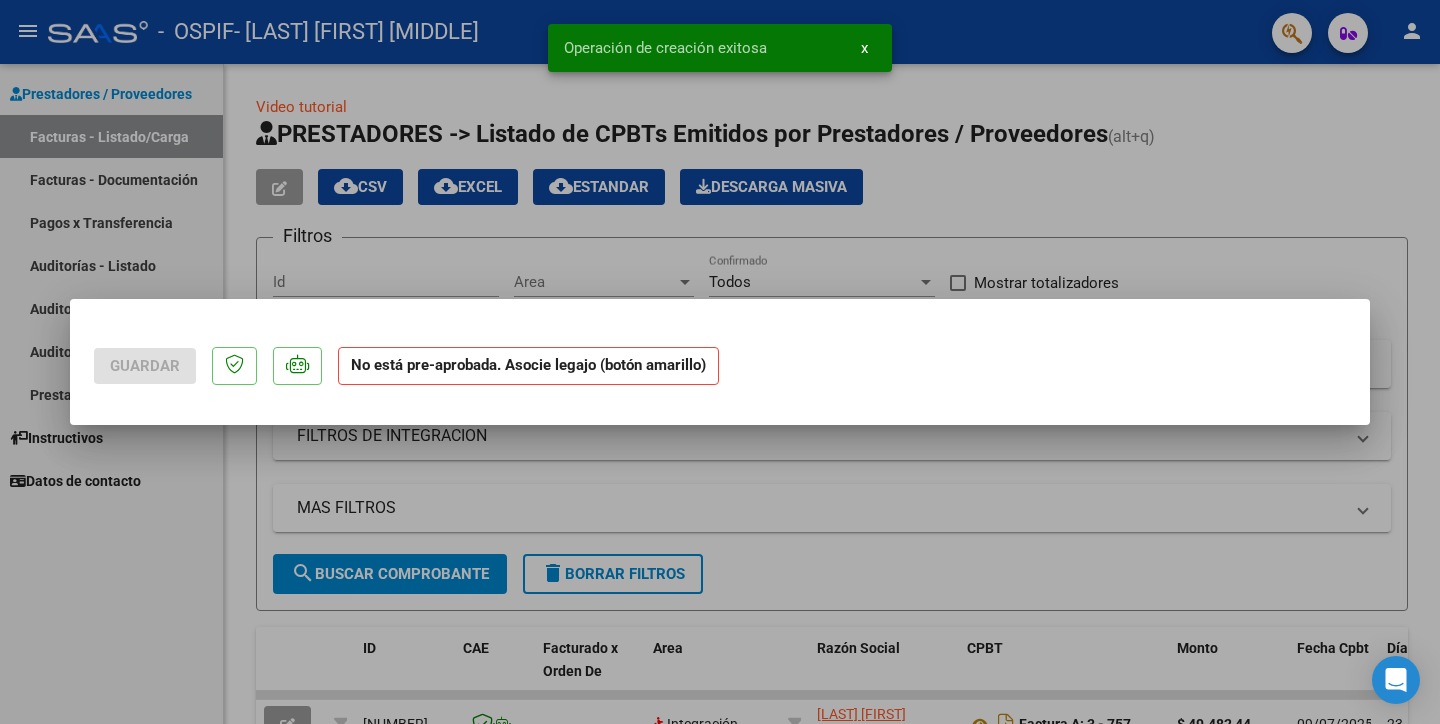 scroll, scrollTop: 0, scrollLeft: 0, axis: both 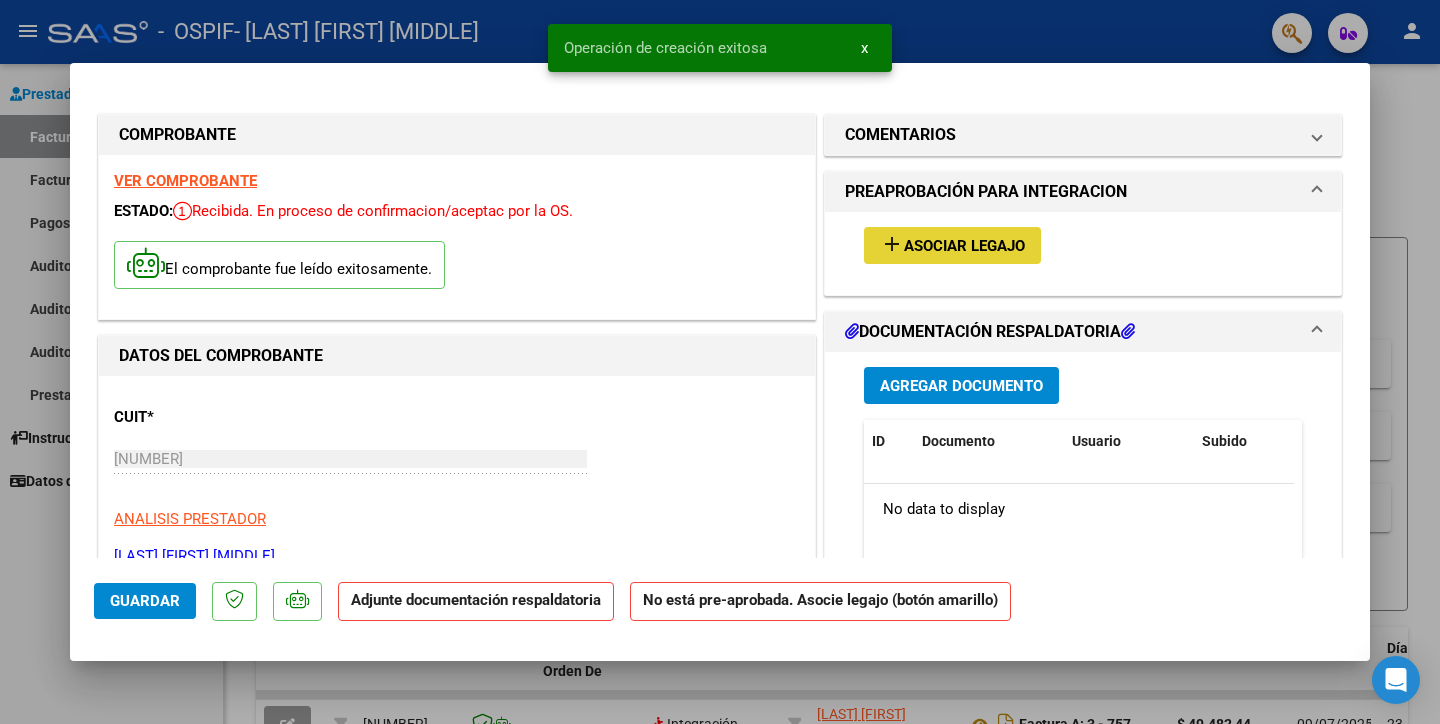 click on "Asociar Legajo" at bounding box center [964, 246] 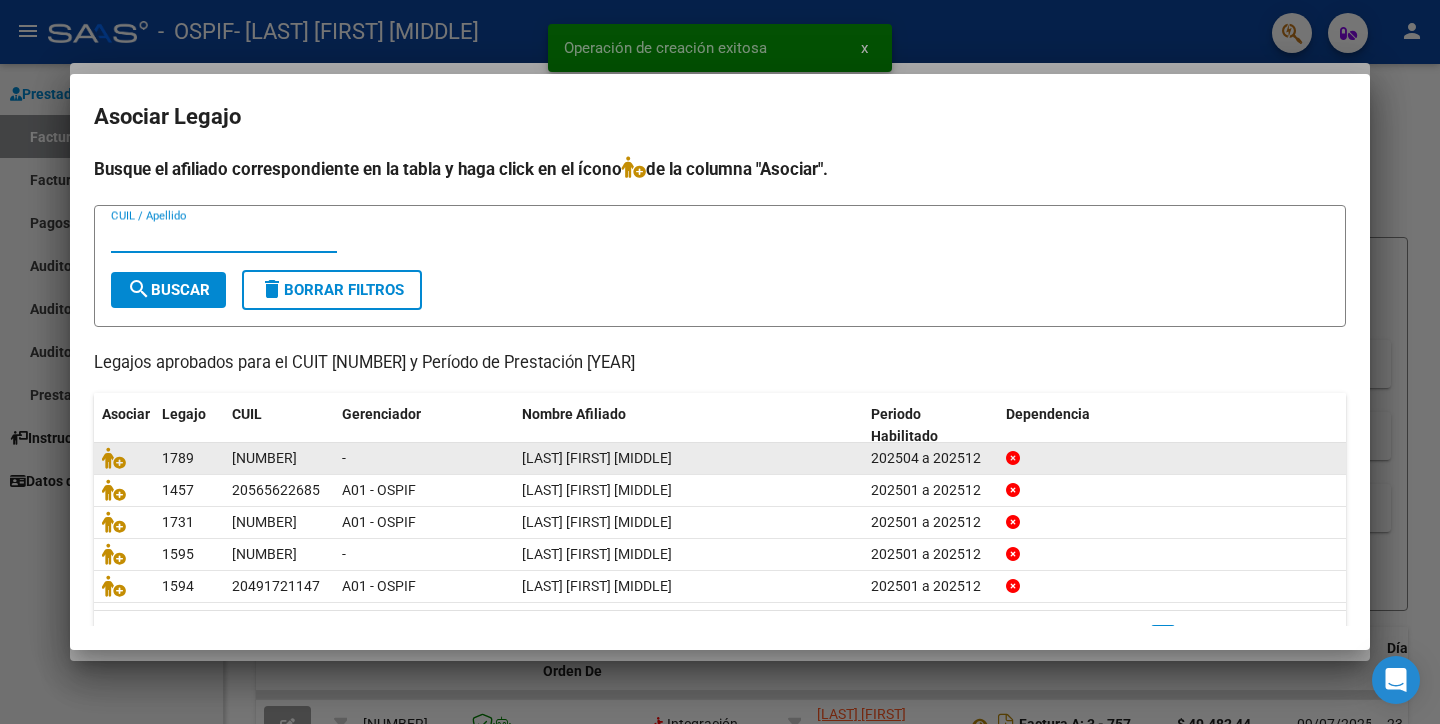 scroll, scrollTop: 50, scrollLeft: 0, axis: vertical 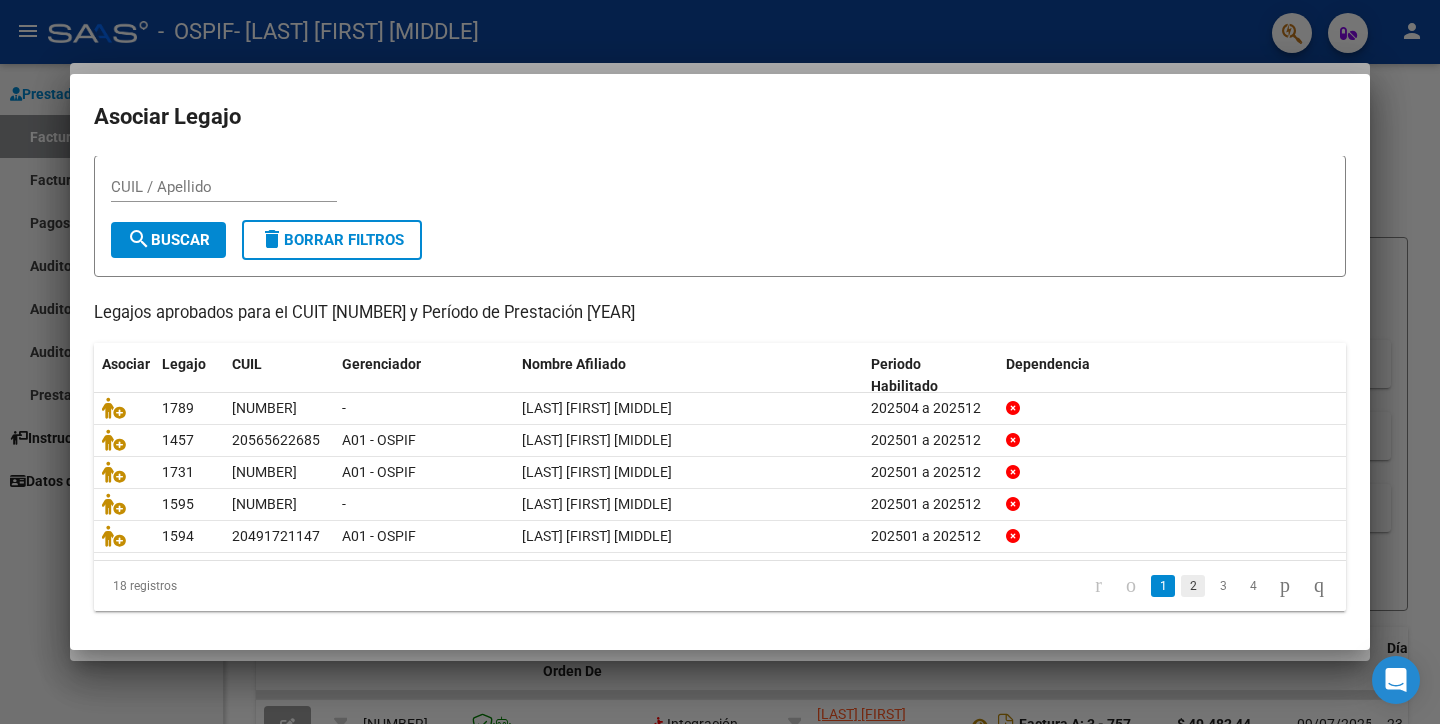 click on "2" 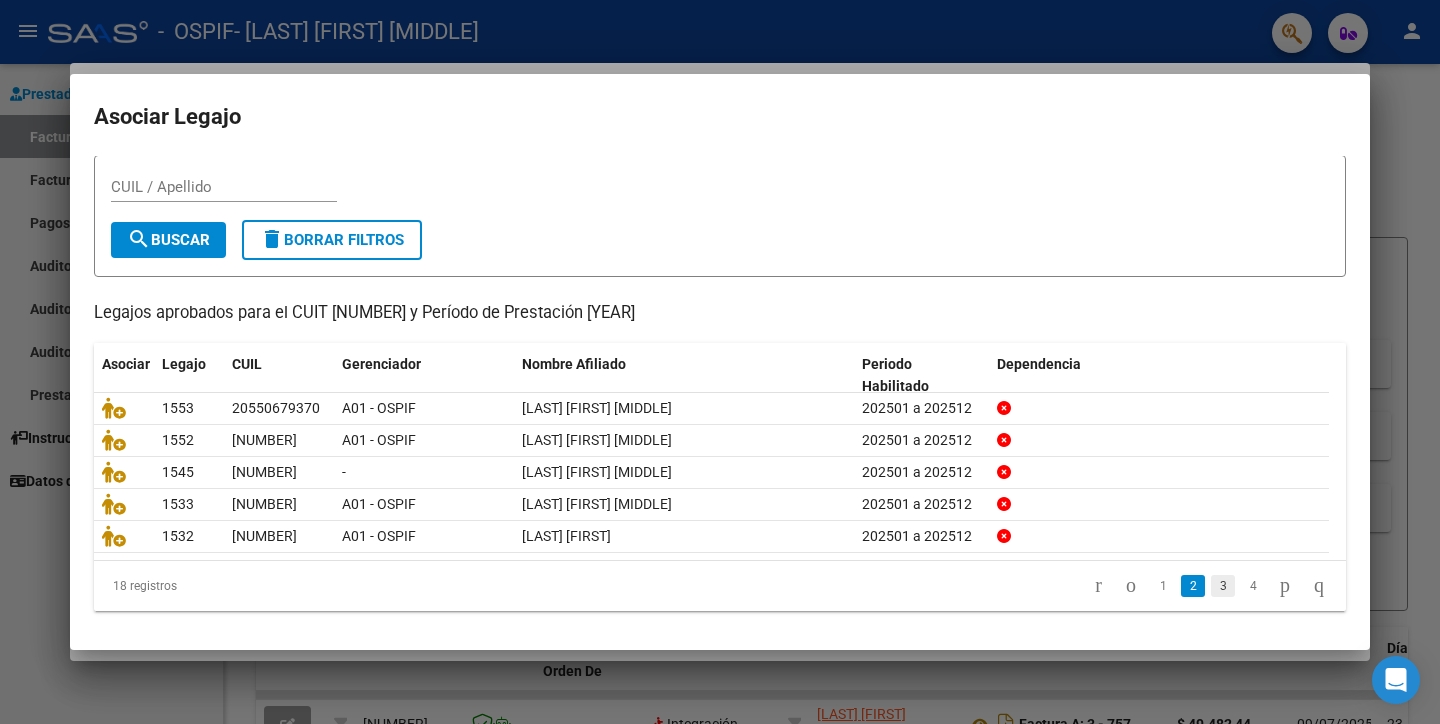 click on "3" 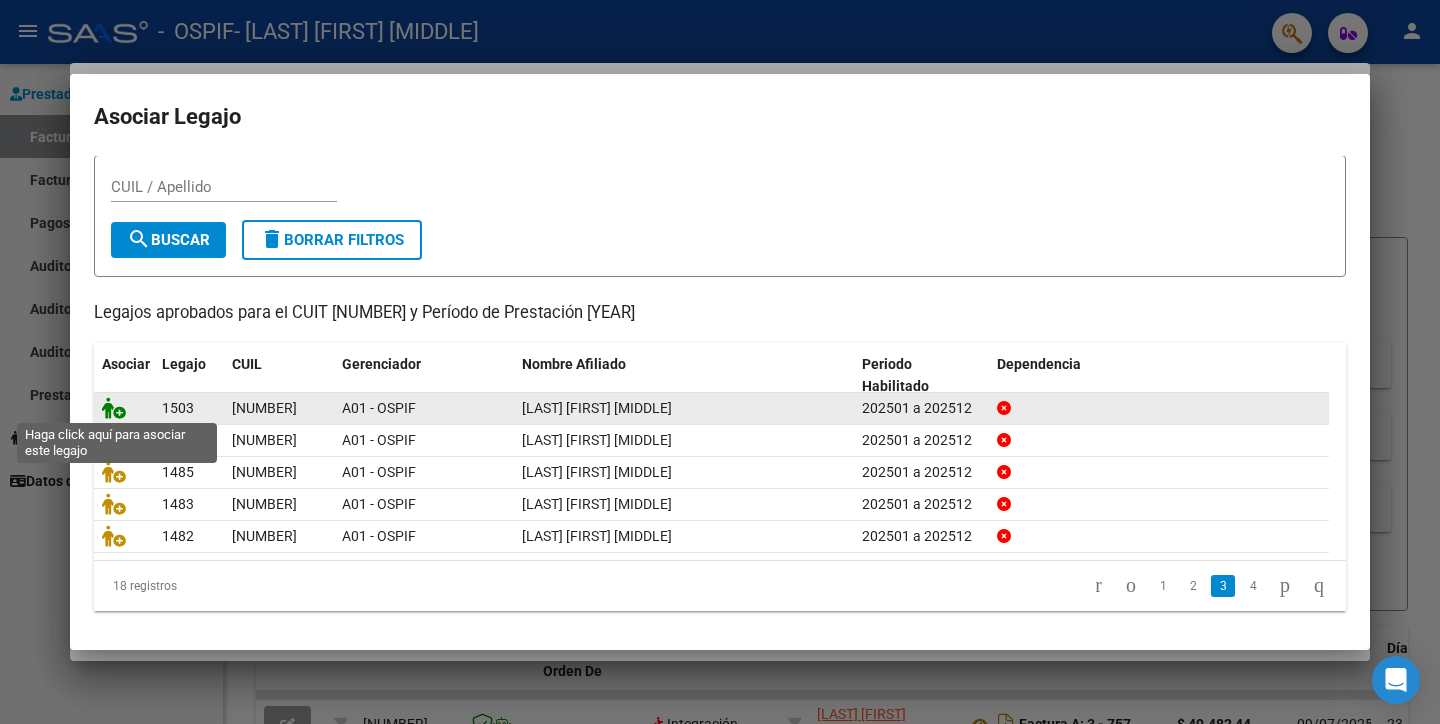 click 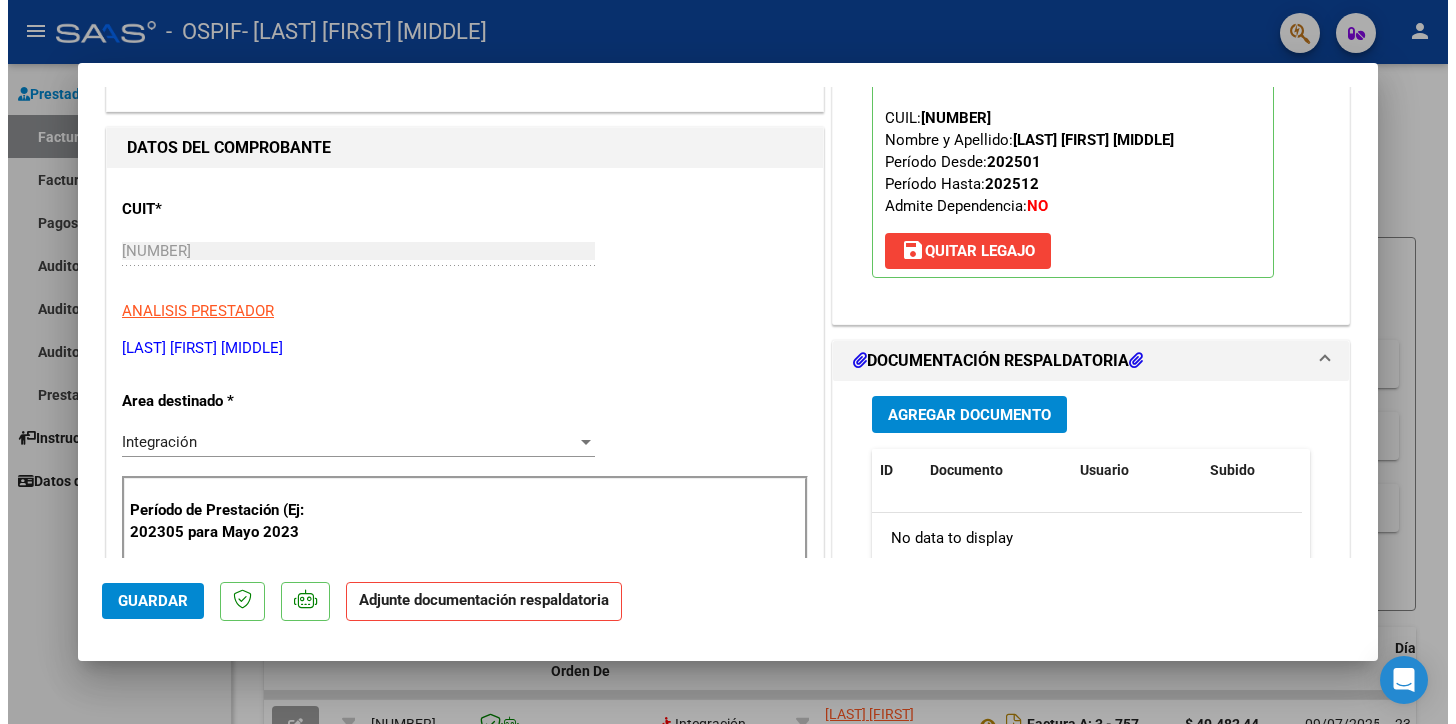 scroll, scrollTop: 222, scrollLeft: 0, axis: vertical 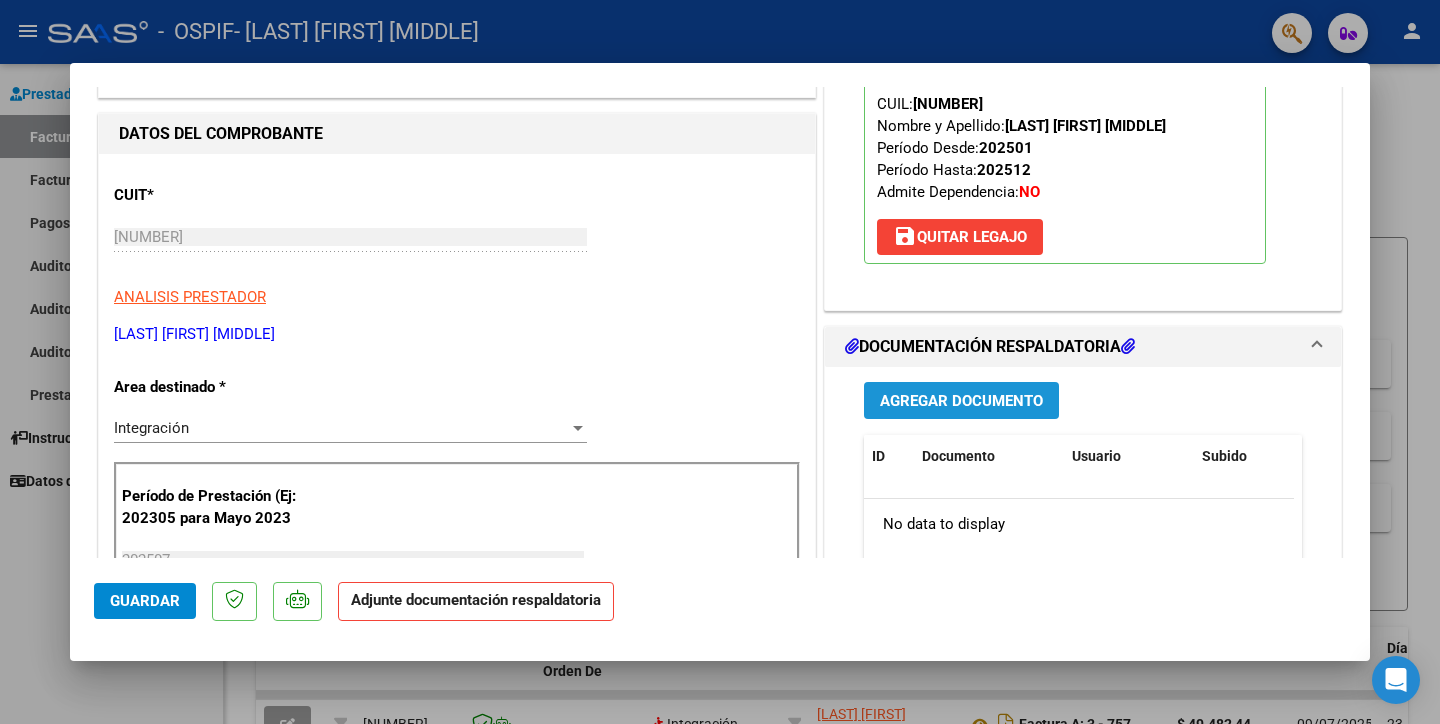 click on "Agregar Documento" at bounding box center (961, 400) 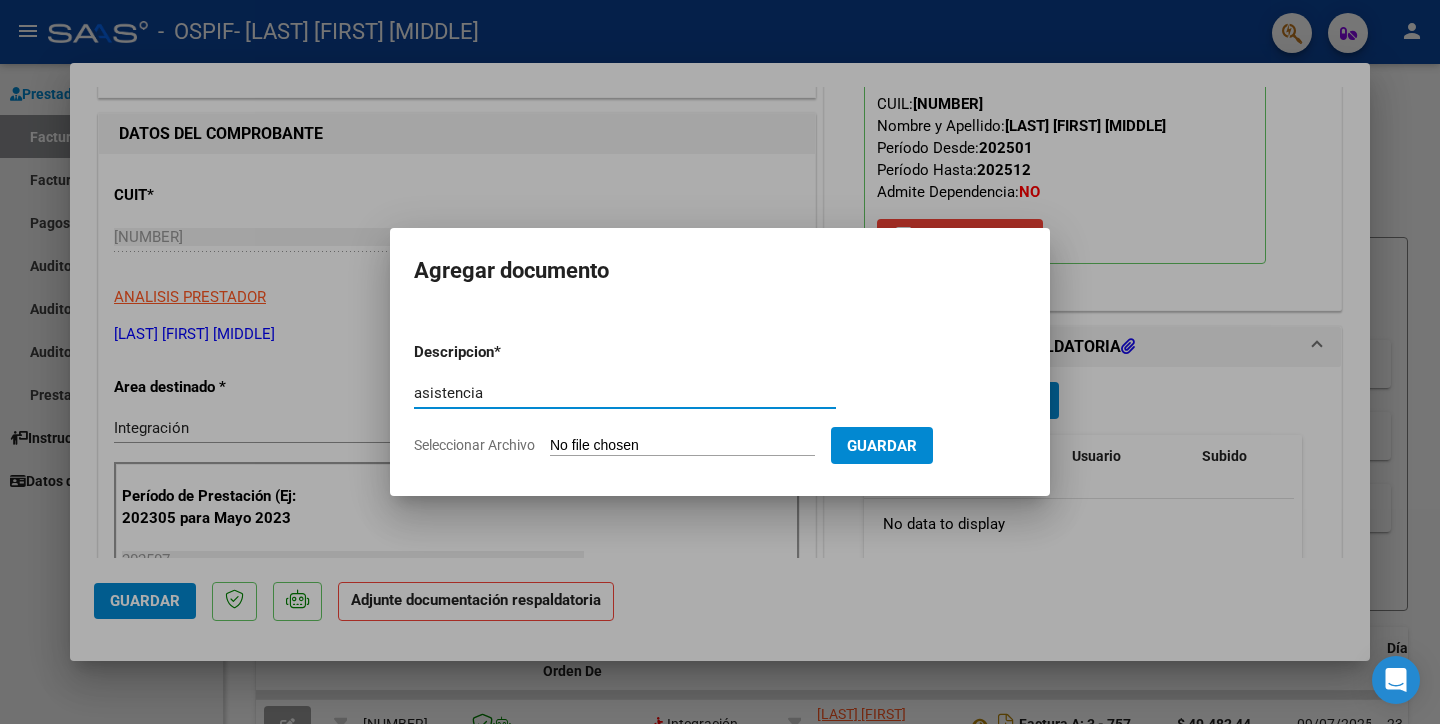 type on "asistencia" 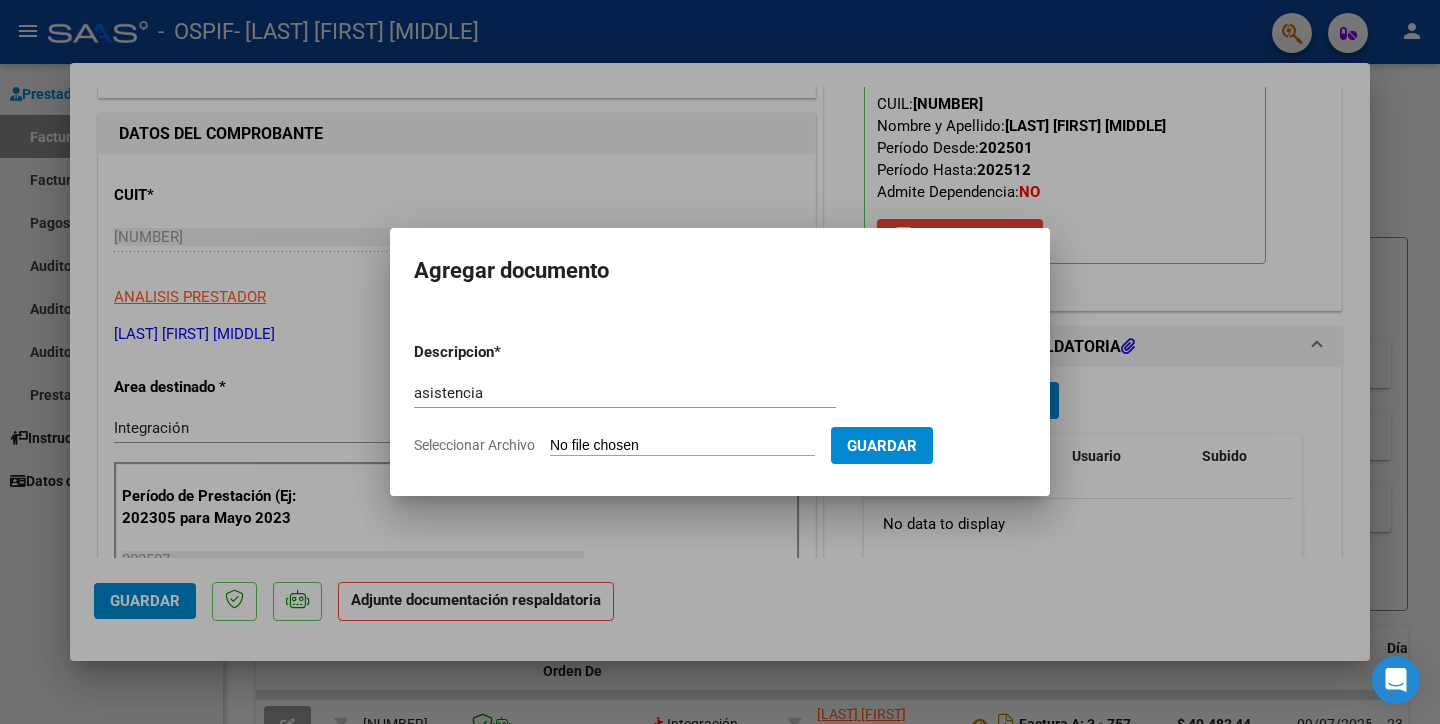 type on "C:\fakepath\asistencia [LAST] [FIRST] [YEAR].pdf" 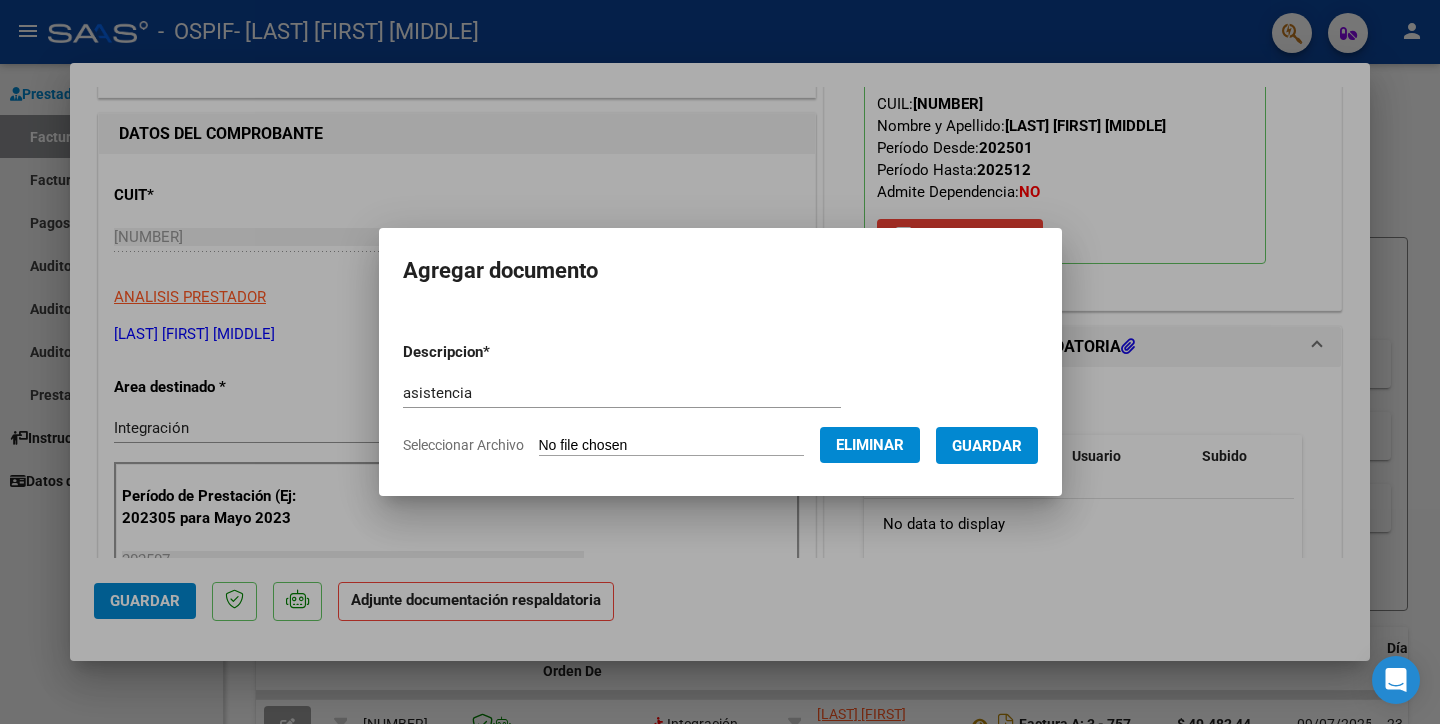 click on "Guardar" at bounding box center (987, 446) 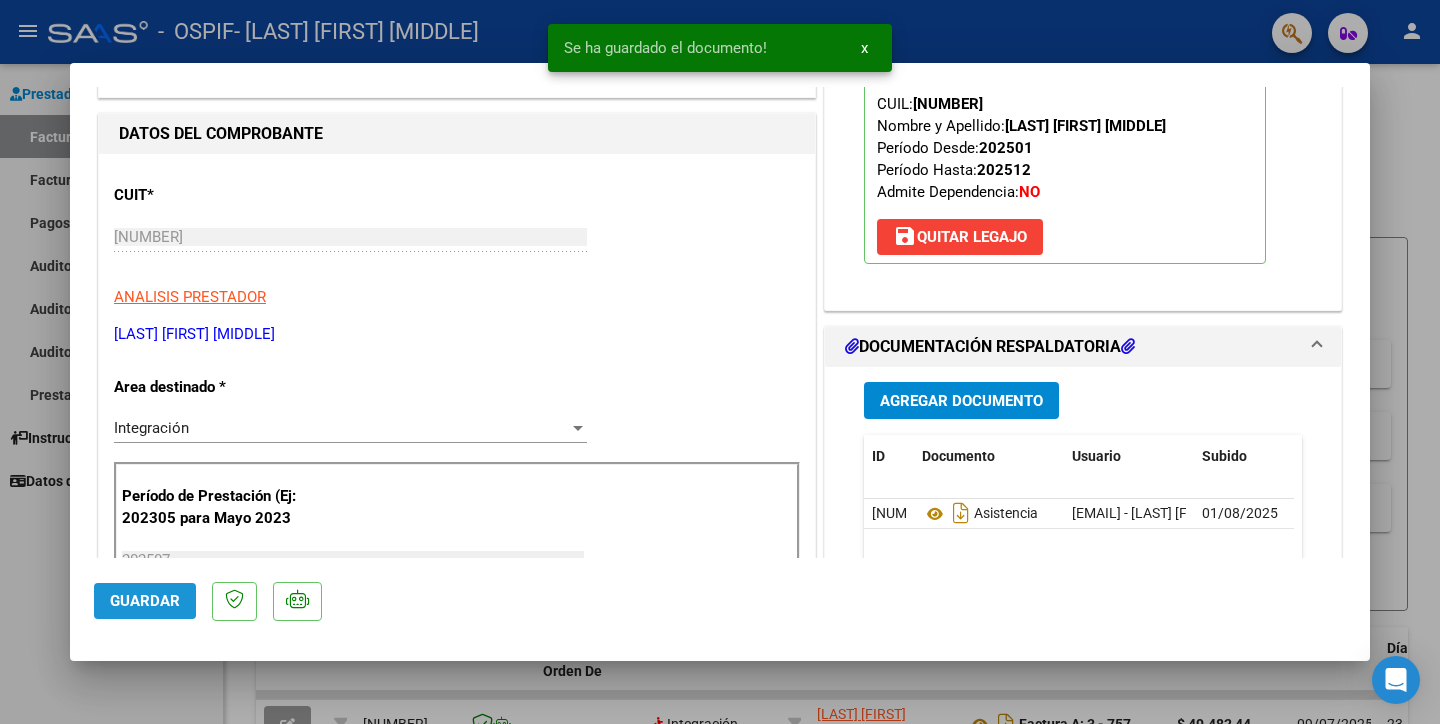 click on "Guardar" 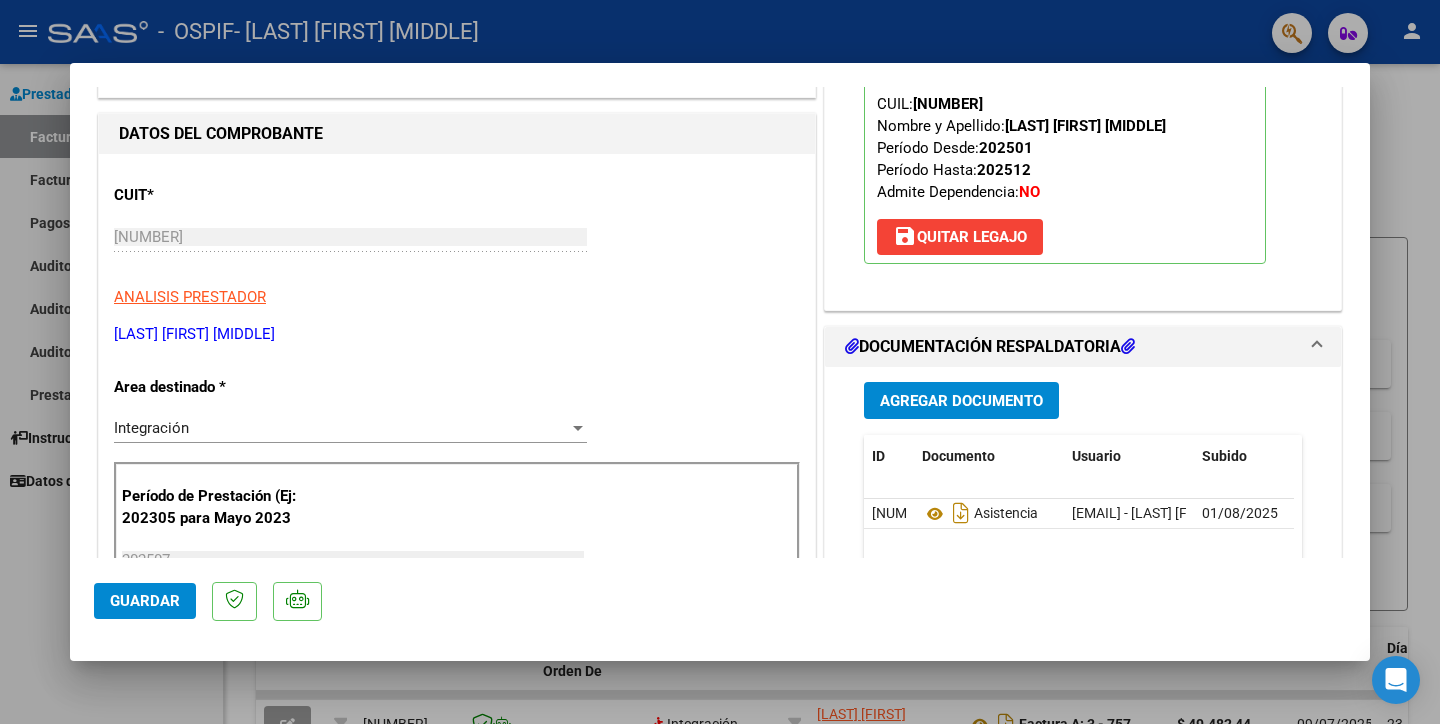 click at bounding box center [720, 362] 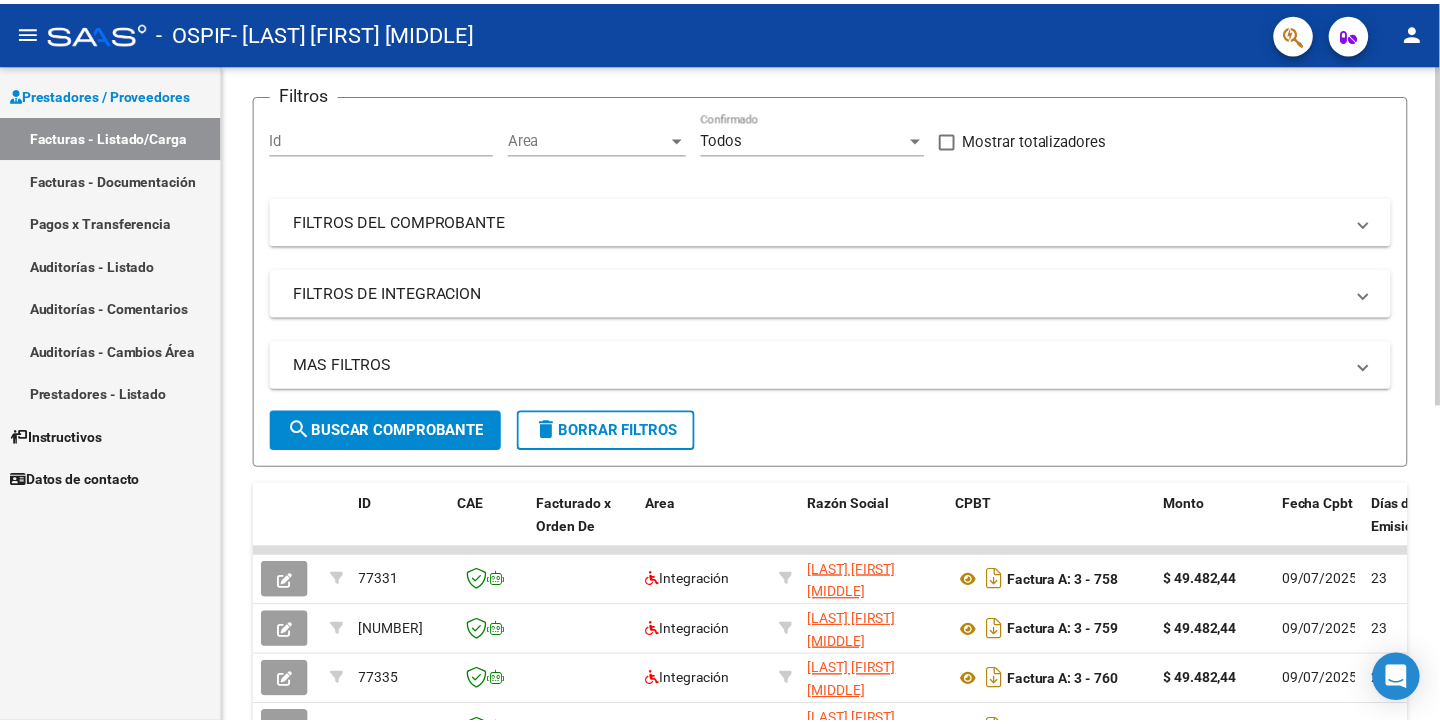 scroll, scrollTop: 0, scrollLeft: 0, axis: both 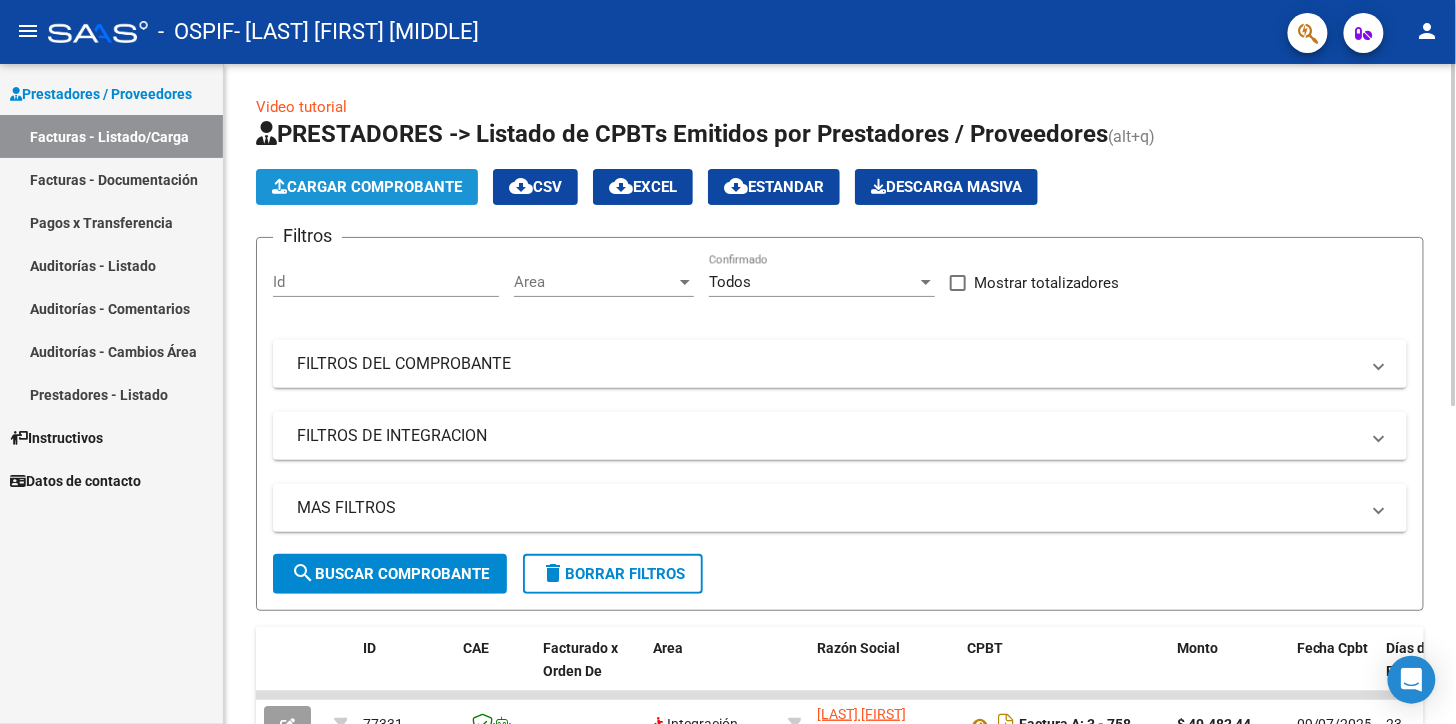 click on "Cargar Comprobante" 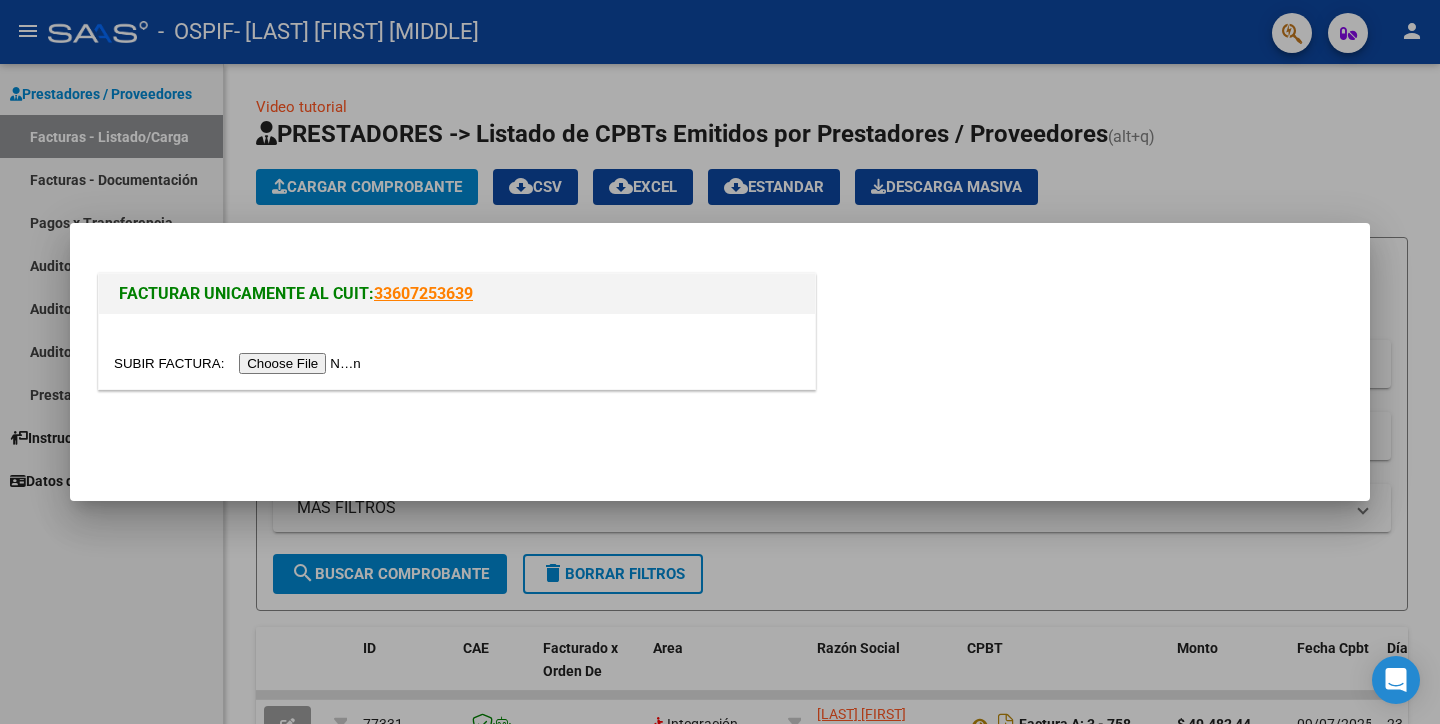 click at bounding box center [240, 363] 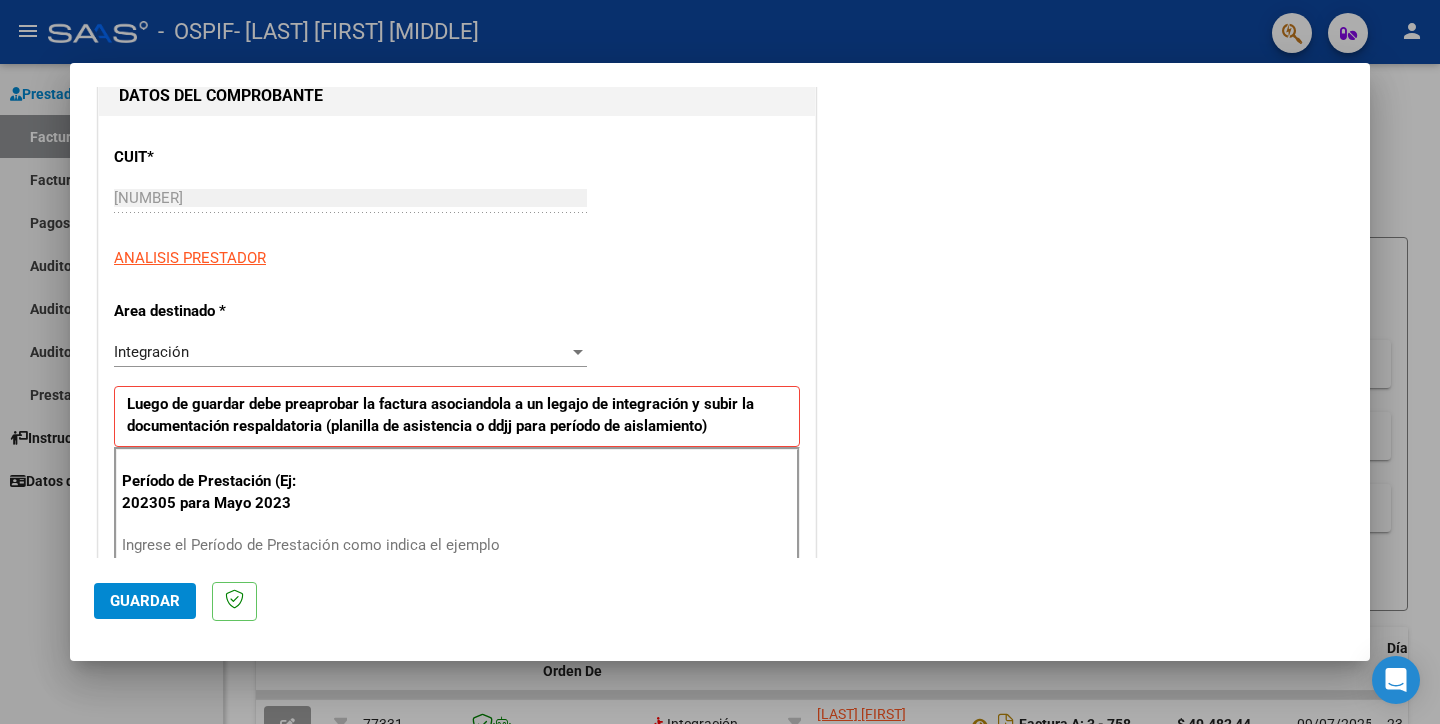 scroll, scrollTop: 333, scrollLeft: 0, axis: vertical 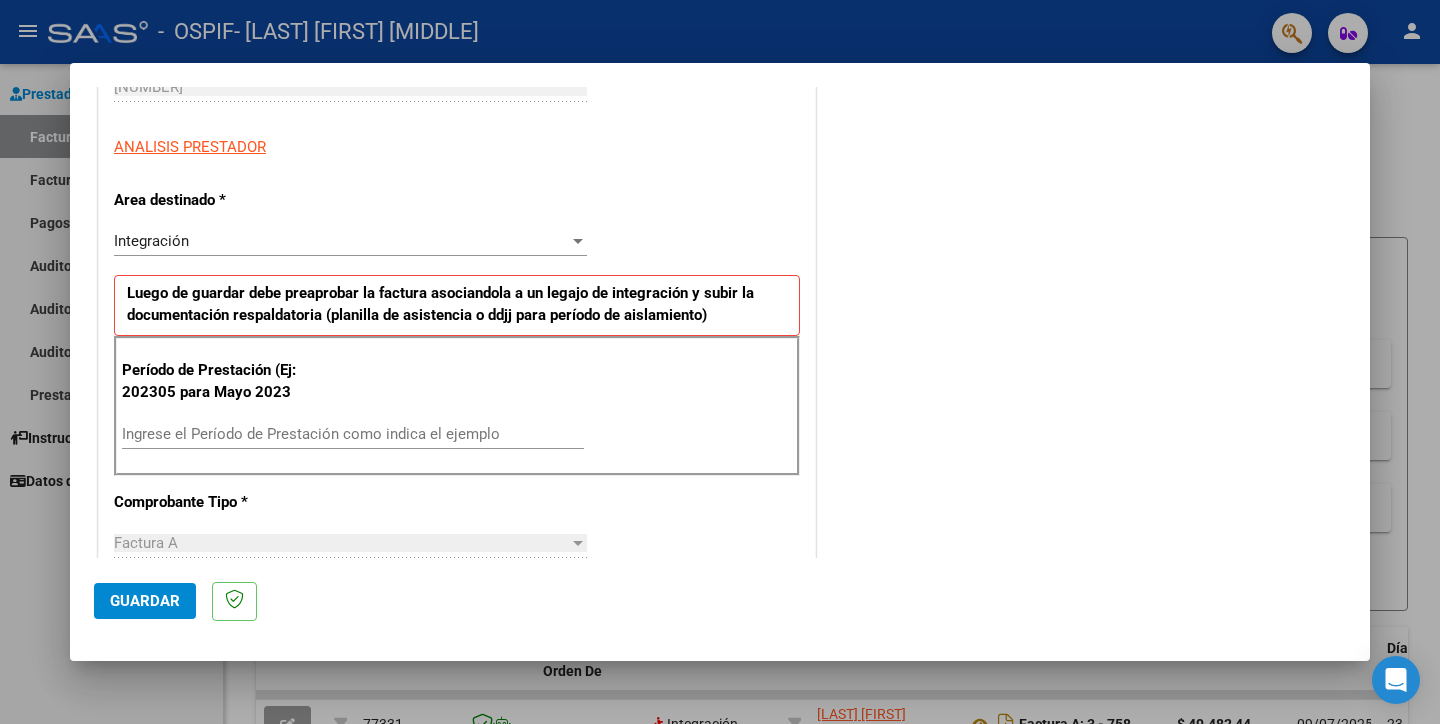 click on "Ingrese el Período de Prestación como indica el ejemplo" at bounding box center (353, 434) 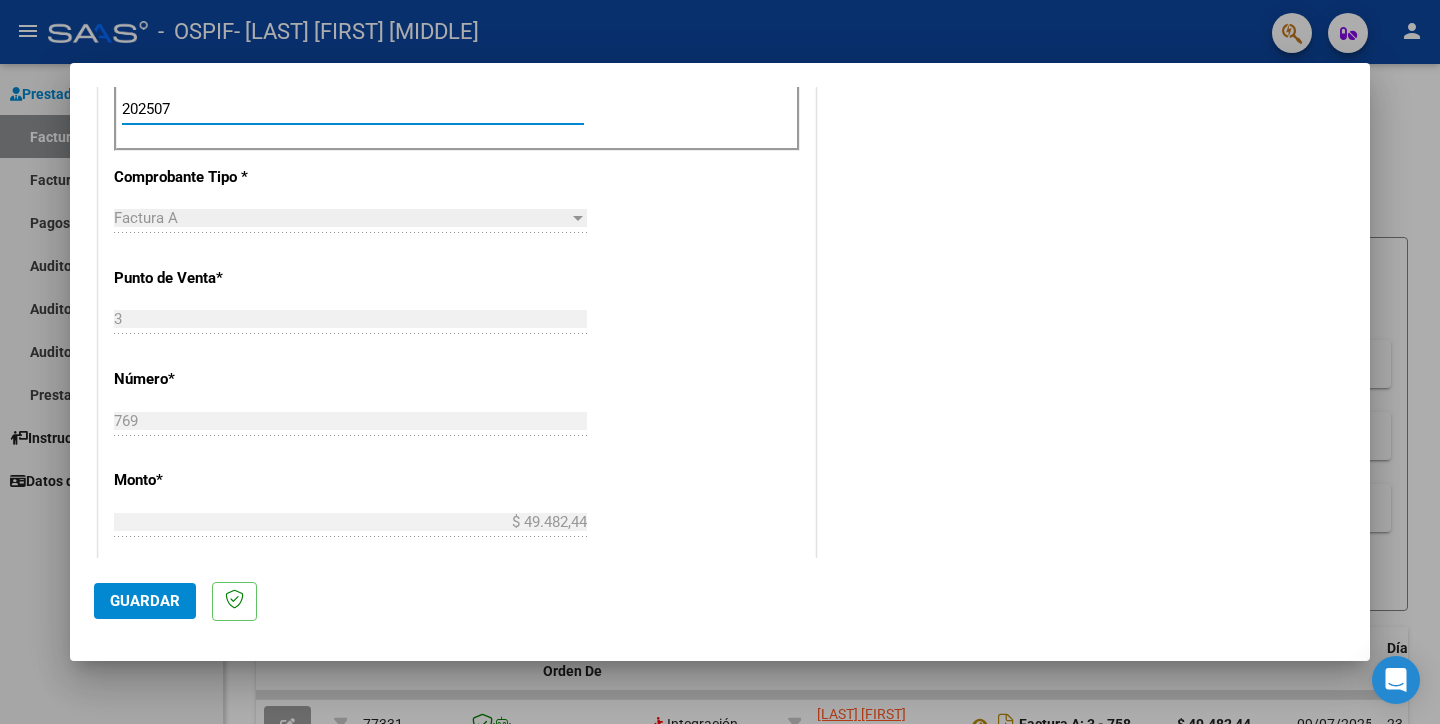 scroll, scrollTop: 666, scrollLeft: 0, axis: vertical 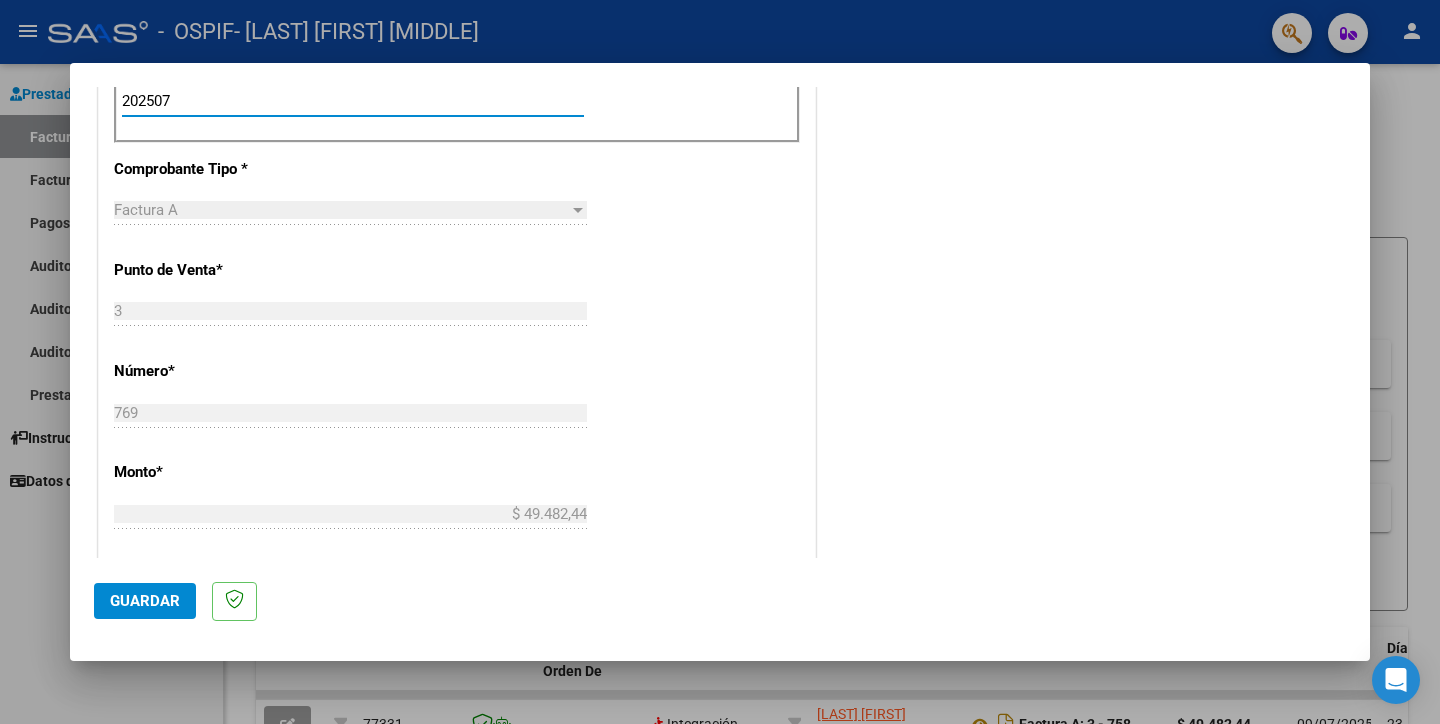 type on "202507" 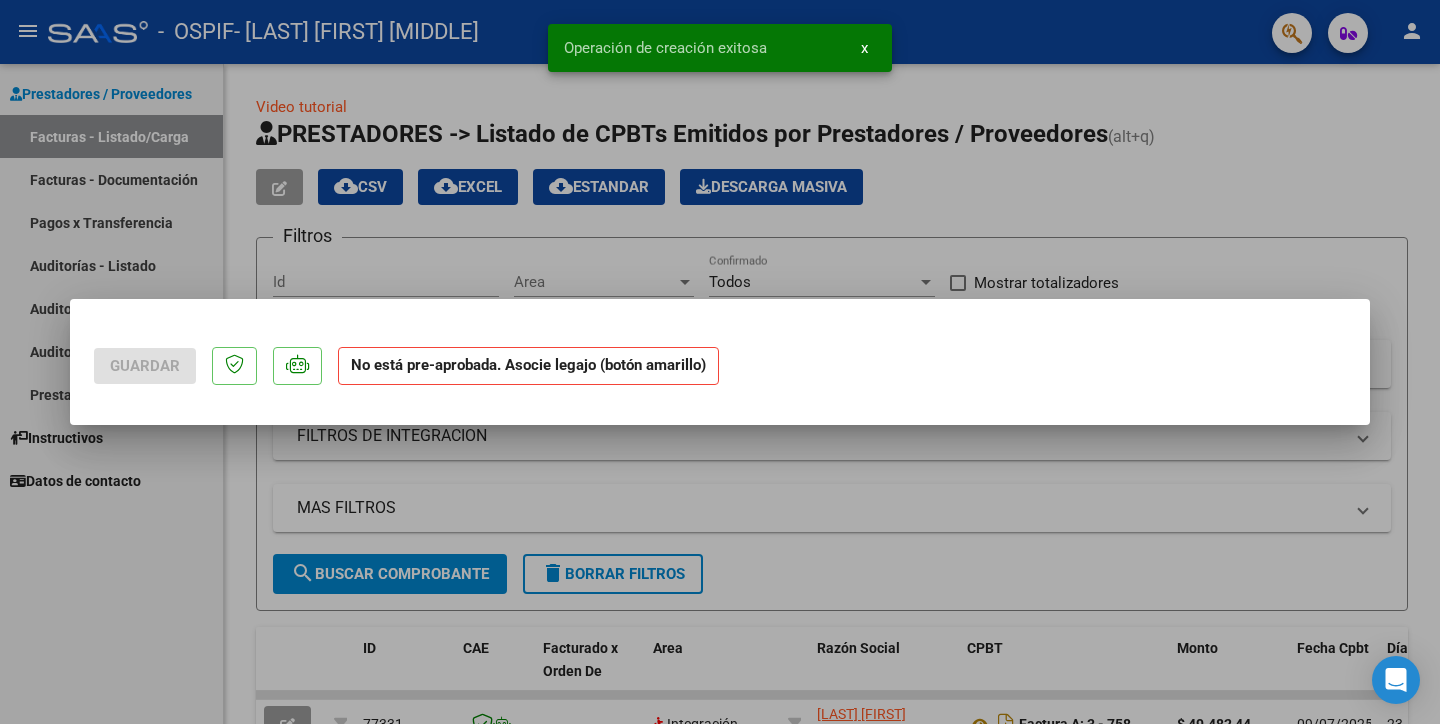scroll, scrollTop: 0, scrollLeft: 0, axis: both 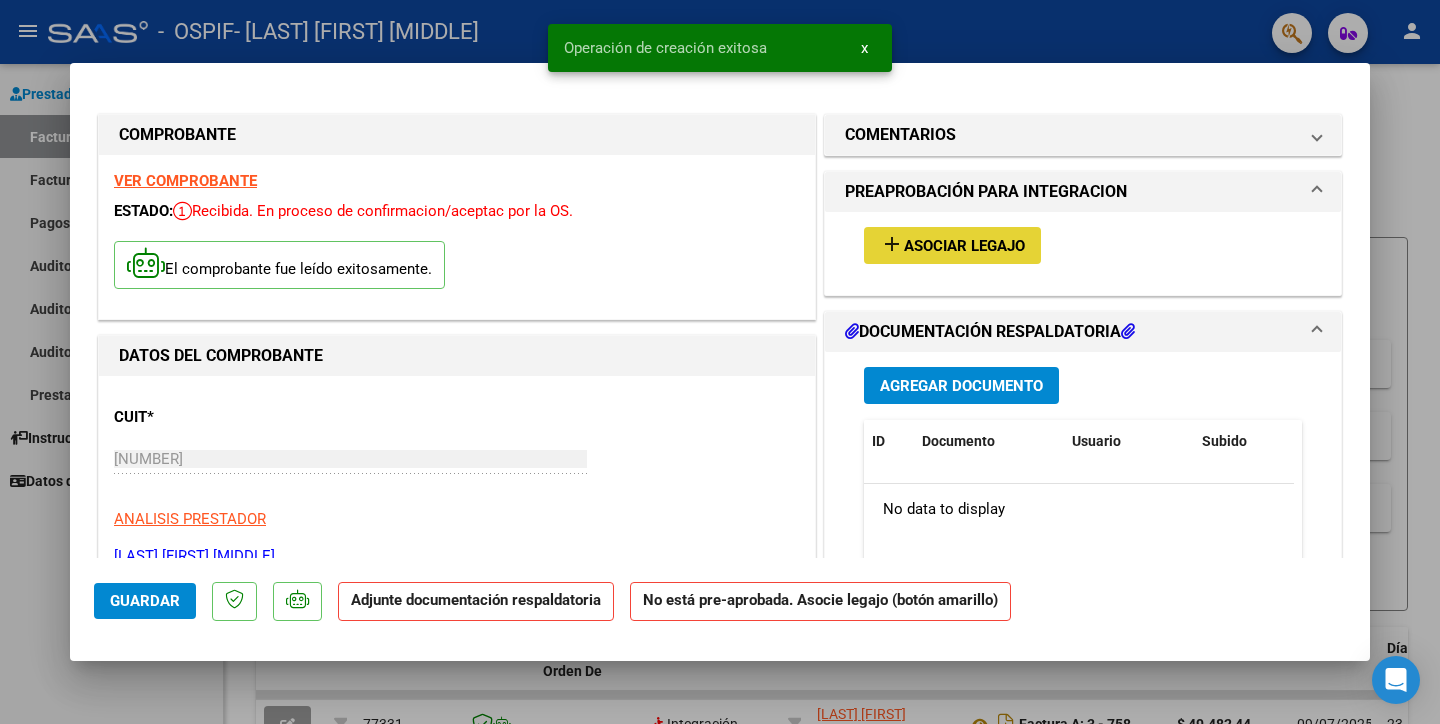 click on "Asociar Legajo" at bounding box center [964, 246] 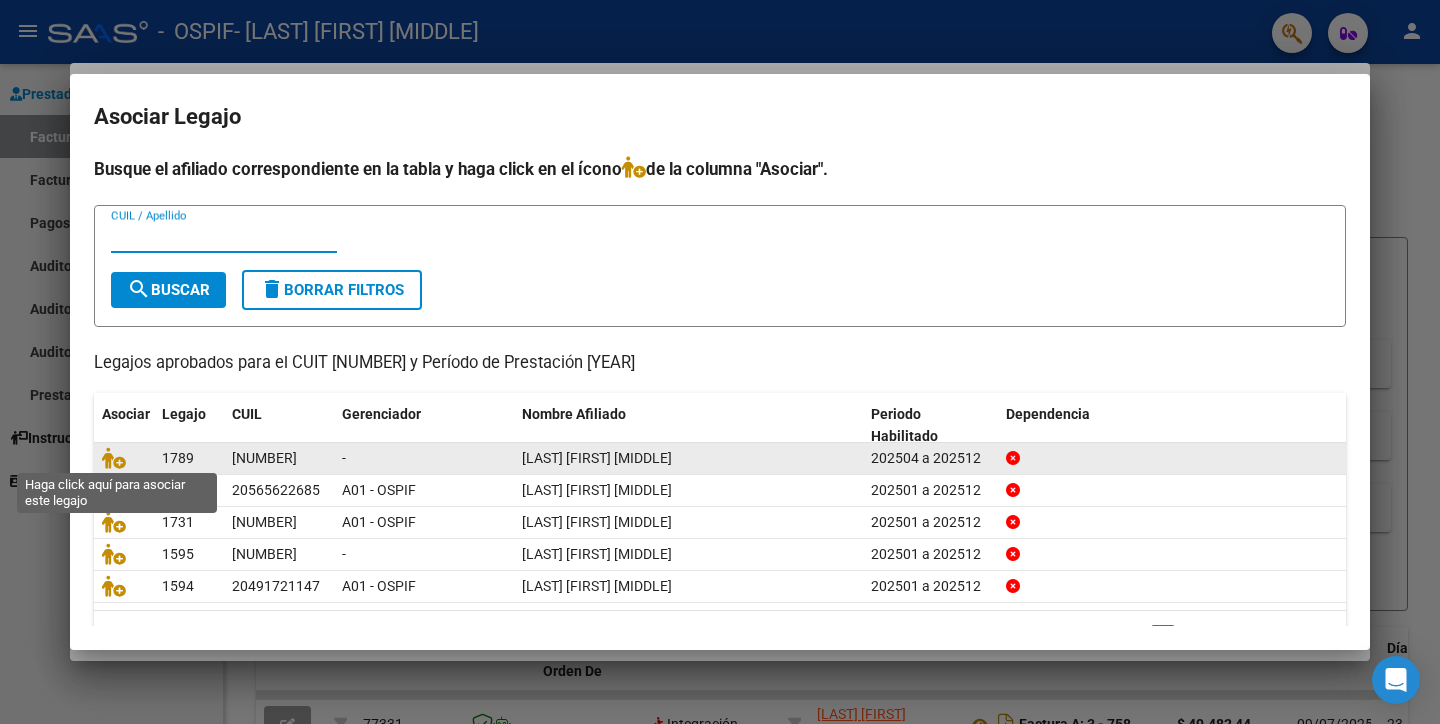 click 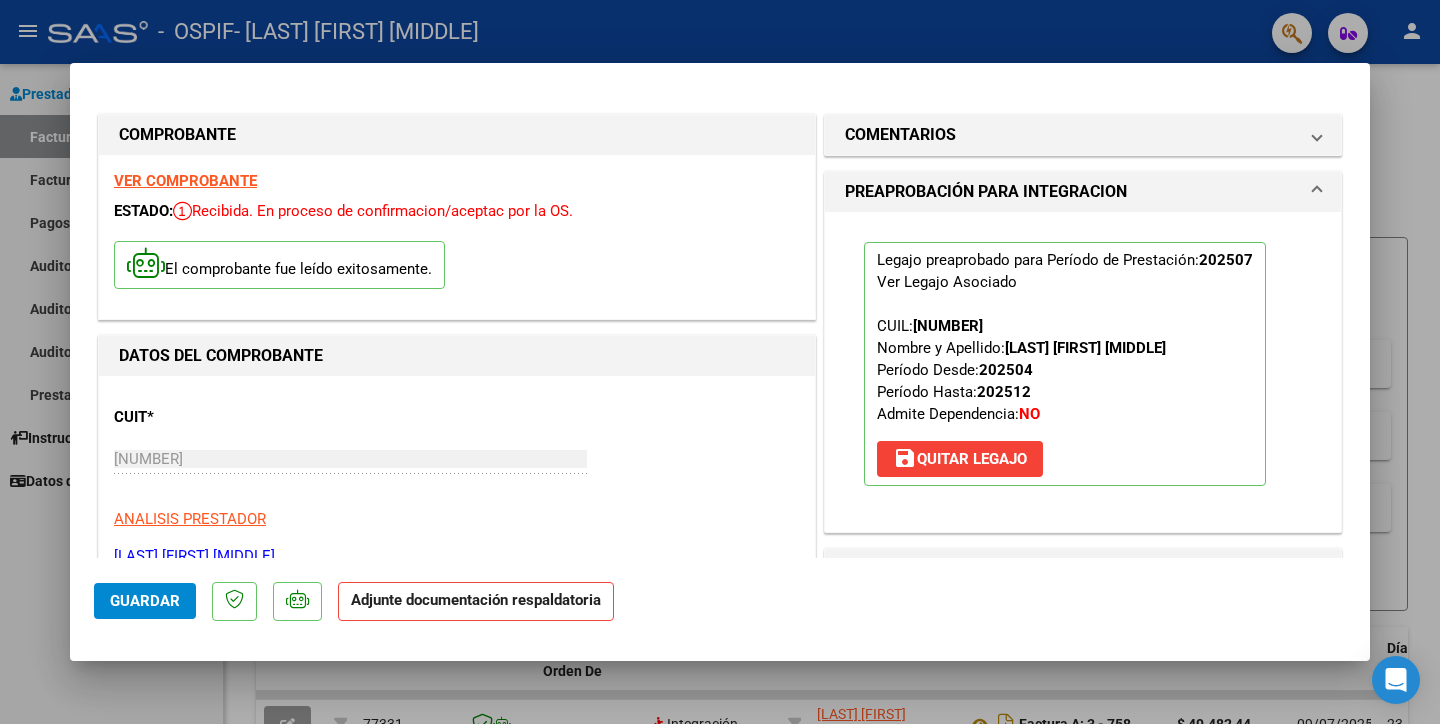 scroll, scrollTop: 222, scrollLeft: 0, axis: vertical 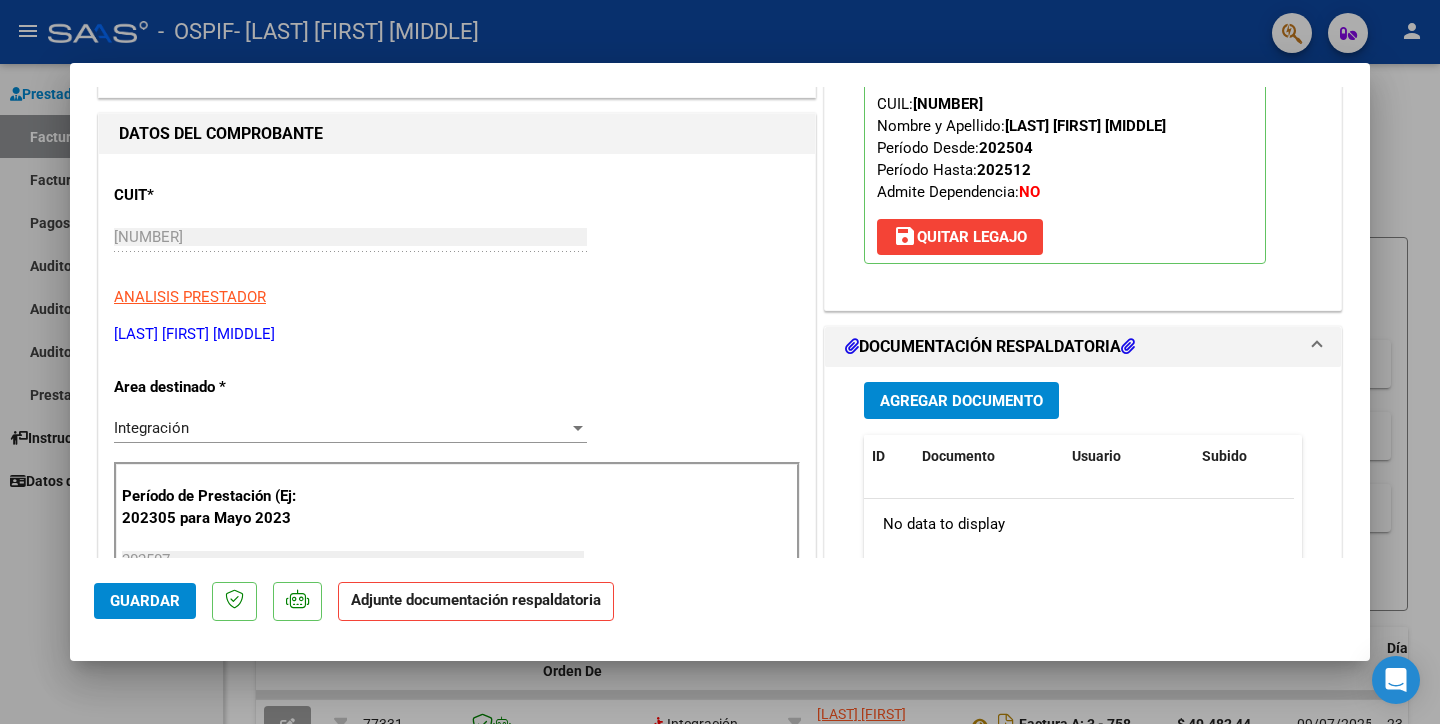 click on "Agregar Documento" at bounding box center [961, 401] 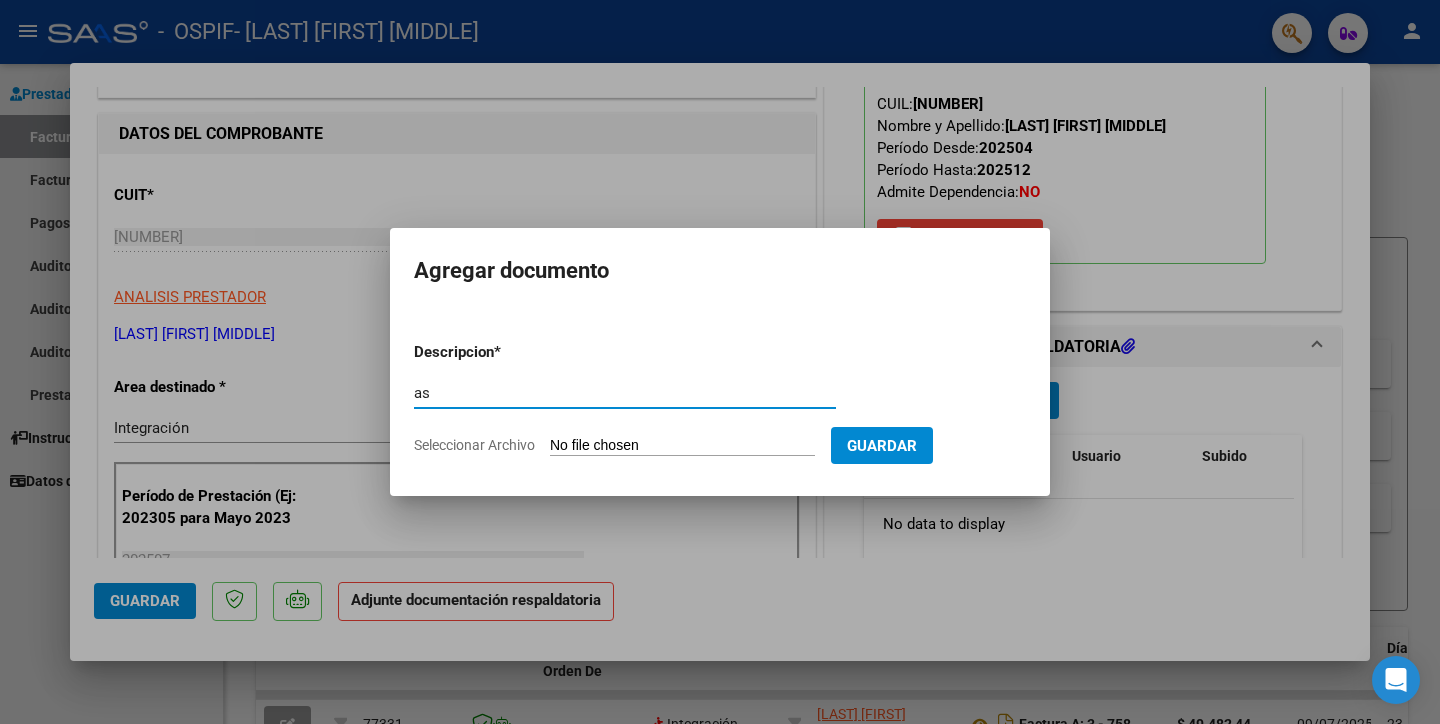 type on "asistencia" 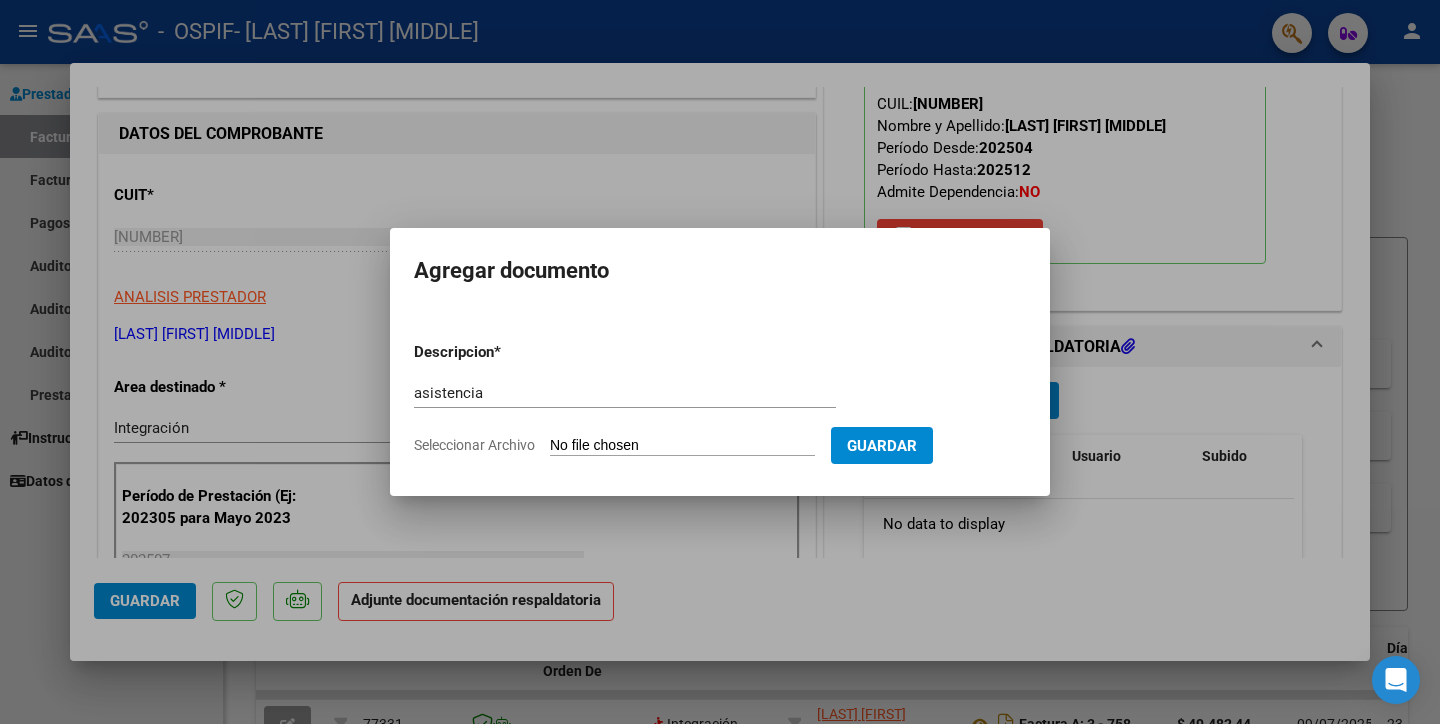click on "Seleccionar Archivo" 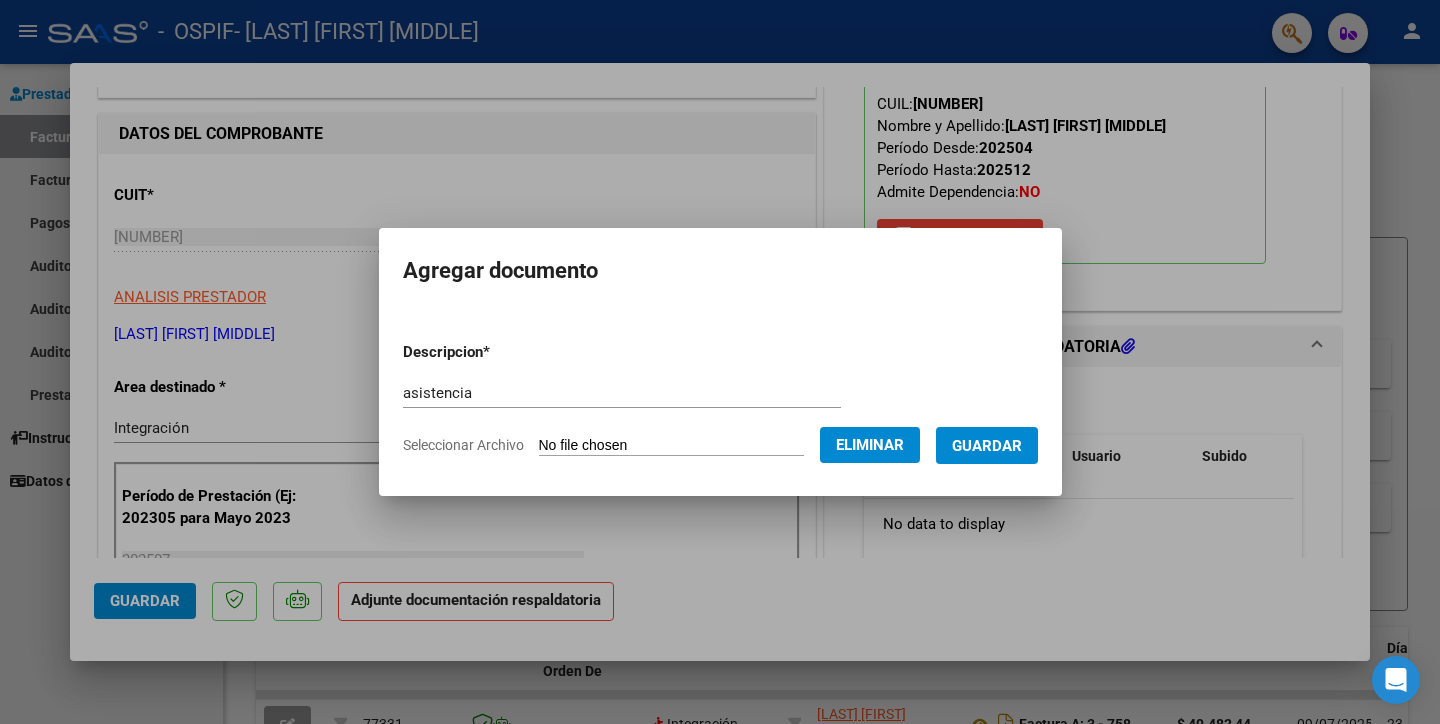 click on "Guardar" at bounding box center [987, 445] 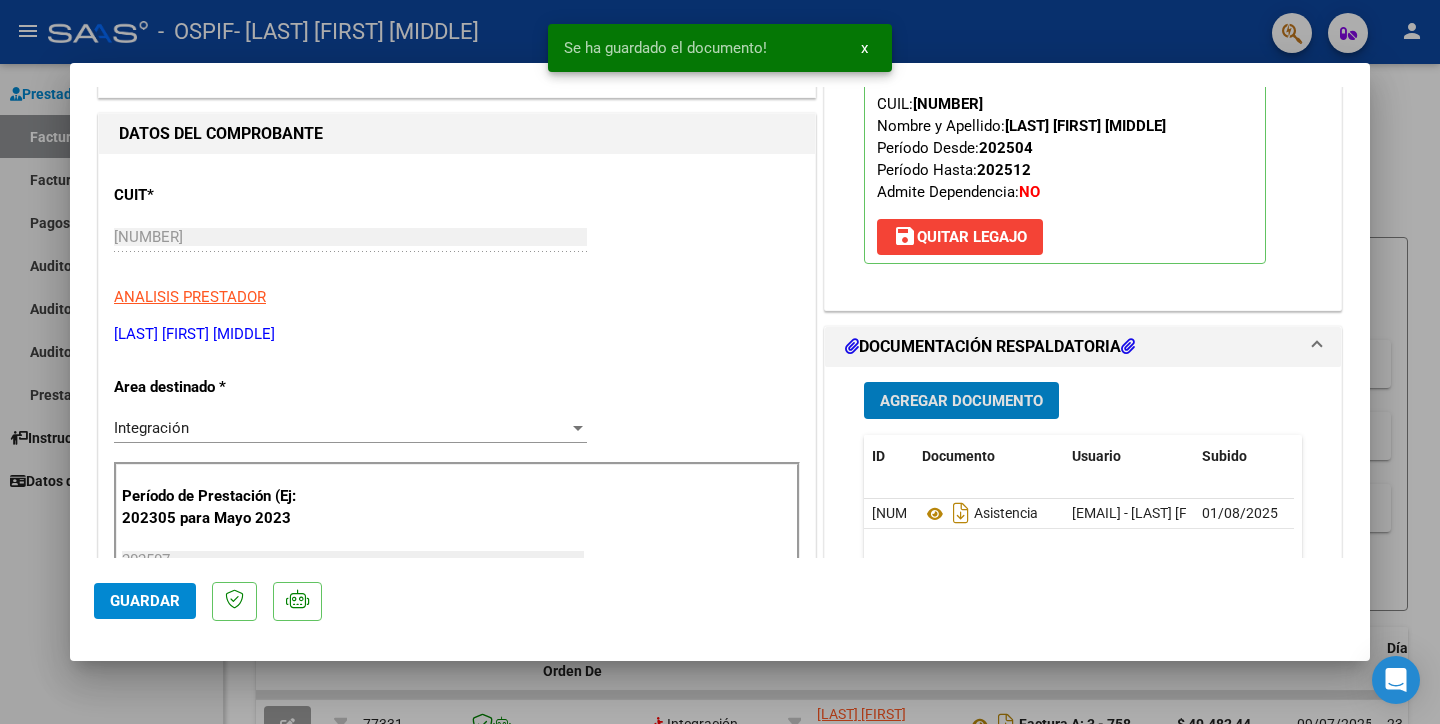 click on "Guardar" 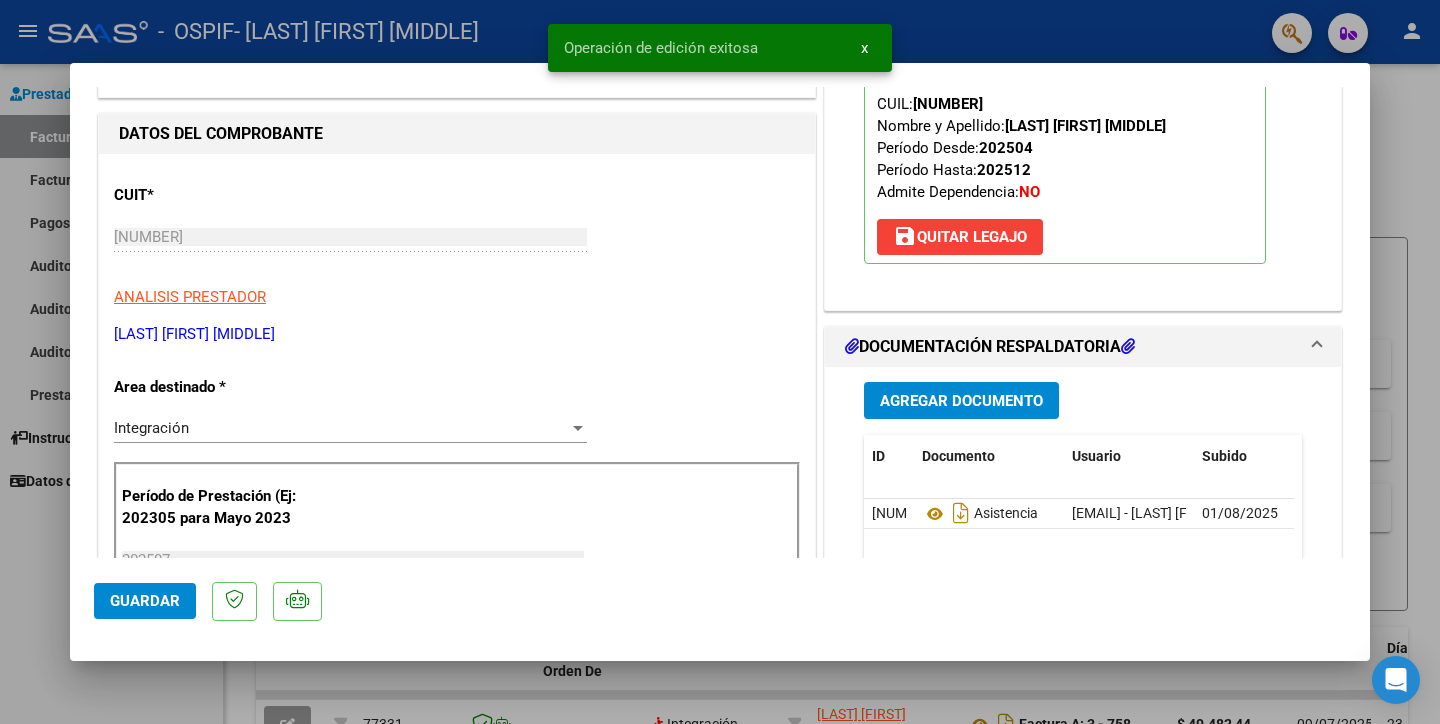 click at bounding box center [720, 362] 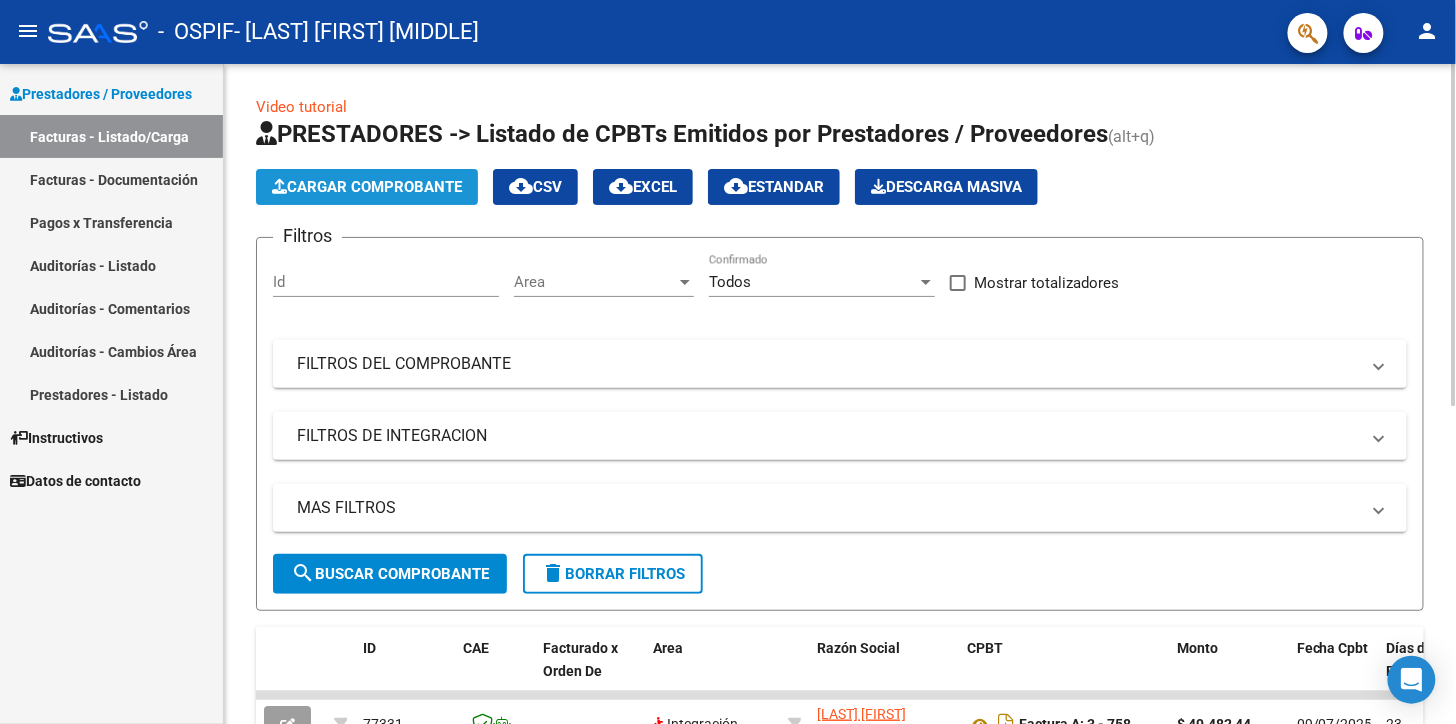 click on "Cargar Comprobante" 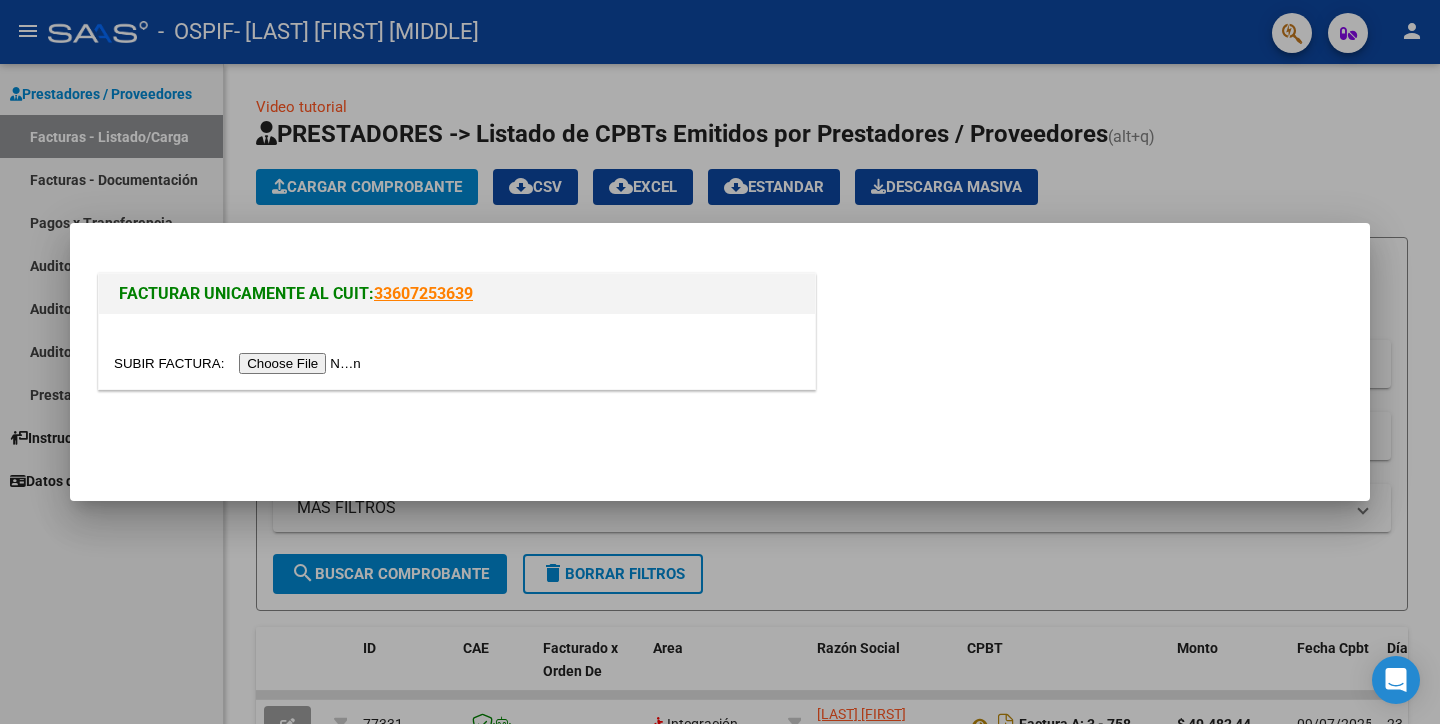 click at bounding box center [240, 363] 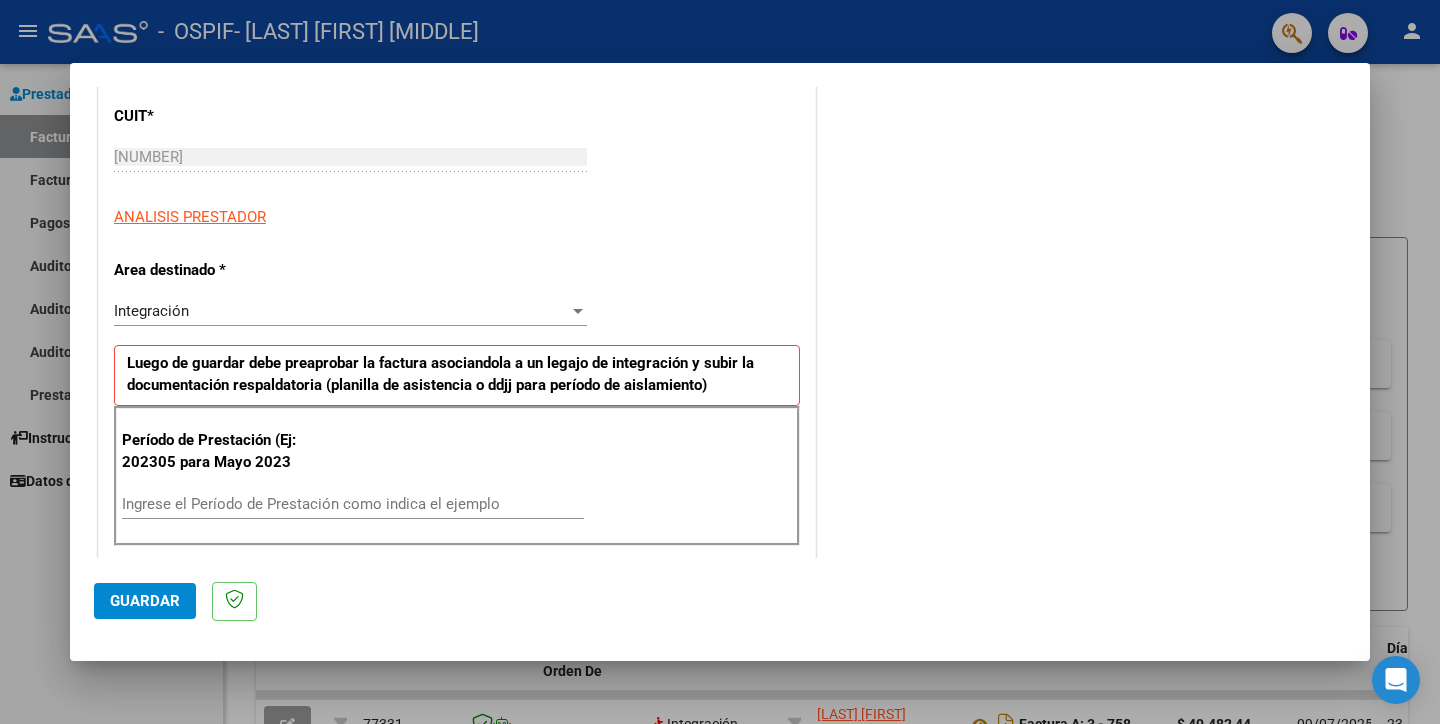 scroll, scrollTop: 333, scrollLeft: 0, axis: vertical 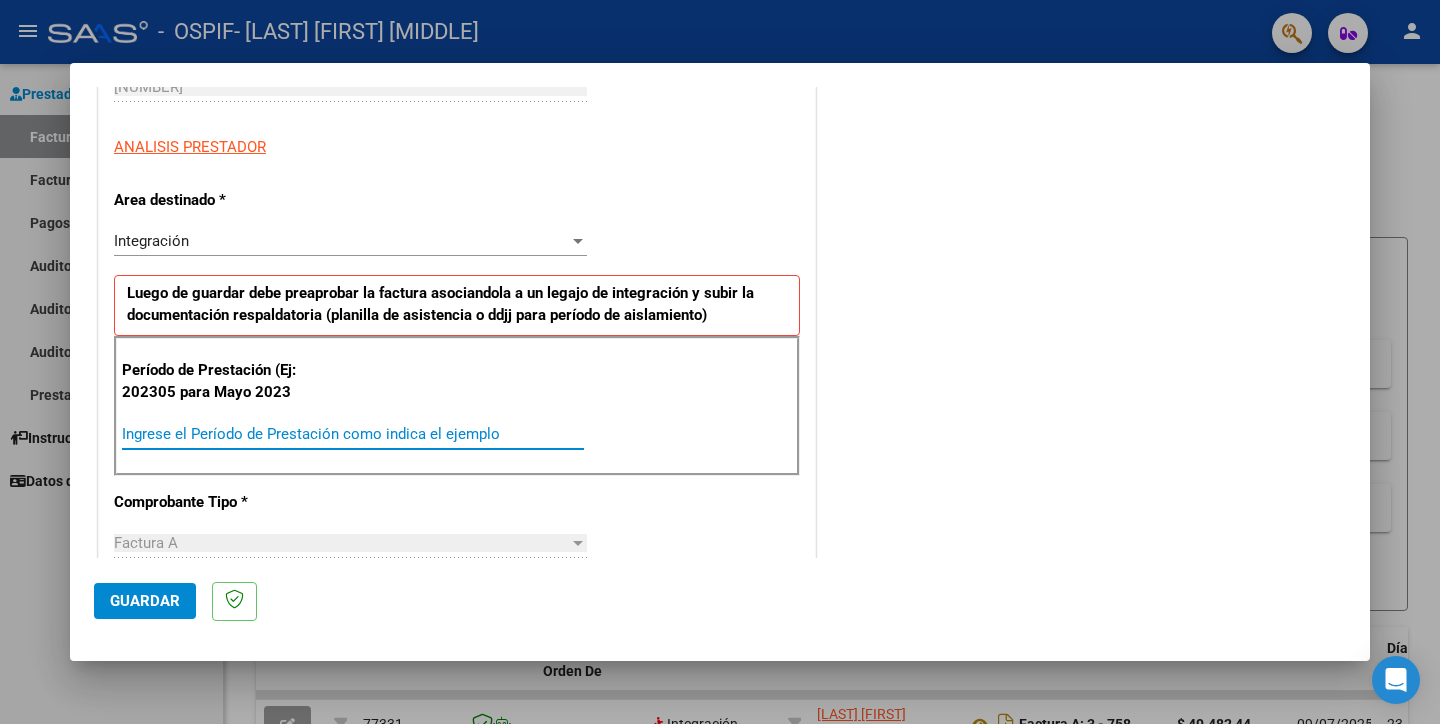 click on "Ingrese el Período de Prestación como indica el ejemplo" at bounding box center [353, 434] 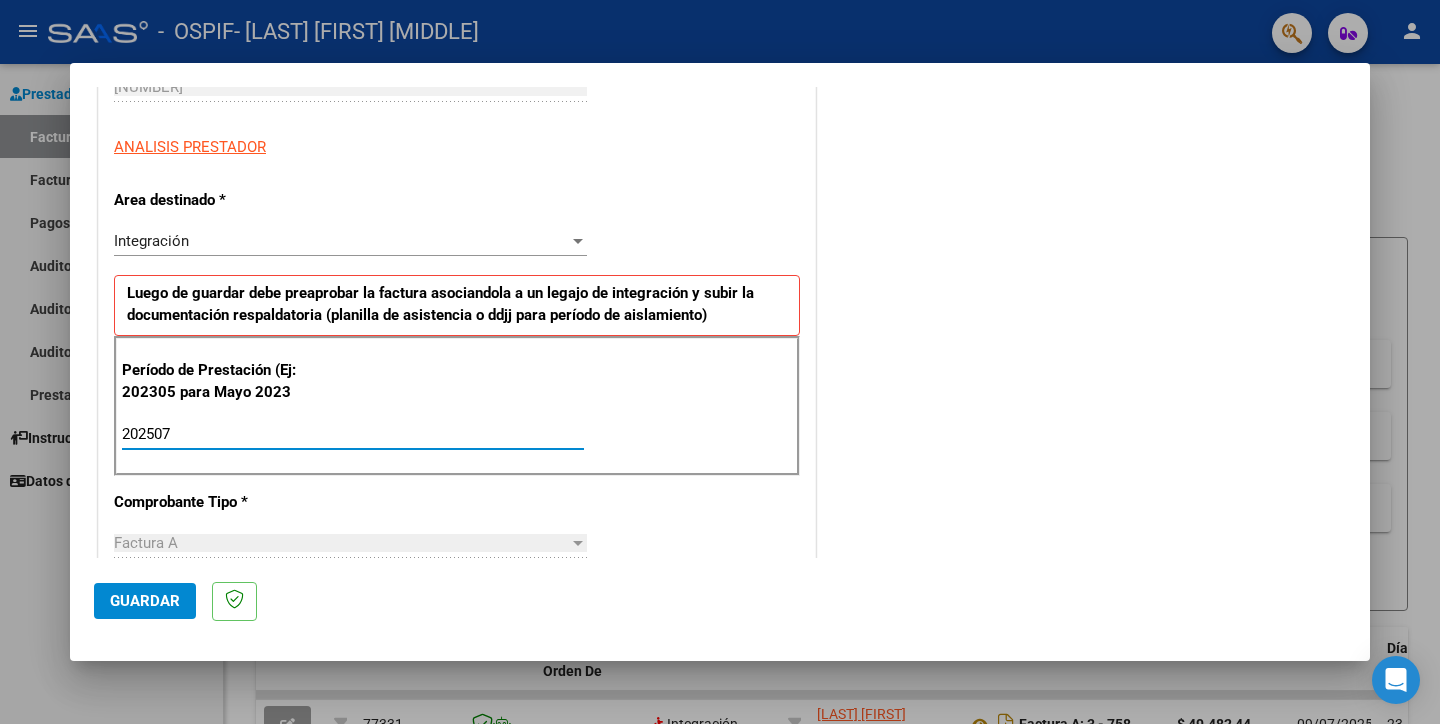 scroll, scrollTop: 555, scrollLeft: 0, axis: vertical 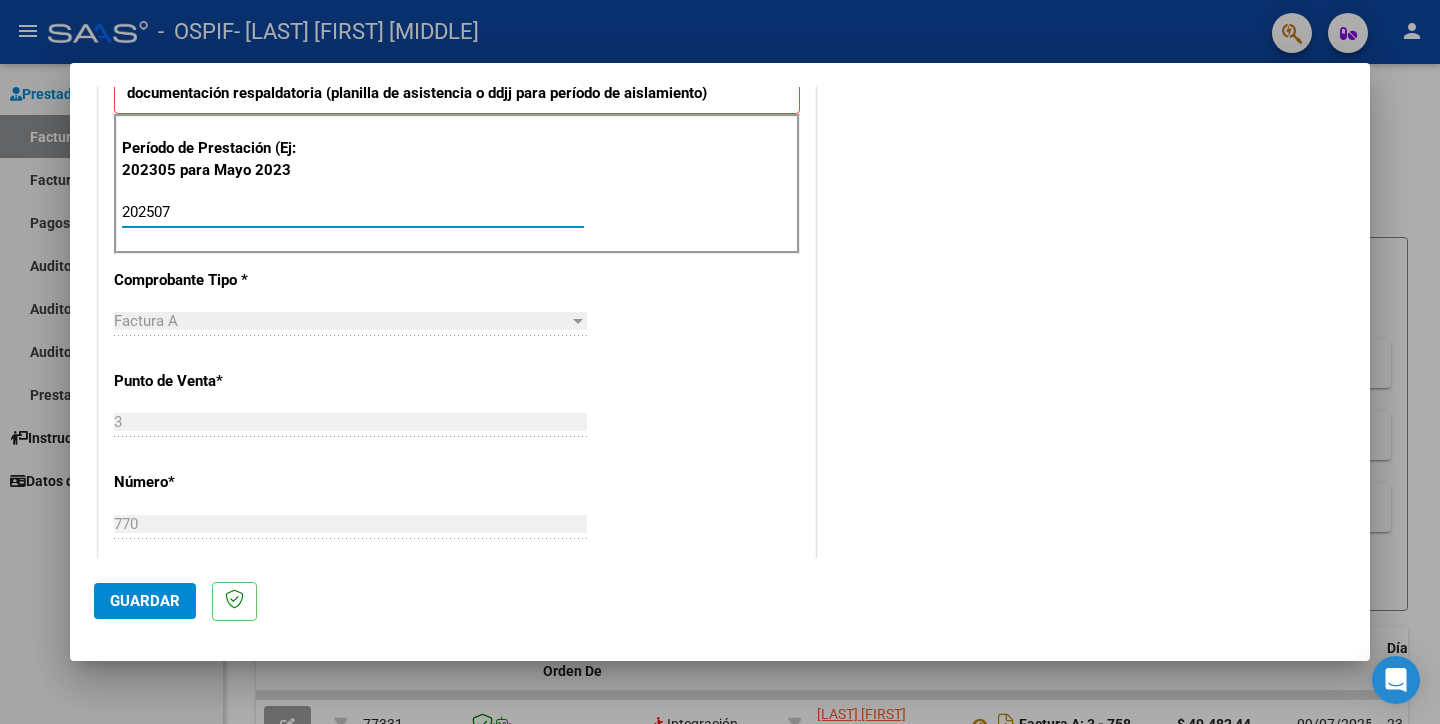 type on "202507" 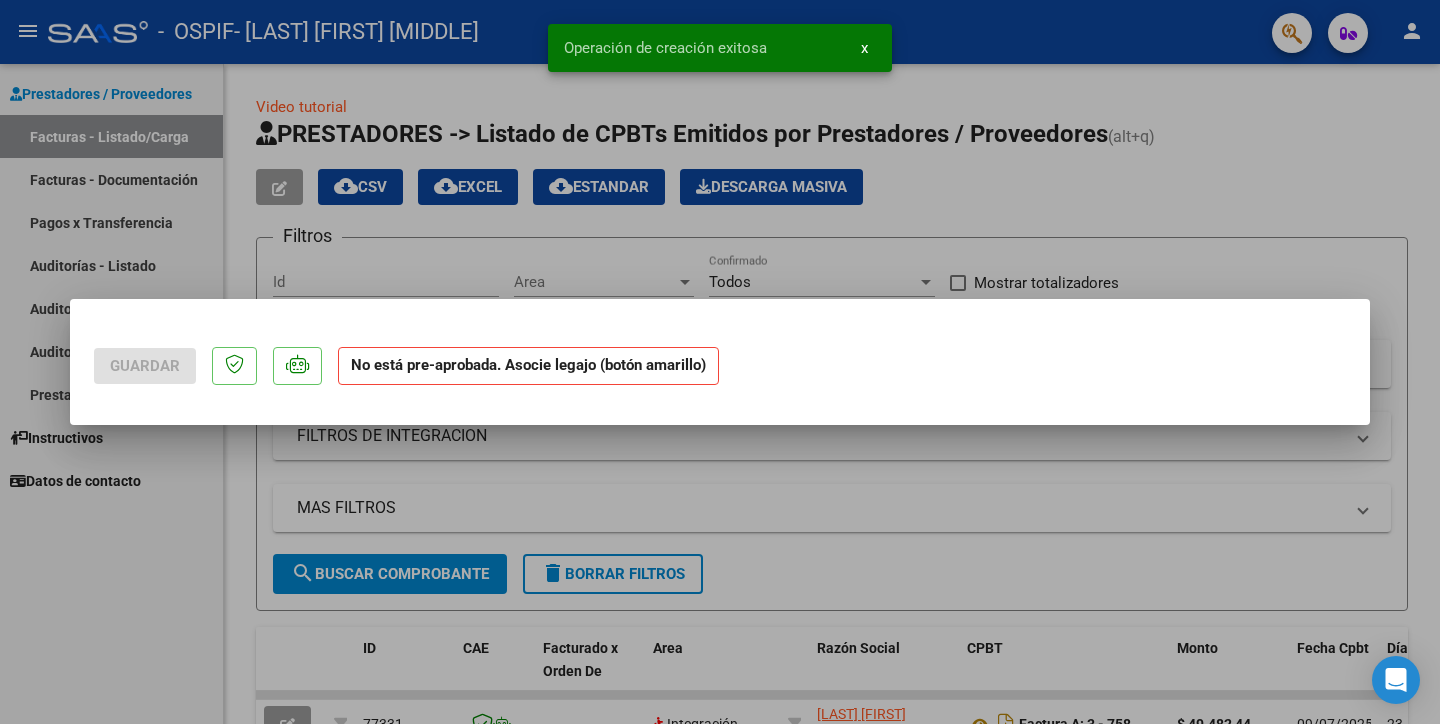 scroll, scrollTop: 0, scrollLeft: 0, axis: both 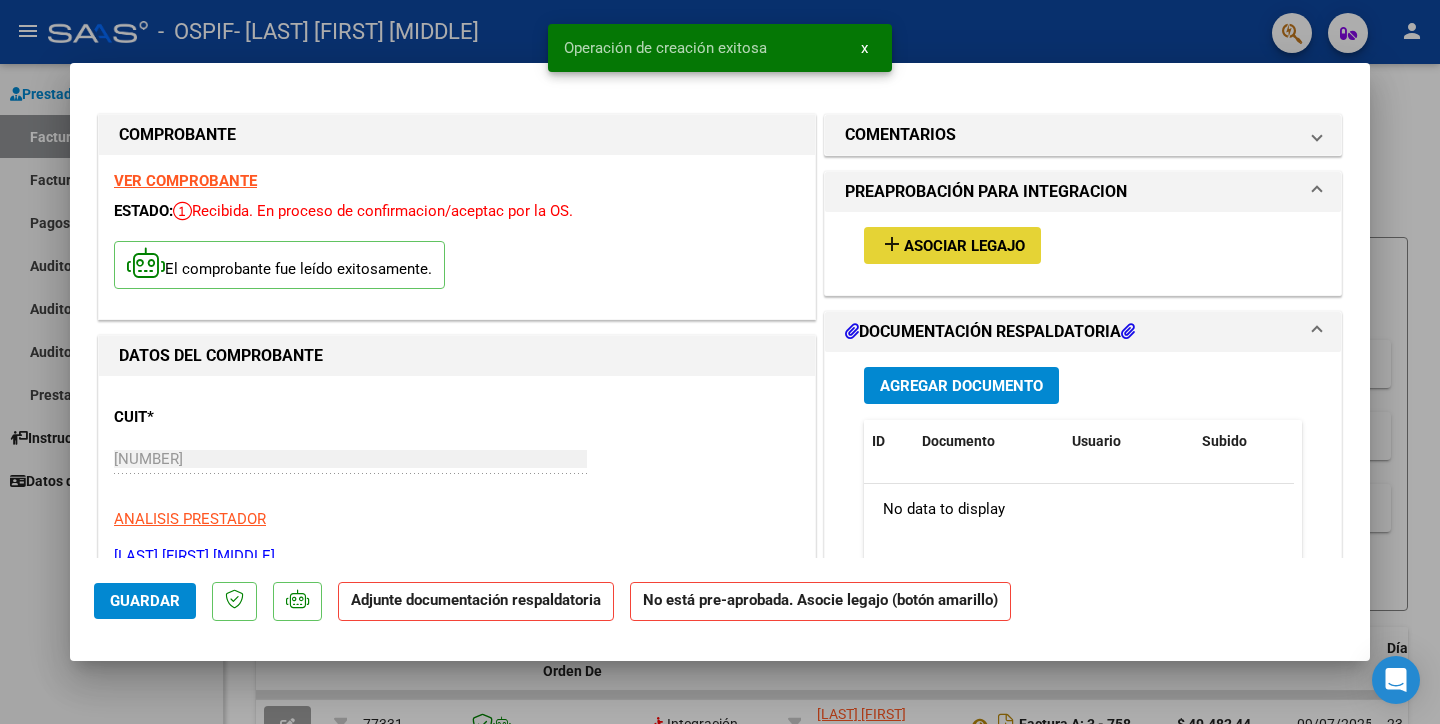 click on "Asociar Legajo" at bounding box center [964, 246] 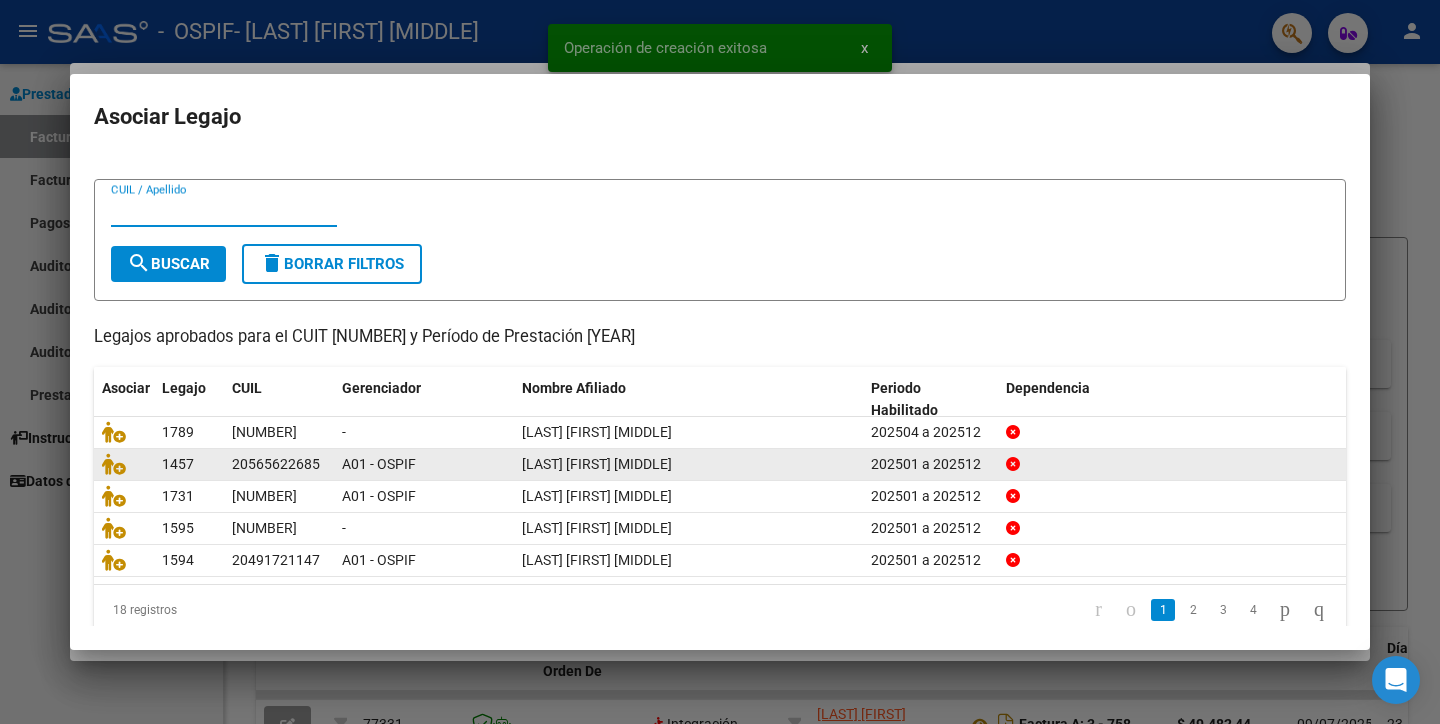 scroll, scrollTop: 50, scrollLeft: 0, axis: vertical 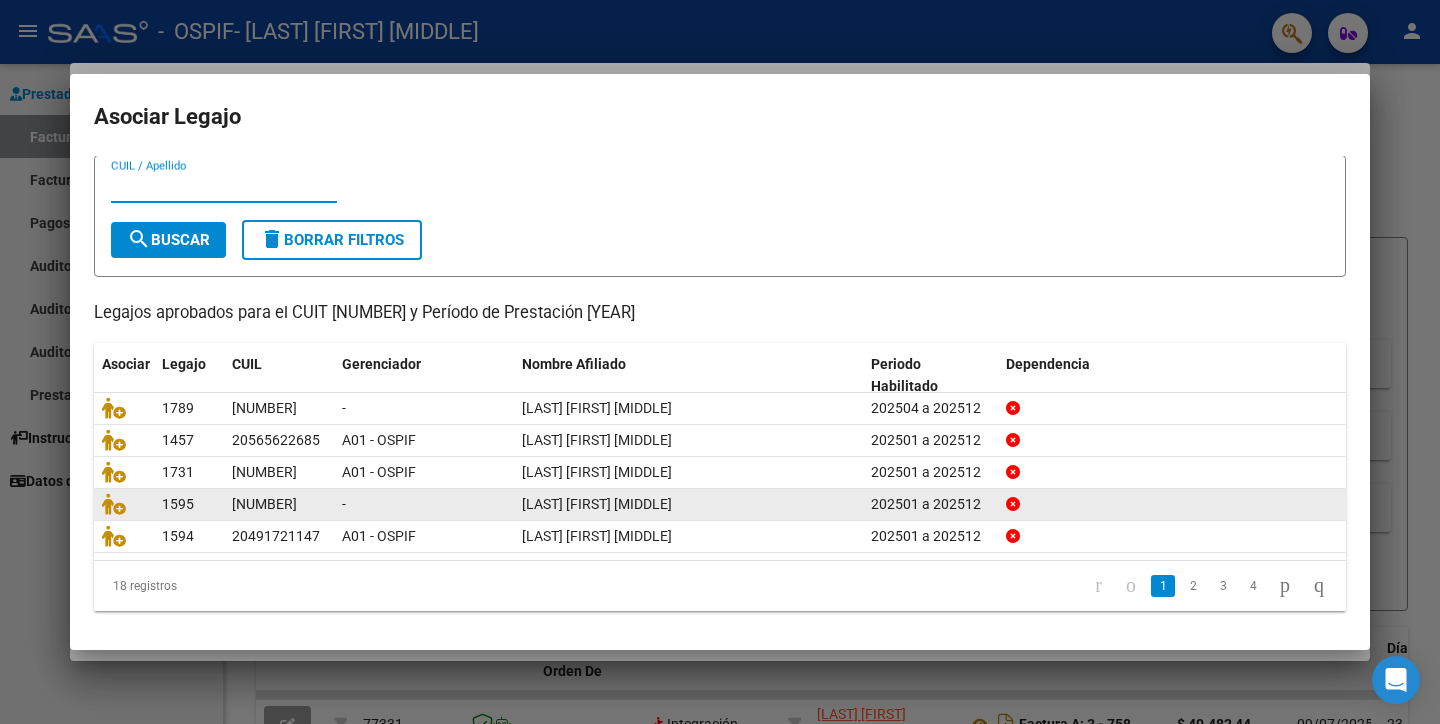 click on "2" 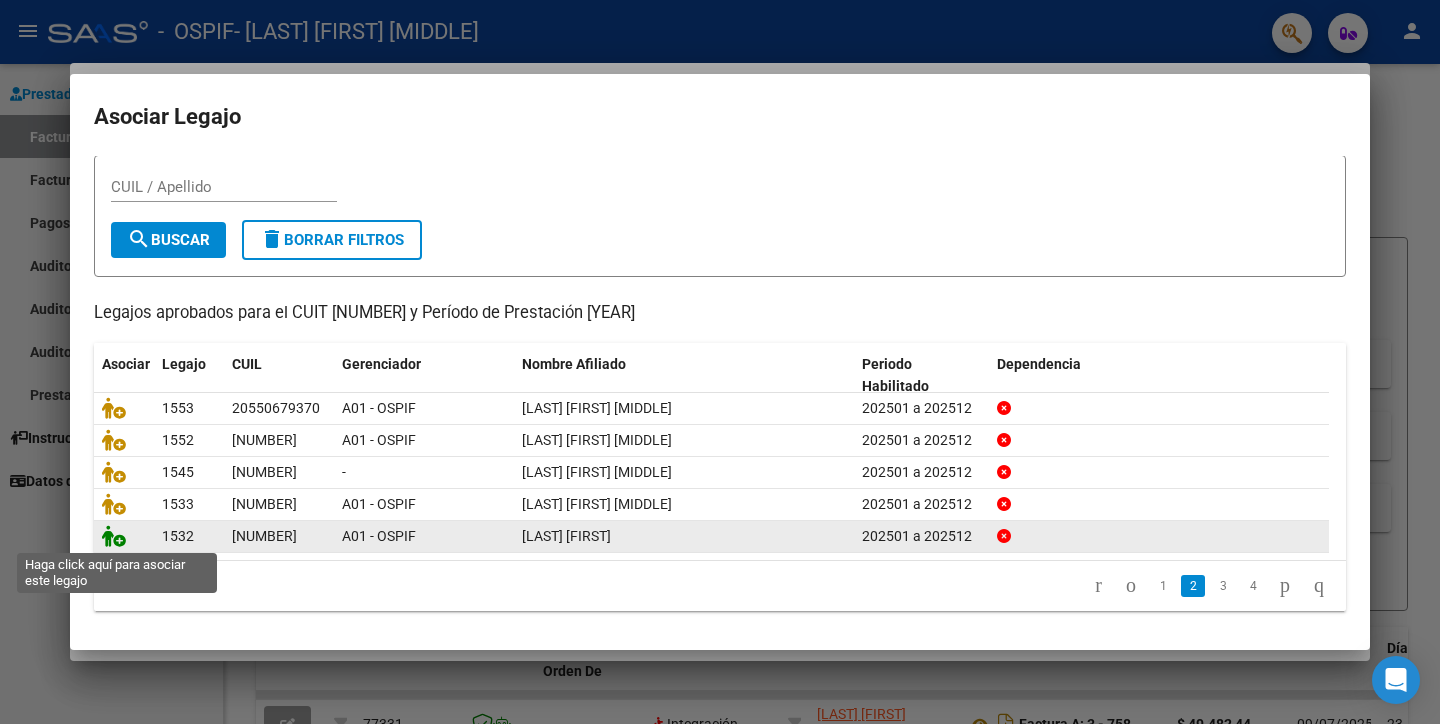 click 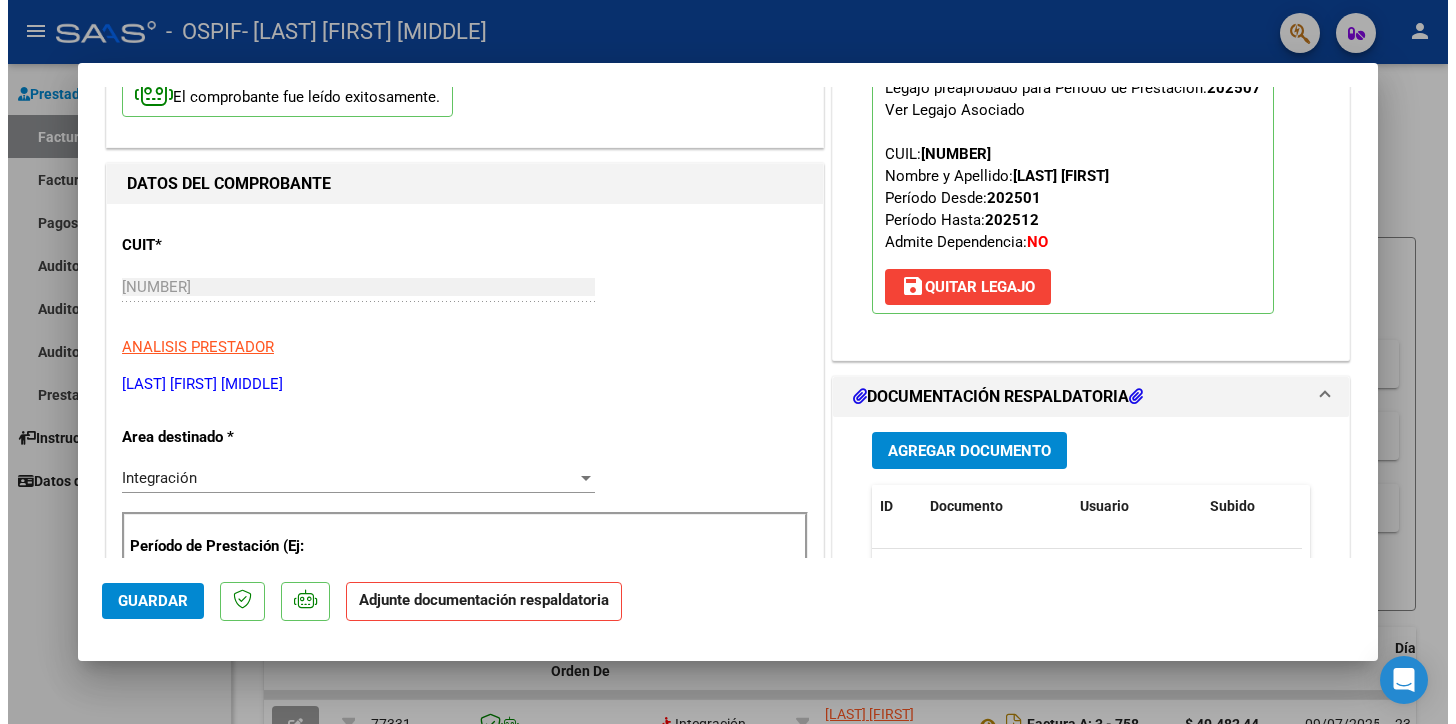 scroll, scrollTop: 222, scrollLeft: 0, axis: vertical 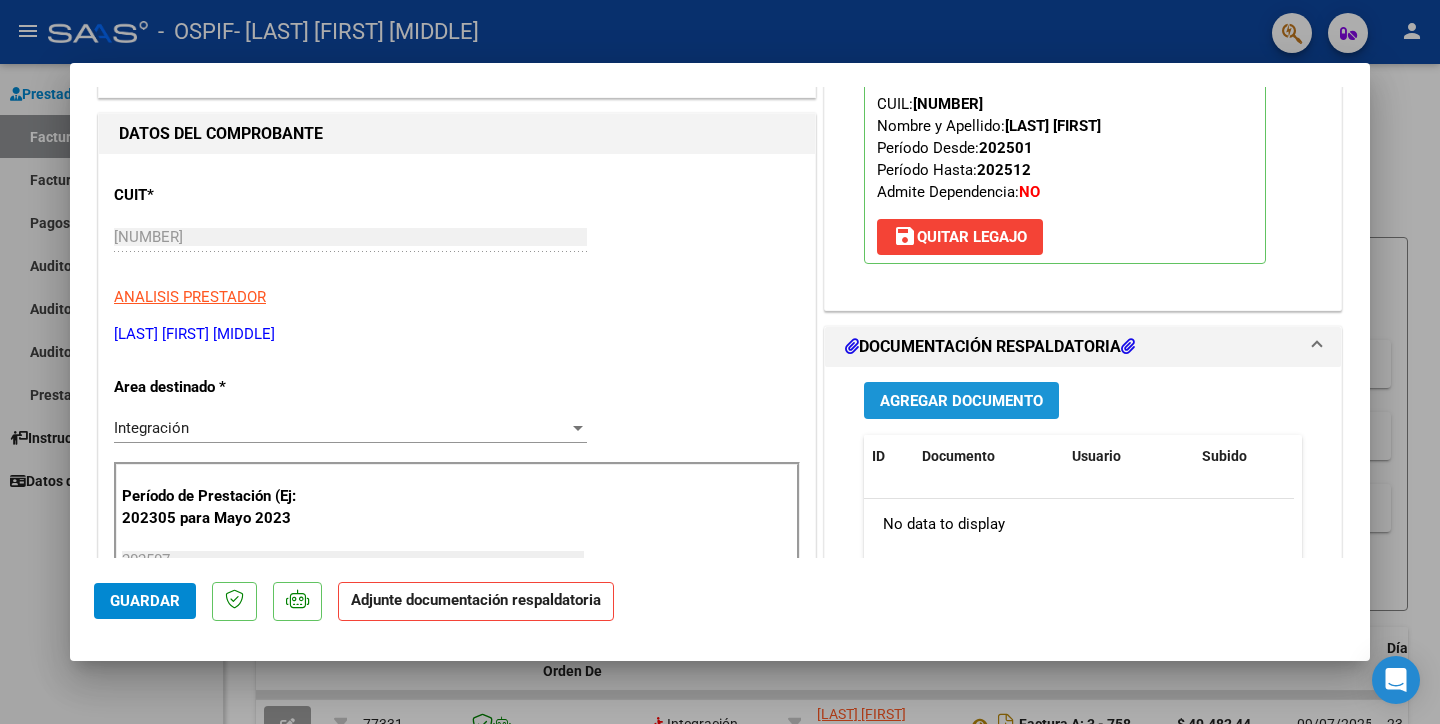click on "Agregar Documento" at bounding box center [961, 401] 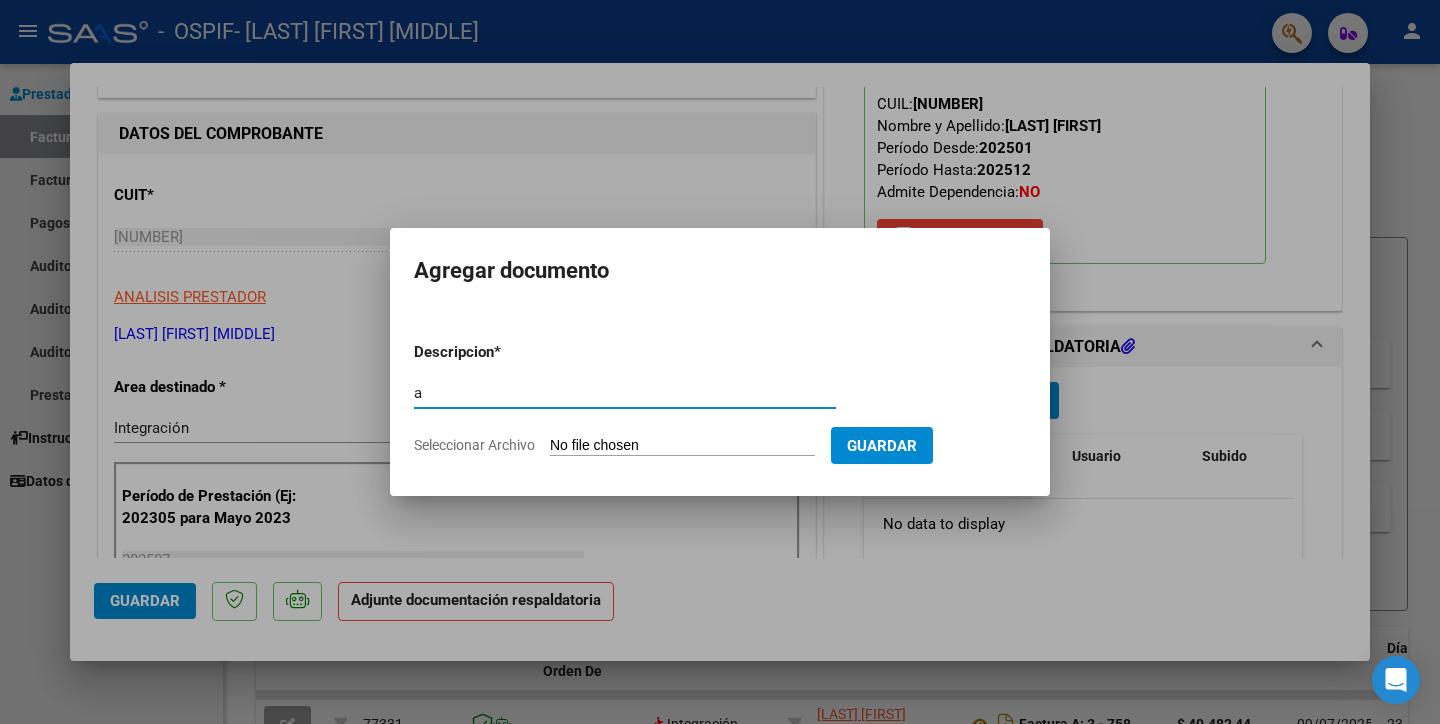 type on "asistencia" 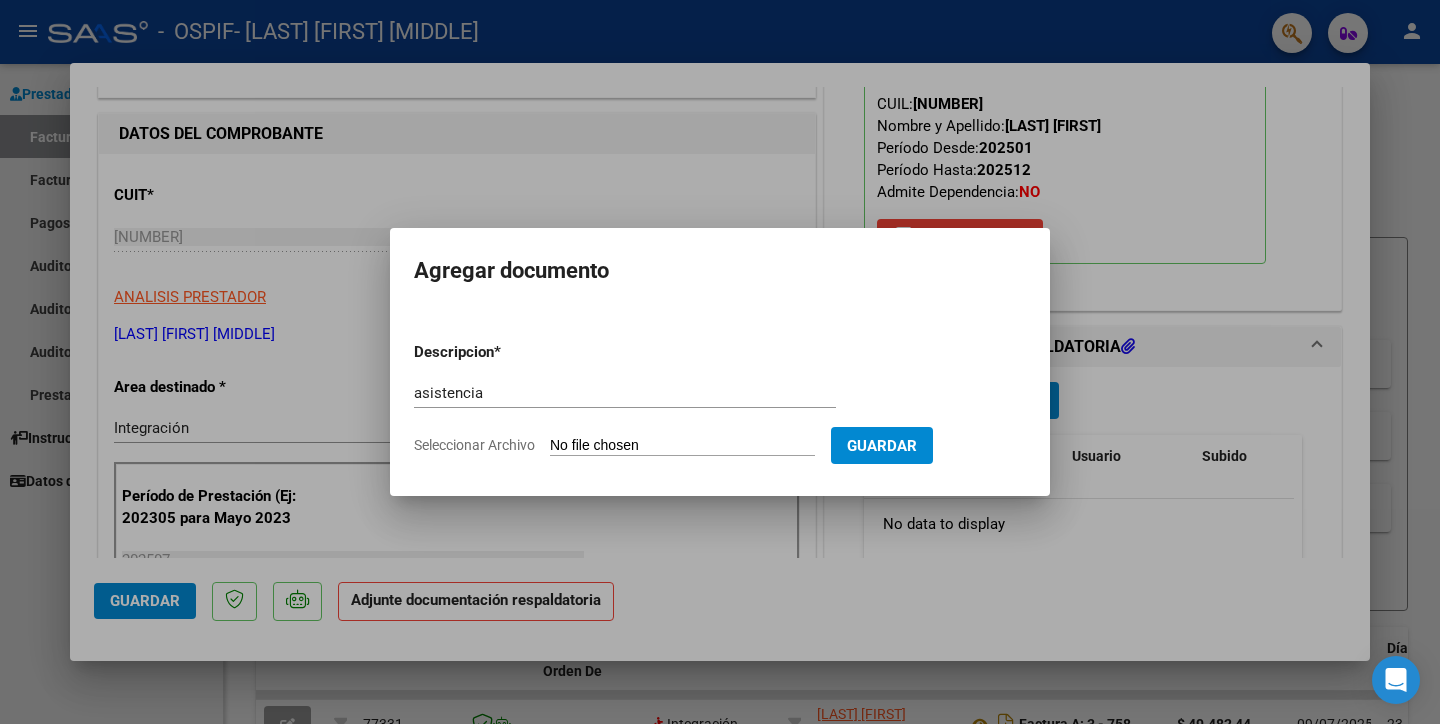 click on "Seleccionar Archivo" 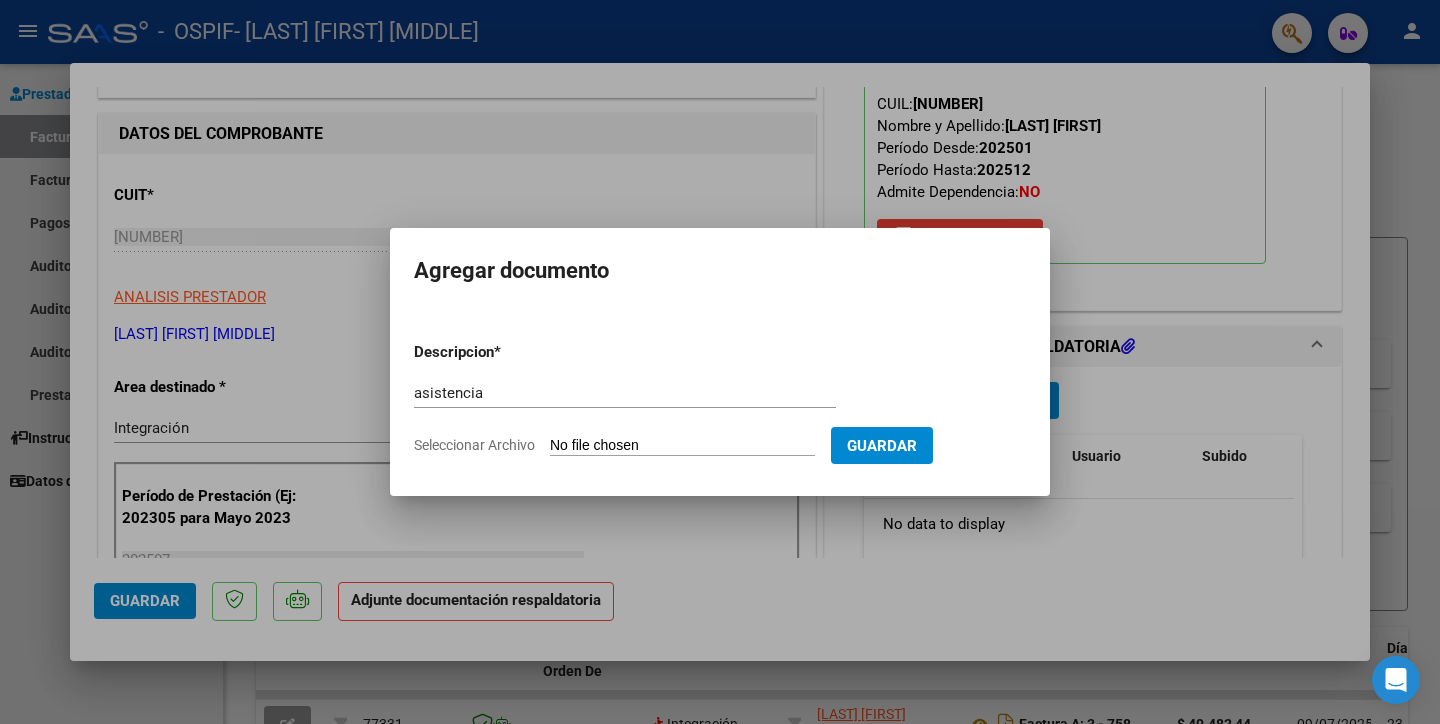 type on "C:\fakepath\asistencia [LAST] [YEAR].pdf" 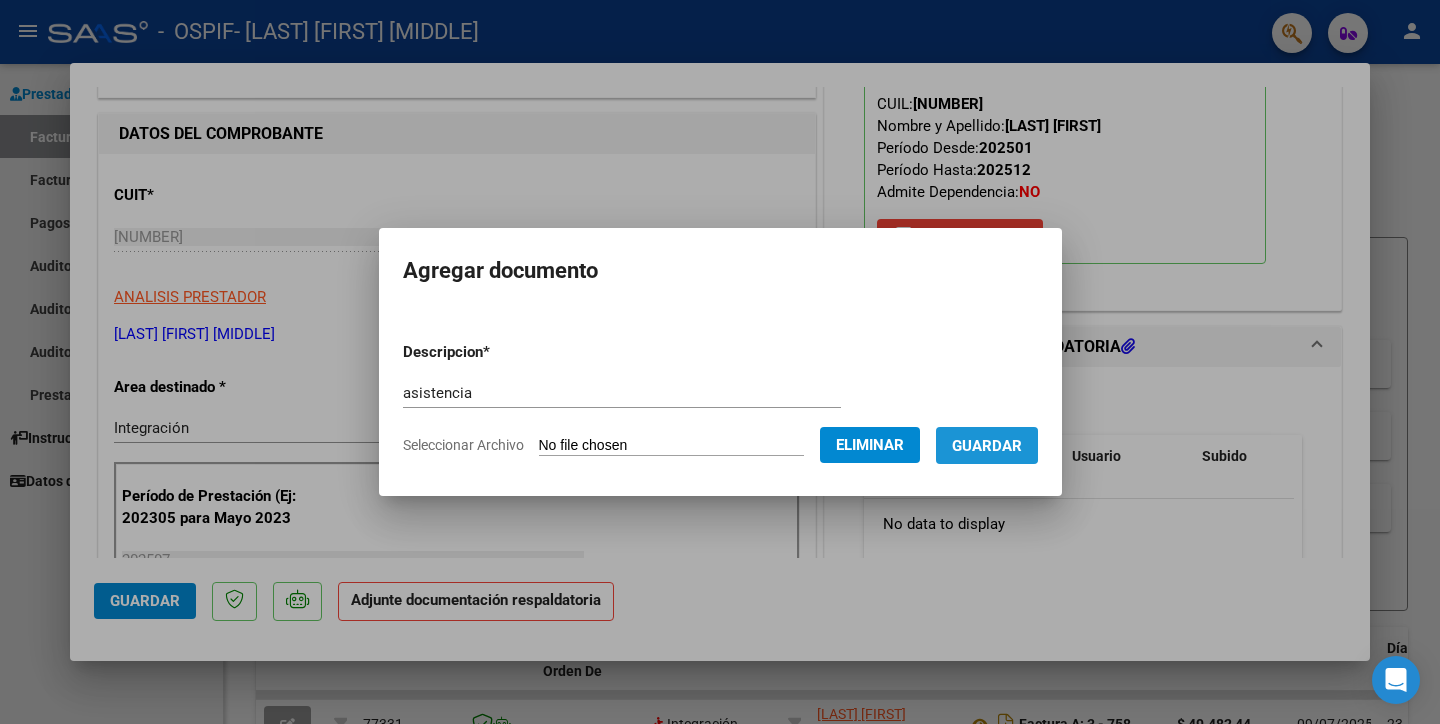 click on "Guardar" at bounding box center (987, 446) 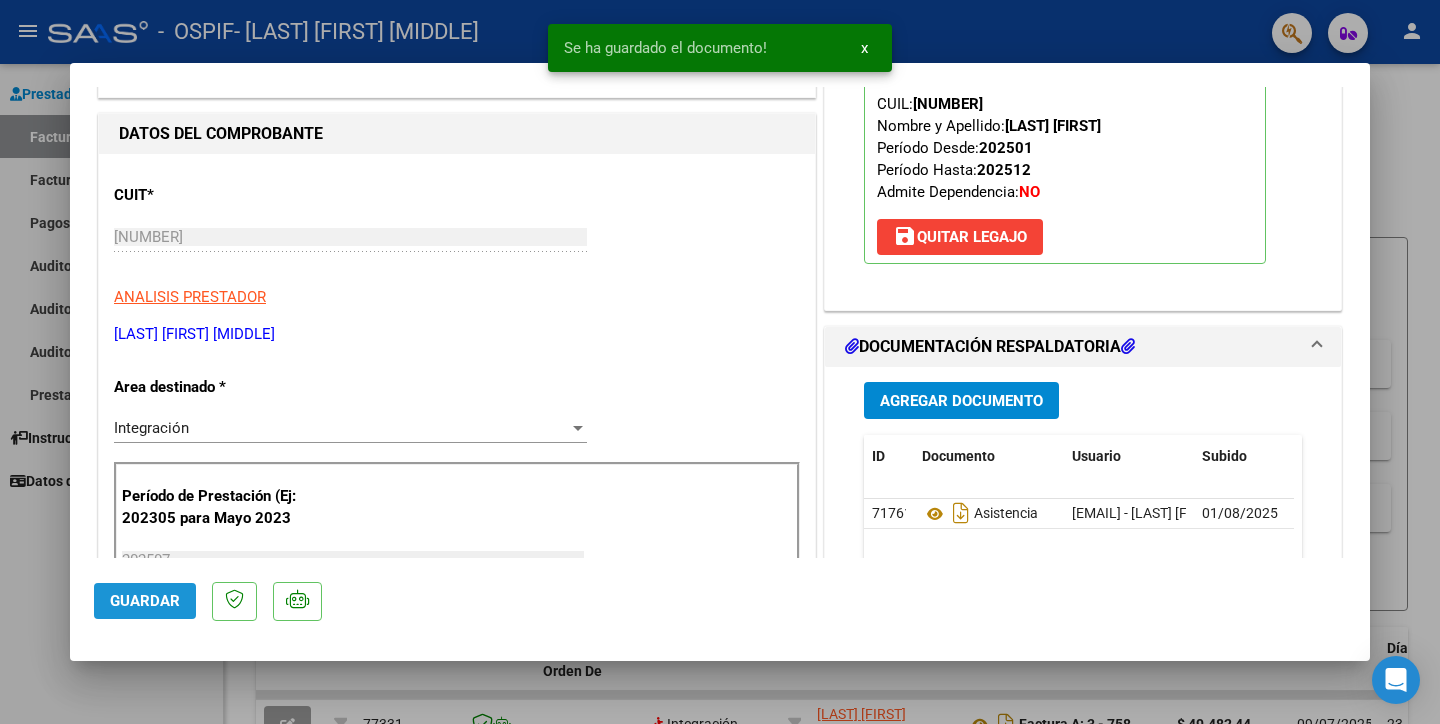 click on "Guardar" 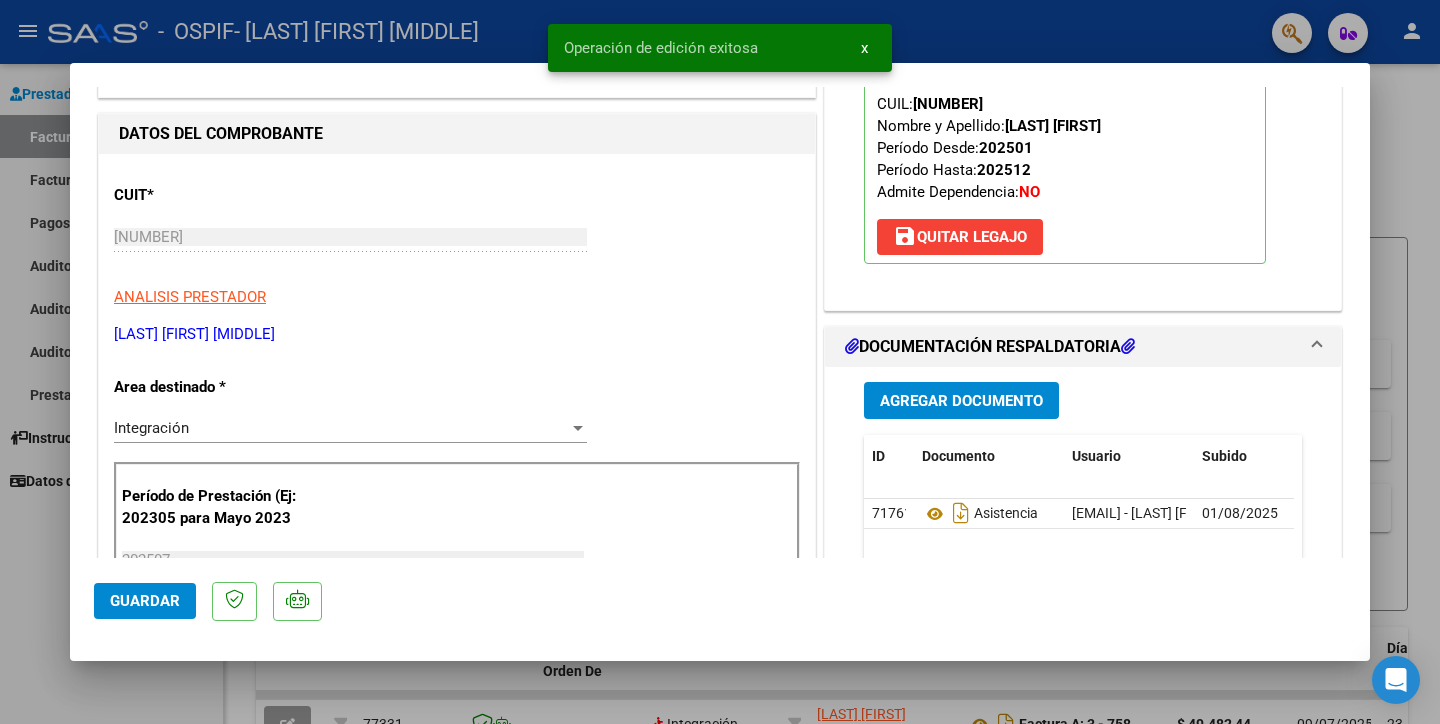 click at bounding box center (720, 362) 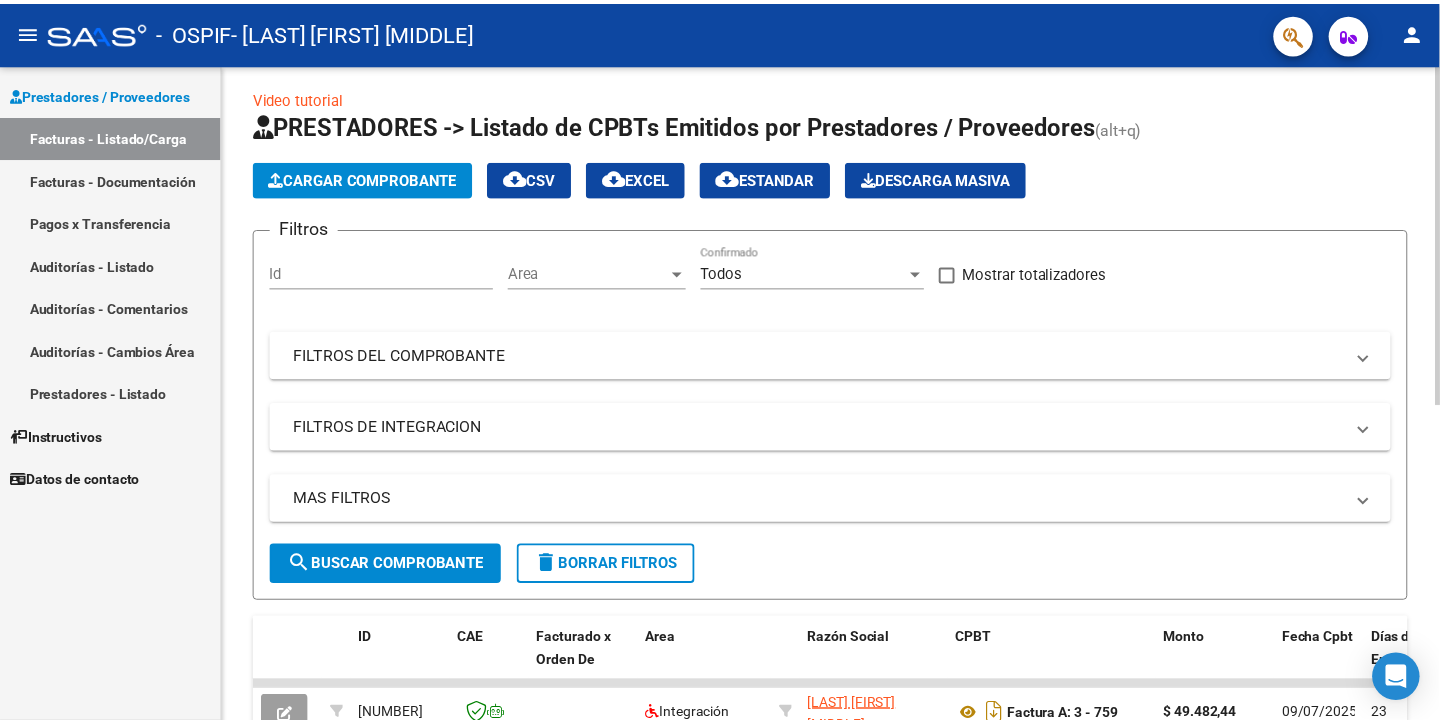 scroll, scrollTop: 0, scrollLeft: 0, axis: both 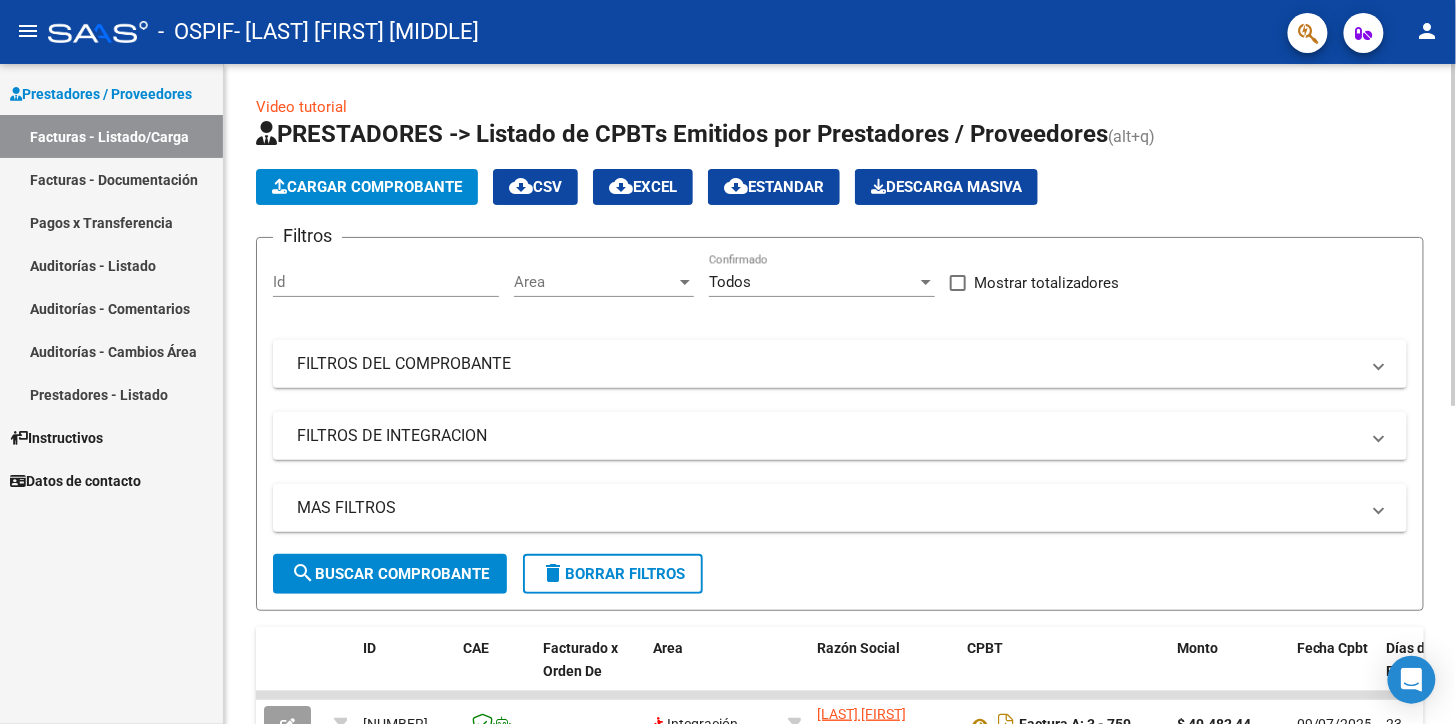 click on "Cargar Comprobante" 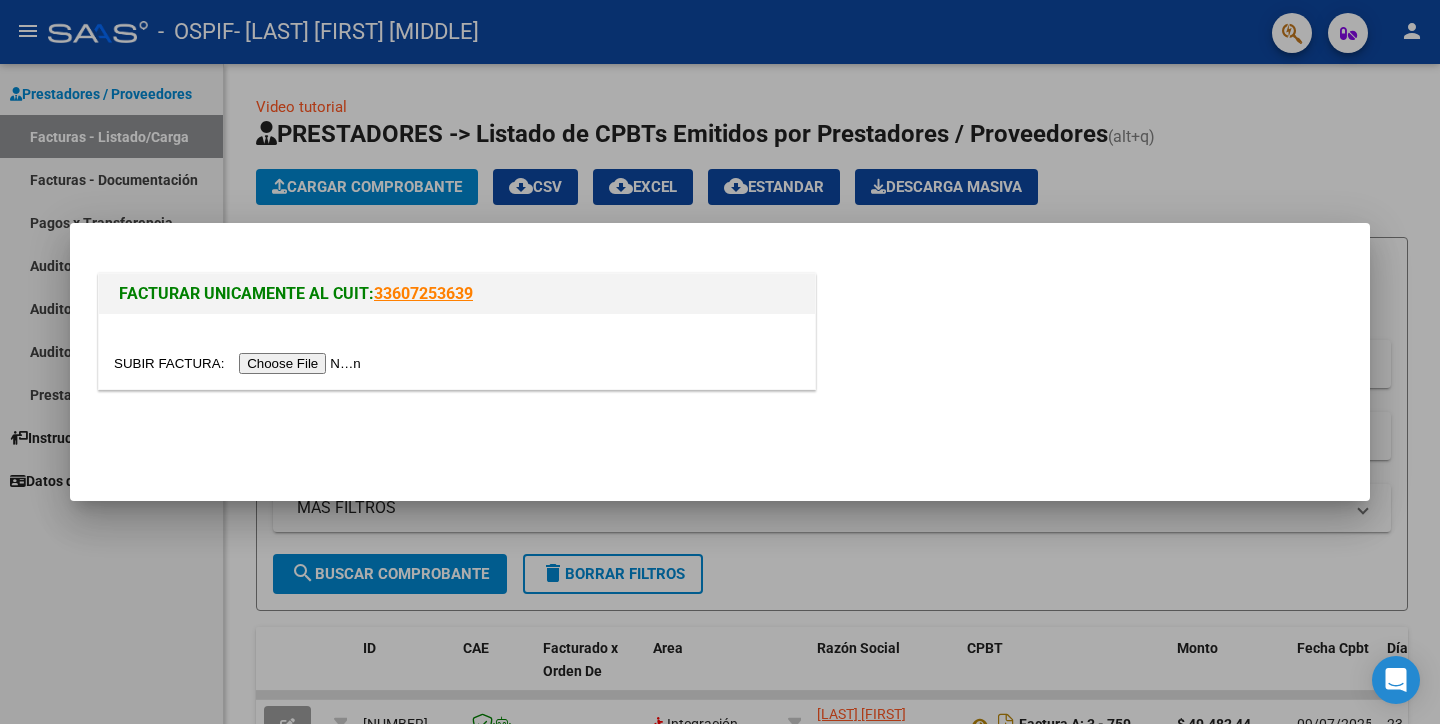 click at bounding box center (240, 363) 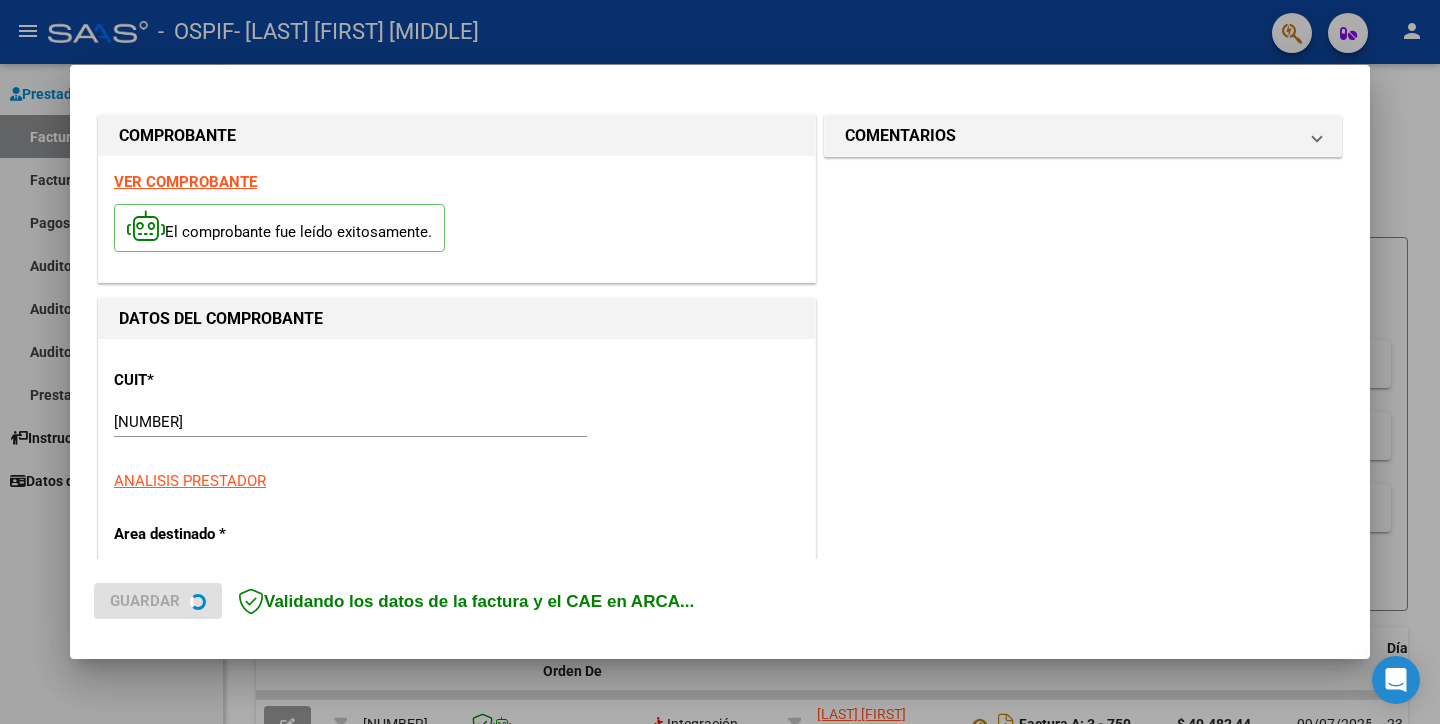 scroll, scrollTop: 222, scrollLeft: 0, axis: vertical 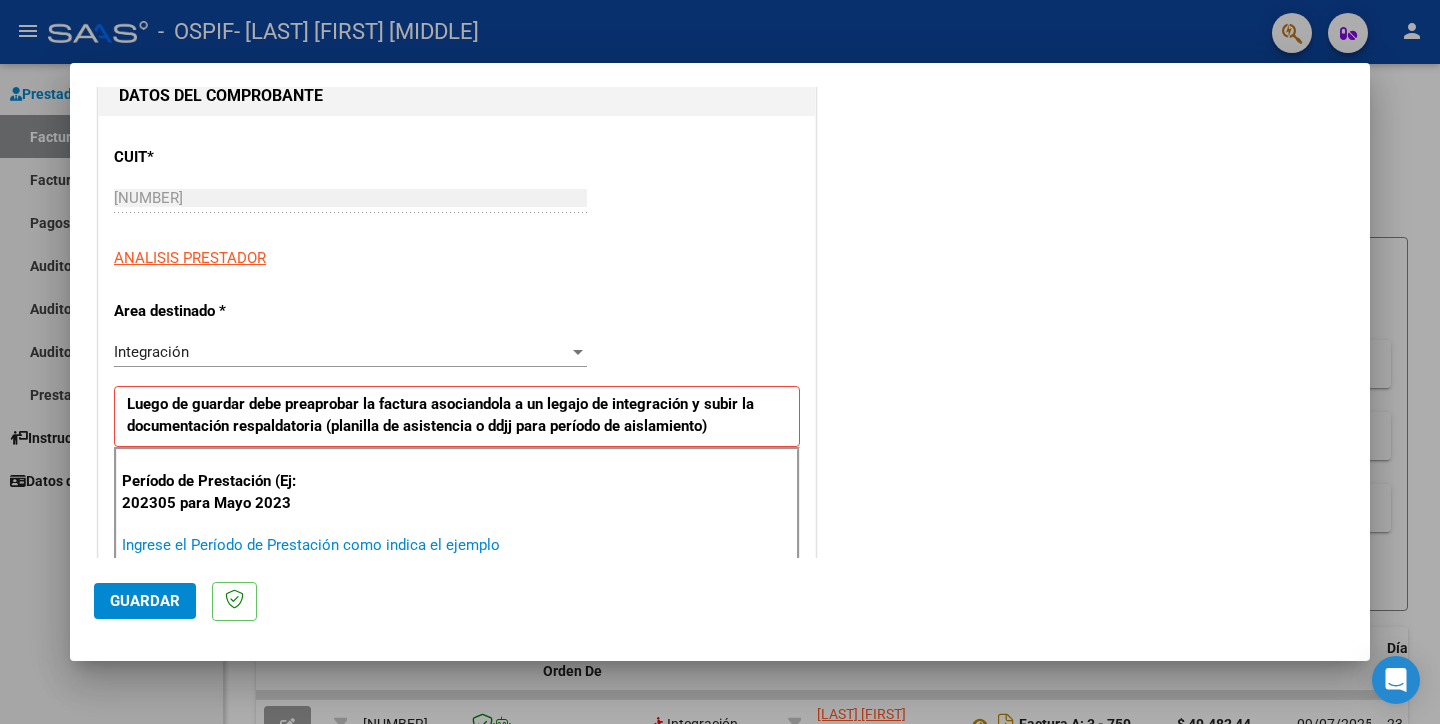 click on "Ingrese el Período de Prestación como indica el ejemplo" at bounding box center (353, 545) 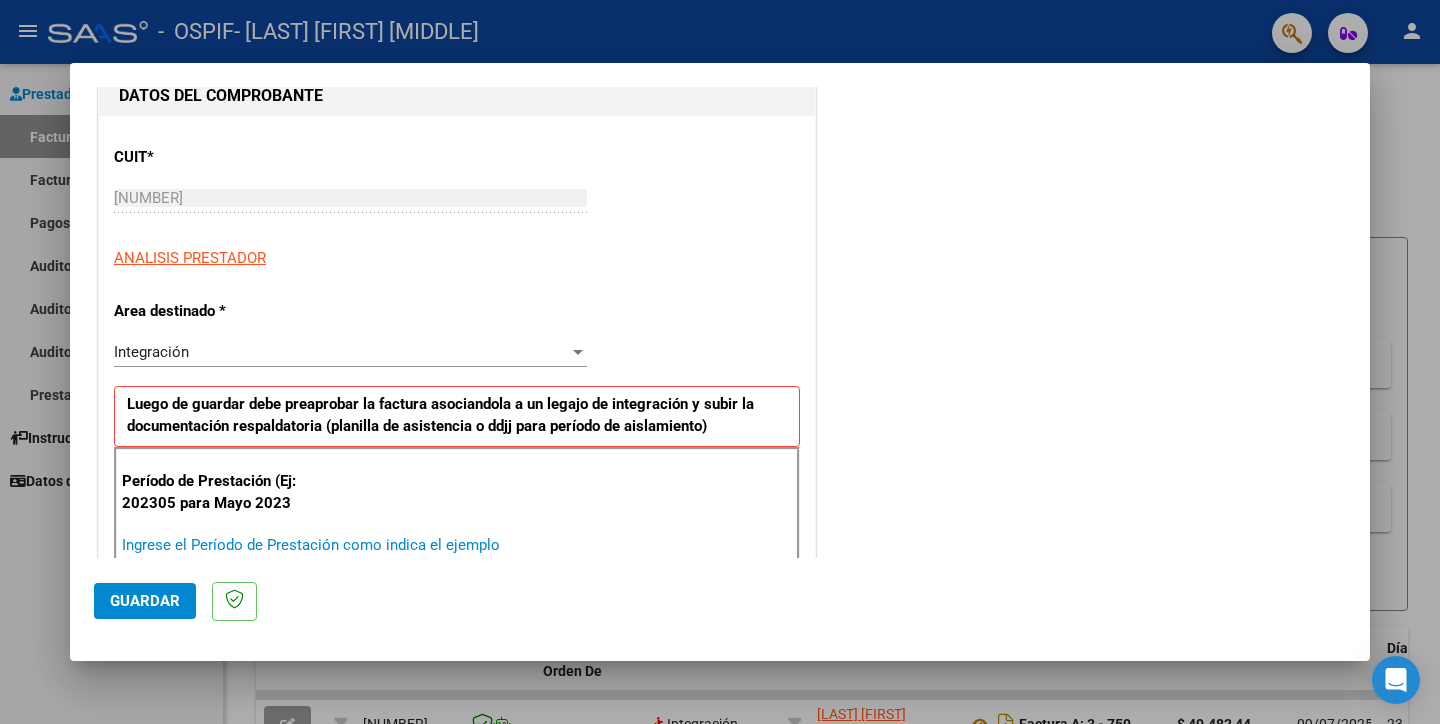drag, startPoint x: 222, startPoint y: 536, endPoint x: 316, endPoint y: 551, distance: 95.189285 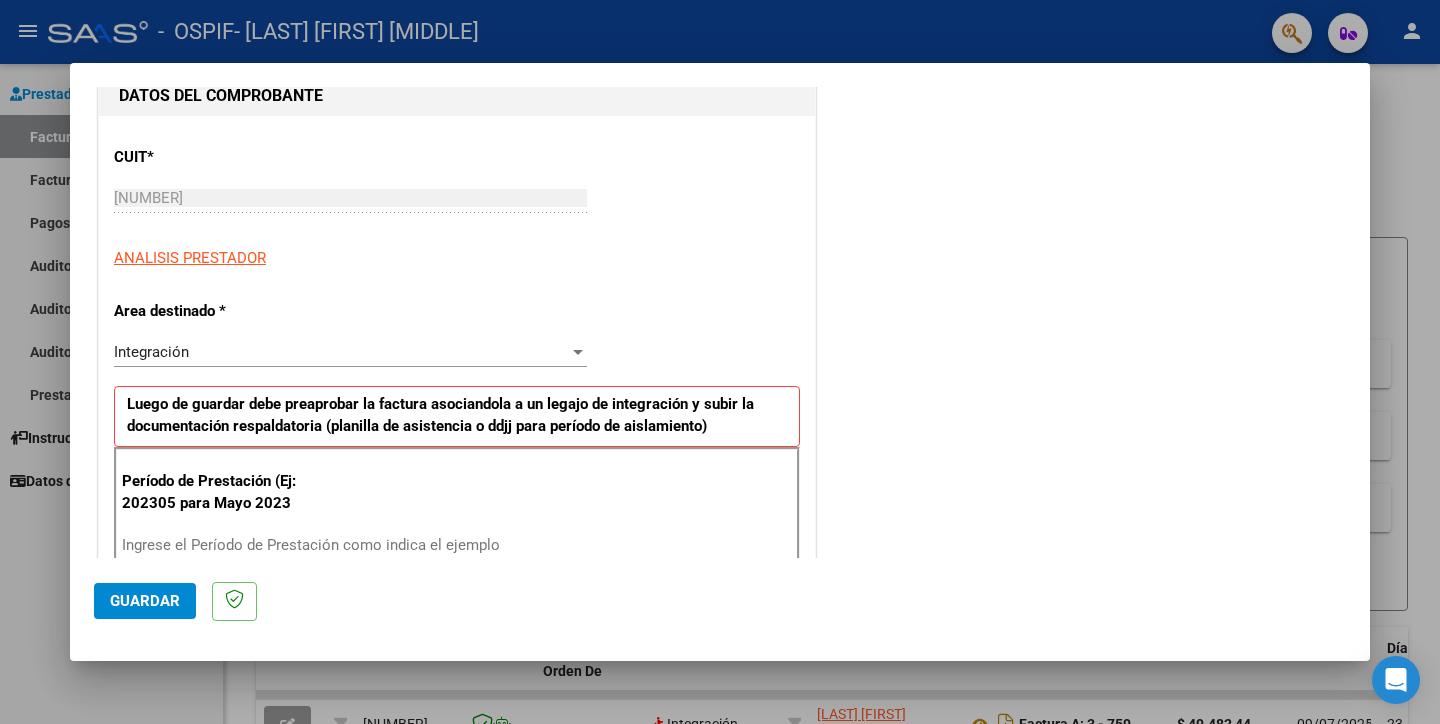 scroll, scrollTop: 555, scrollLeft: 0, axis: vertical 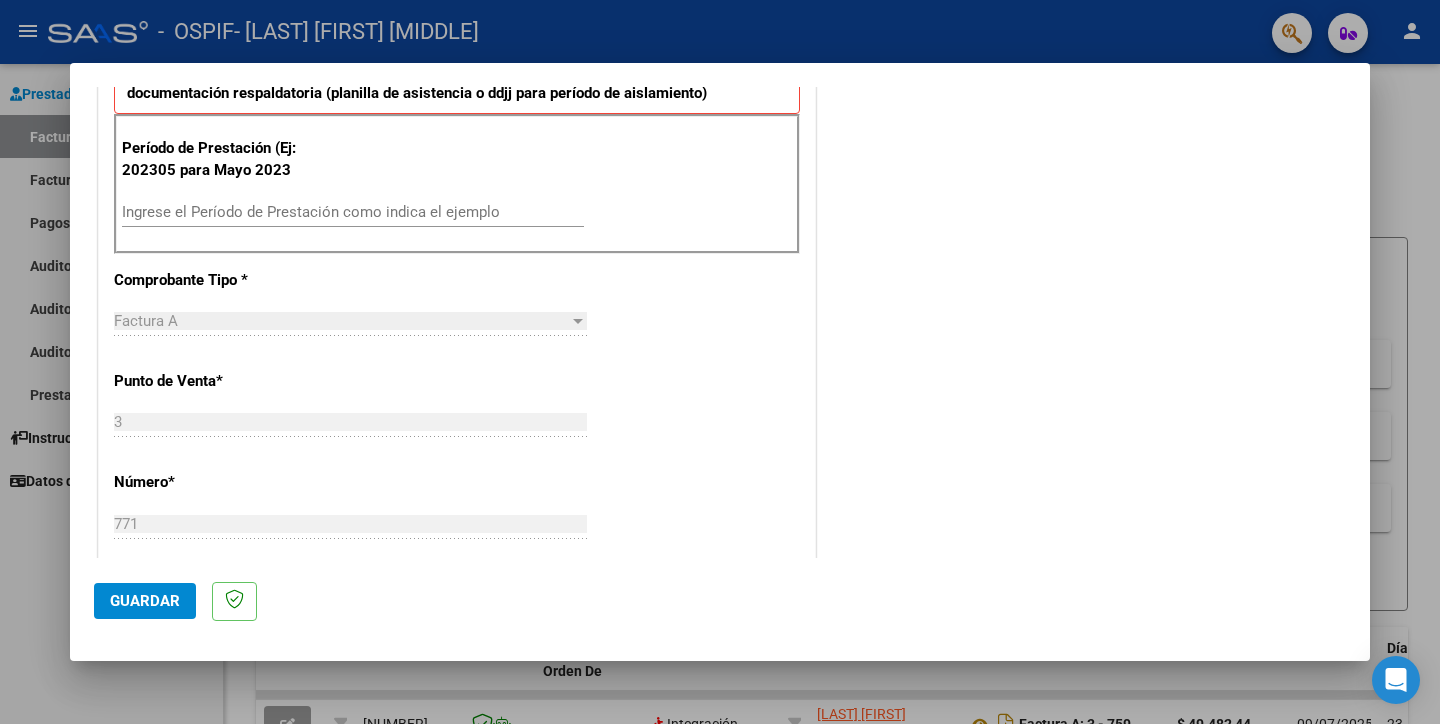 click on "Ingrese el Período de Prestación como indica el ejemplo" at bounding box center [353, 212] 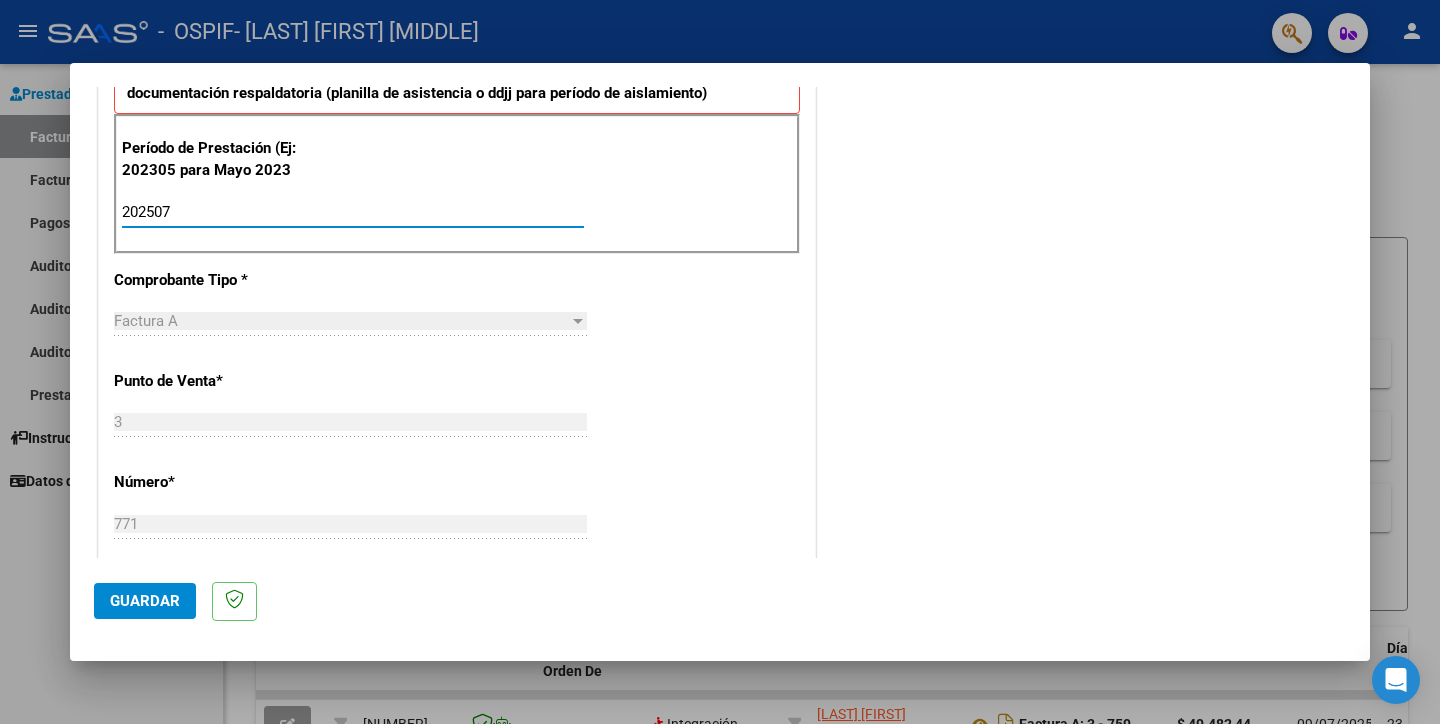 type on "202507" 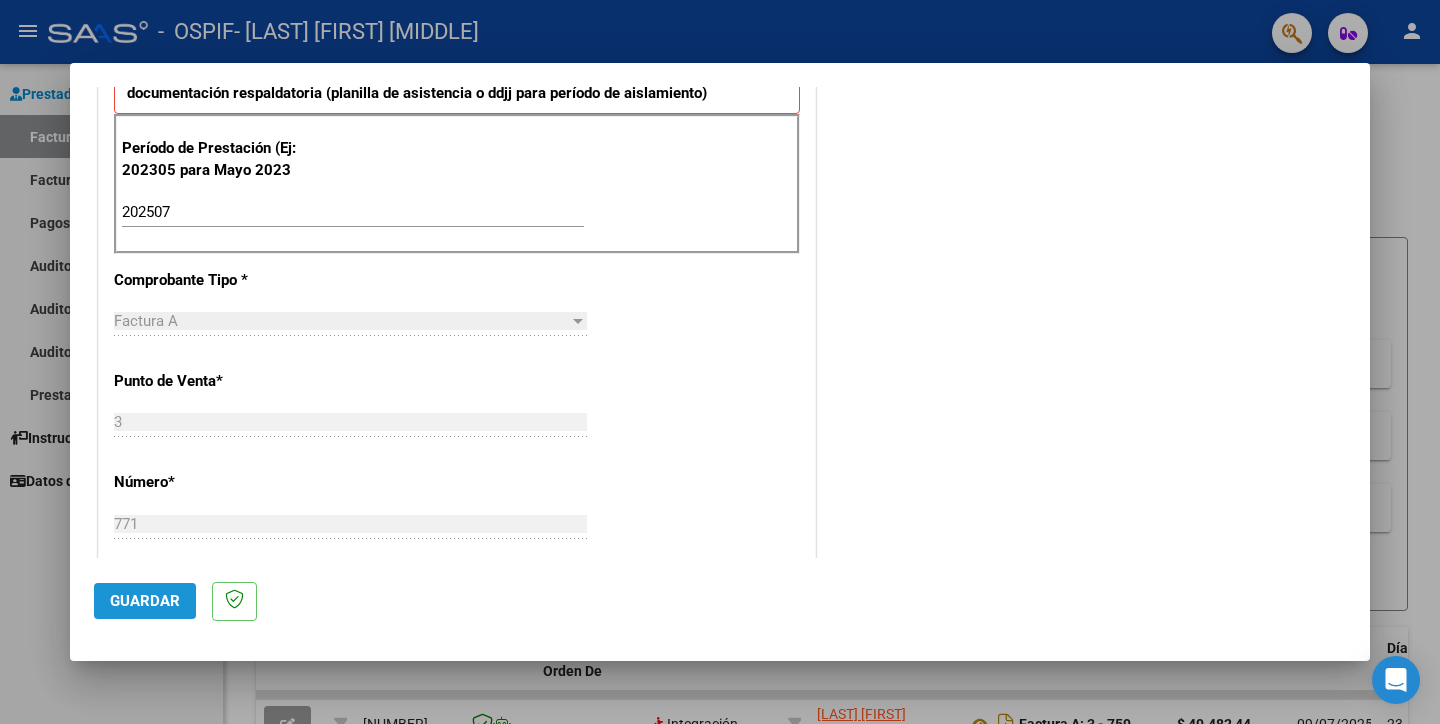 click on "Guardar" 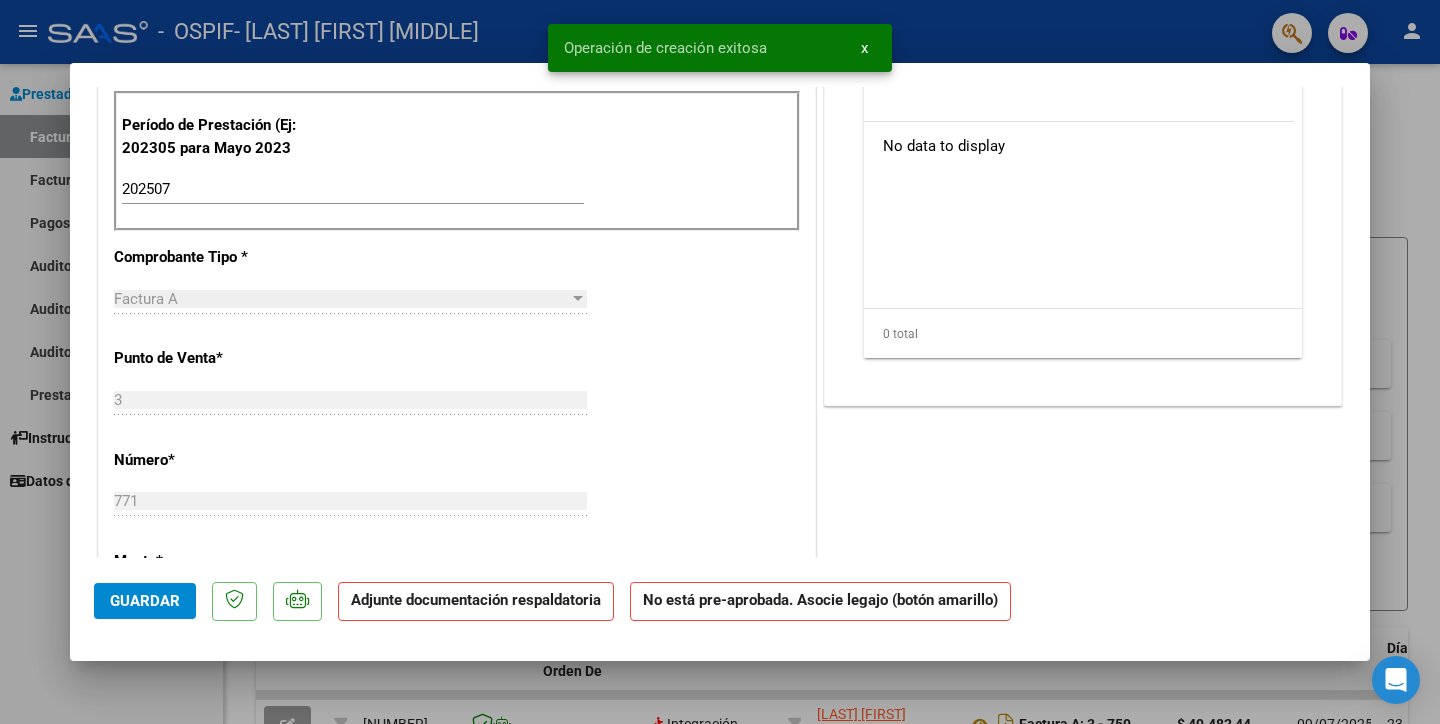 scroll, scrollTop: 0, scrollLeft: 0, axis: both 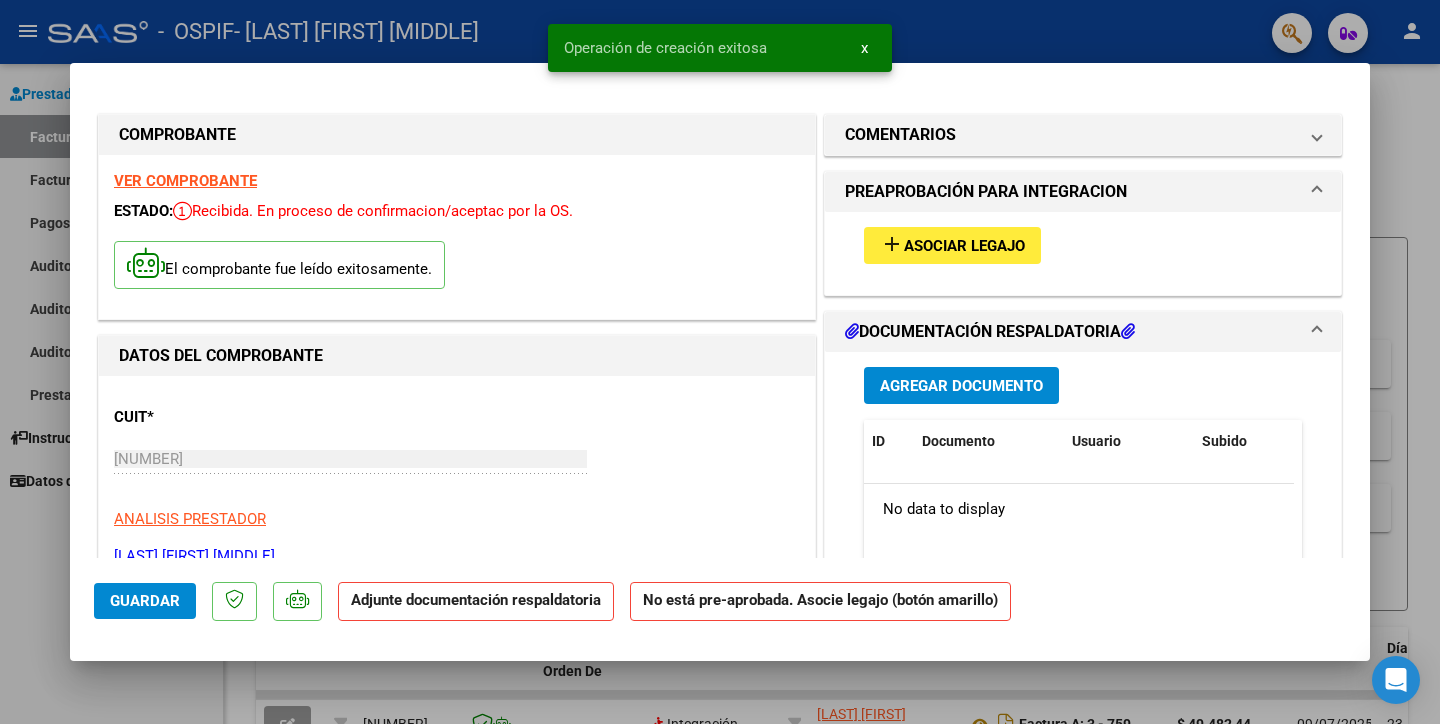 click on "Asociar Legajo" at bounding box center [964, 246] 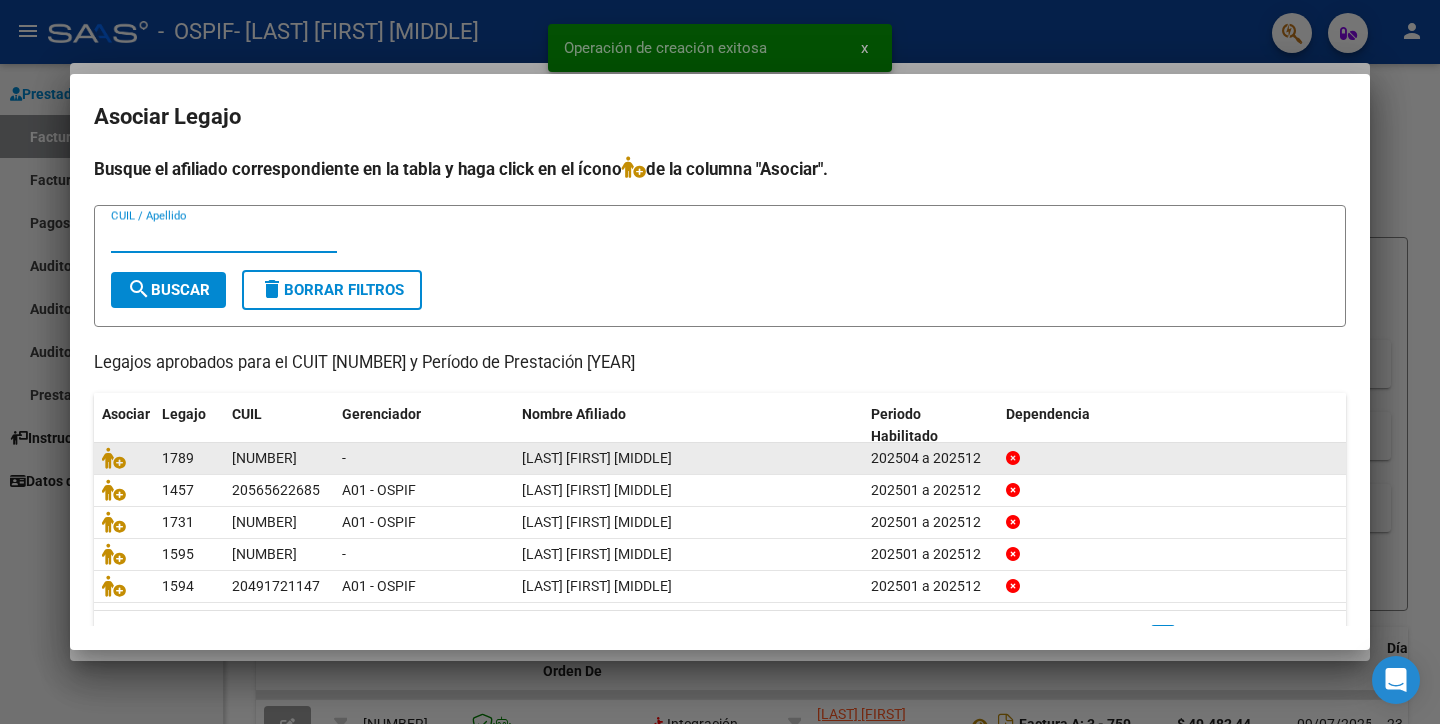 scroll, scrollTop: 50, scrollLeft: 0, axis: vertical 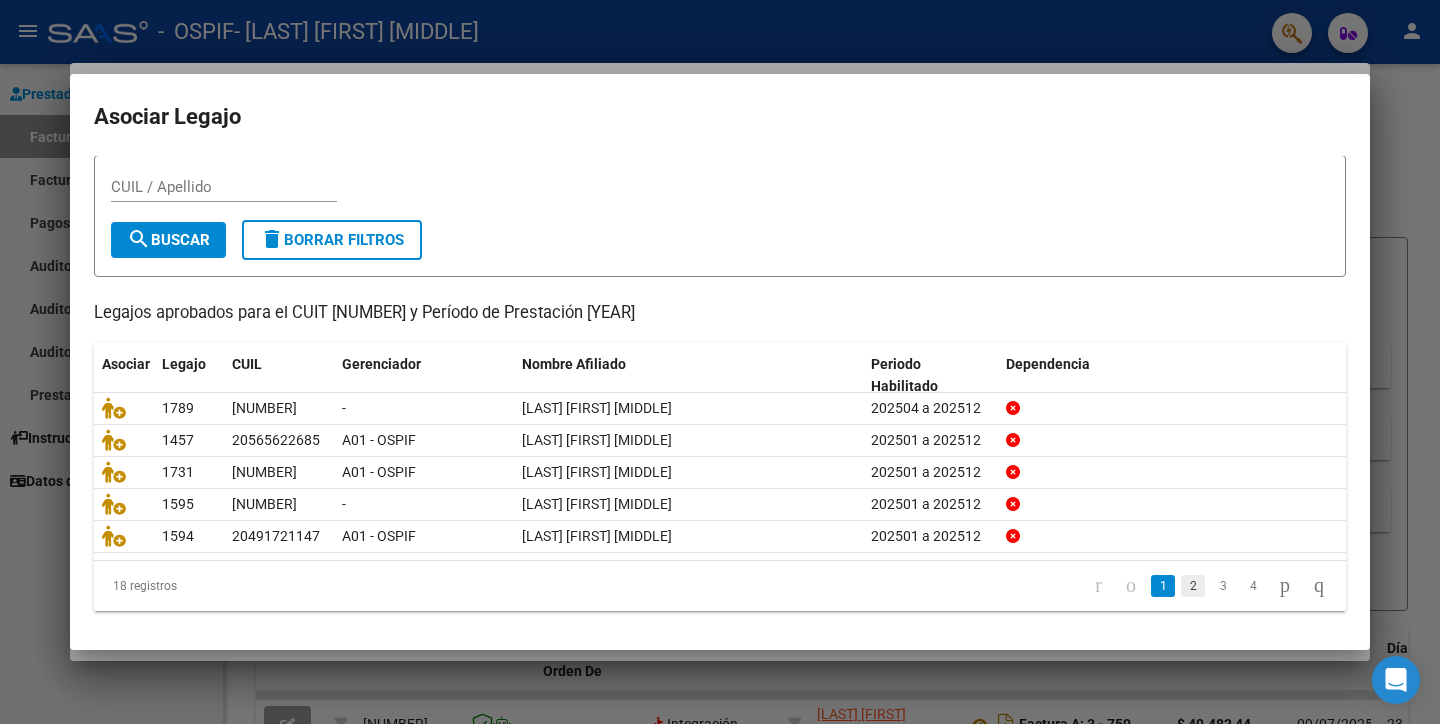 click on "2" 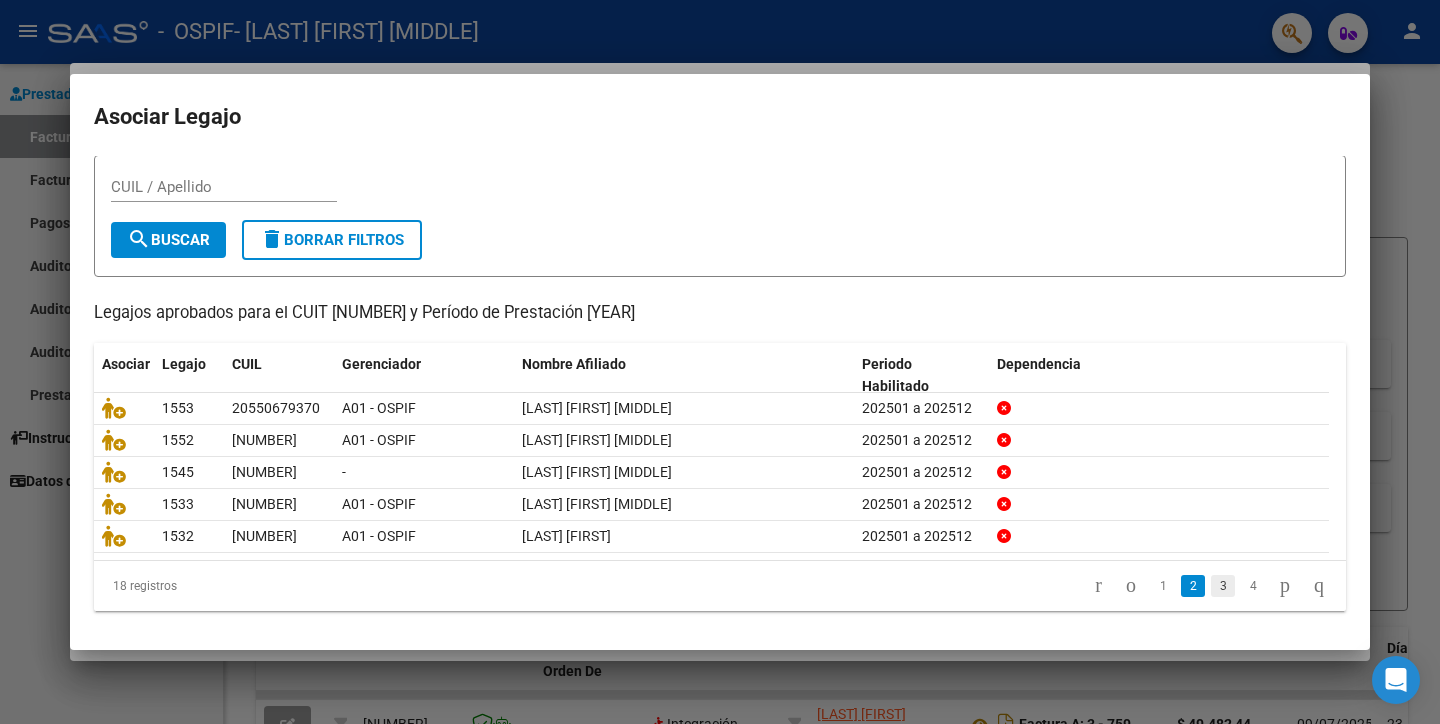 click on "3" 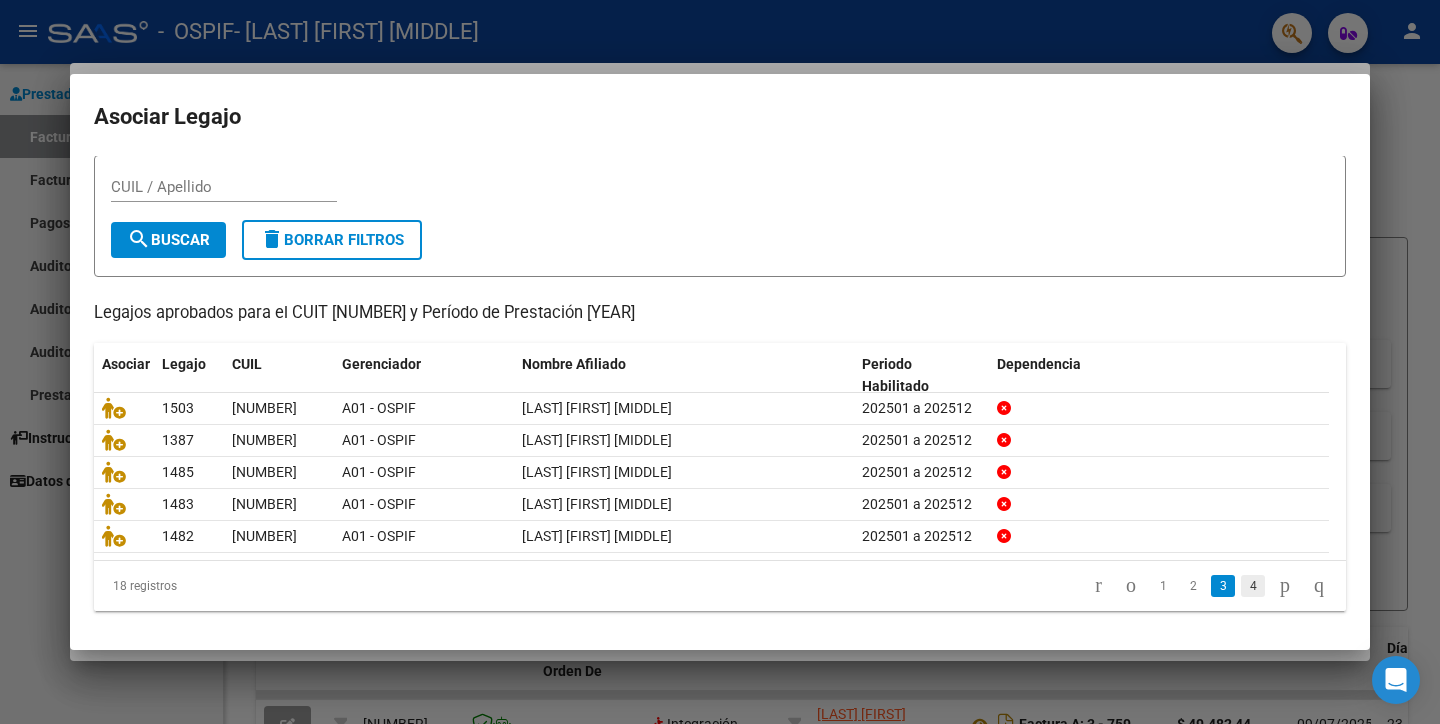 click on "4" 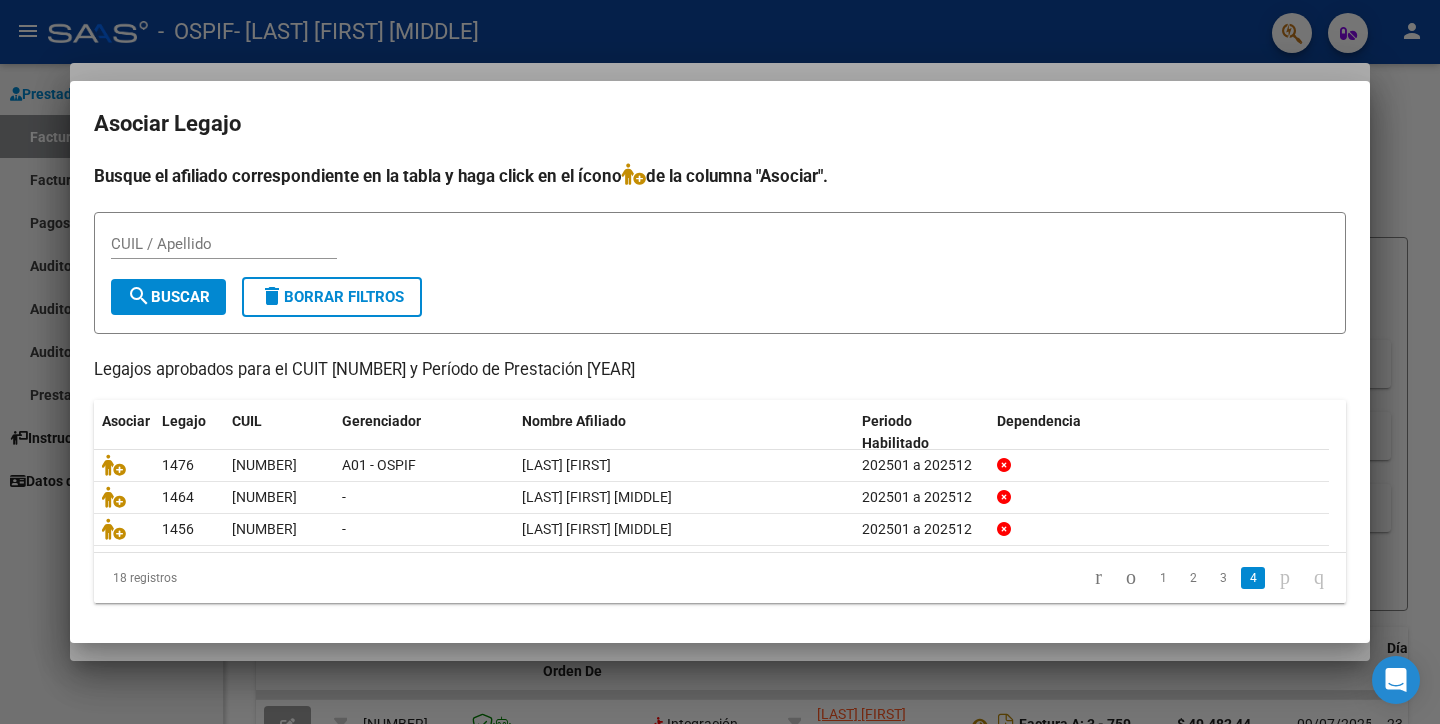 scroll, scrollTop: 0, scrollLeft: 0, axis: both 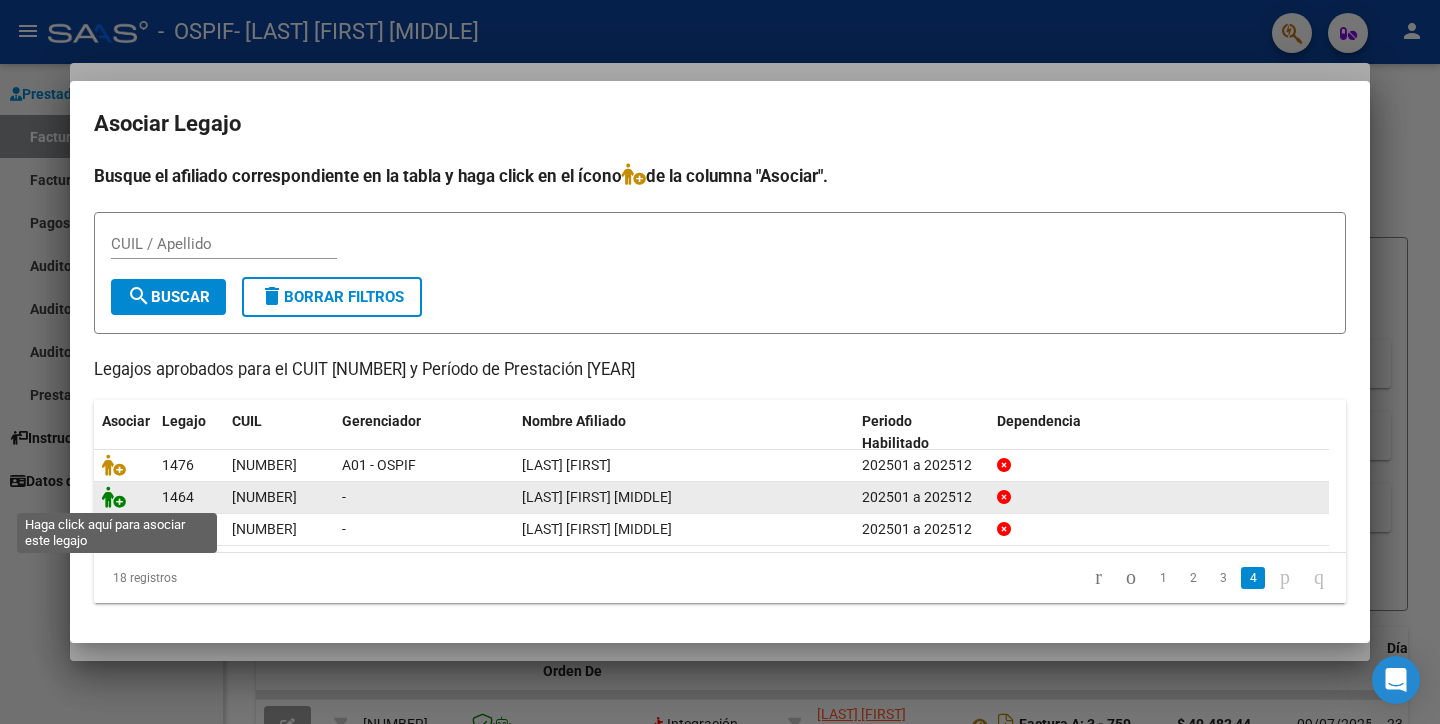 click 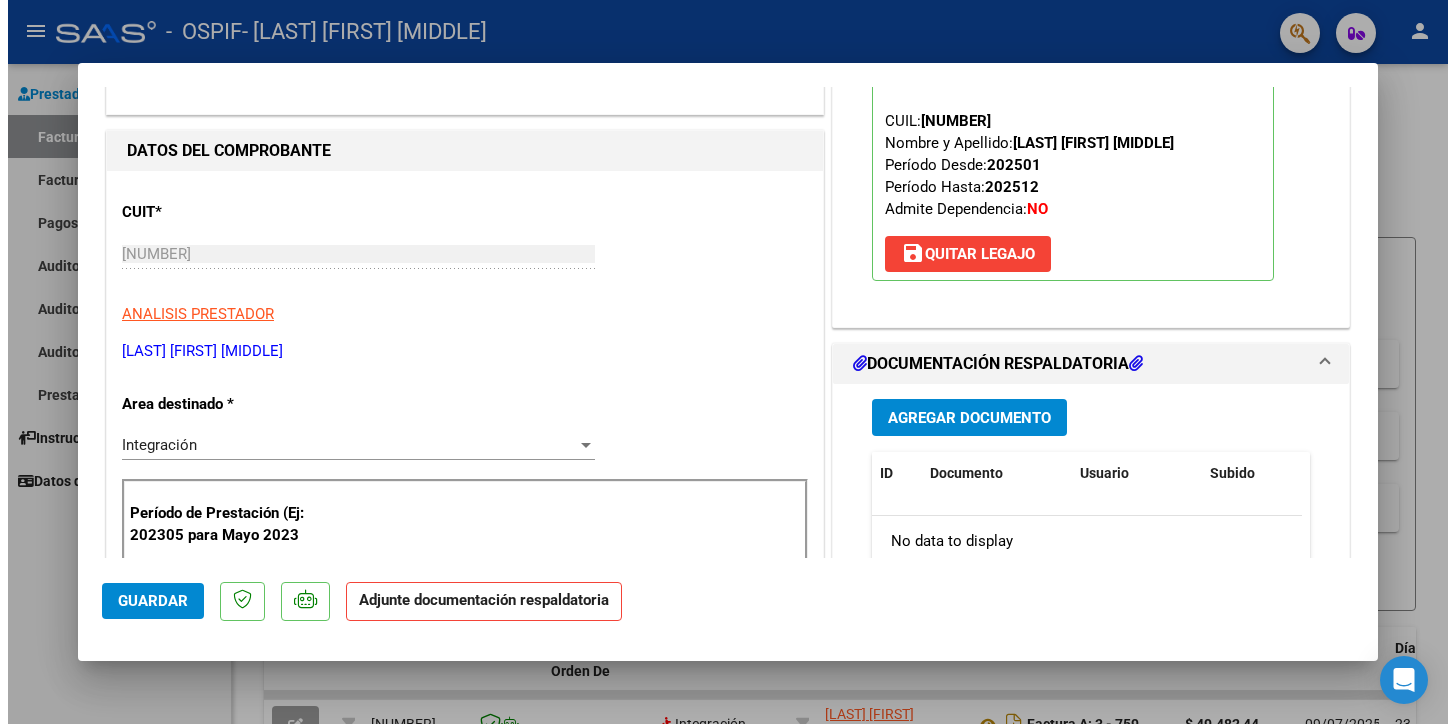 scroll, scrollTop: 333, scrollLeft: 0, axis: vertical 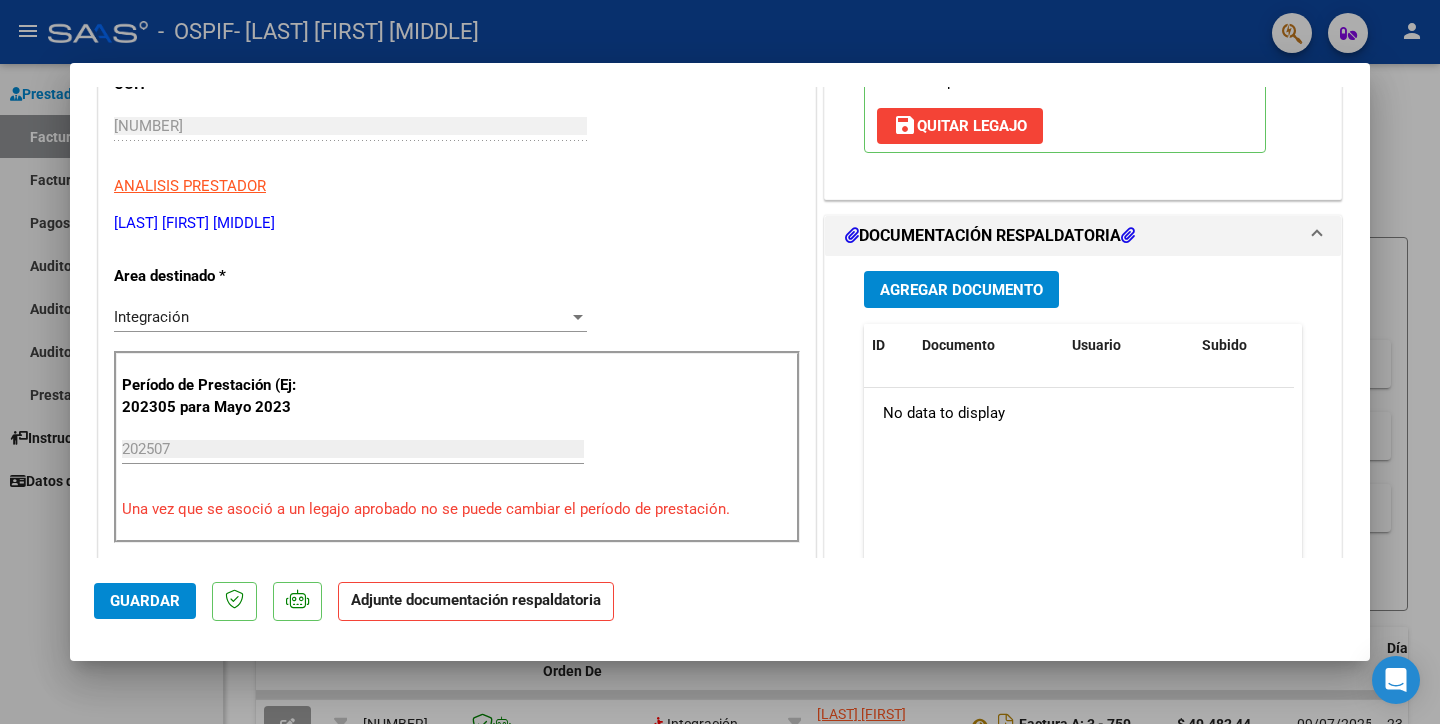 click on "Agregar Documento" at bounding box center (961, 289) 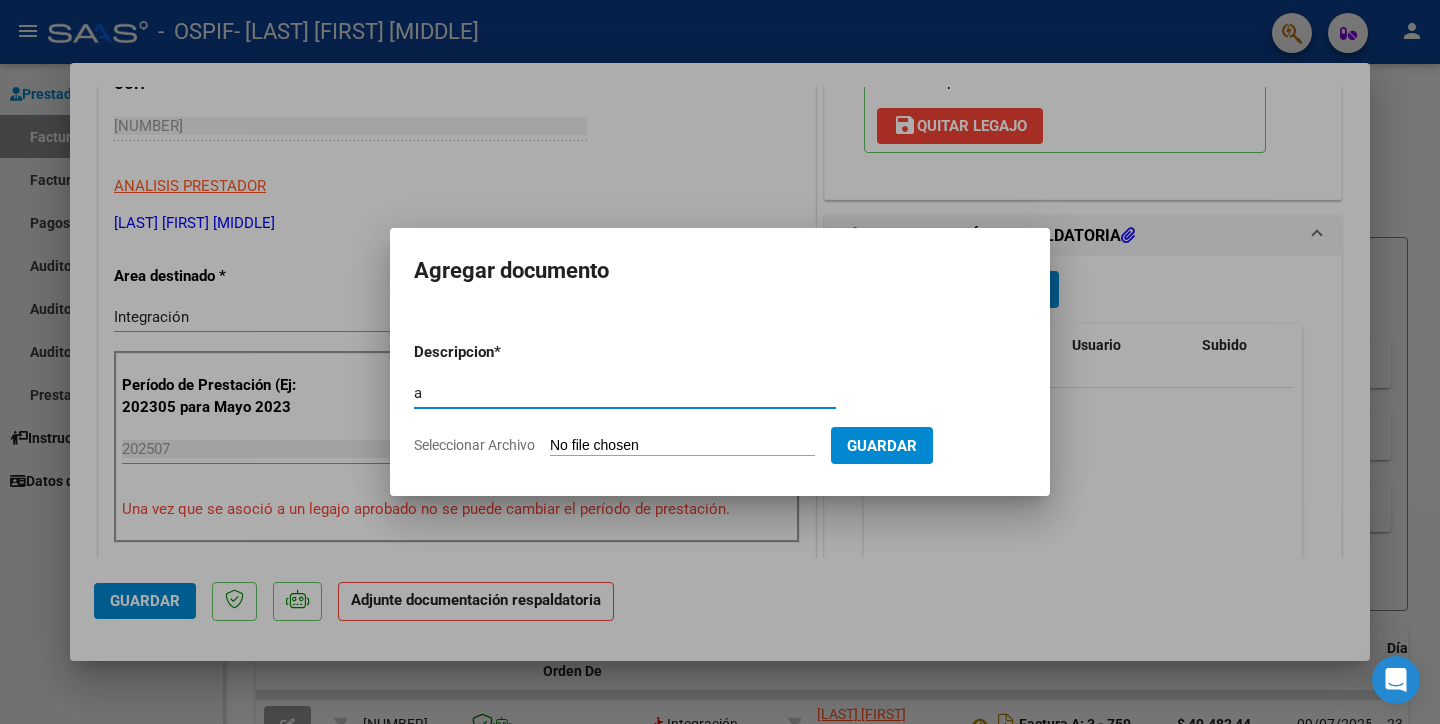 type on "asistencia" 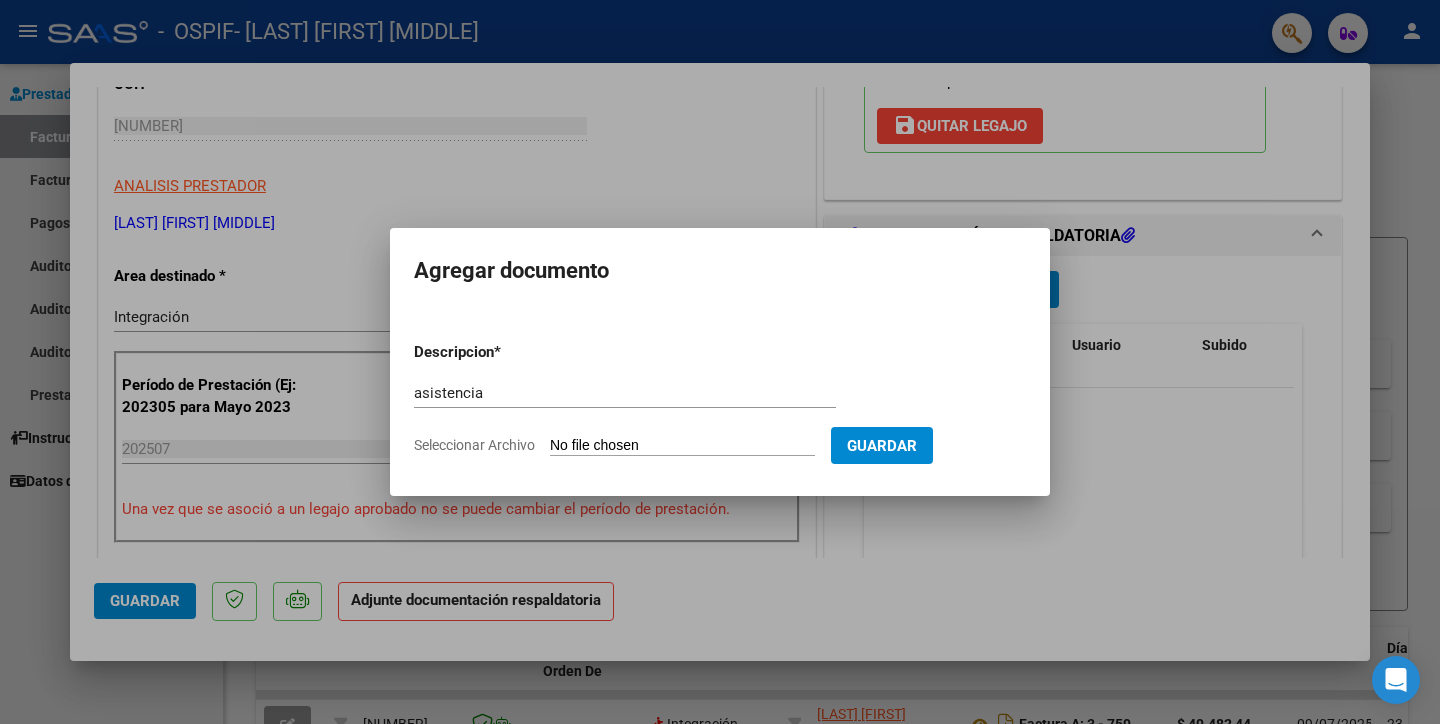 click on "Seleccionar Archivo" 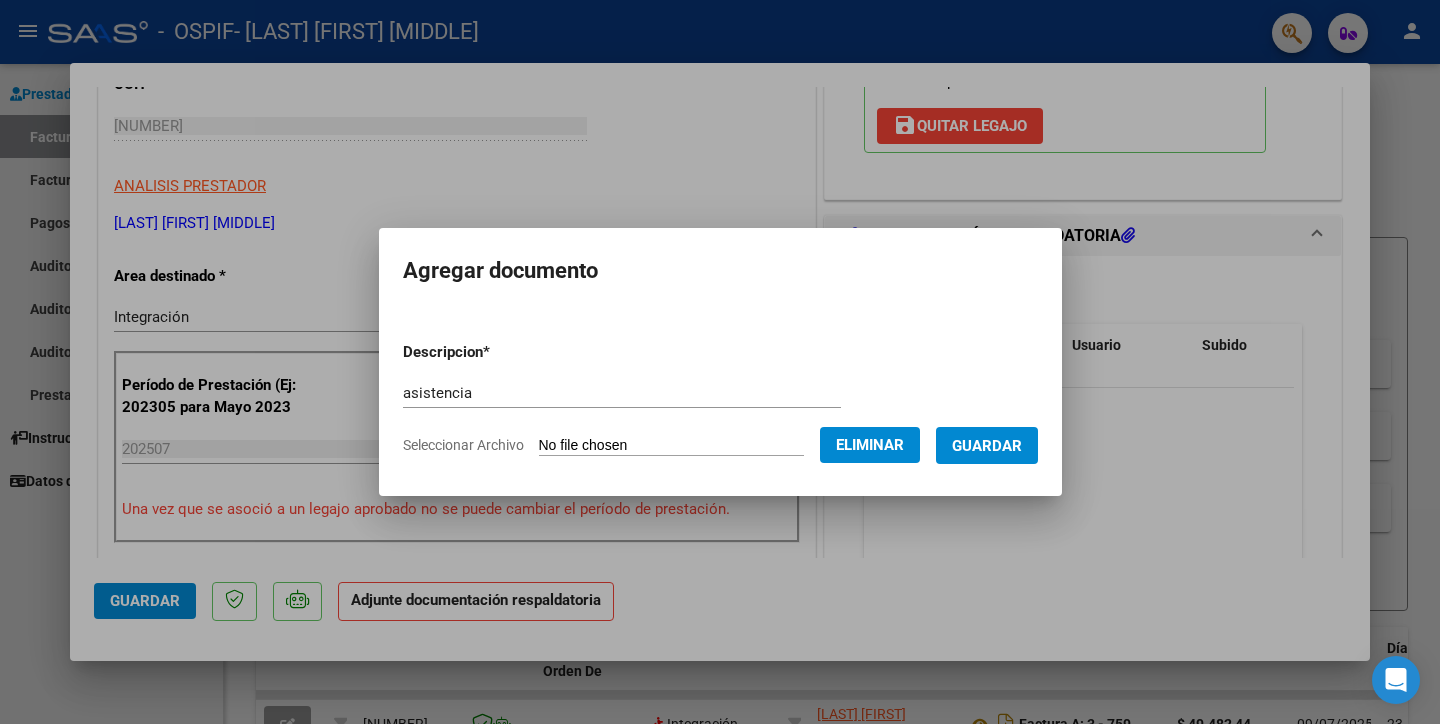 click on "Guardar" at bounding box center (987, 446) 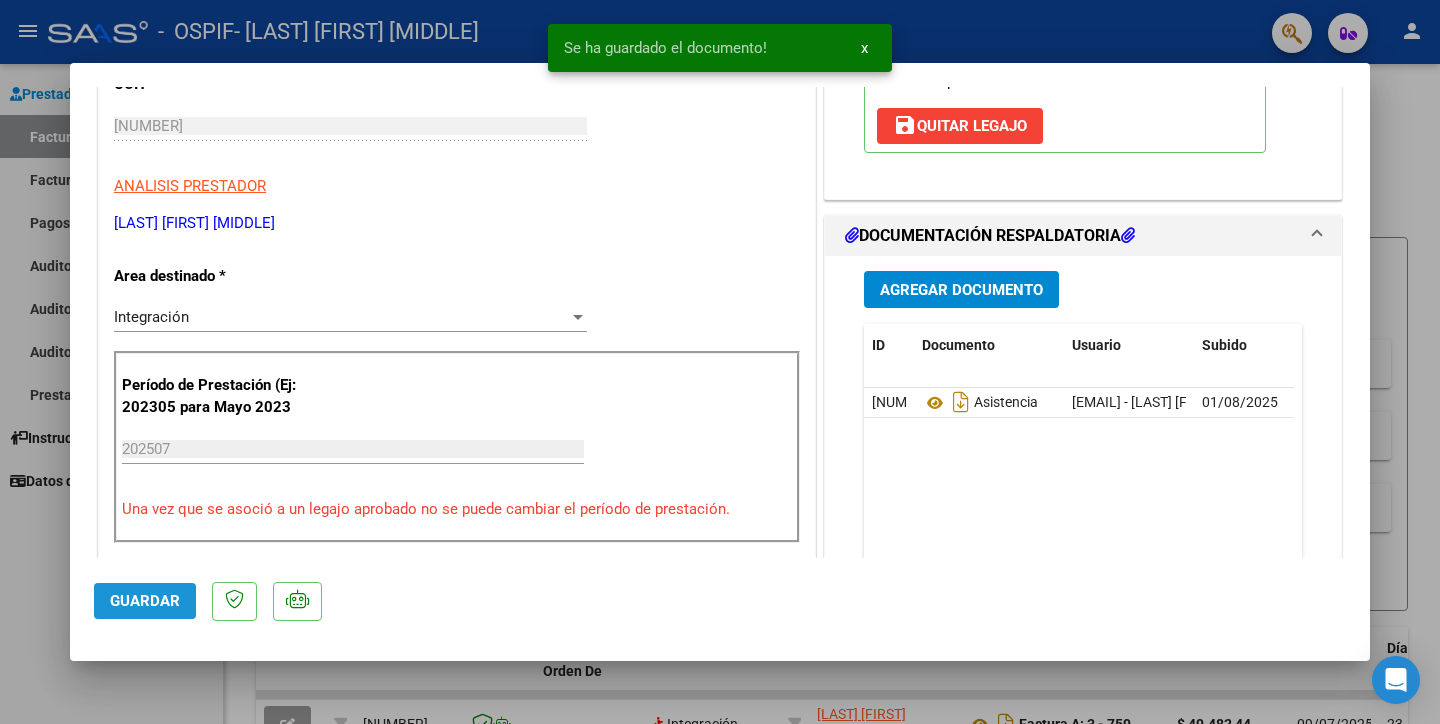 click on "Guardar" 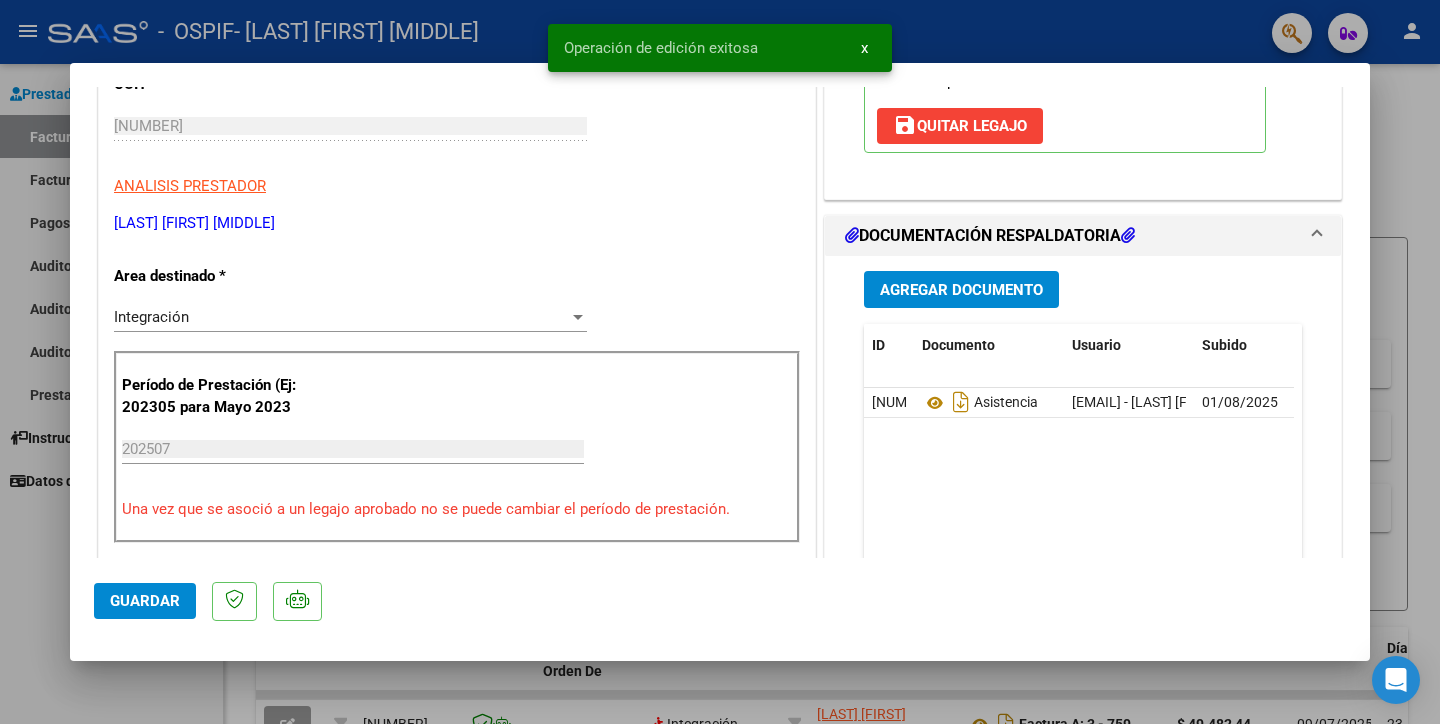 click at bounding box center (720, 362) 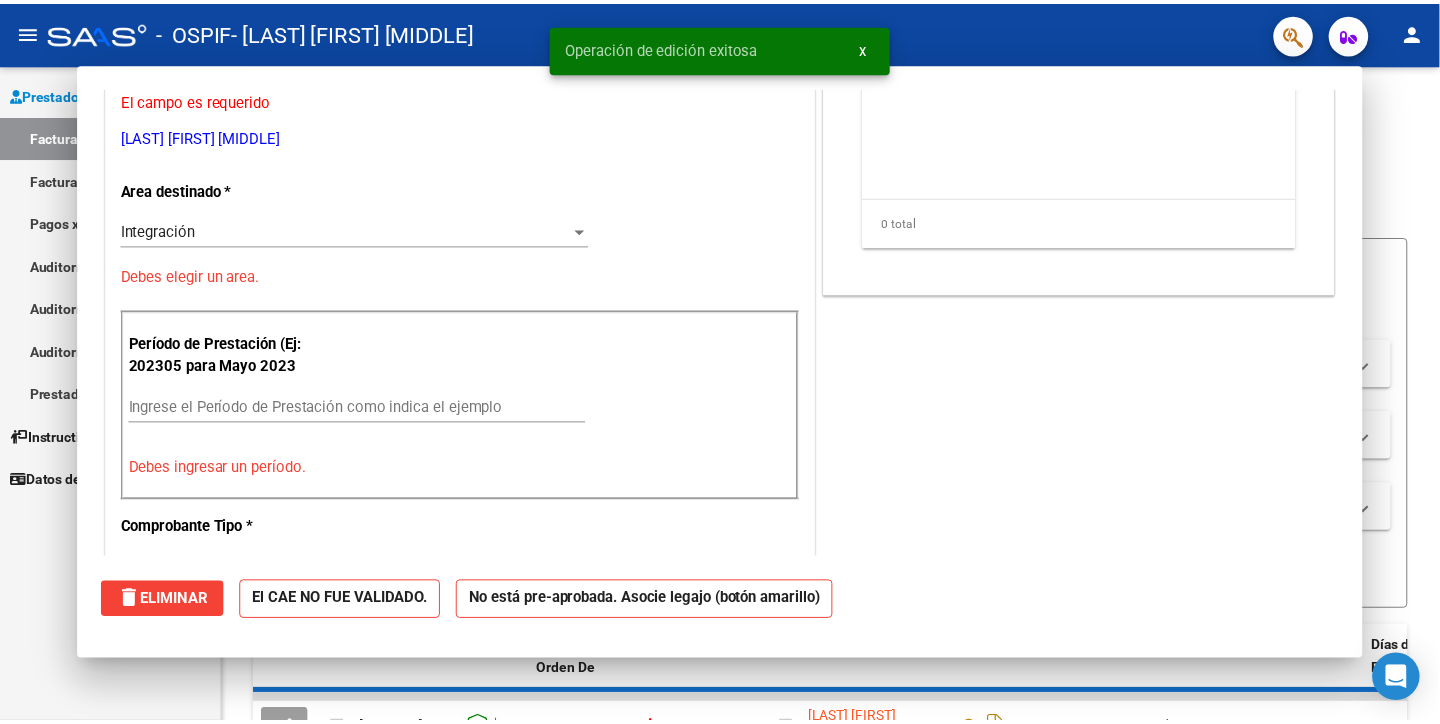 scroll, scrollTop: 0, scrollLeft: 0, axis: both 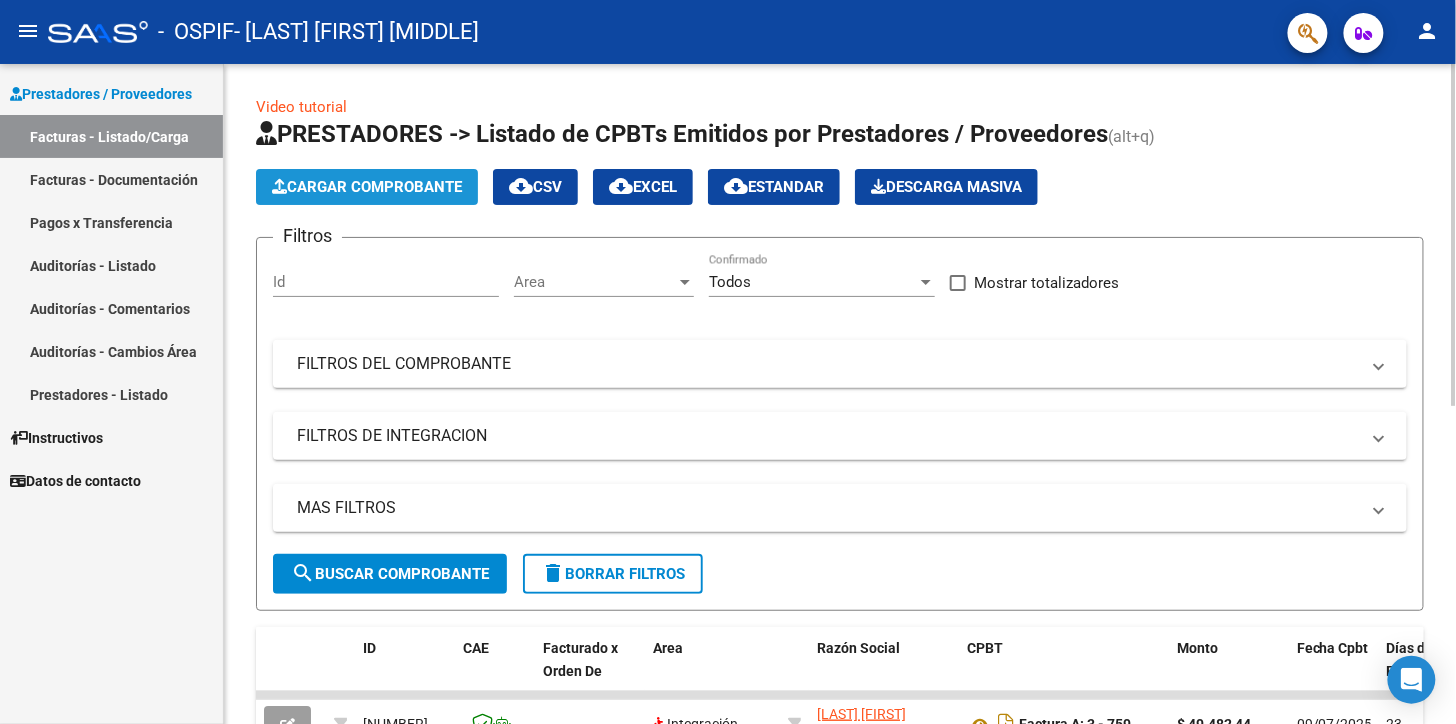 click on "Cargar Comprobante" 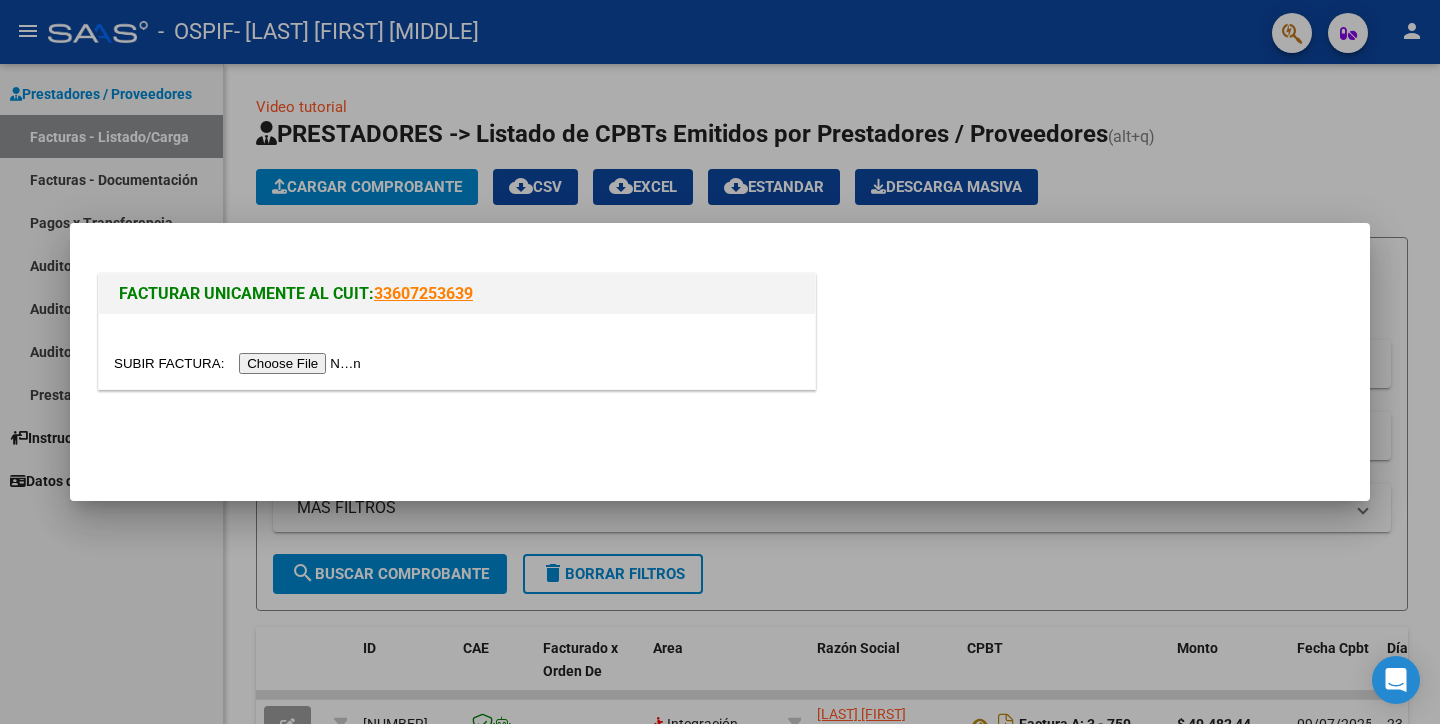 click at bounding box center [240, 363] 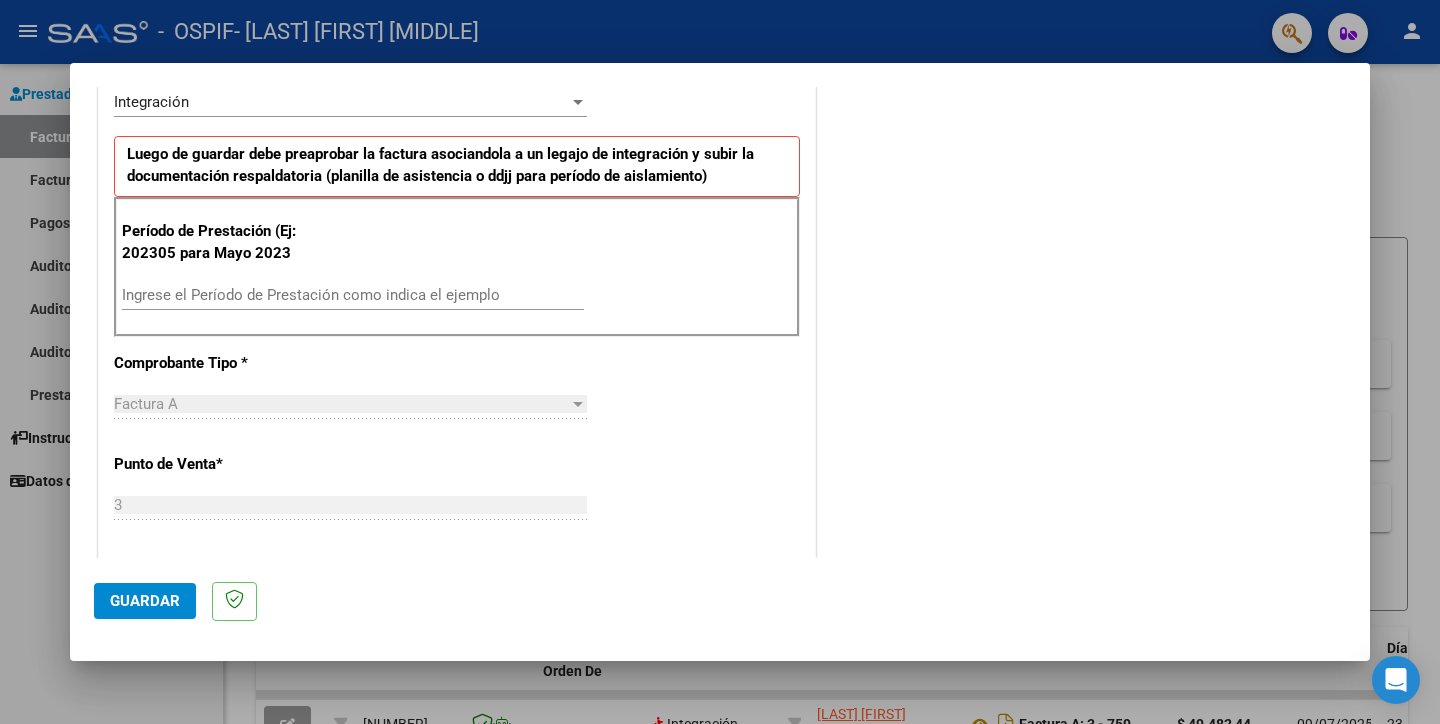 scroll, scrollTop: 555, scrollLeft: 0, axis: vertical 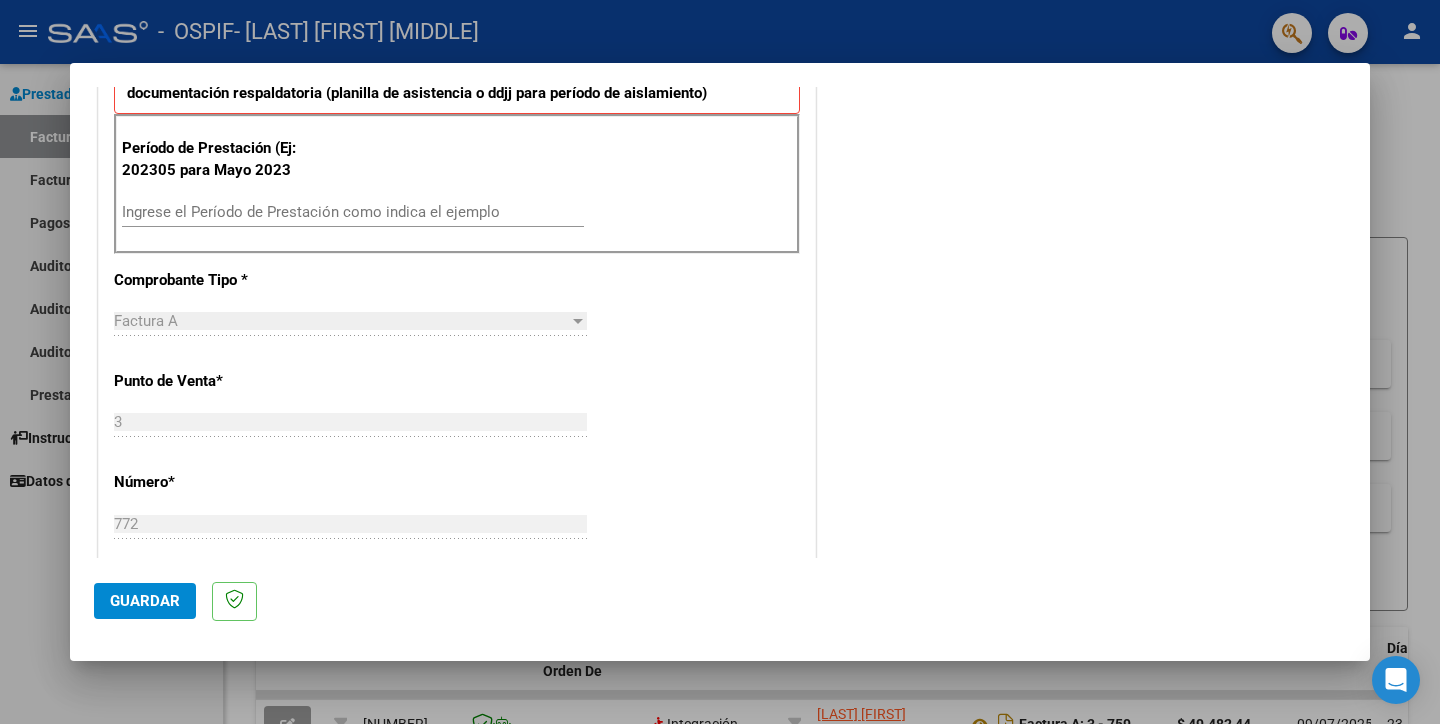 click on "Ingrese el Período de Prestación como indica el ejemplo" at bounding box center [353, 212] 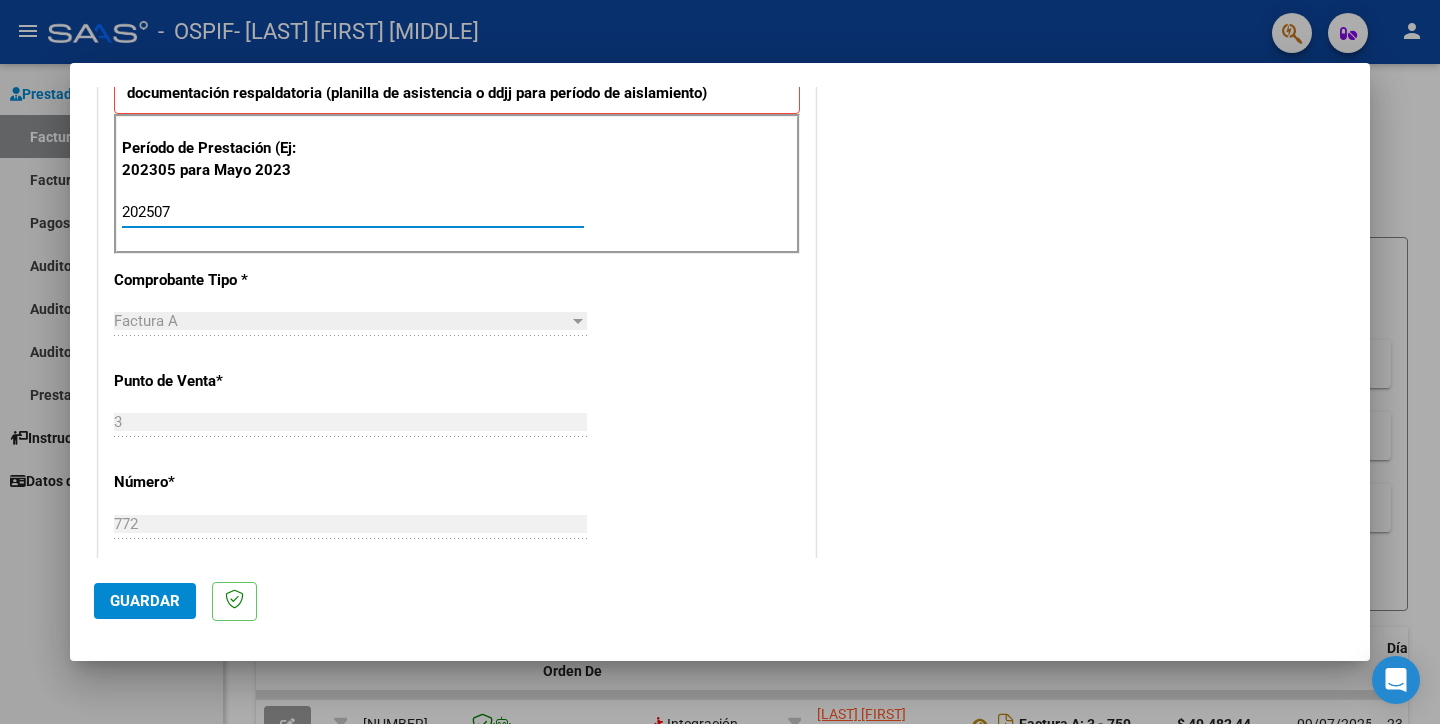 type on "202507" 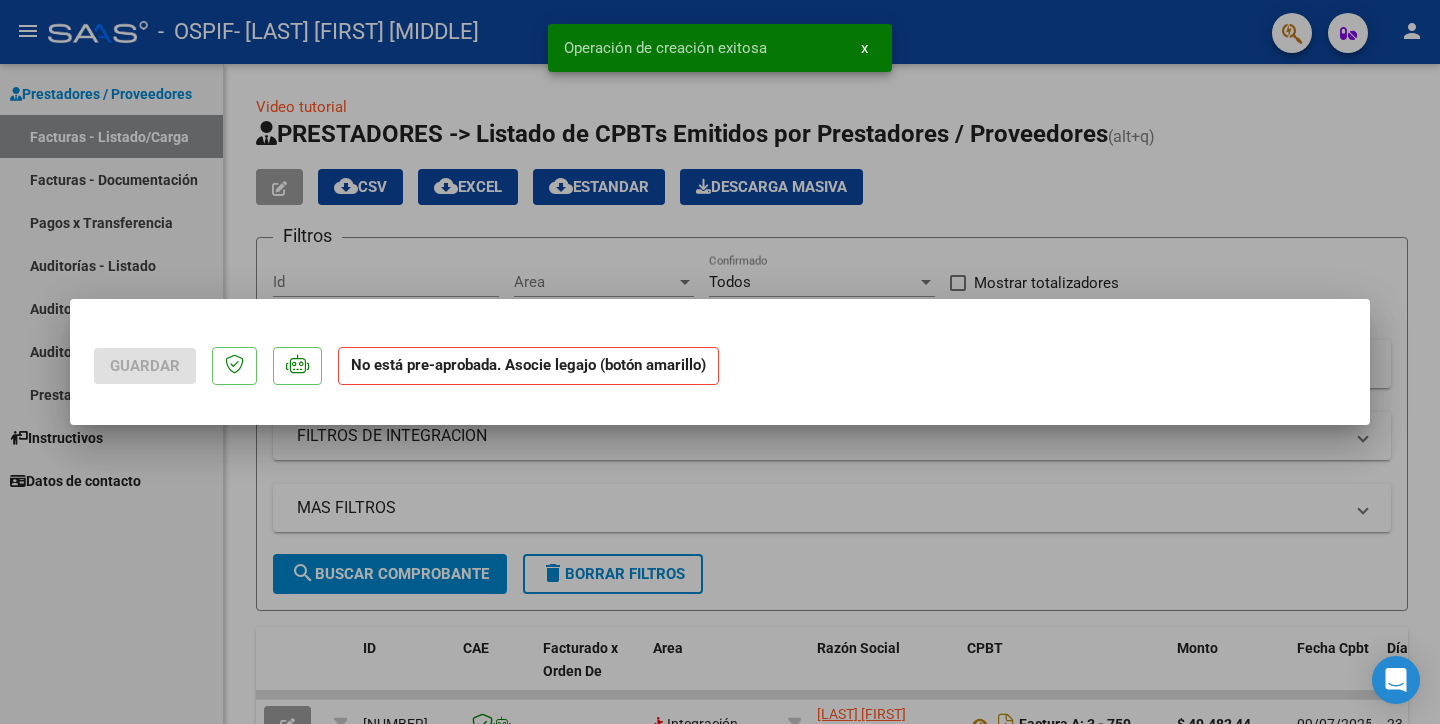 scroll, scrollTop: 0, scrollLeft: 0, axis: both 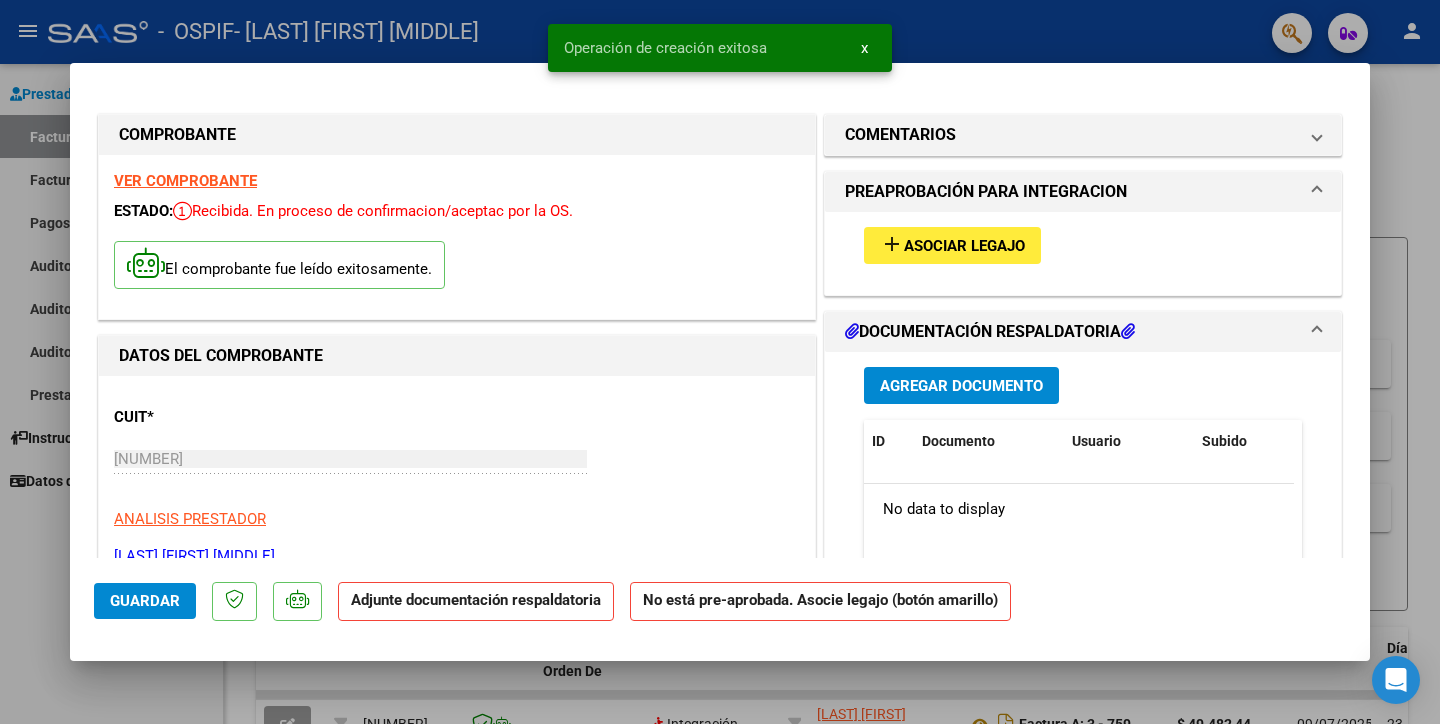 click on "Asociar Legajo" at bounding box center (964, 246) 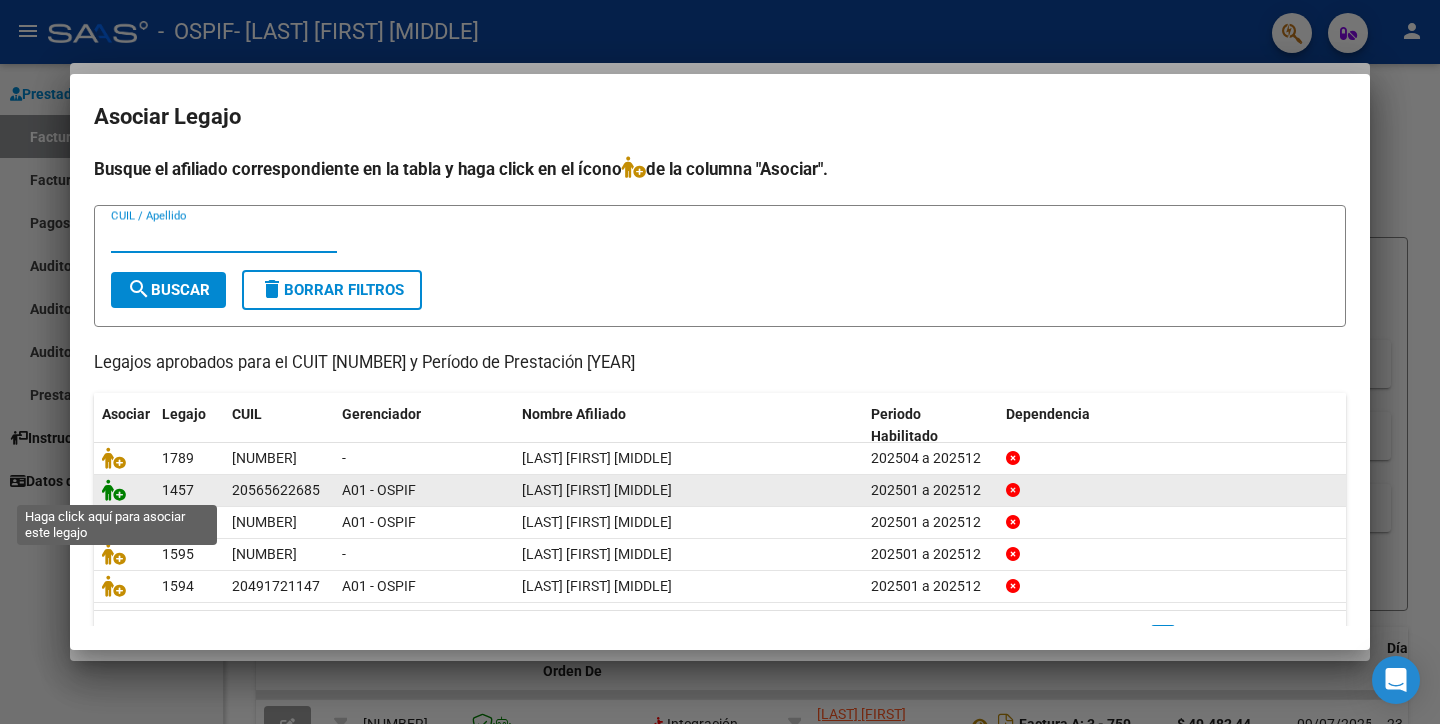 click 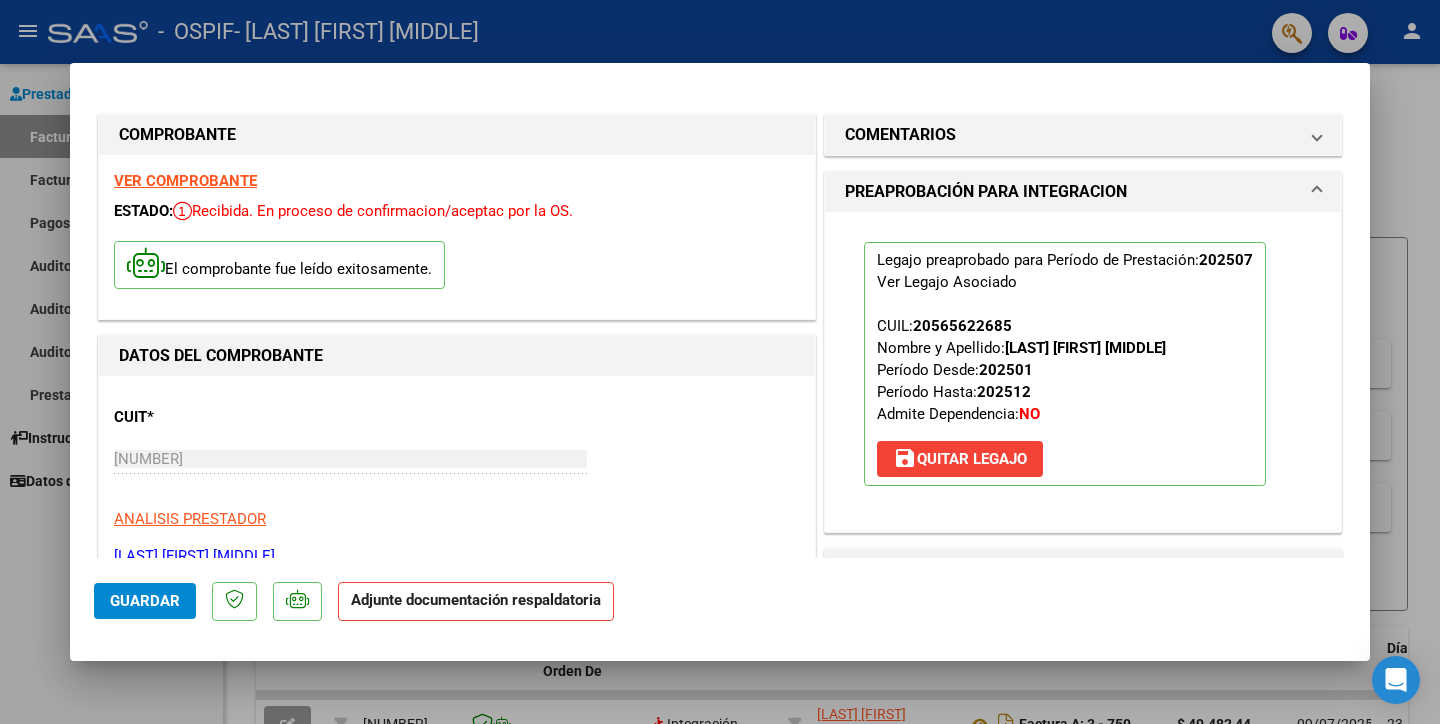 scroll, scrollTop: 222, scrollLeft: 0, axis: vertical 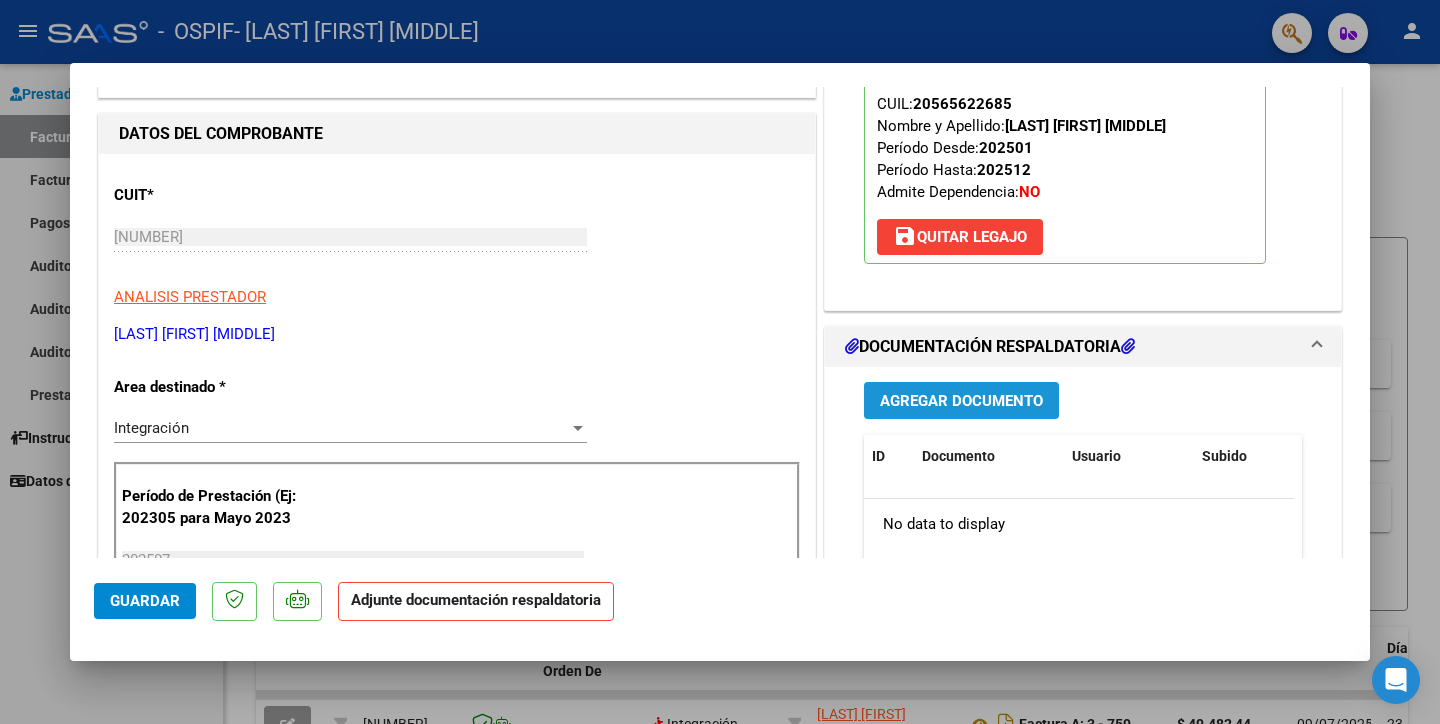 click on "Agregar Documento" at bounding box center (961, 401) 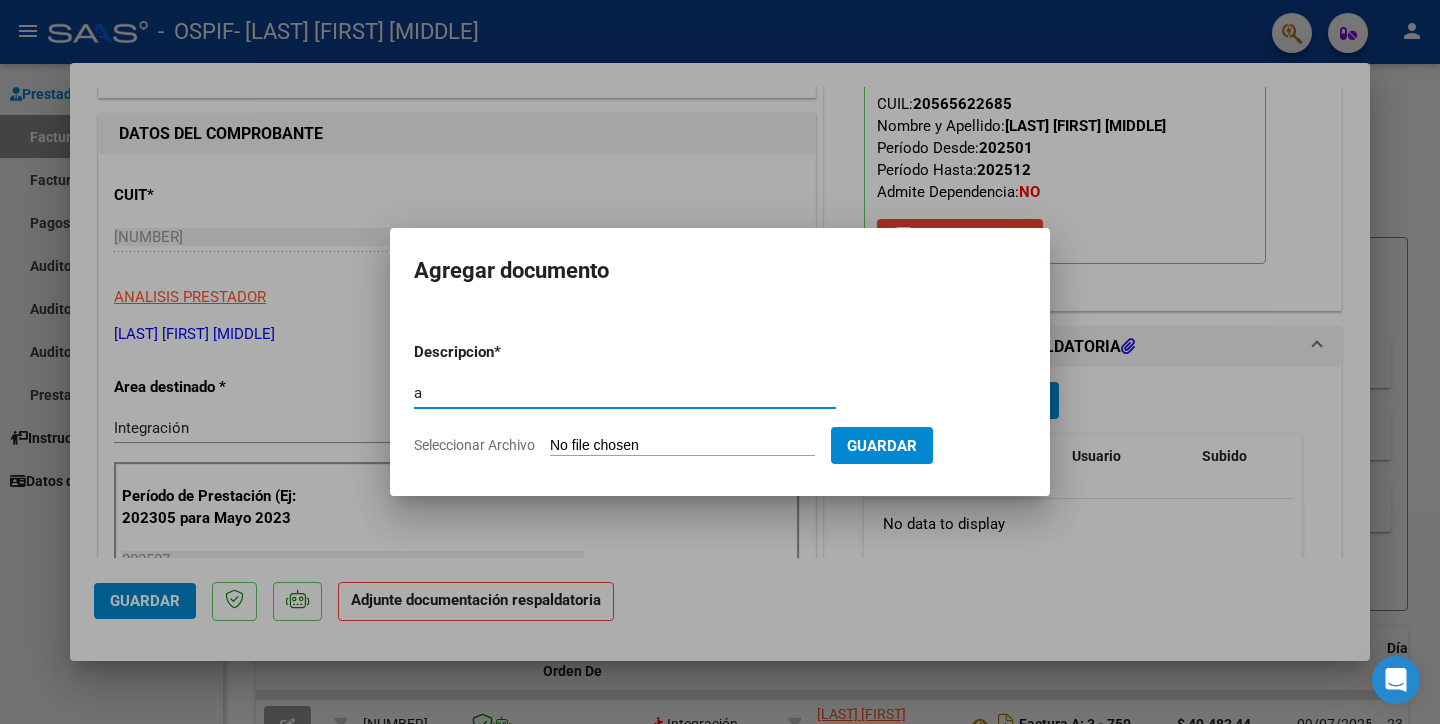 type on "asistencia" 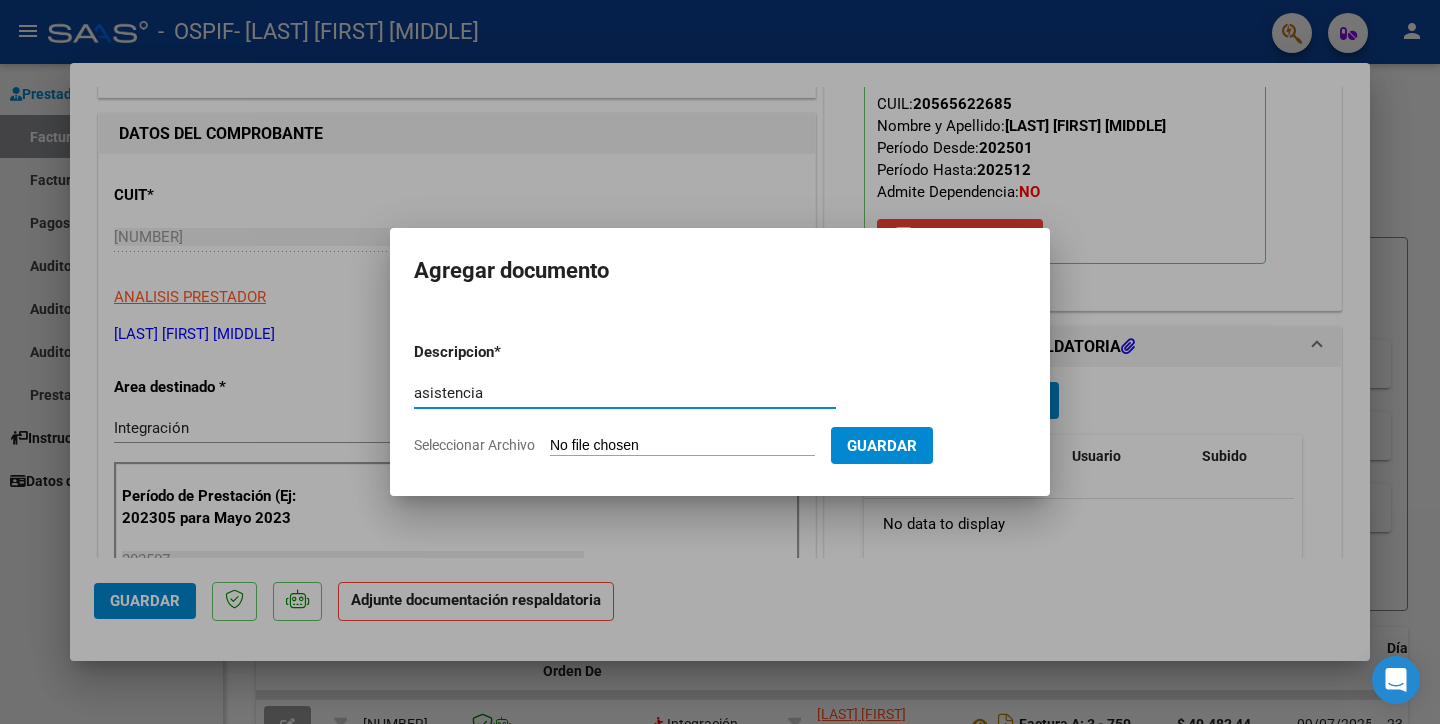 click on "Seleccionar Archivo" 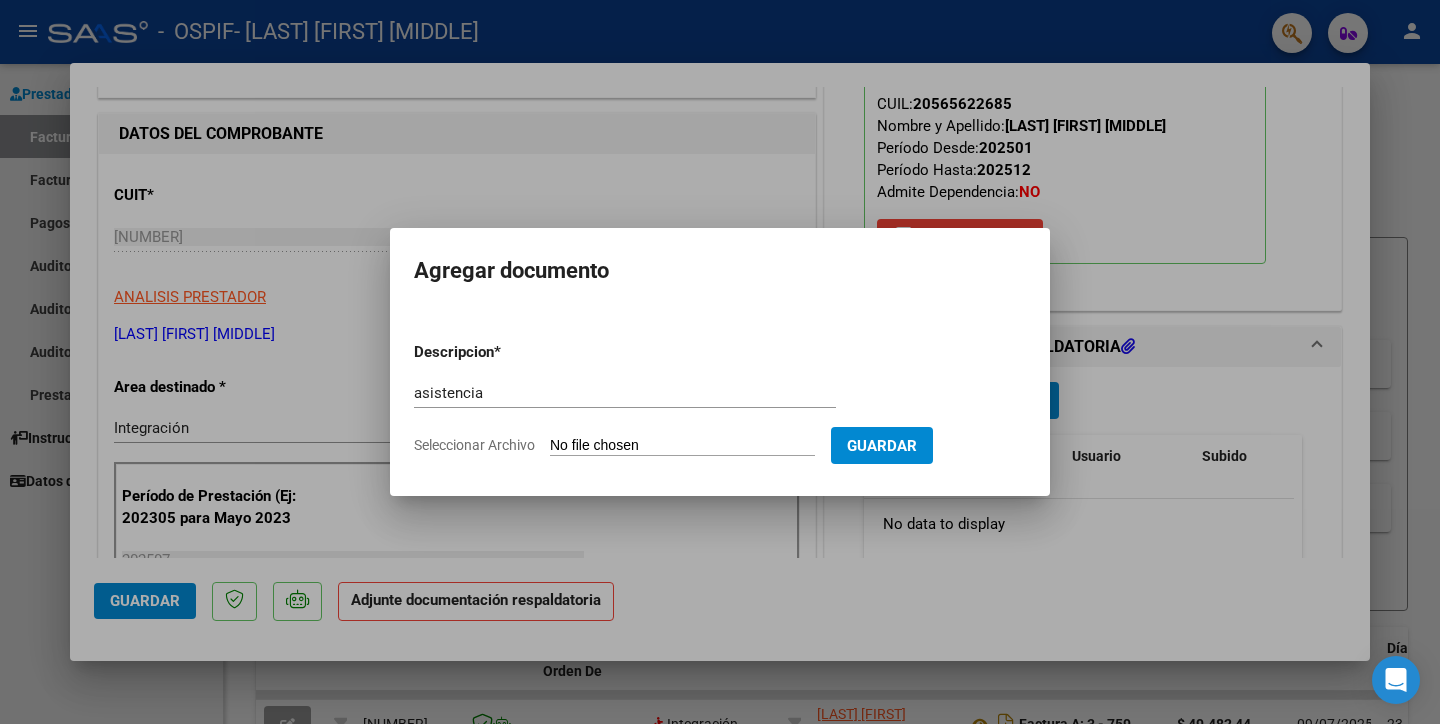 type on "C:\fakepath\asistencia [LAST] [YEAR].pdf" 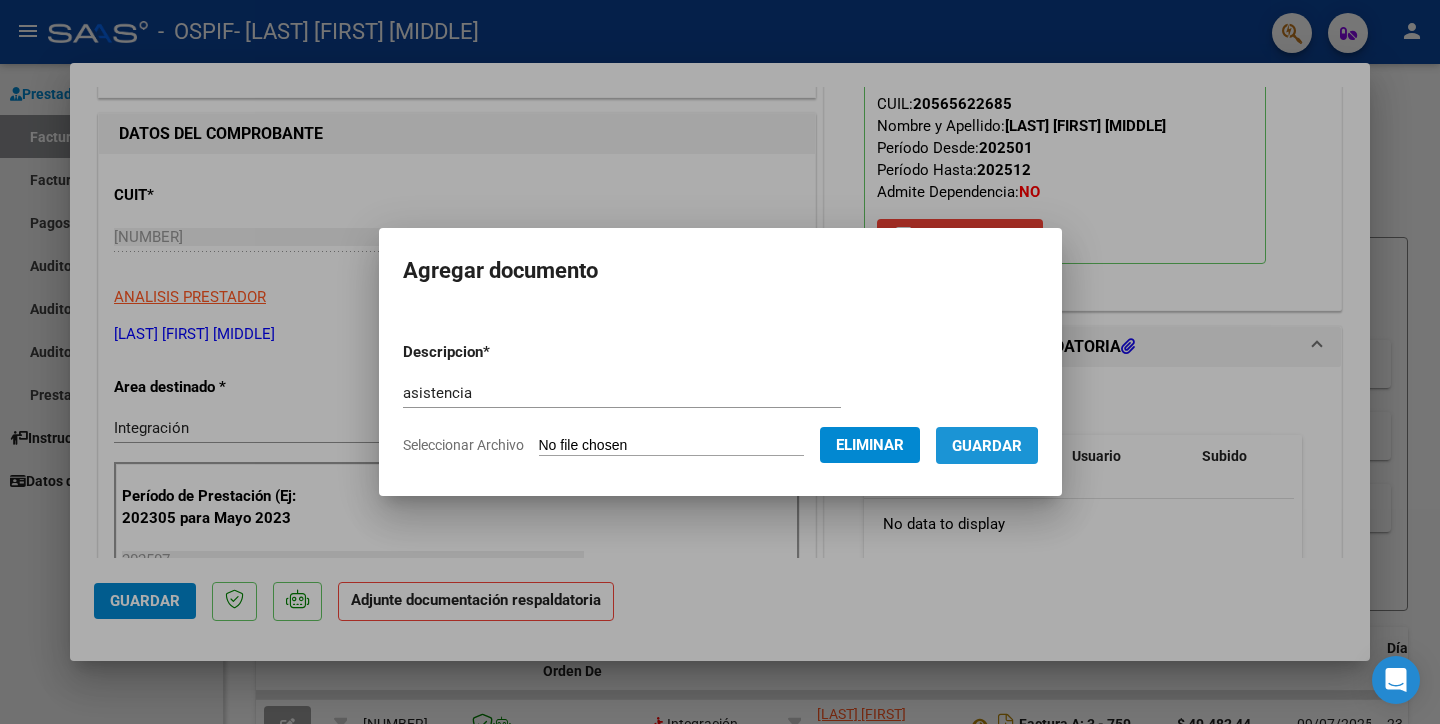 click on "Guardar" at bounding box center [987, 446] 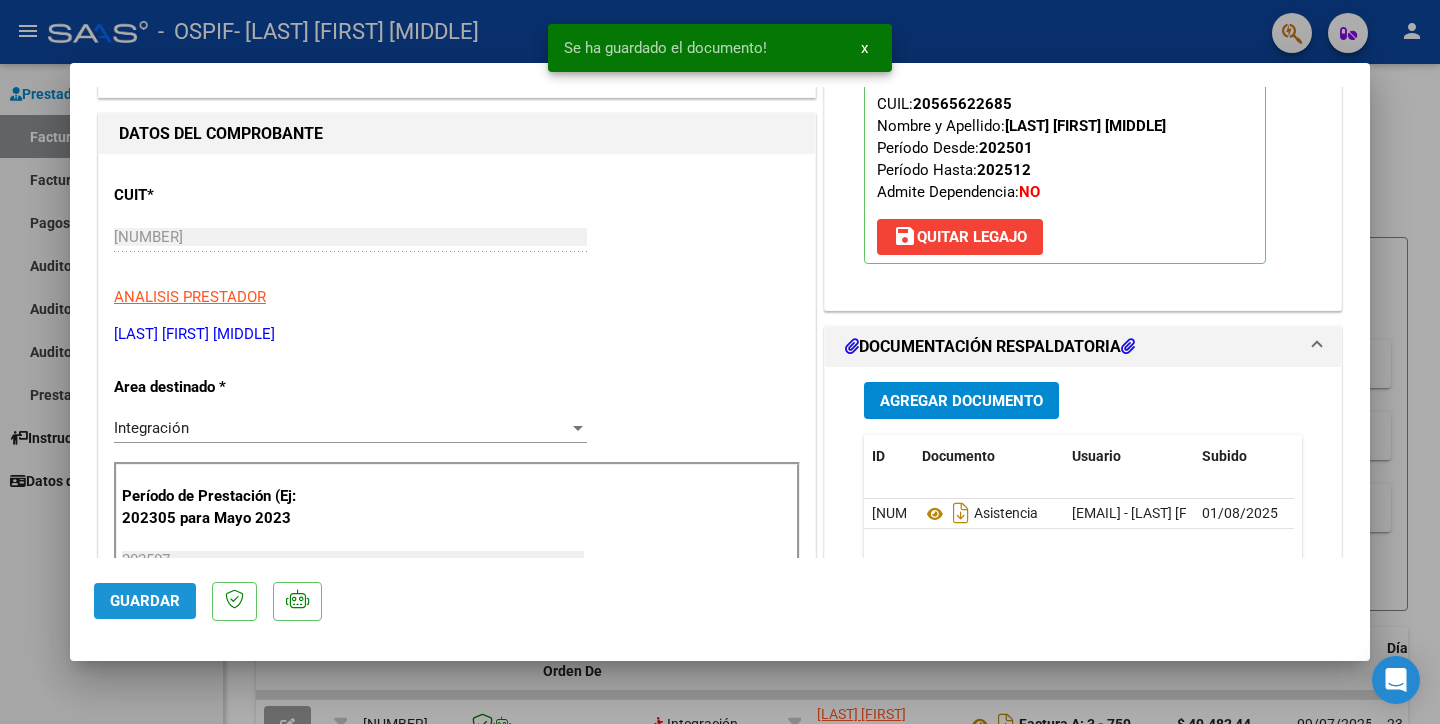 click on "Guardar" 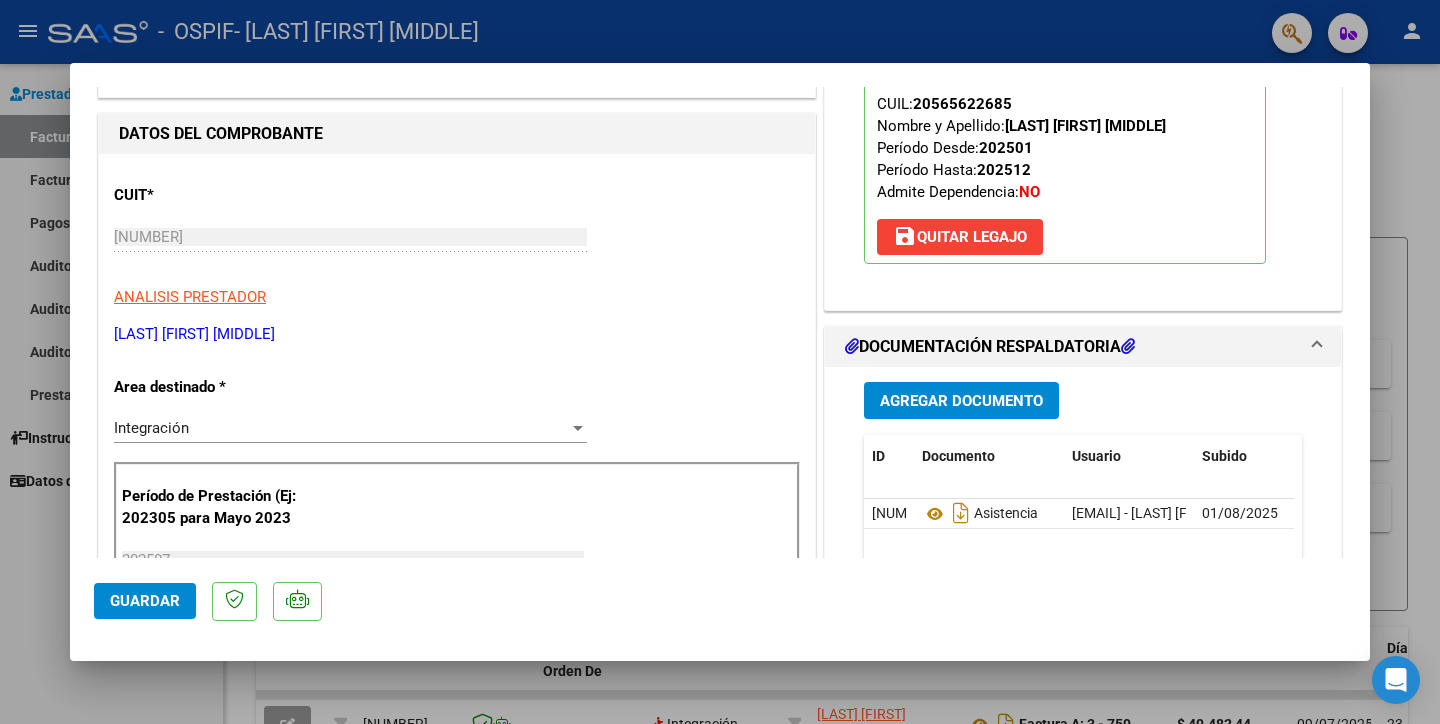 click on "Guardar" 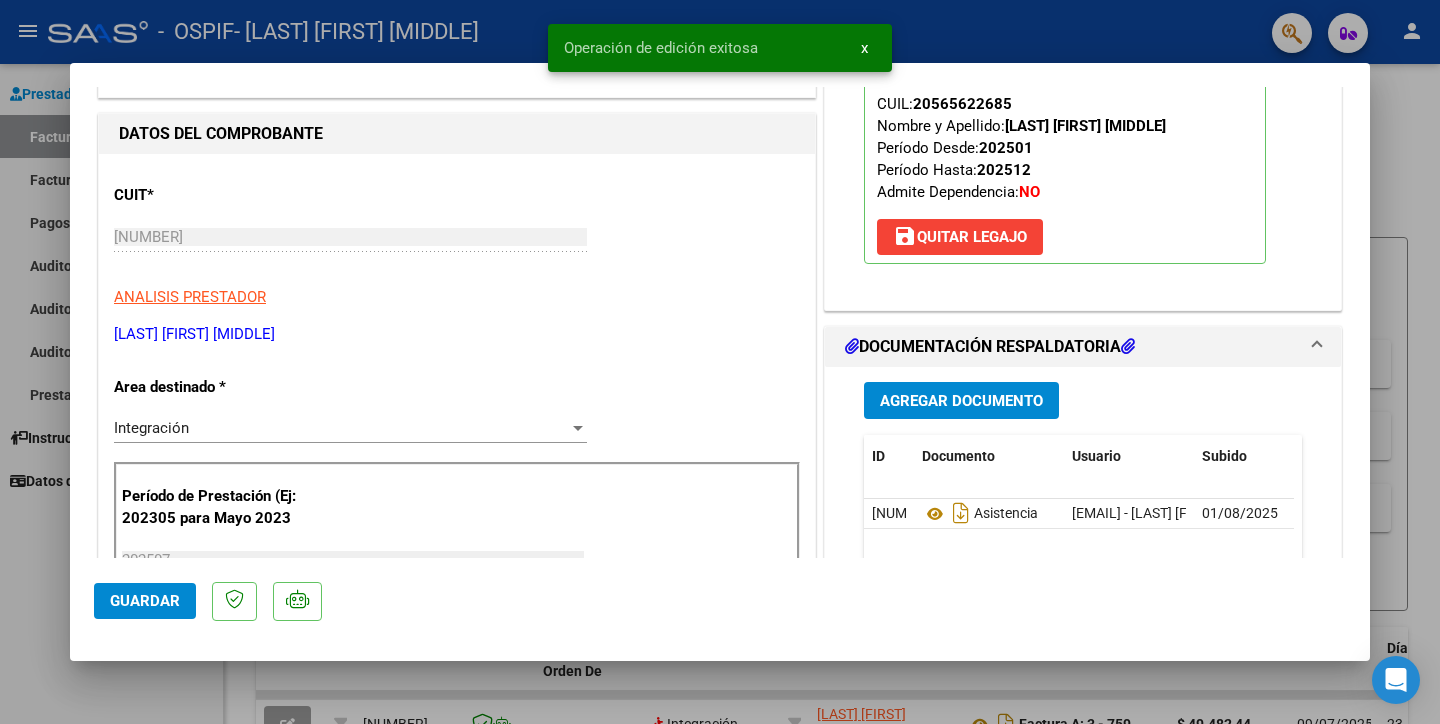 click at bounding box center [720, 362] 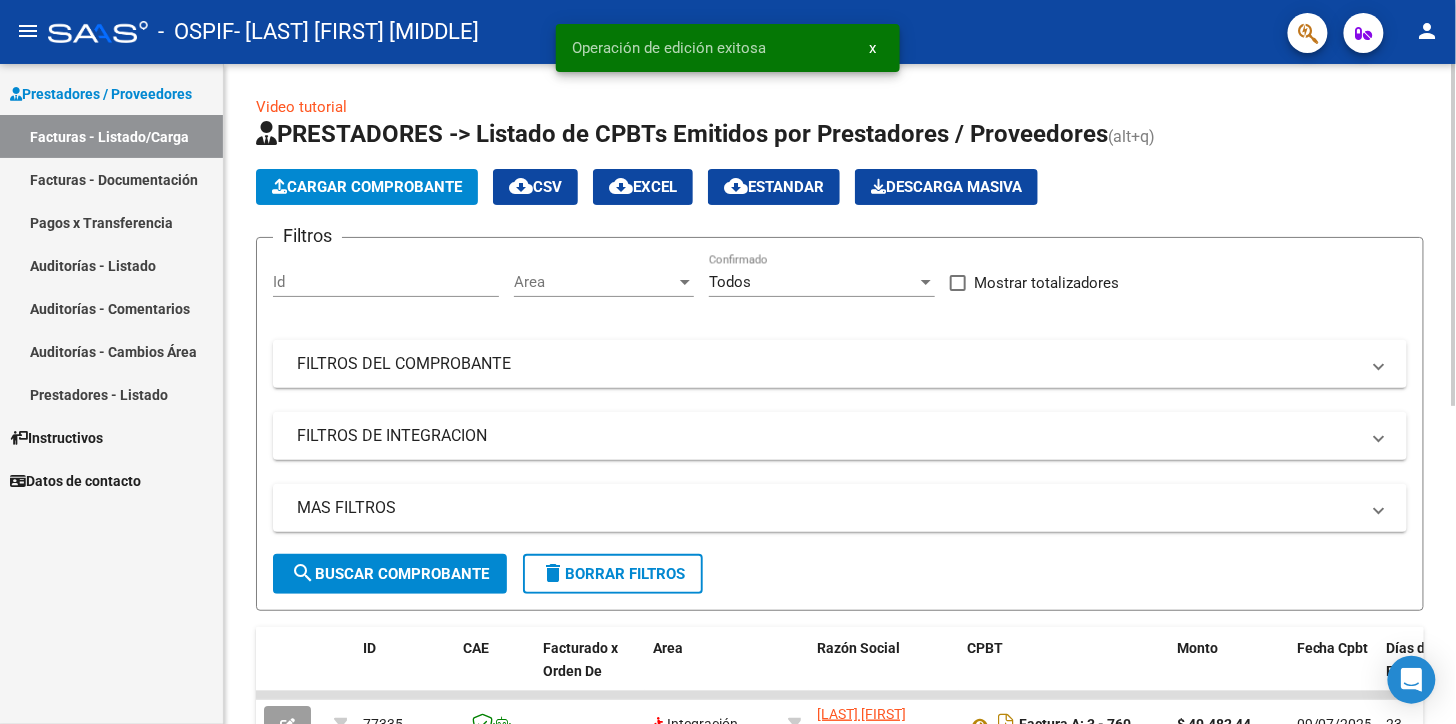 click on "Cargar Comprobante" 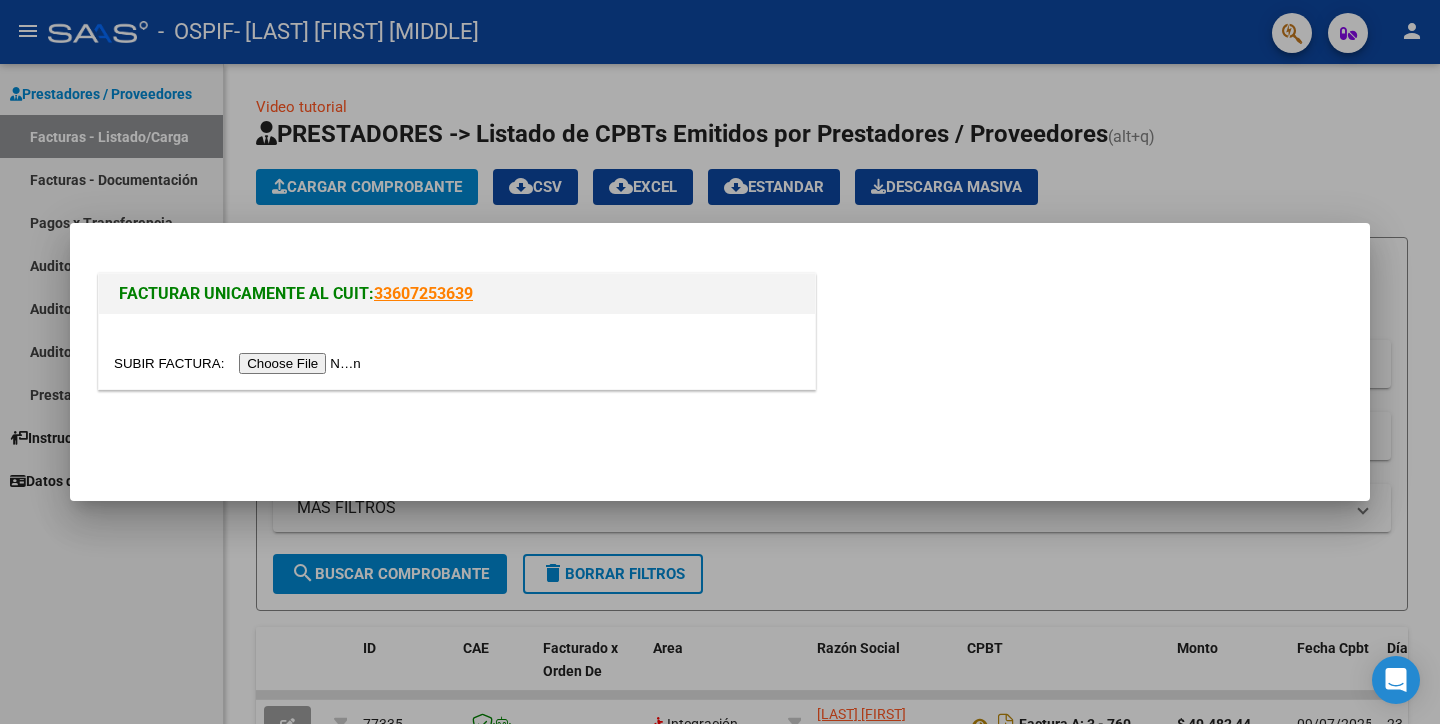 click at bounding box center (240, 363) 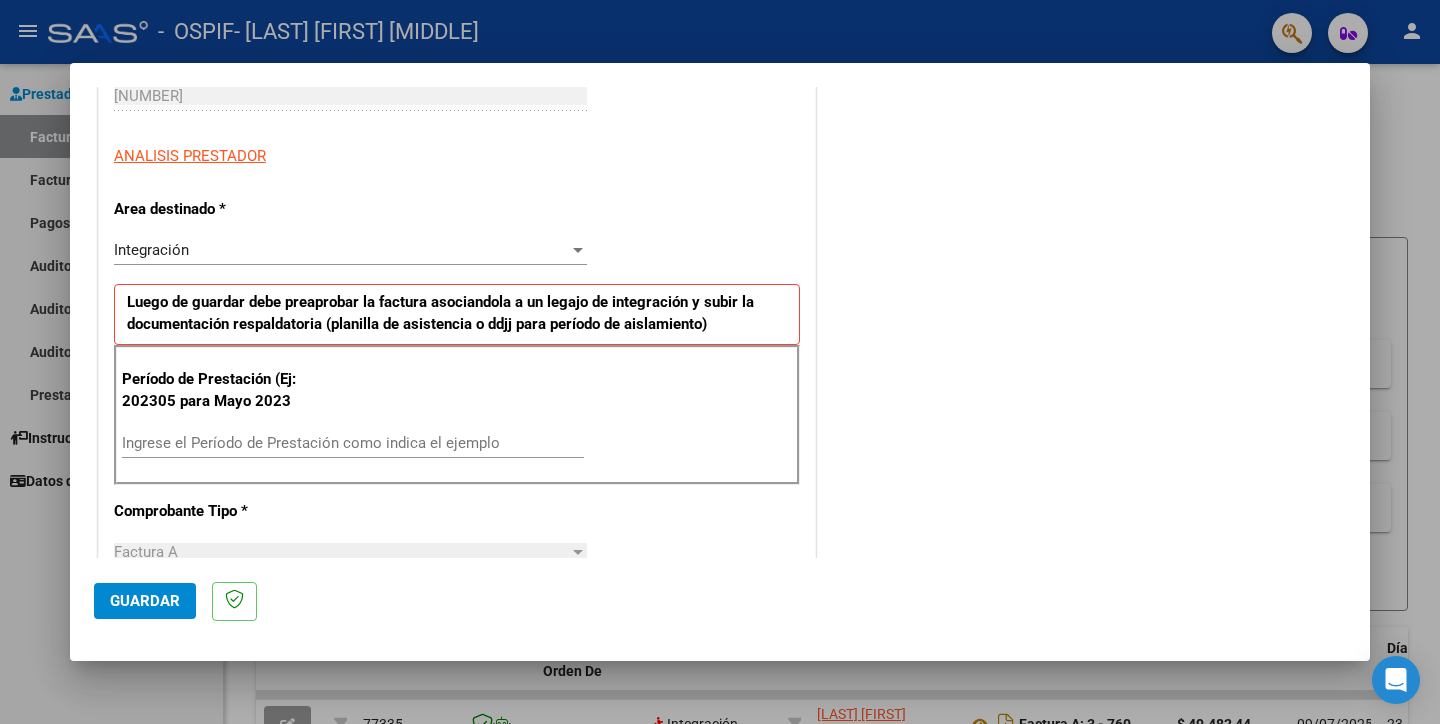 scroll, scrollTop: 444, scrollLeft: 0, axis: vertical 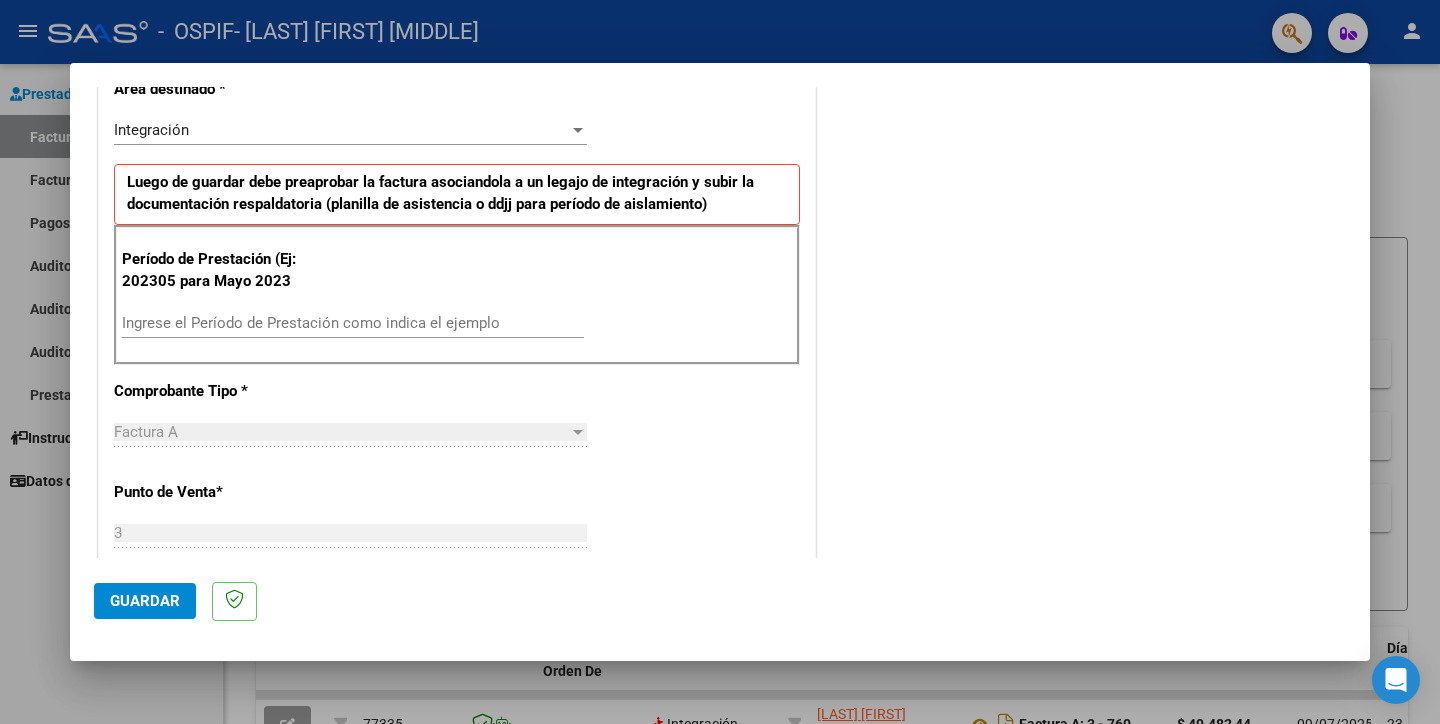 click on "Ingrese el Período de Prestación como indica el ejemplo" at bounding box center [353, 323] 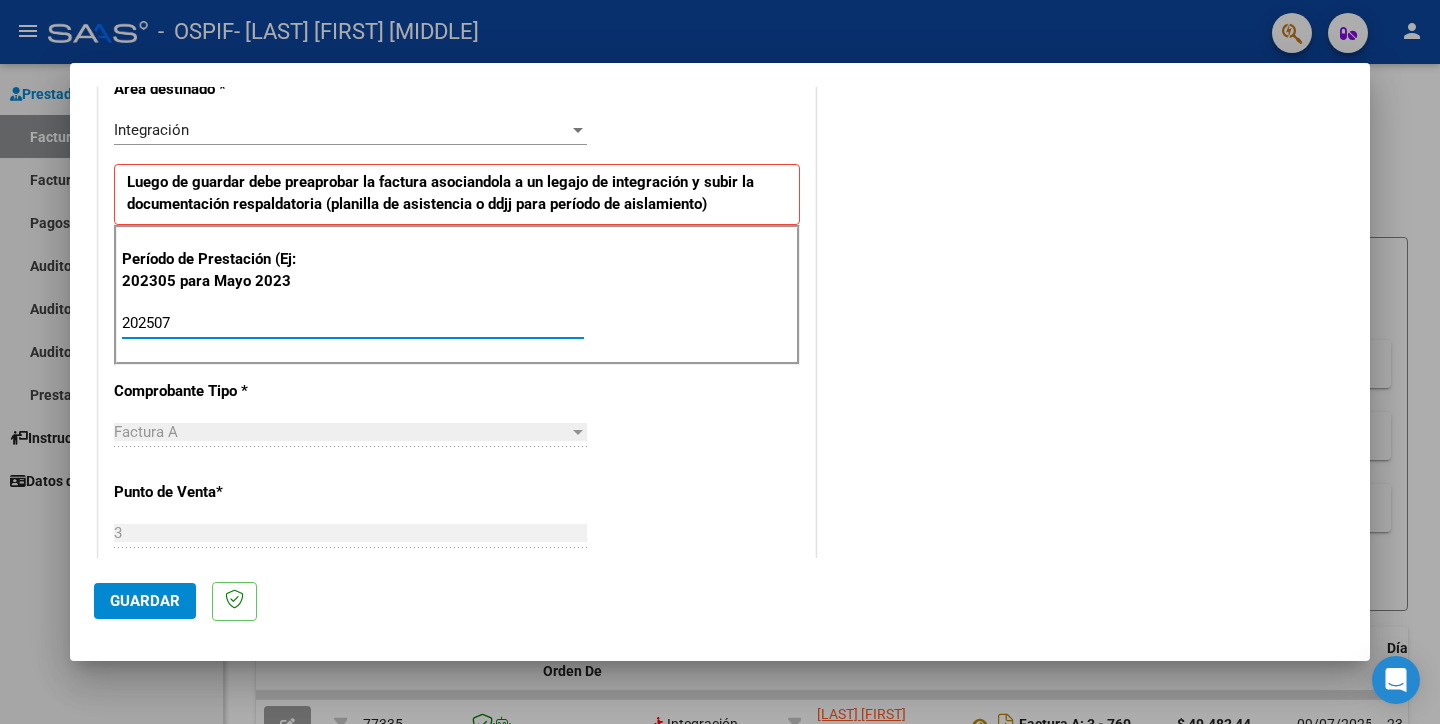 type on "202507" 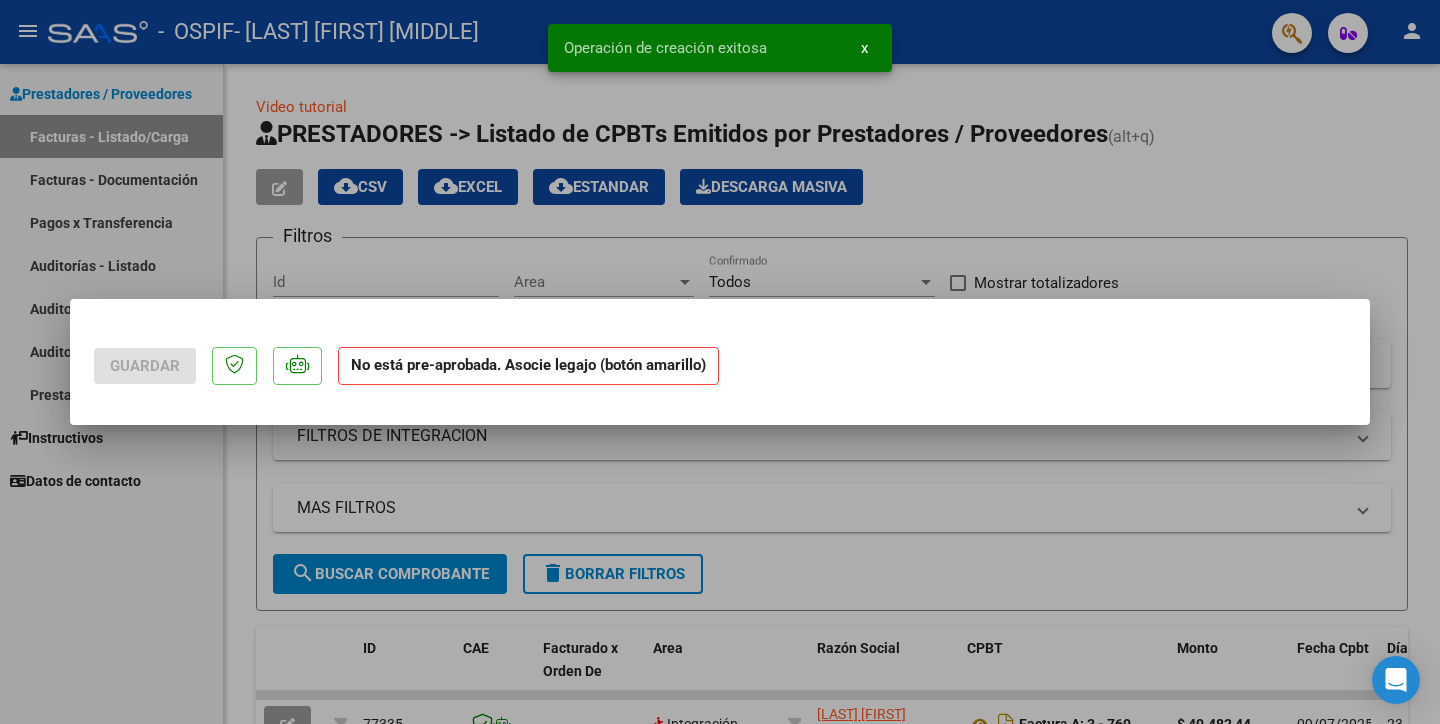 scroll, scrollTop: 0, scrollLeft: 0, axis: both 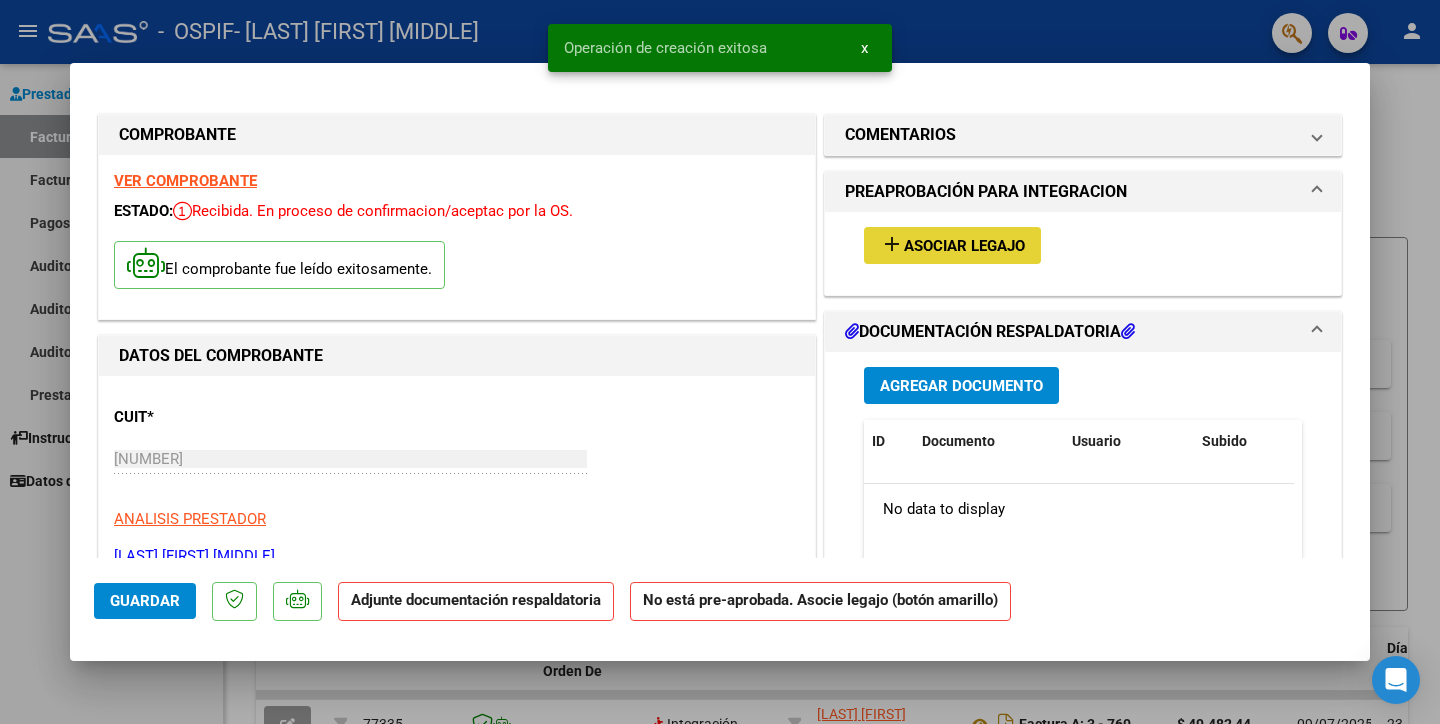 click on "Asociar Legajo" at bounding box center (964, 246) 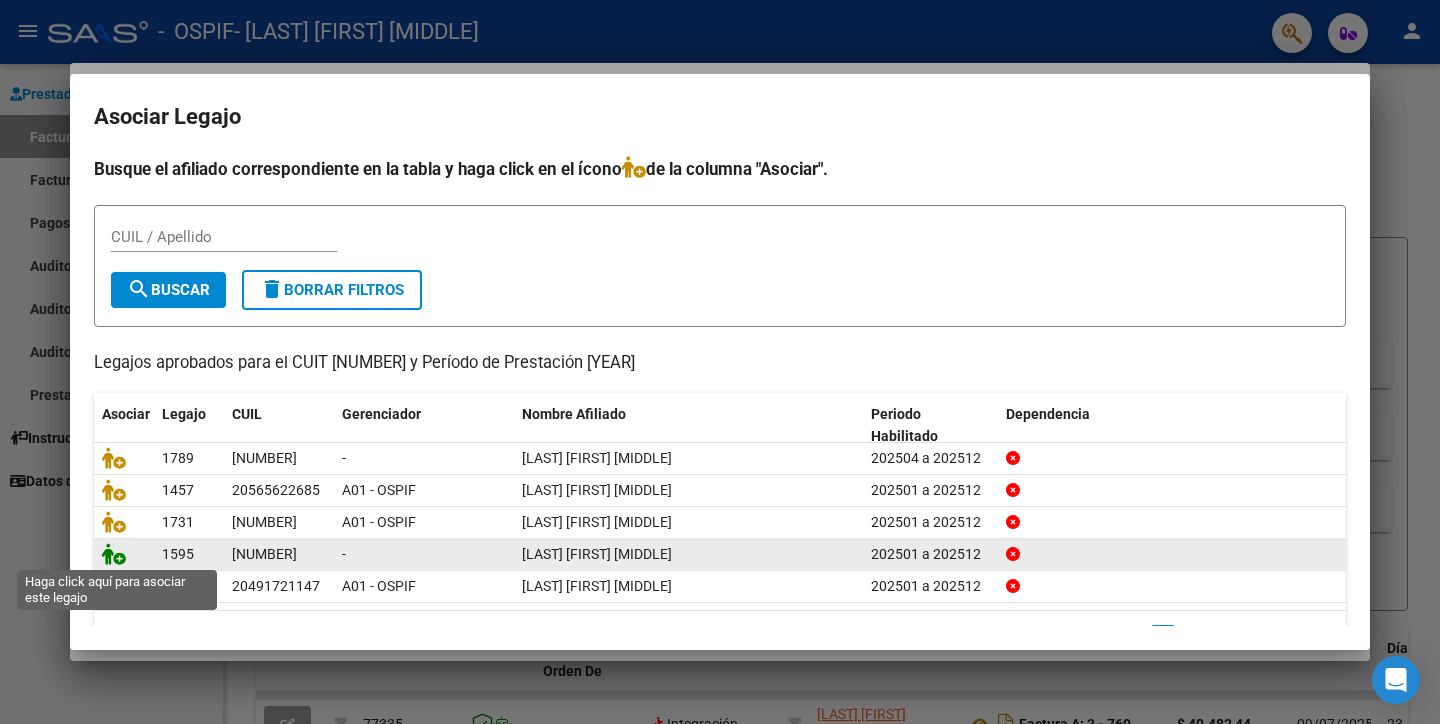 click 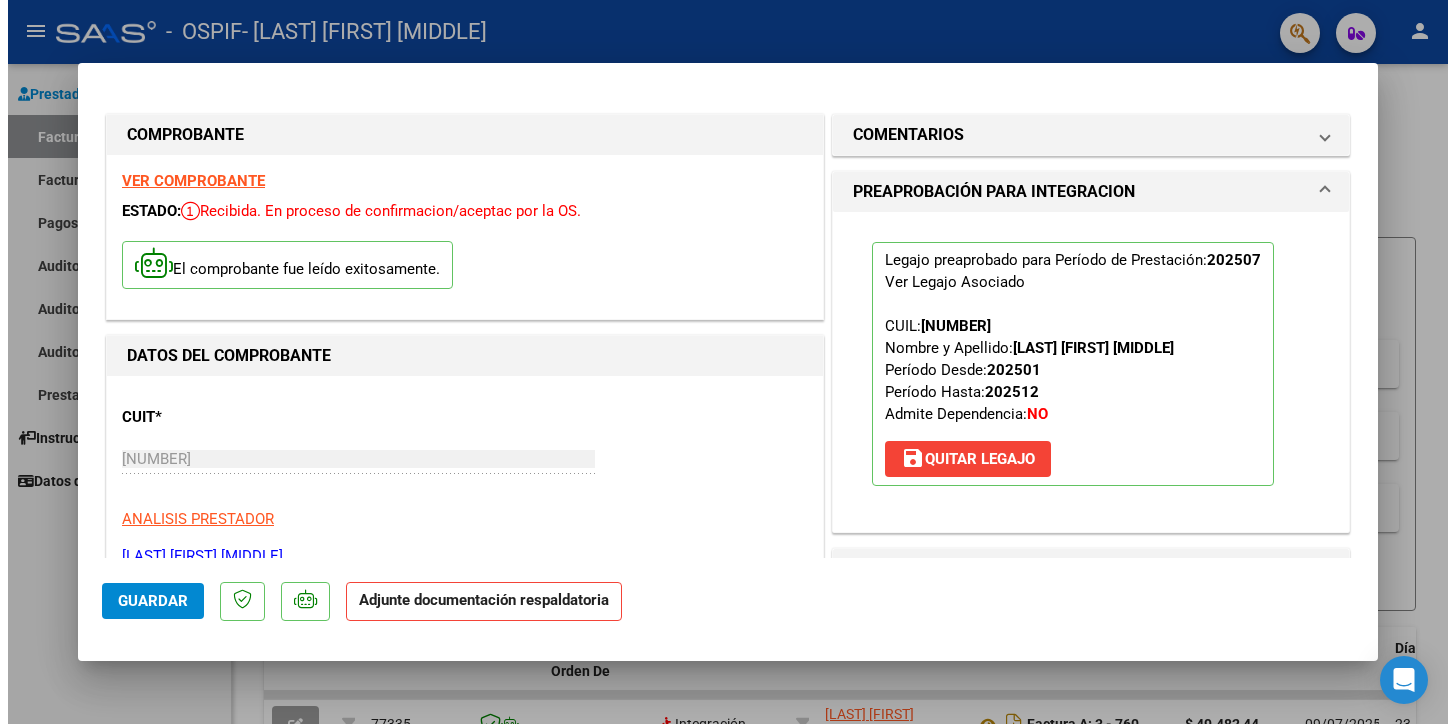 scroll, scrollTop: 222, scrollLeft: 0, axis: vertical 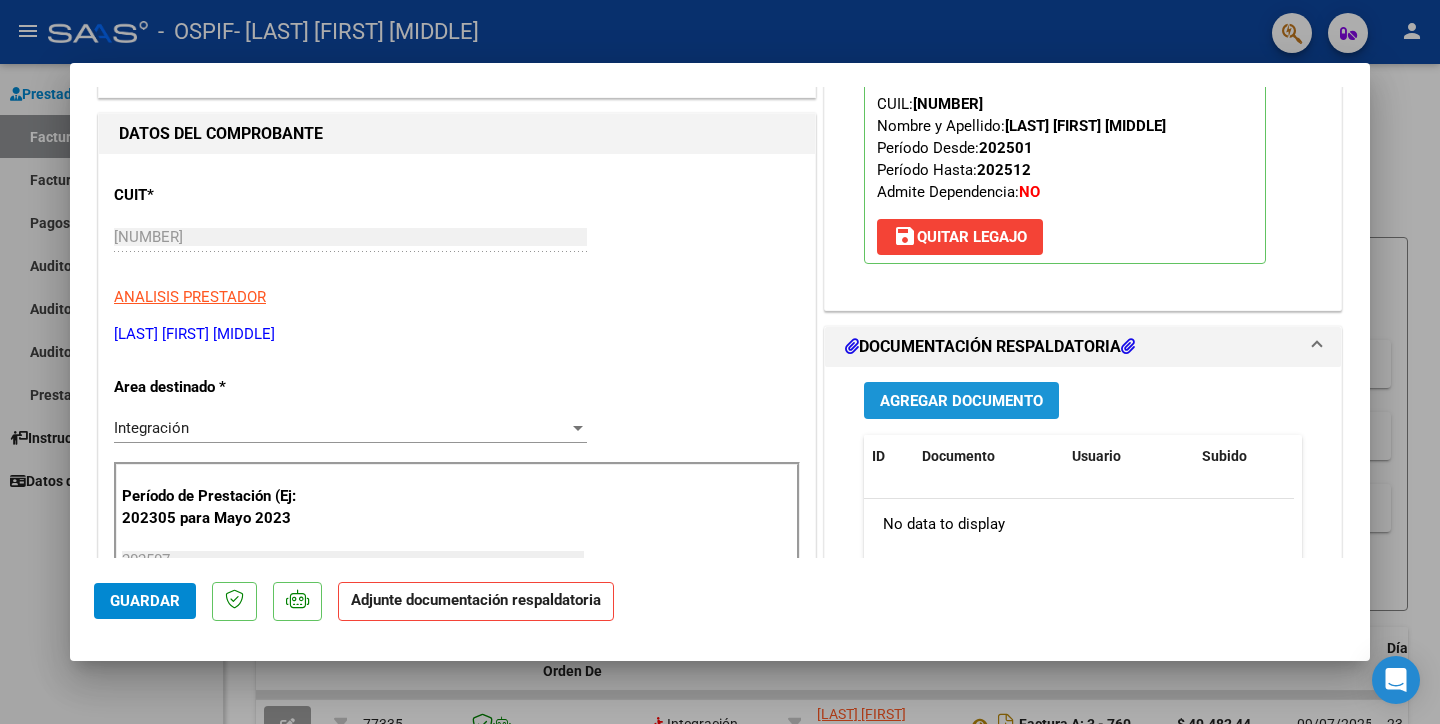 click on "Agregar Documento" at bounding box center [961, 401] 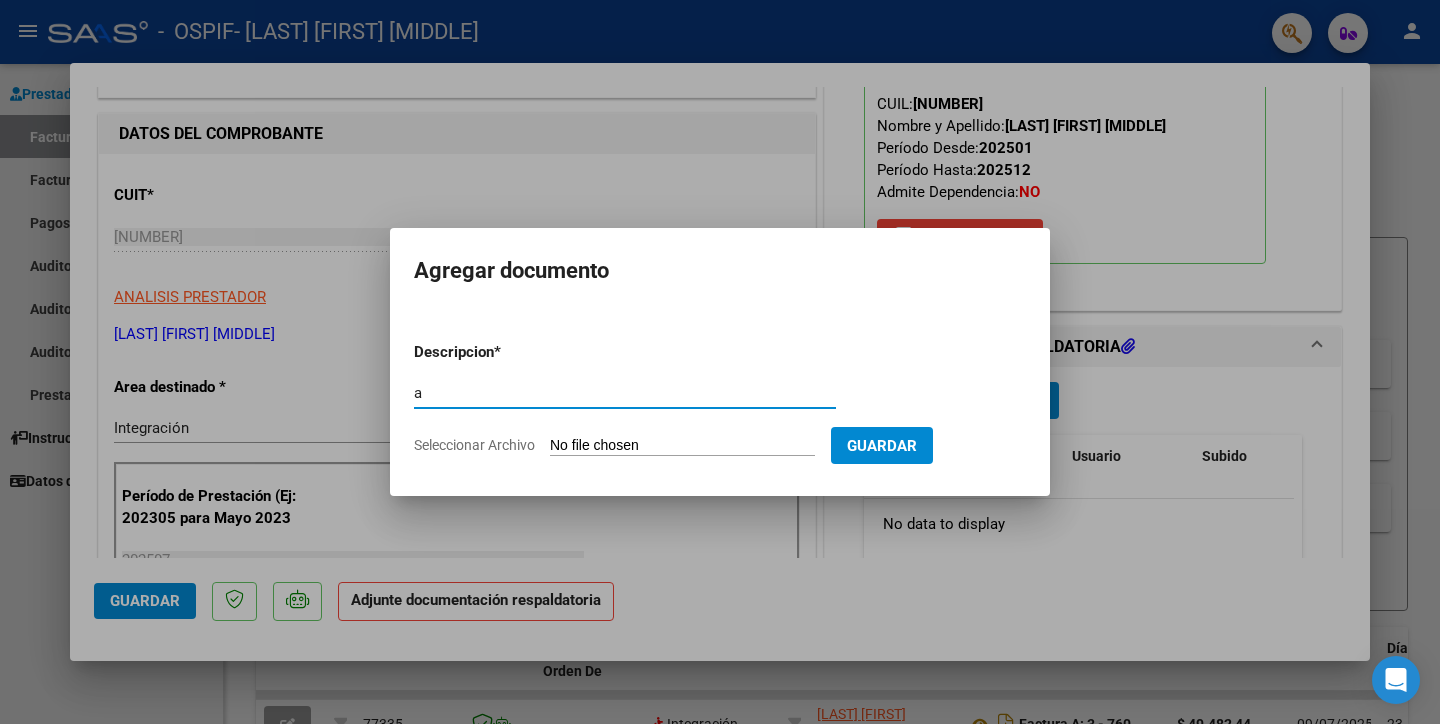 type on "a" 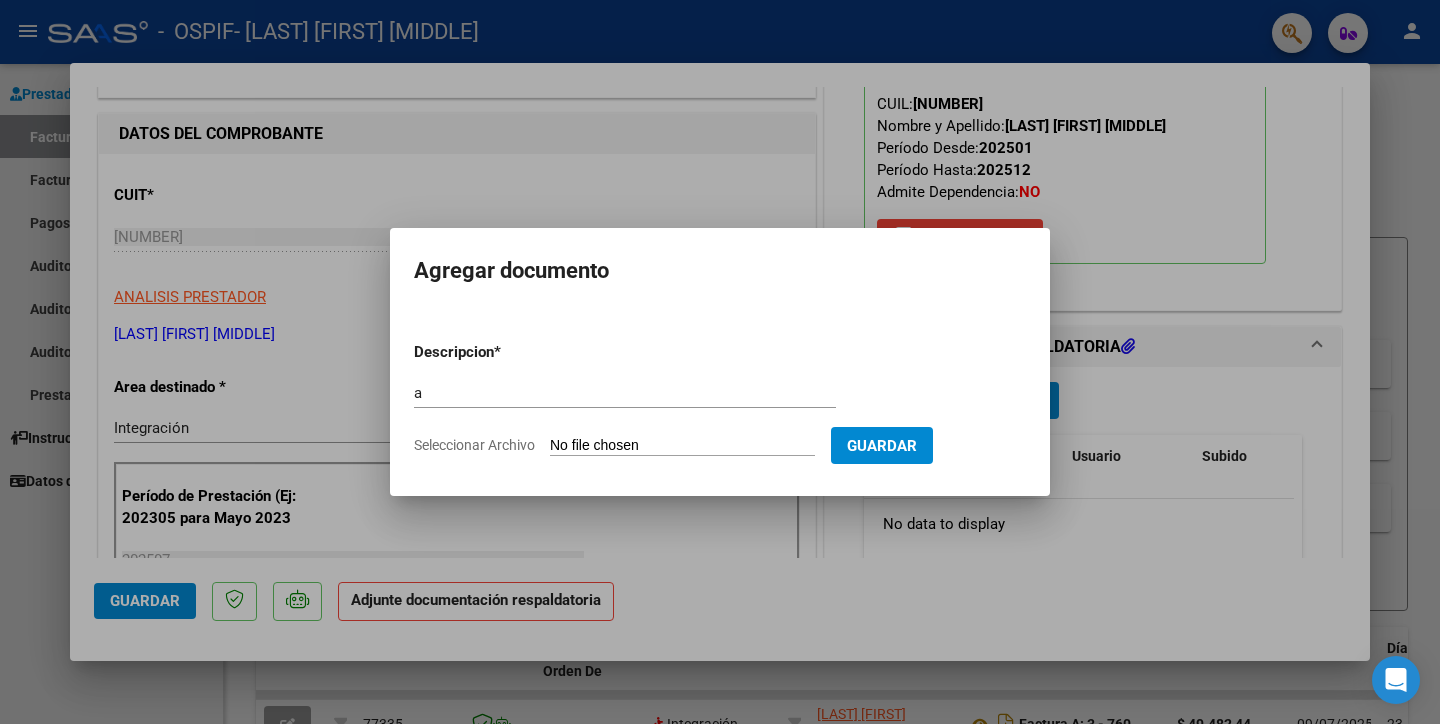type on "C:\fakepath\asistencia [LAST] [YEAR].pdf" 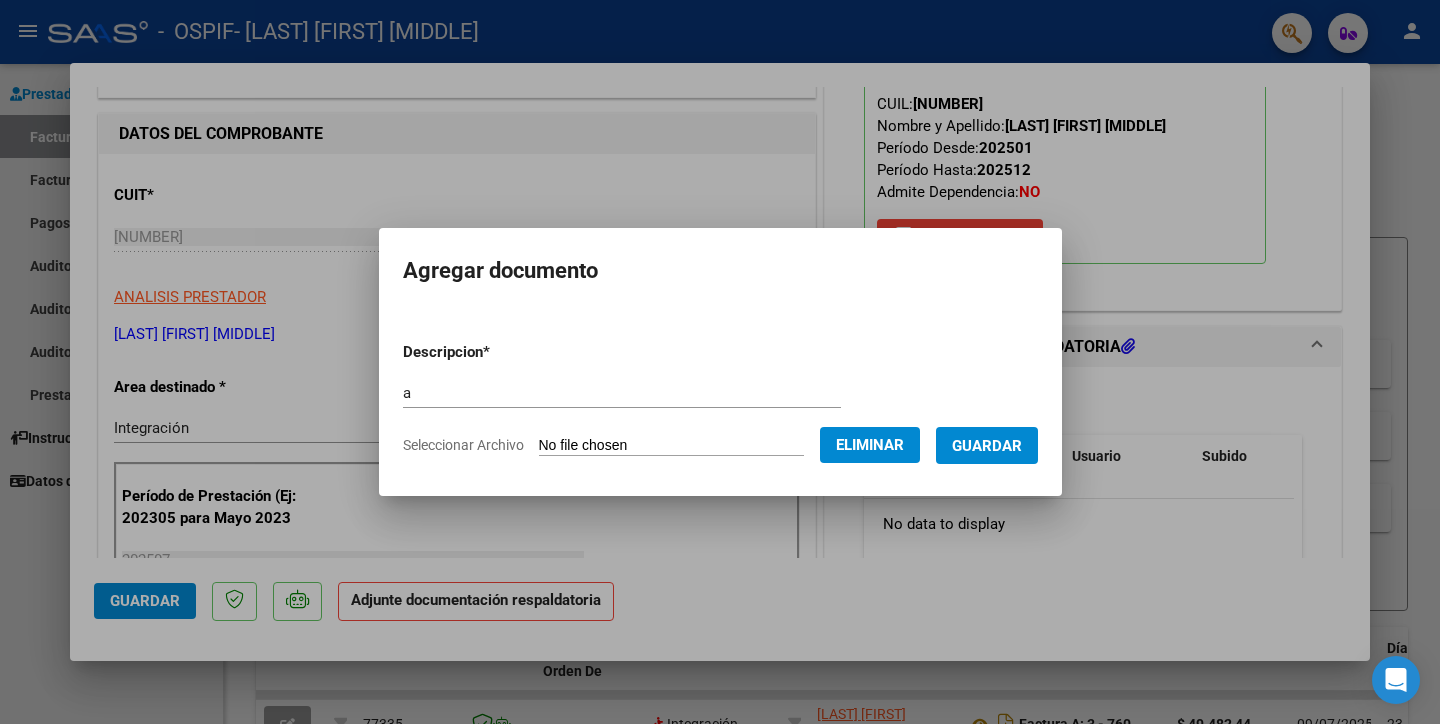 click on "a" at bounding box center [622, 393] 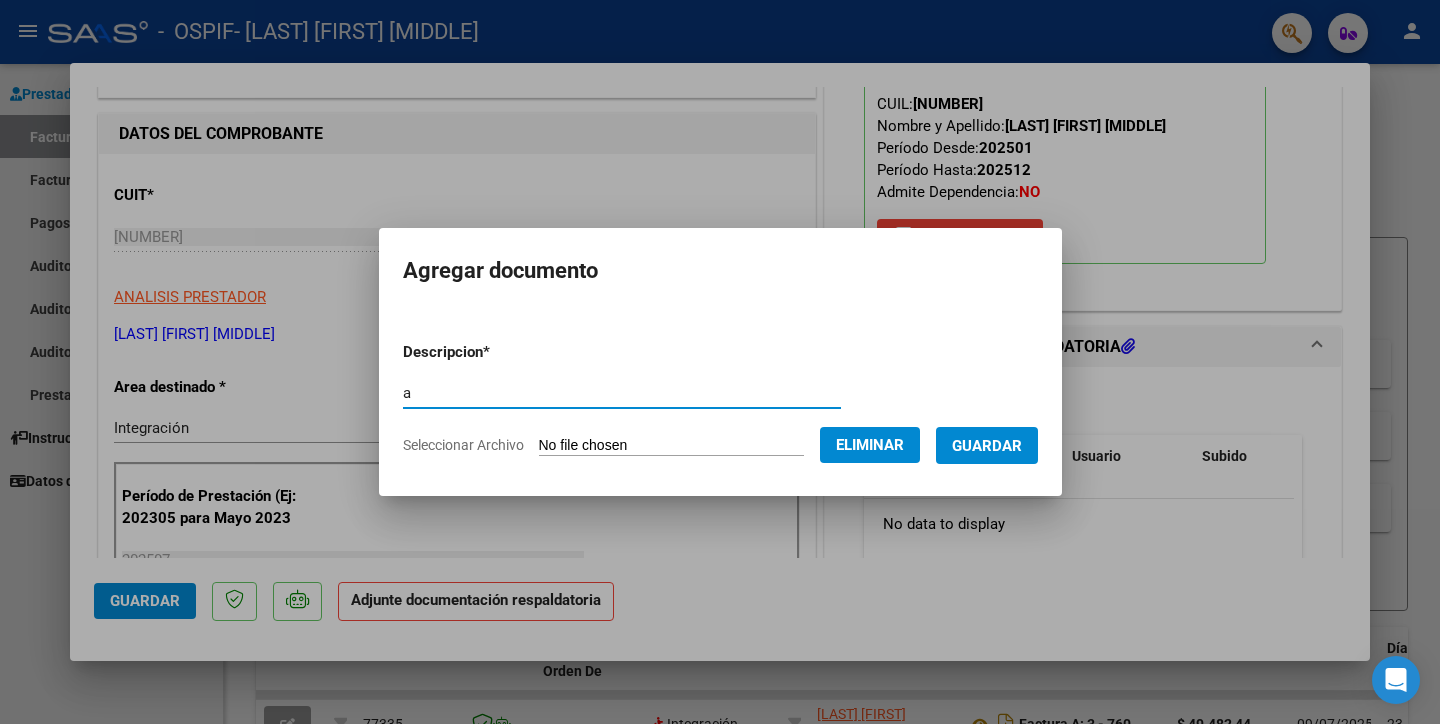 type on "asistencia" 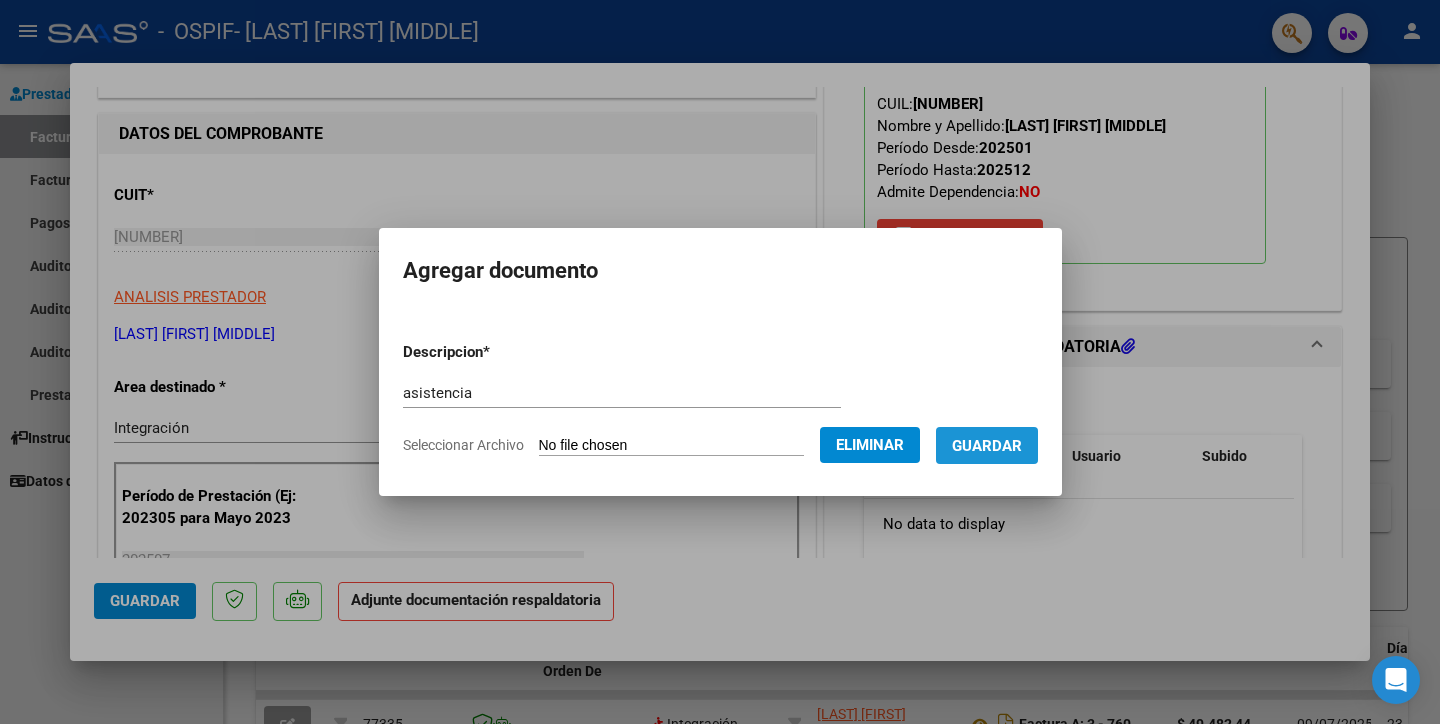 click on "Guardar" at bounding box center (987, 445) 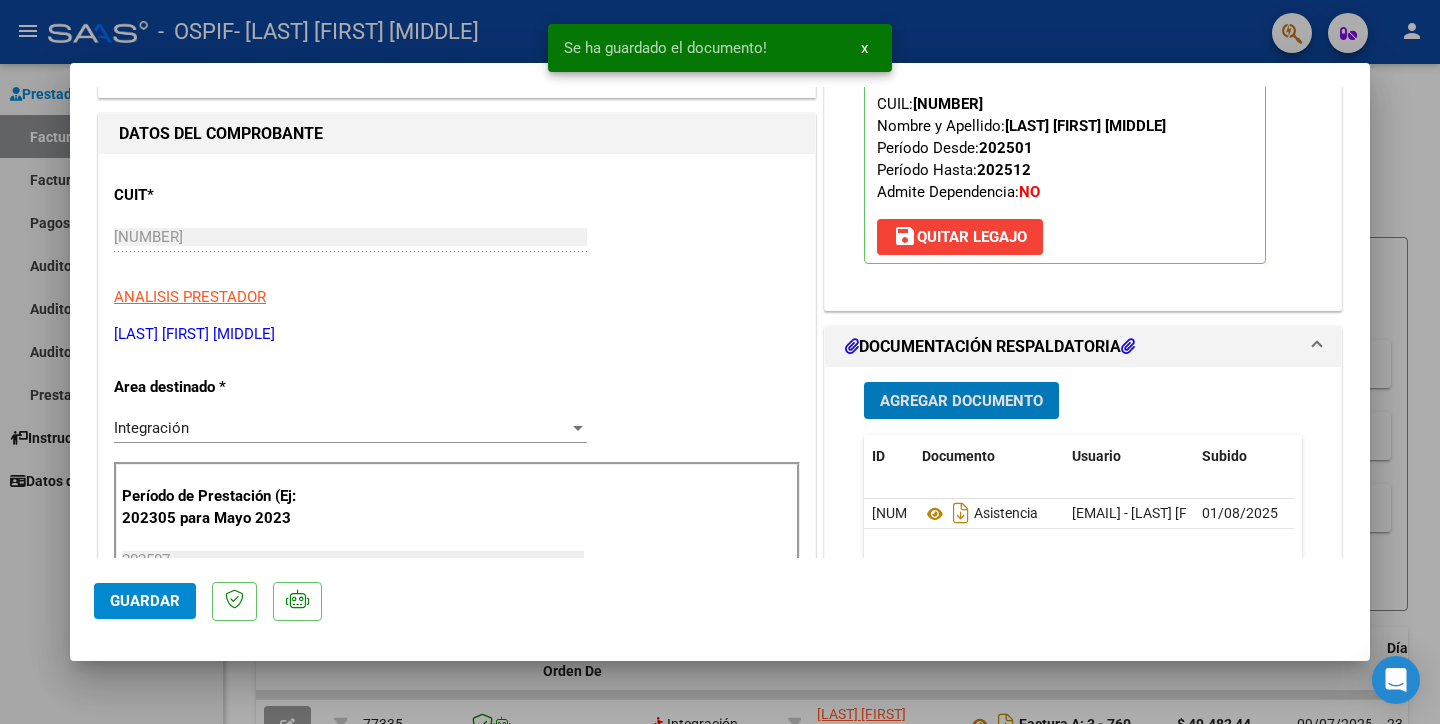 click on "Guardar" 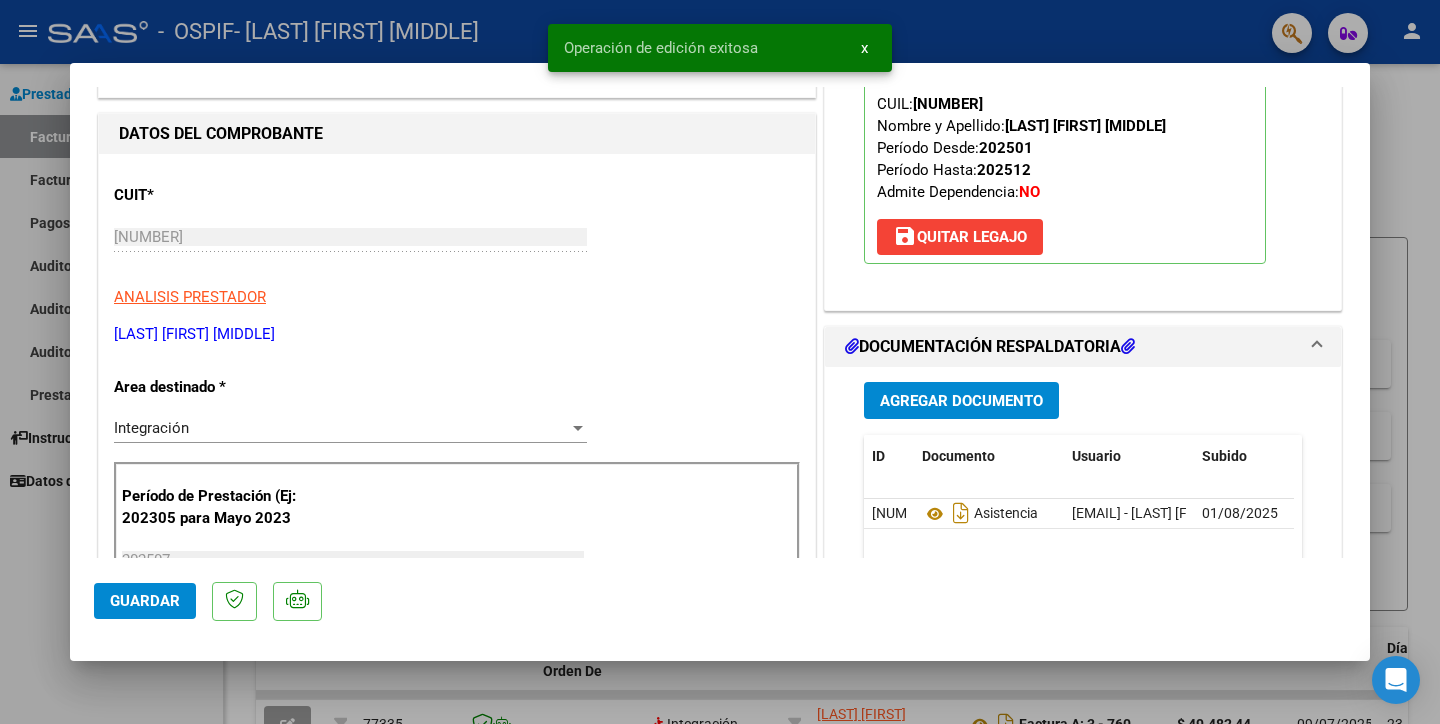 click at bounding box center (720, 362) 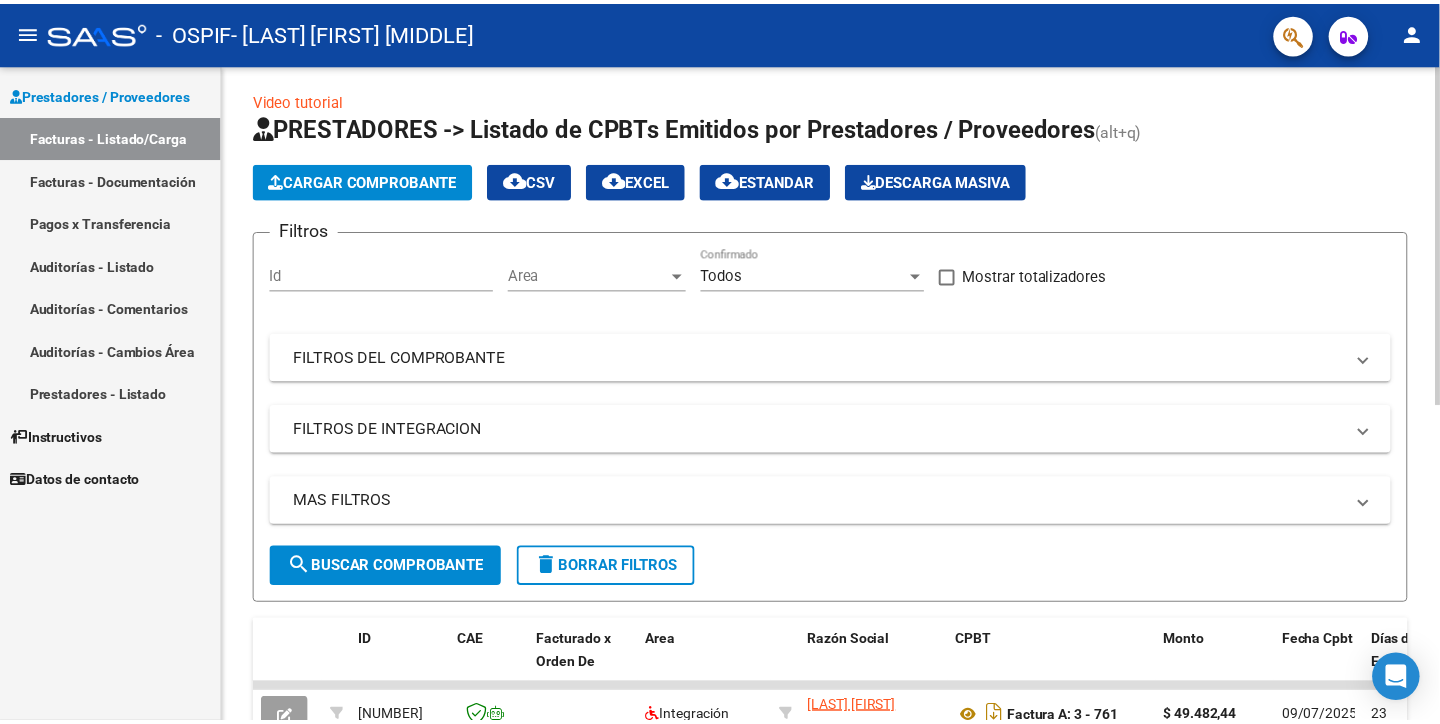 scroll, scrollTop: 0, scrollLeft: 0, axis: both 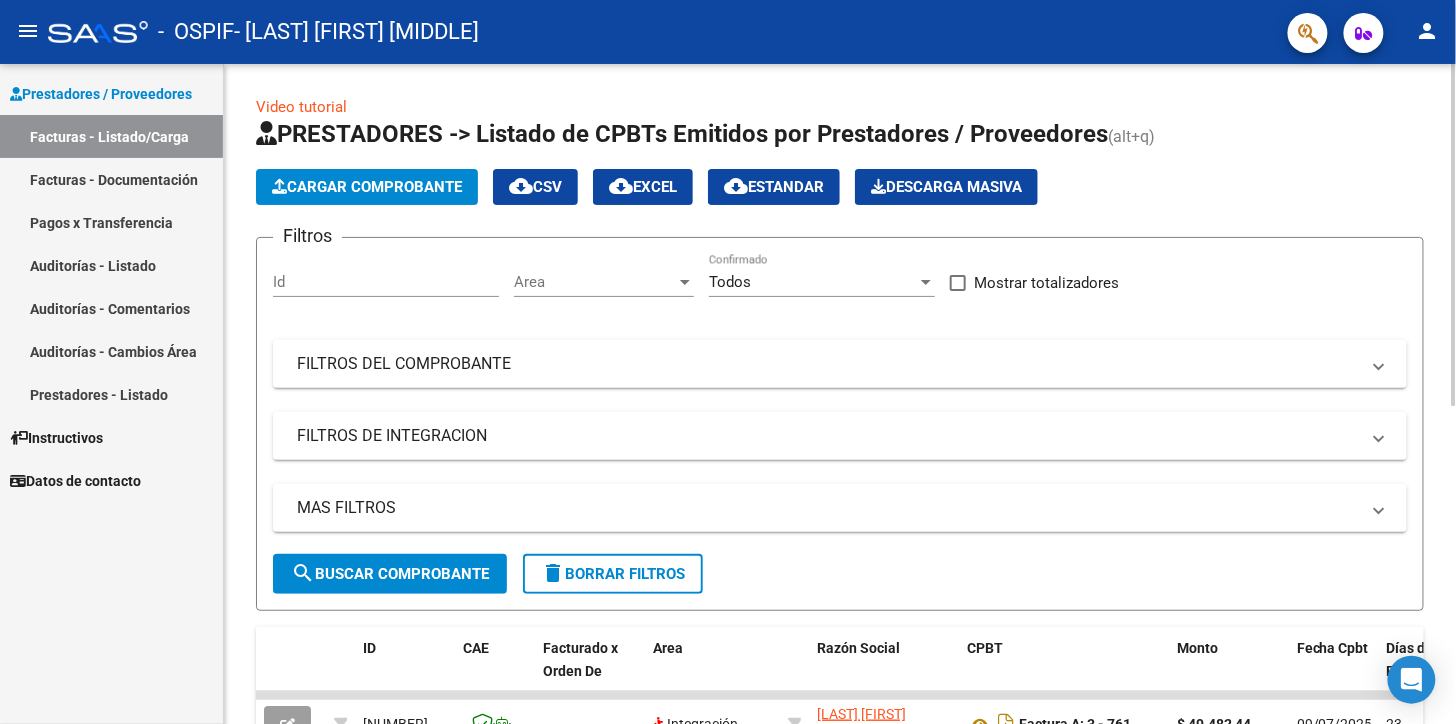 click on "Cargar Comprobante" 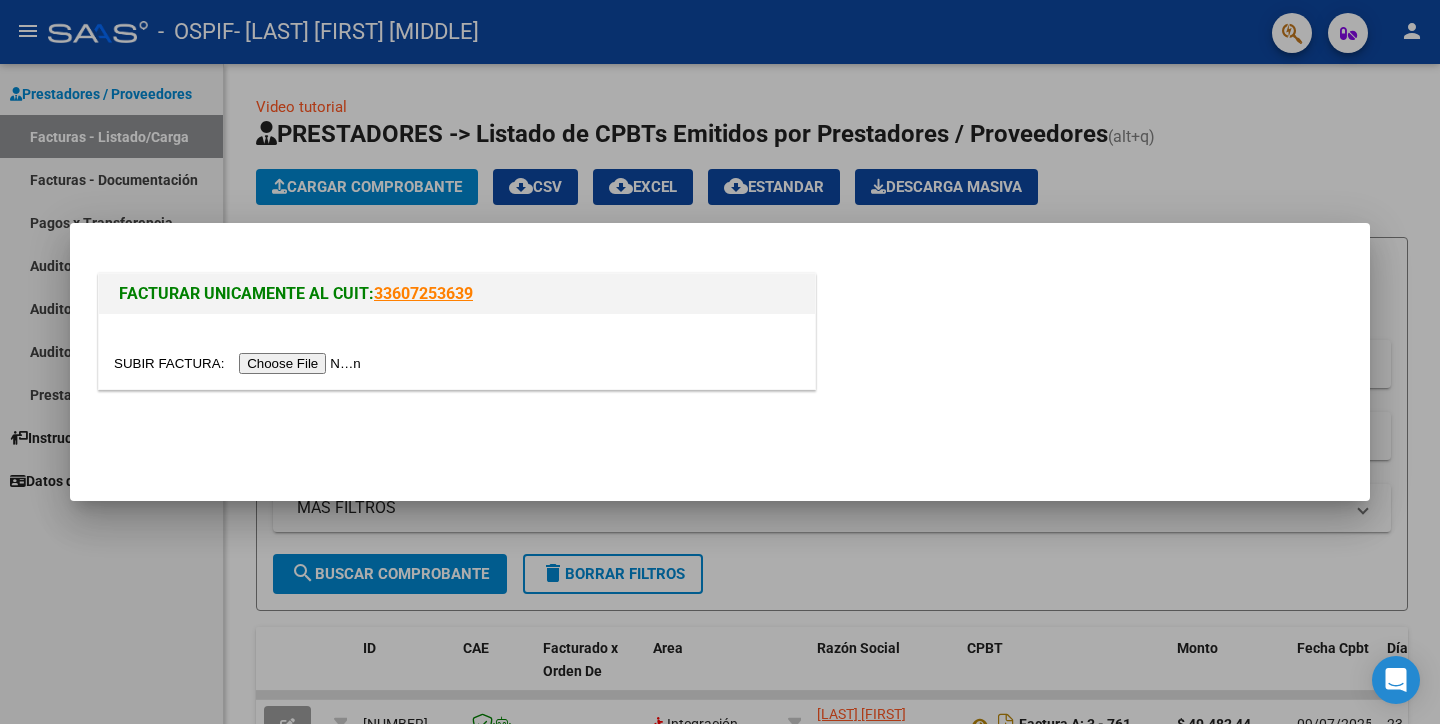 click at bounding box center (240, 363) 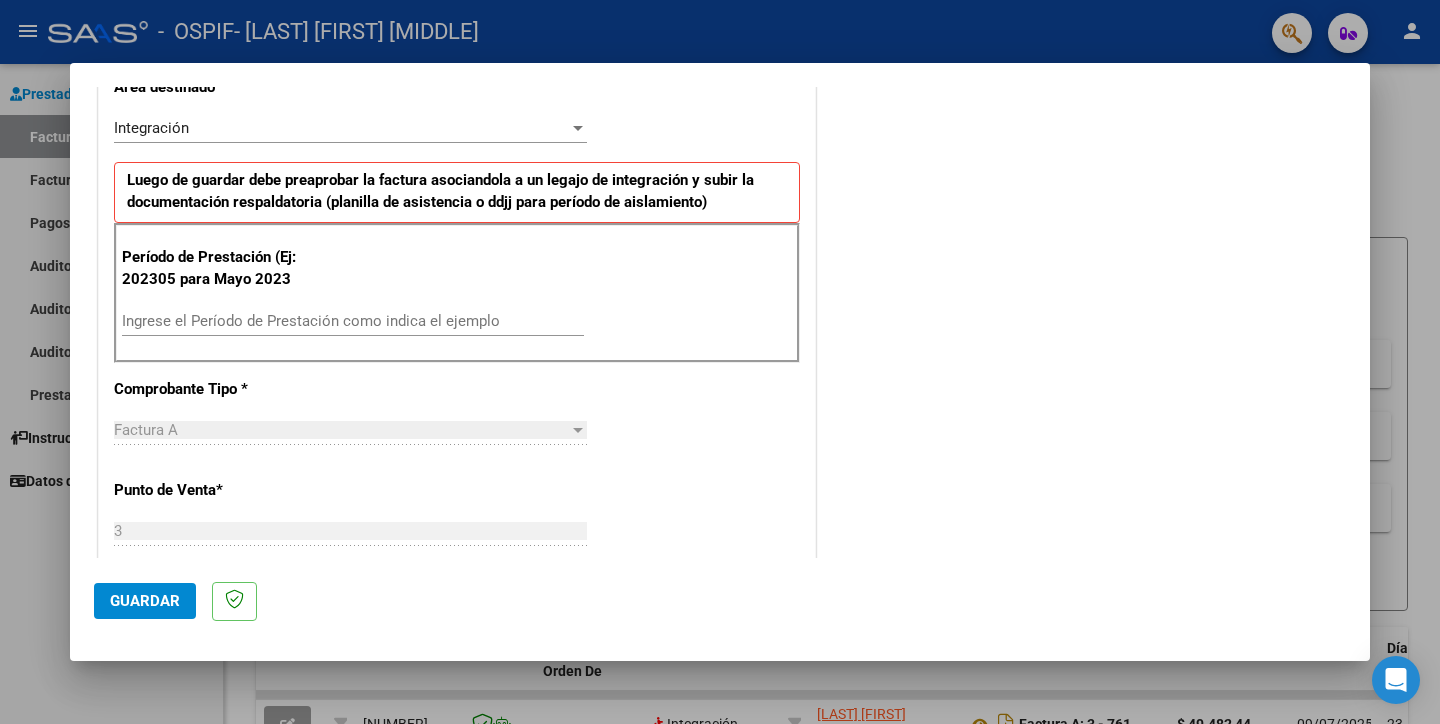 scroll, scrollTop: 333, scrollLeft: 0, axis: vertical 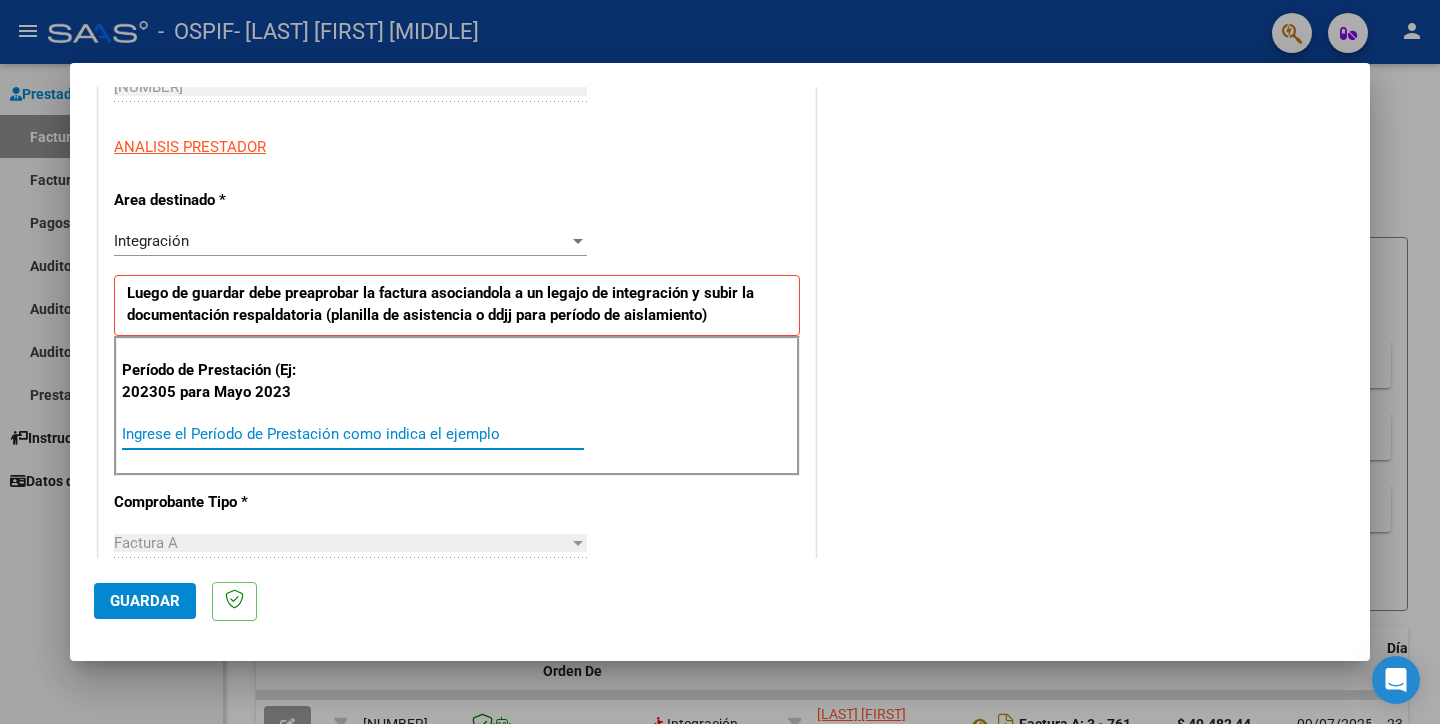 click on "Ingrese el Período de Prestación como indica el ejemplo" at bounding box center [353, 434] 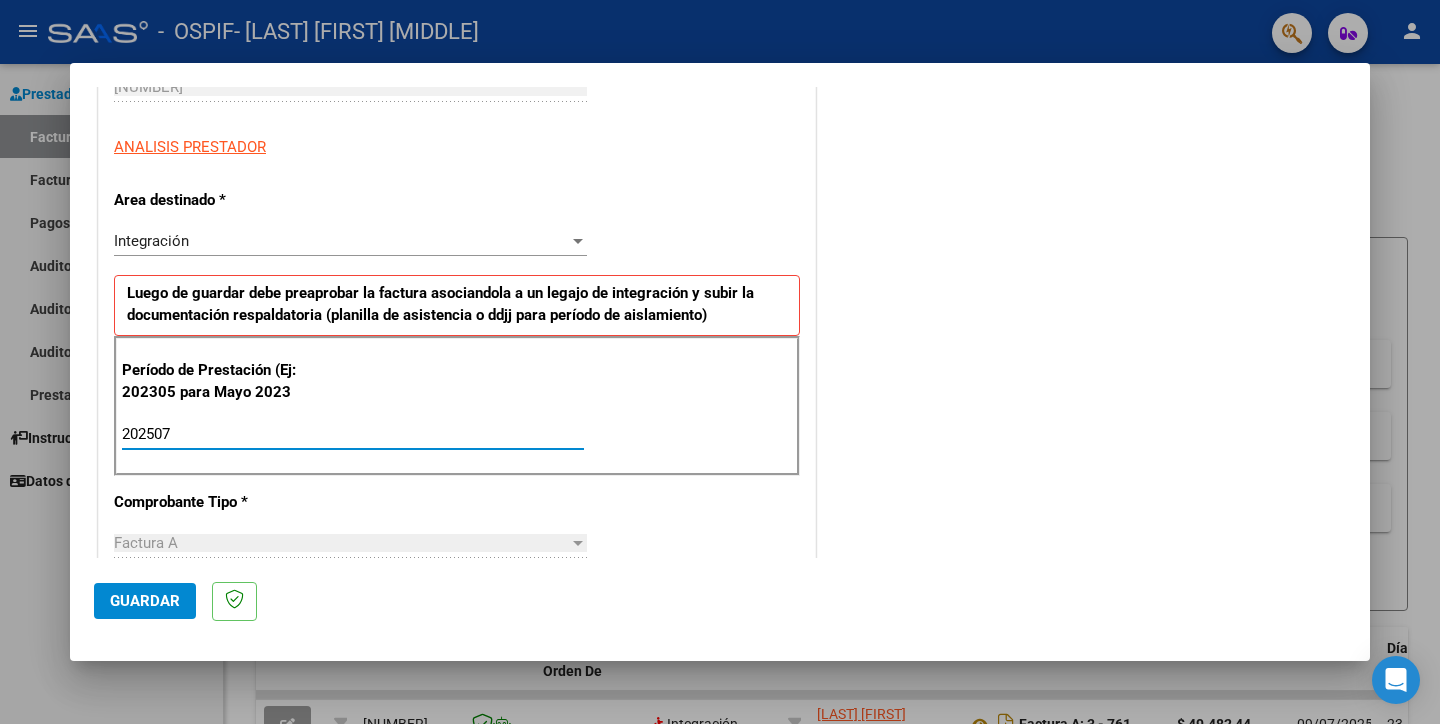 type on "202507" 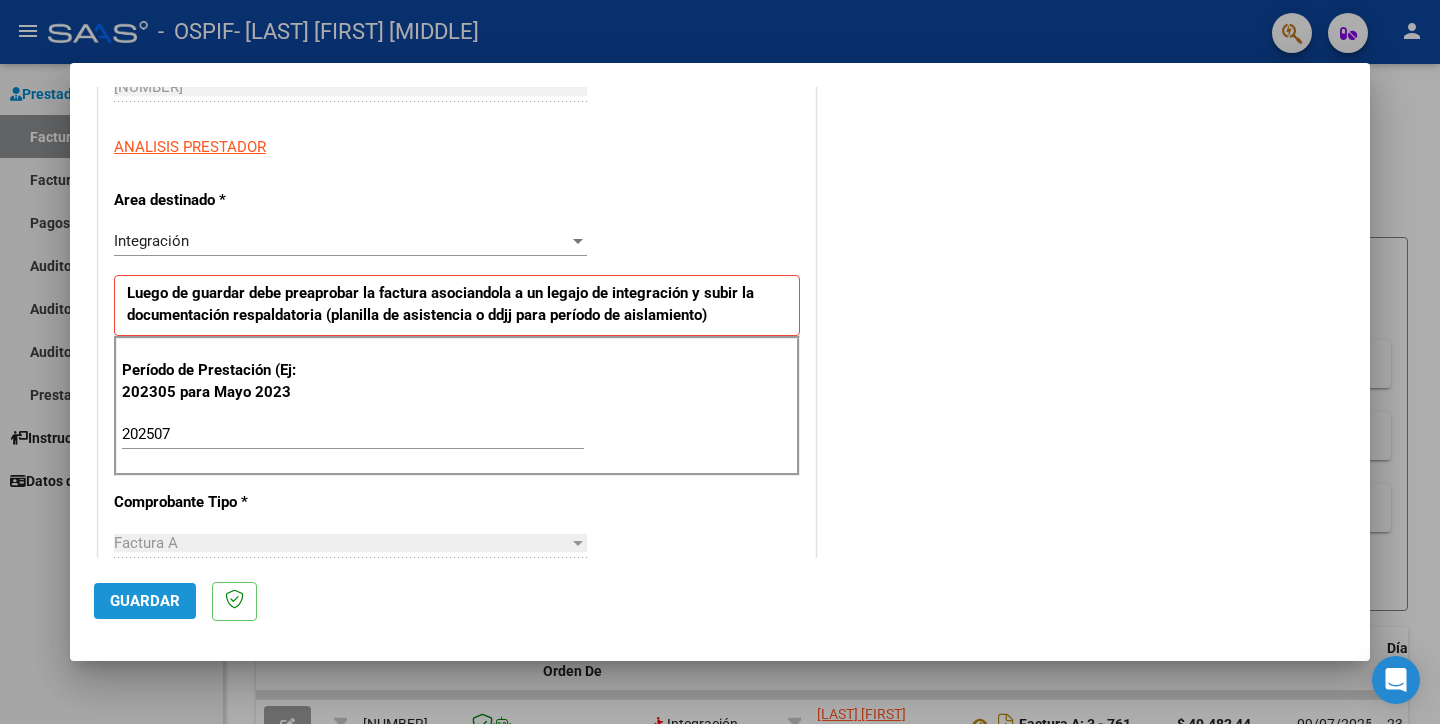 click on "Guardar" 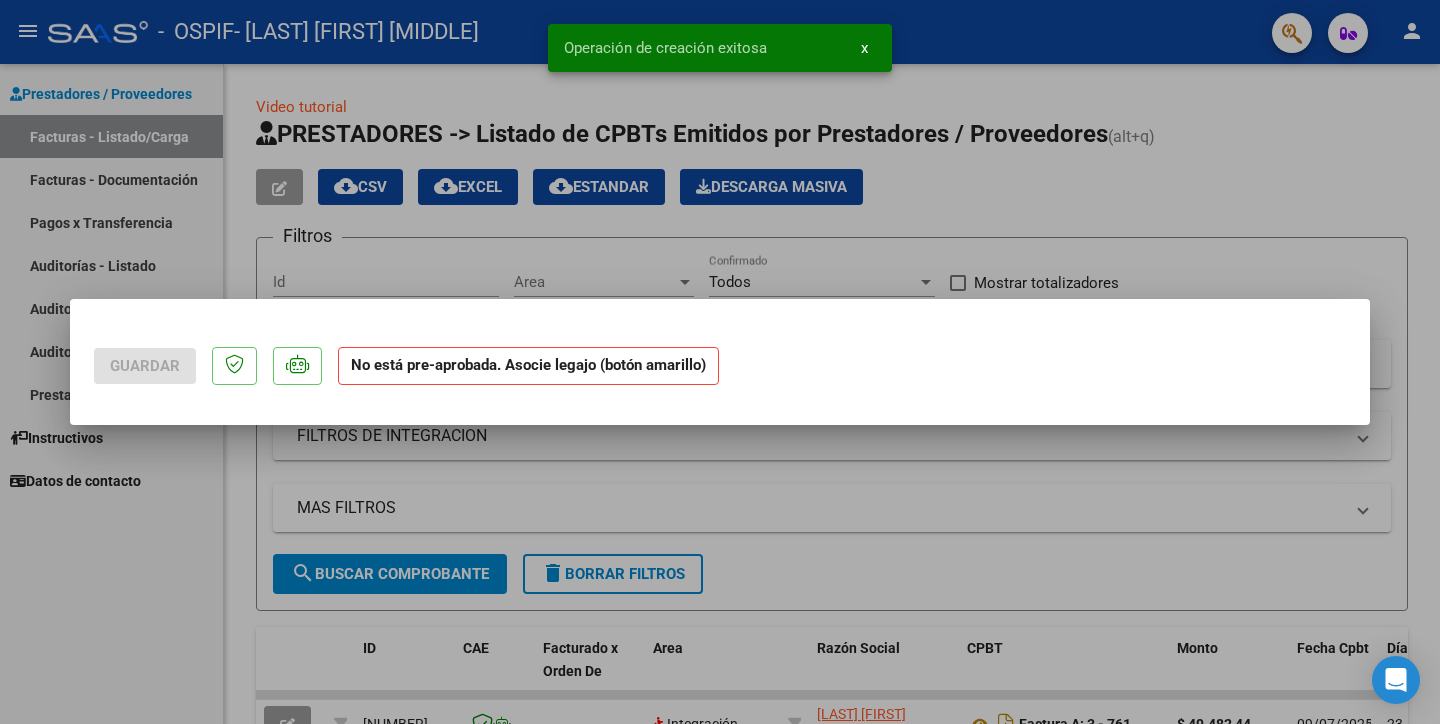 scroll, scrollTop: 0, scrollLeft: 0, axis: both 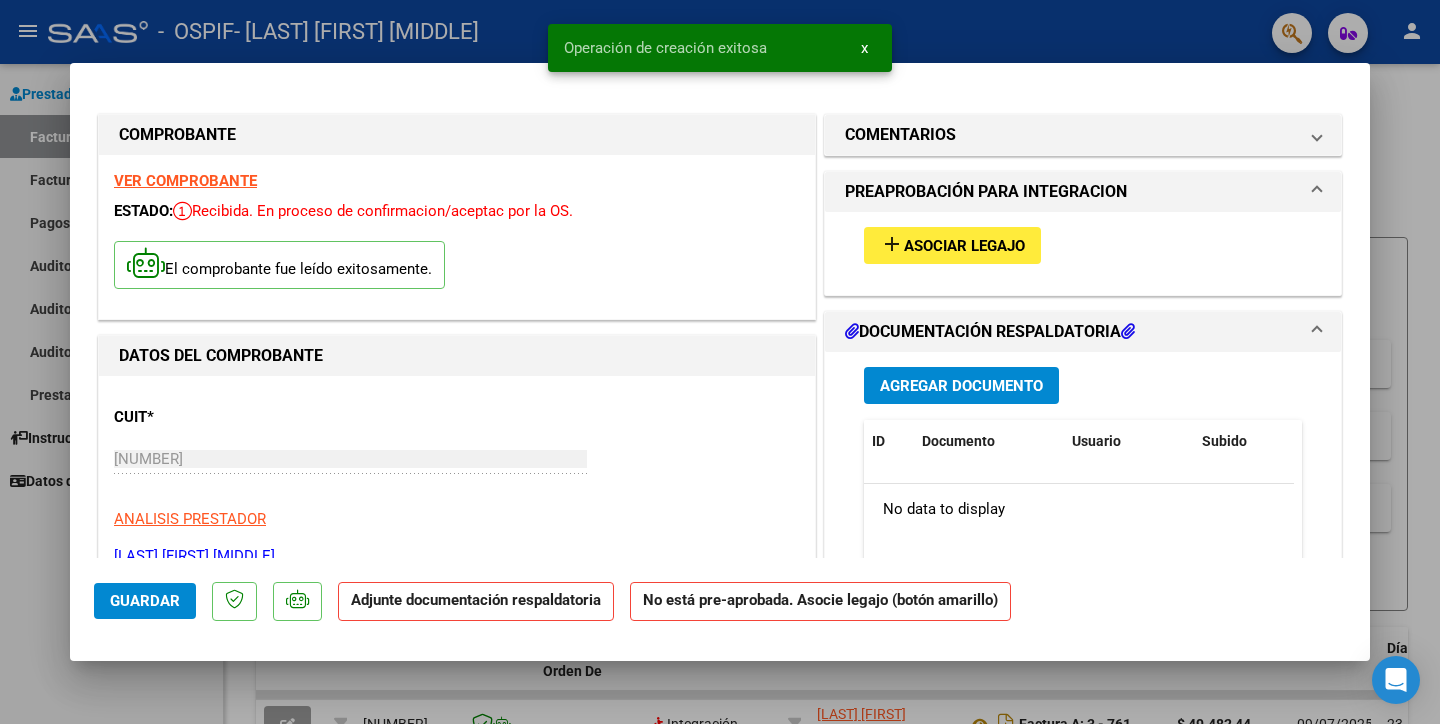 click on "Asociar Legajo" at bounding box center [964, 246] 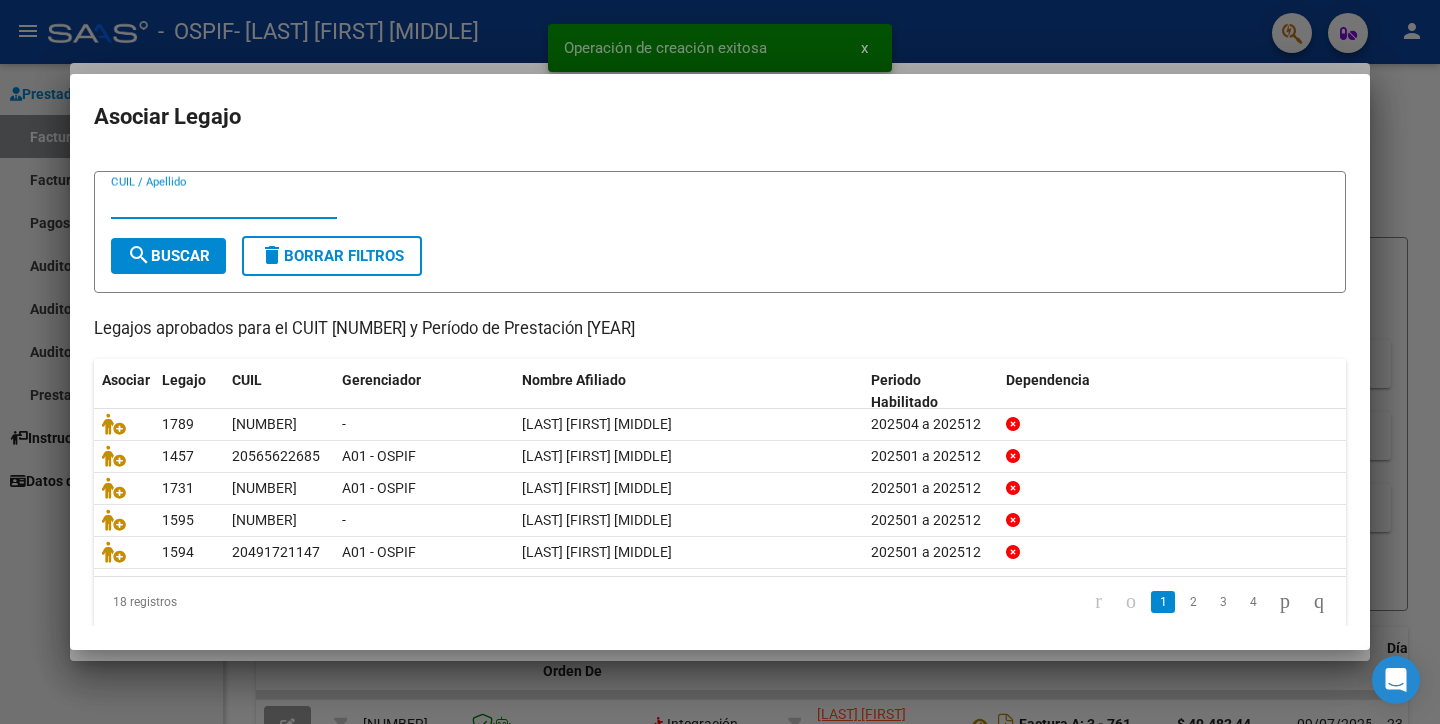 scroll, scrollTop: 50, scrollLeft: 0, axis: vertical 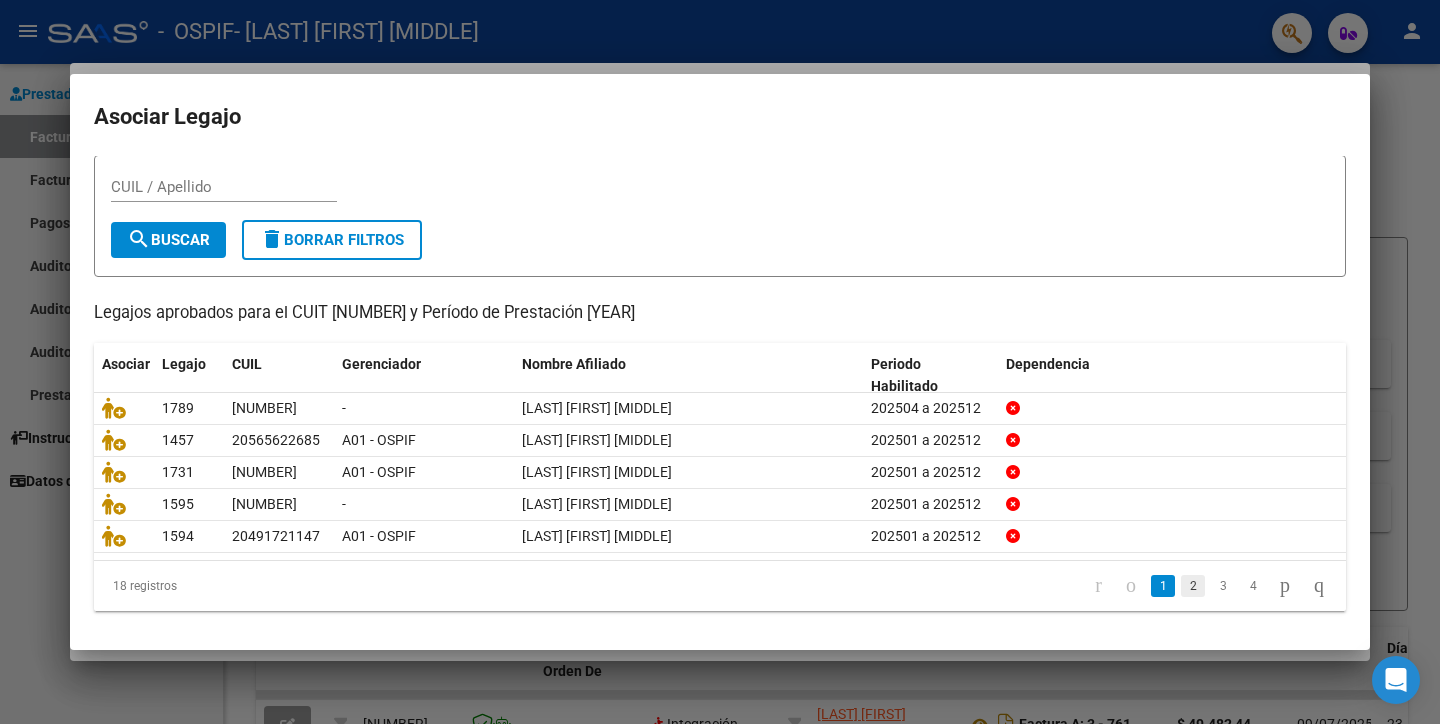click on "2" 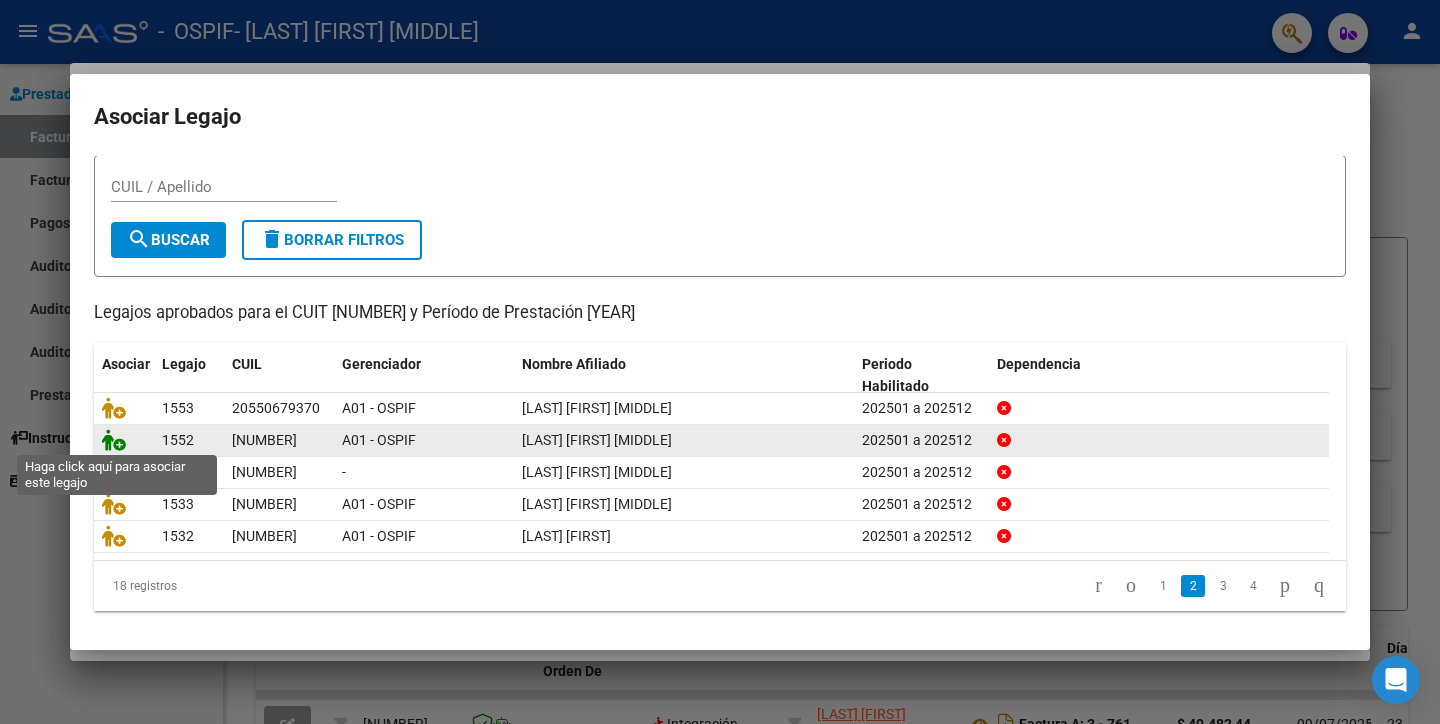 click 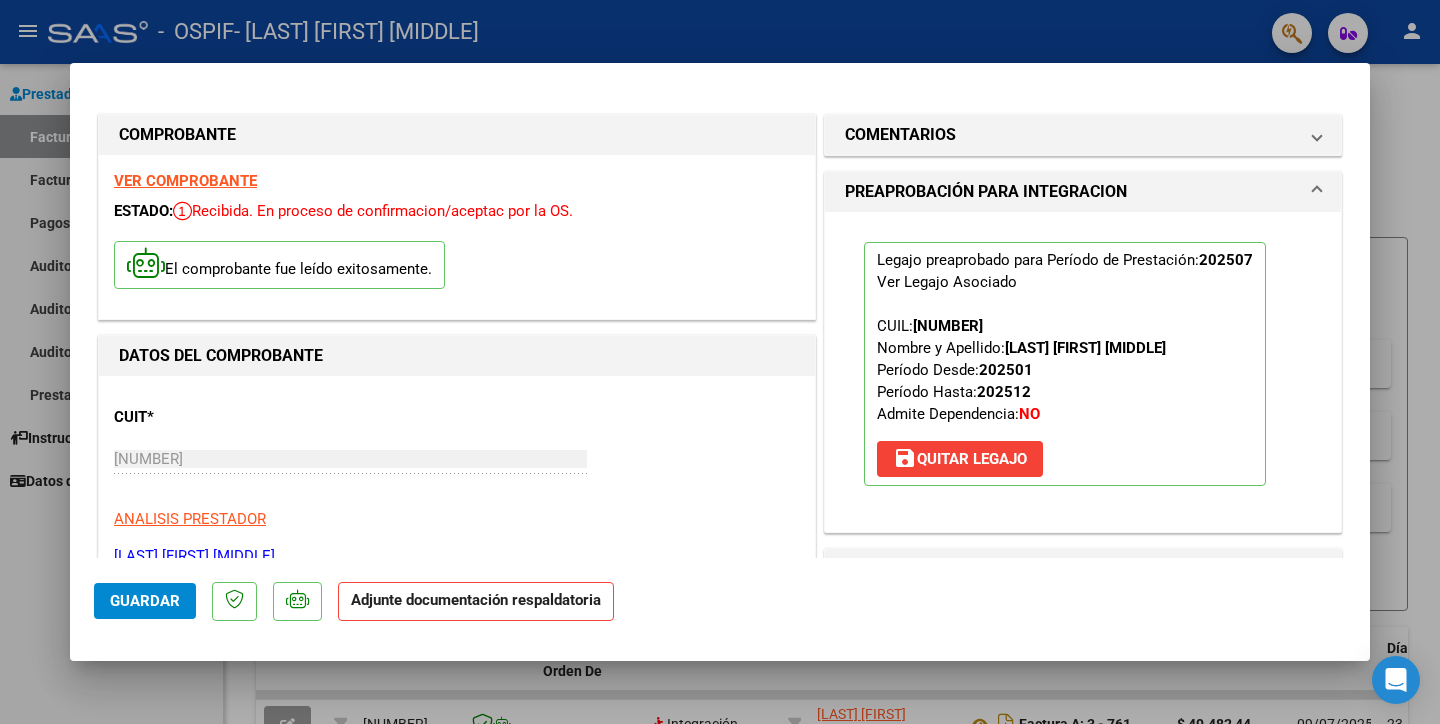 scroll, scrollTop: 222, scrollLeft: 0, axis: vertical 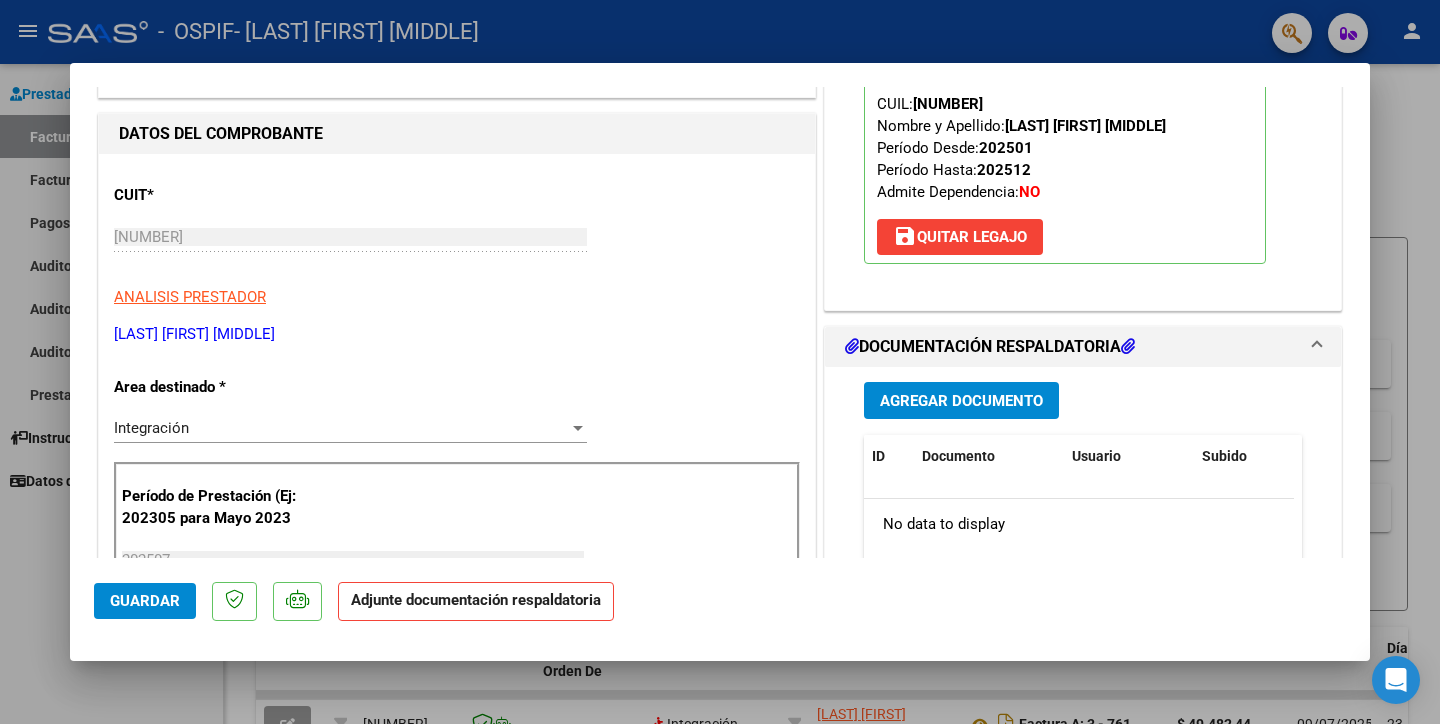 click on "Agregar Documento" at bounding box center (961, 401) 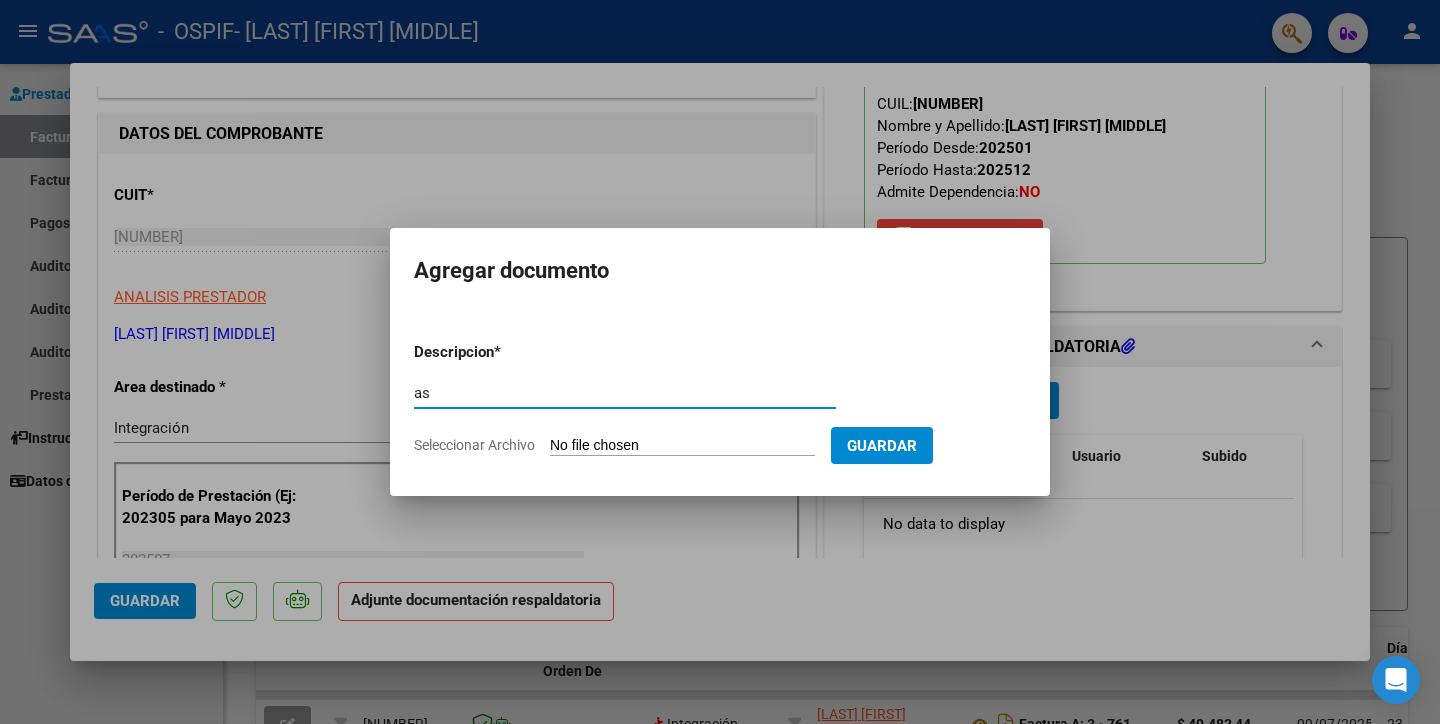 type on "asistencia" 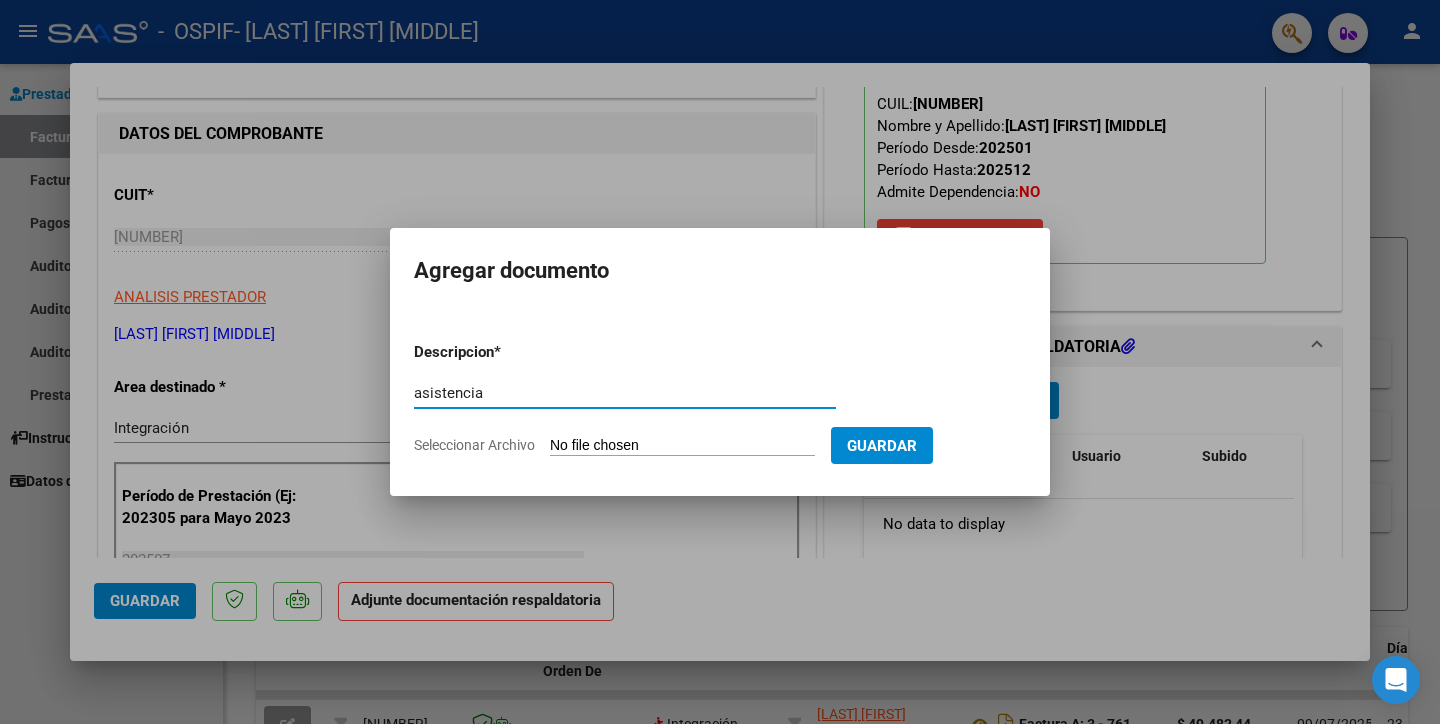 click on "Seleccionar Archivo" 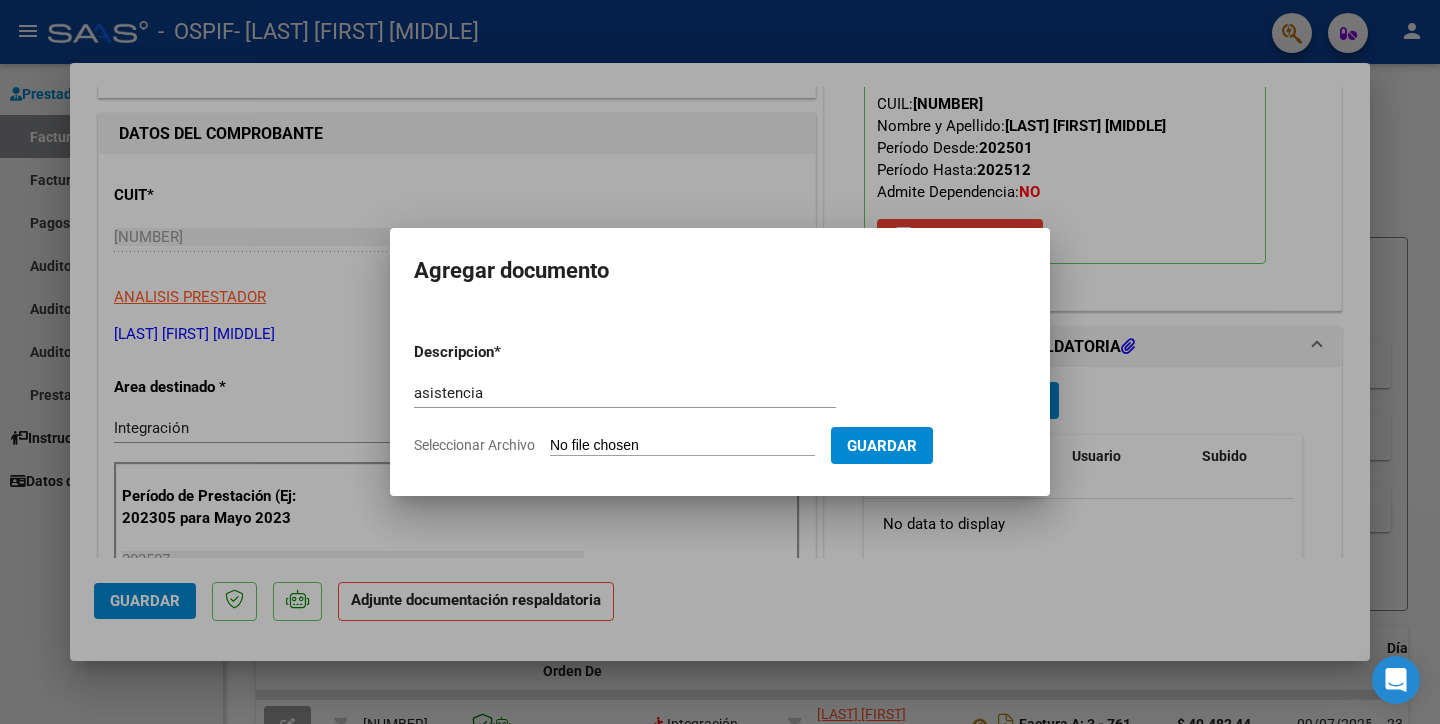 type on "C:\fakepath\asistencia [LAST] [FIRST] [YEAR].pdf" 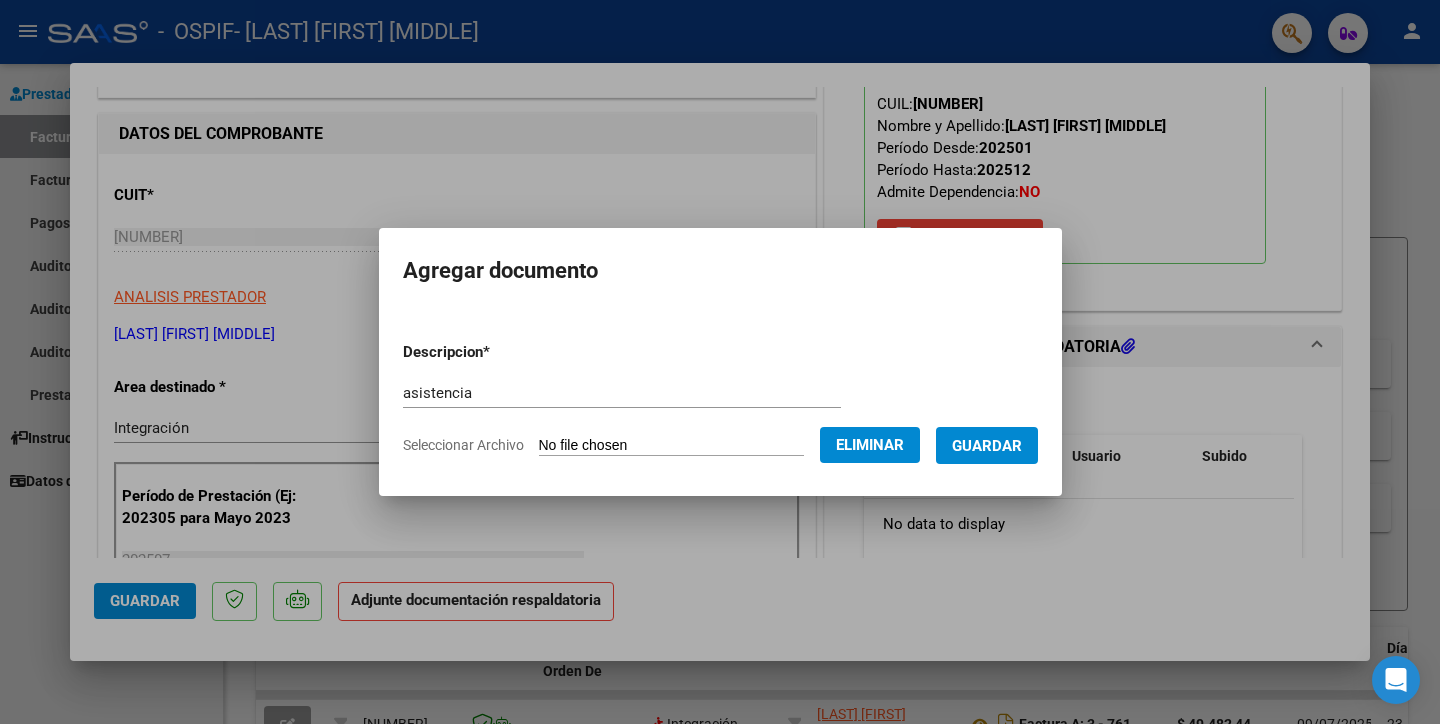 click on "Guardar" at bounding box center (987, 446) 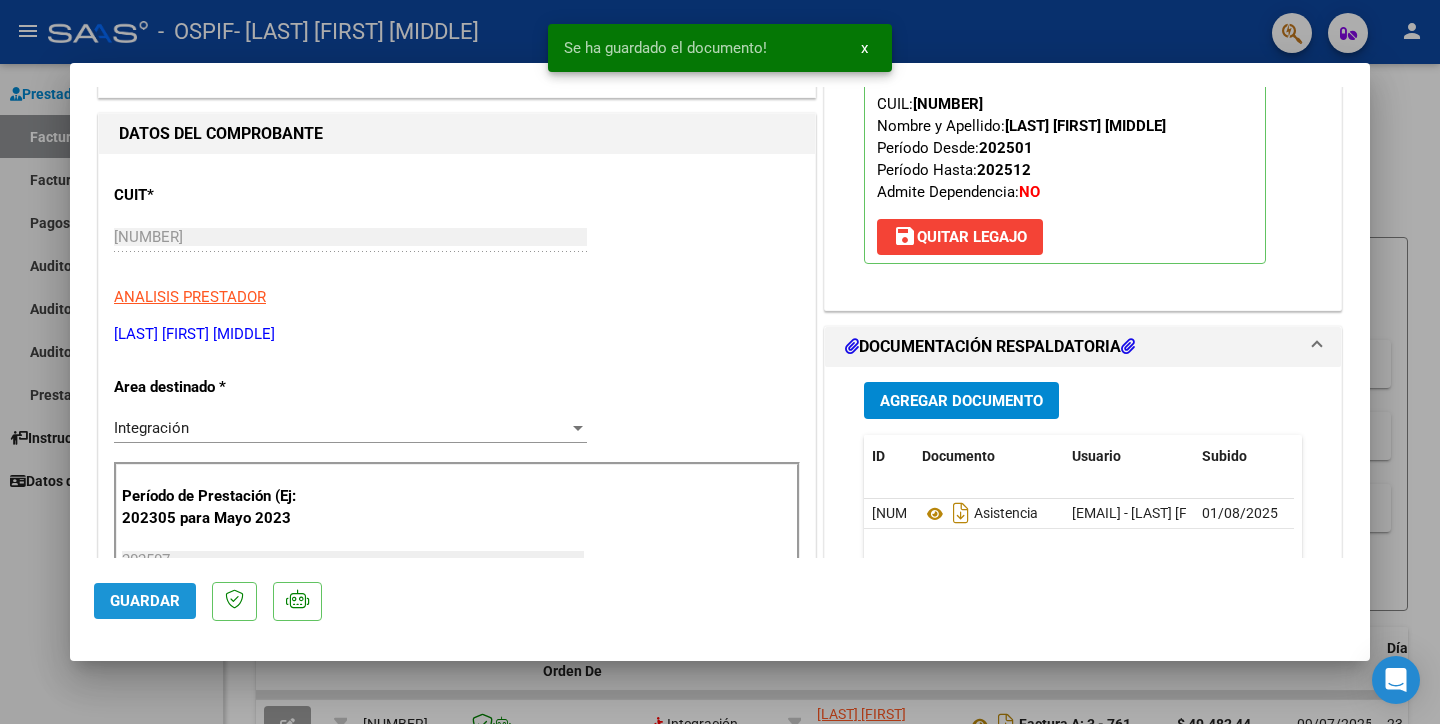 click on "Guardar" 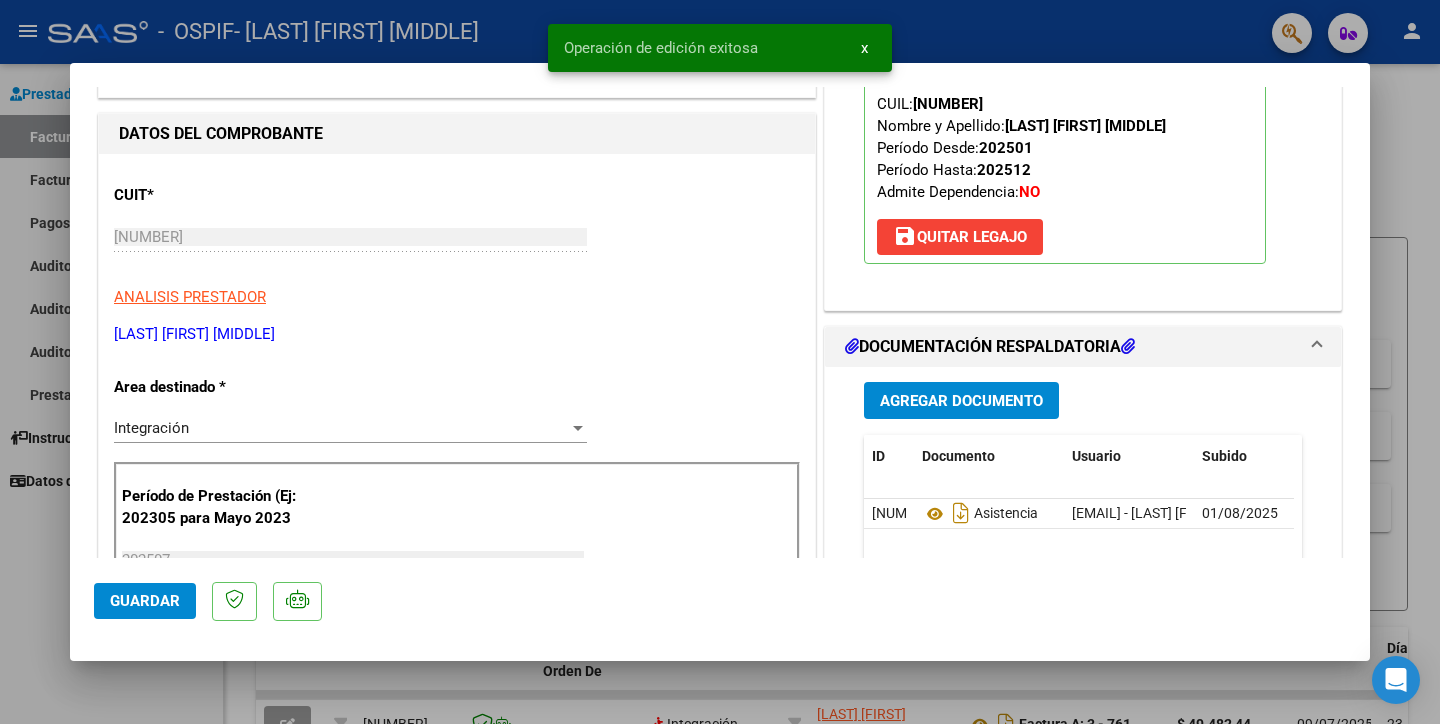 click at bounding box center [720, 362] 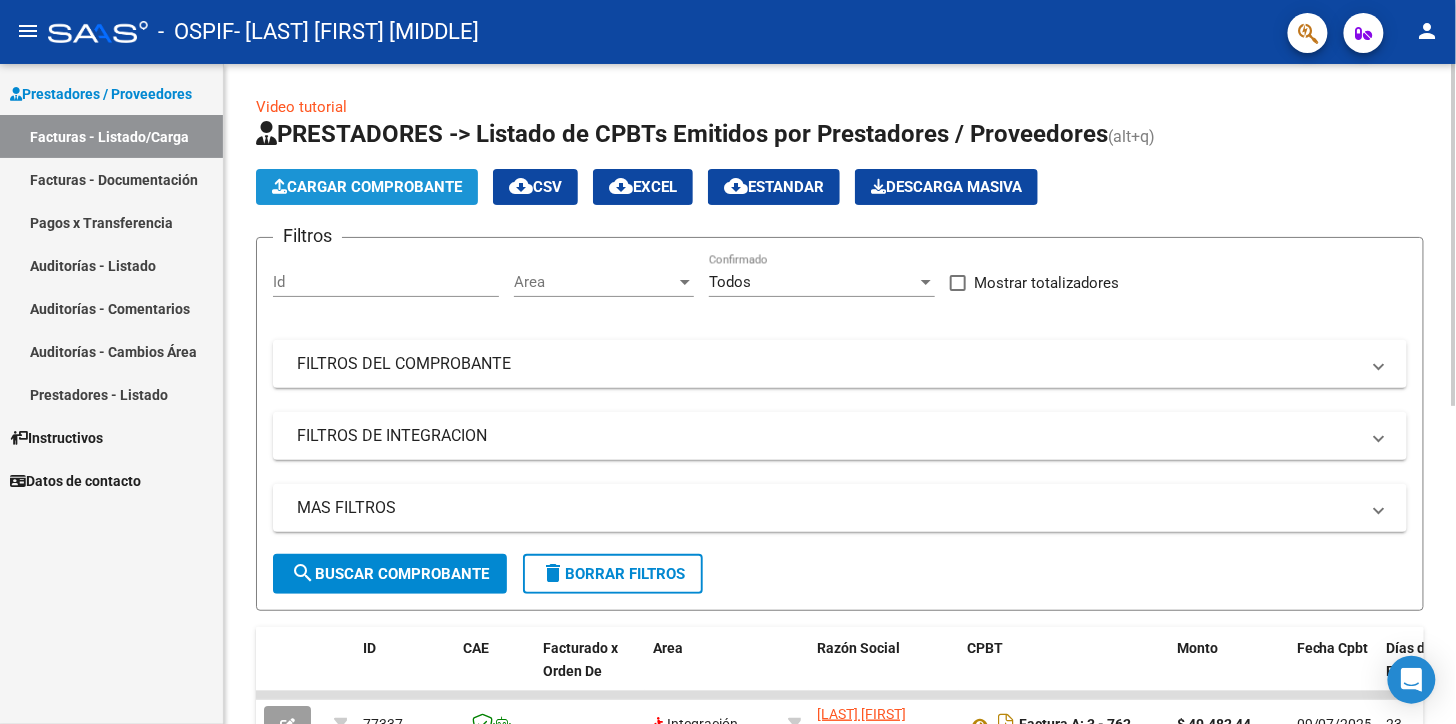 click on "Cargar Comprobante" 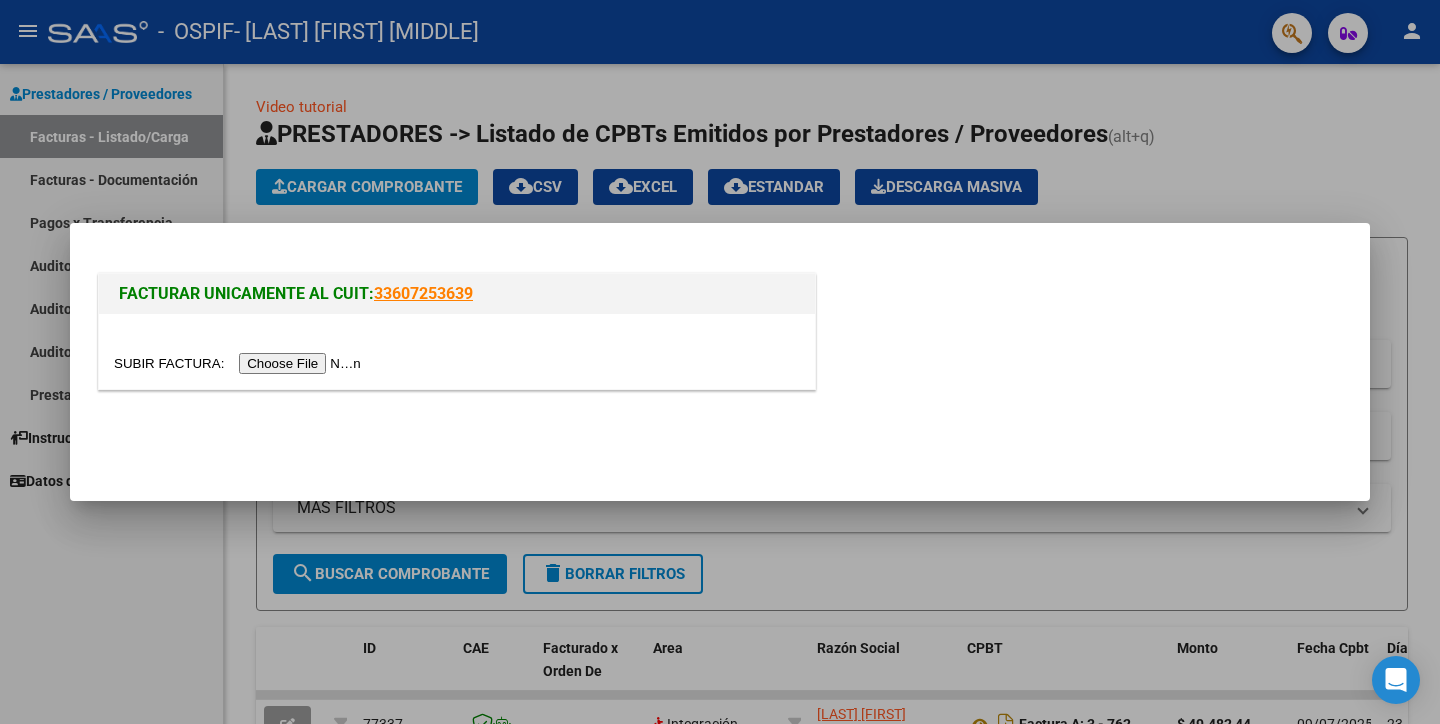 click at bounding box center (240, 363) 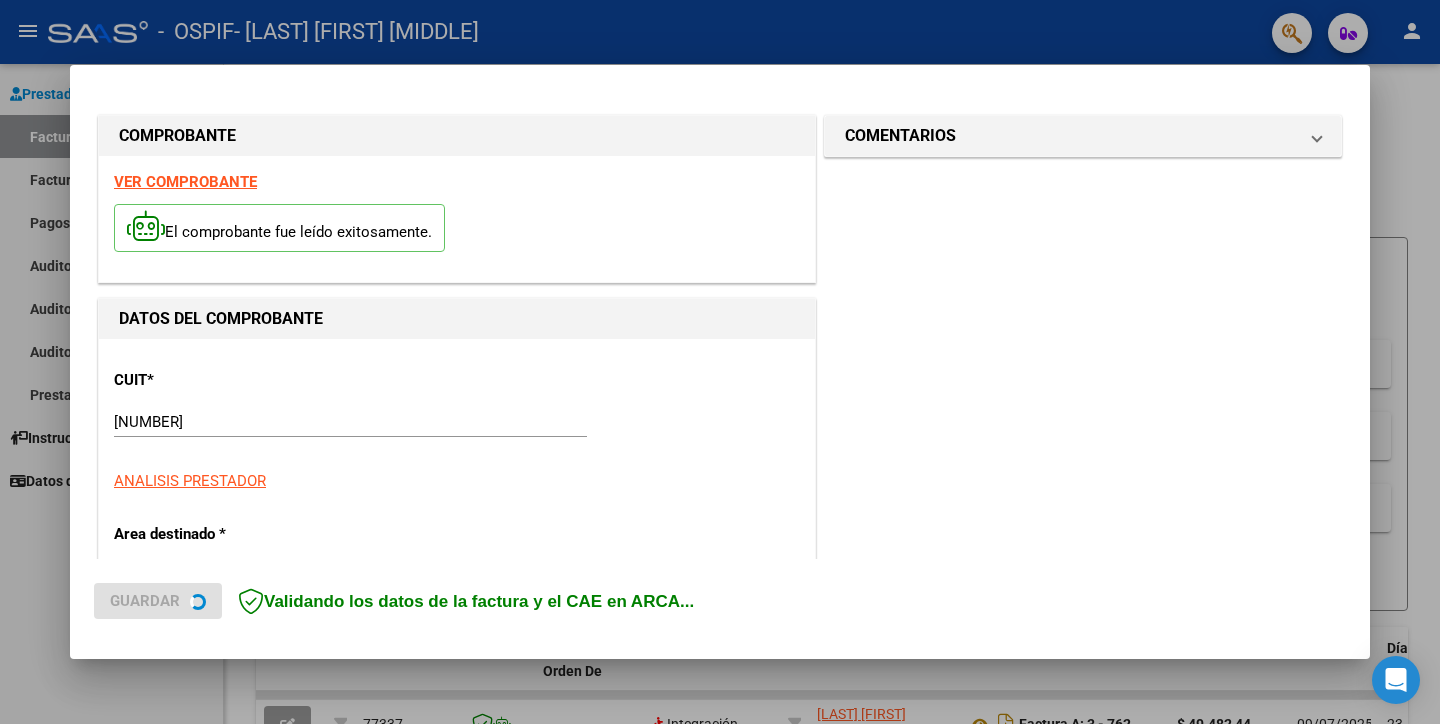 scroll, scrollTop: 333, scrollLeft: 0, axis: vertical 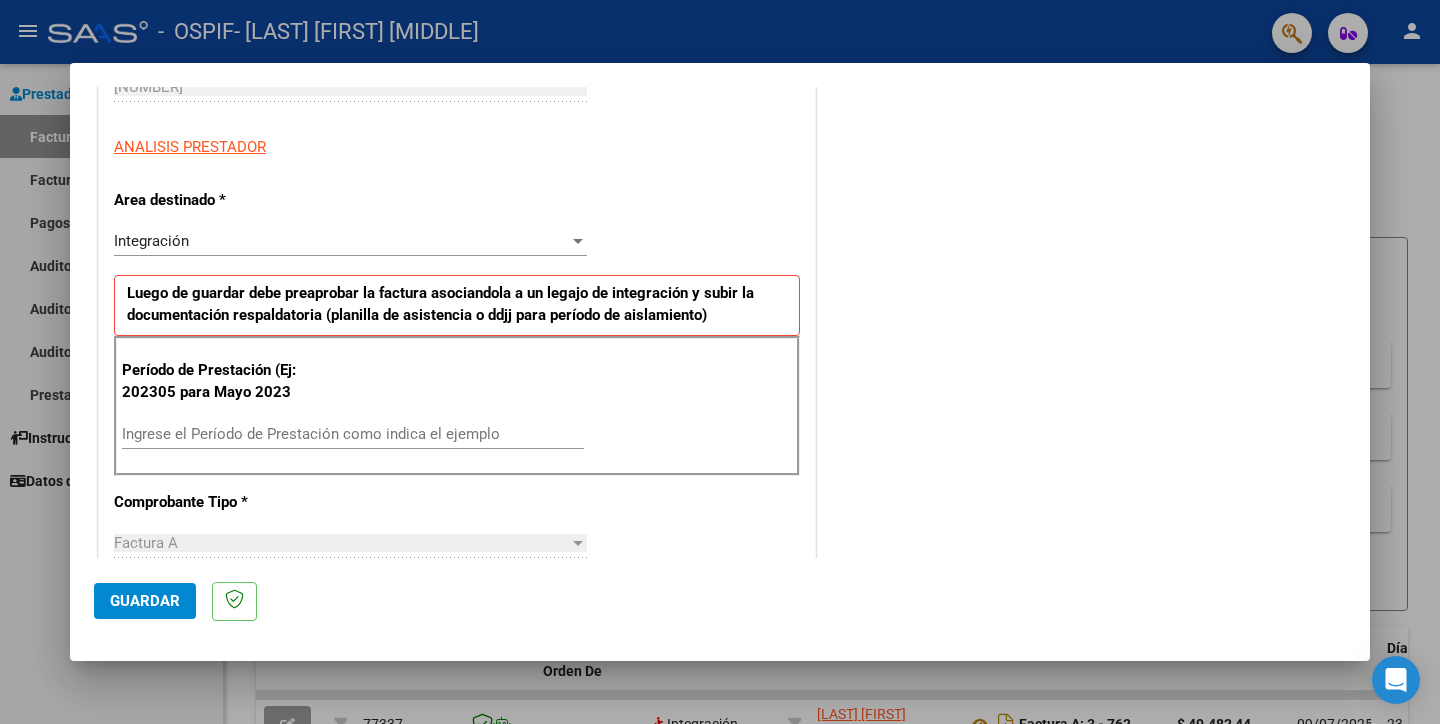 click on "Ingrese el Período de Prestación como indica el ejemplo" at bounding box center [353, 434] 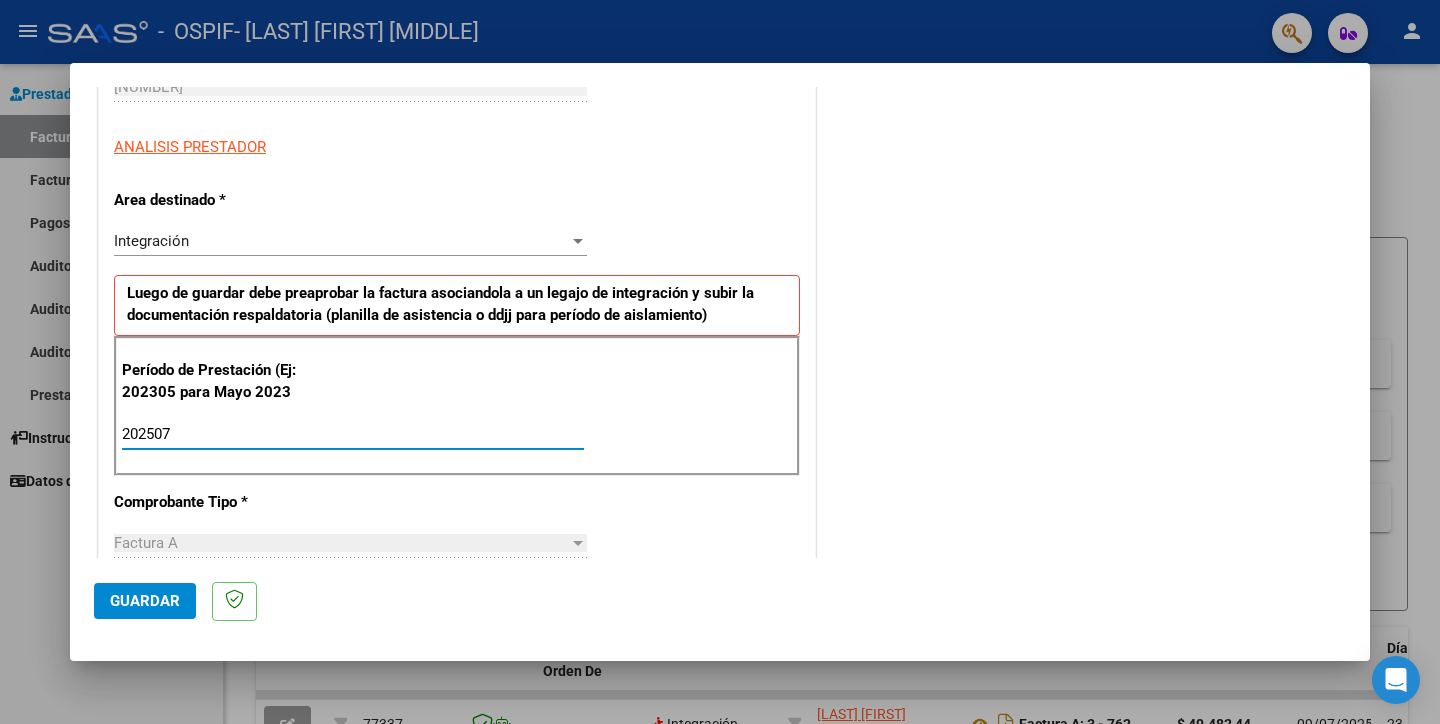 type on "202507" 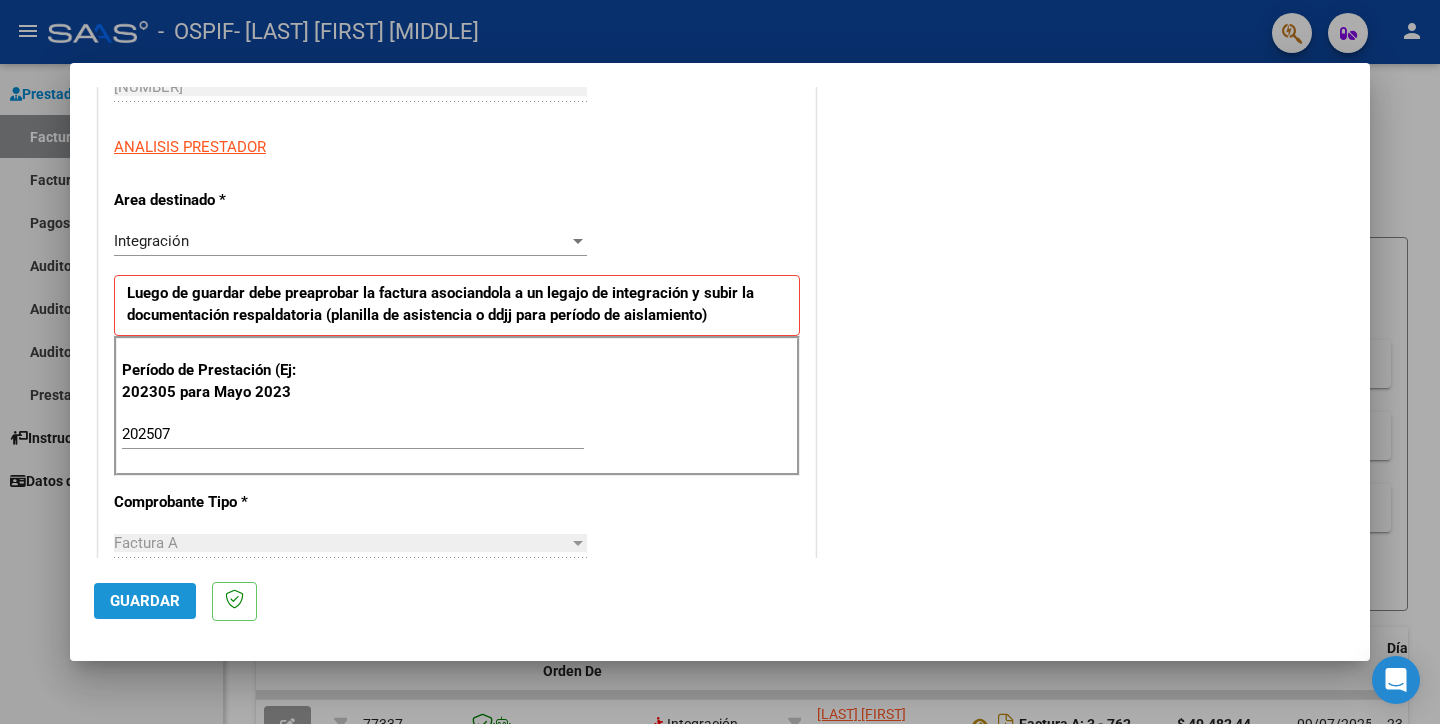 click on "Guardar" 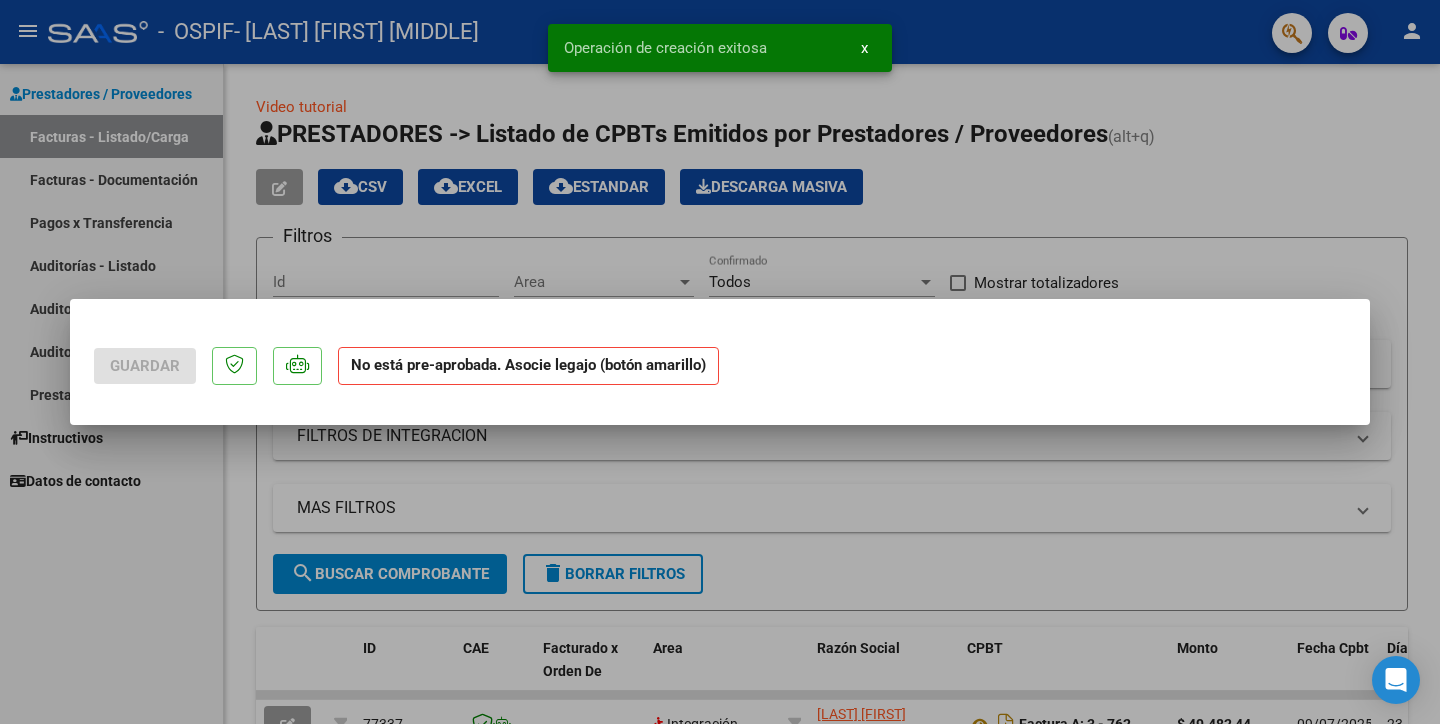 scroll, scrollTop: 0, scrollLeft: 0, axis: both 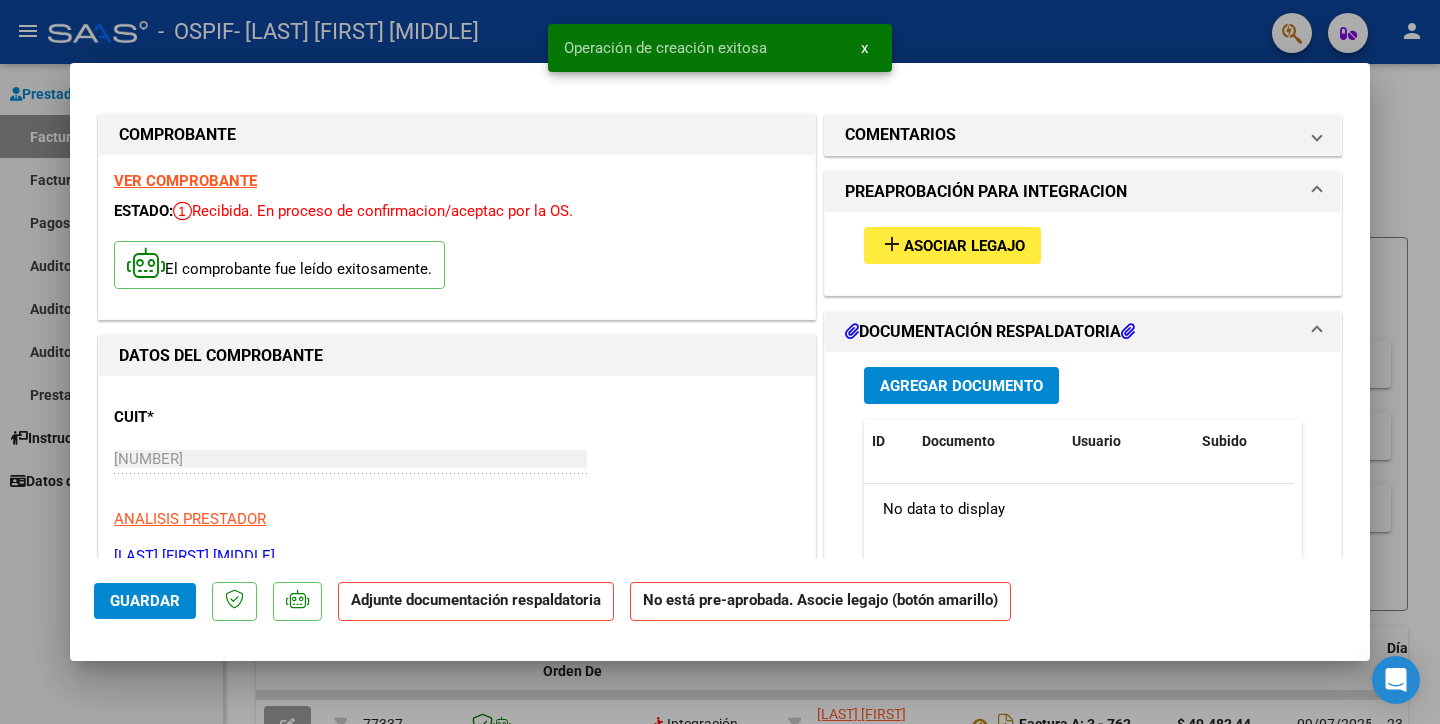 click on "Asociar Legajo" at bounding box center (964, 246) 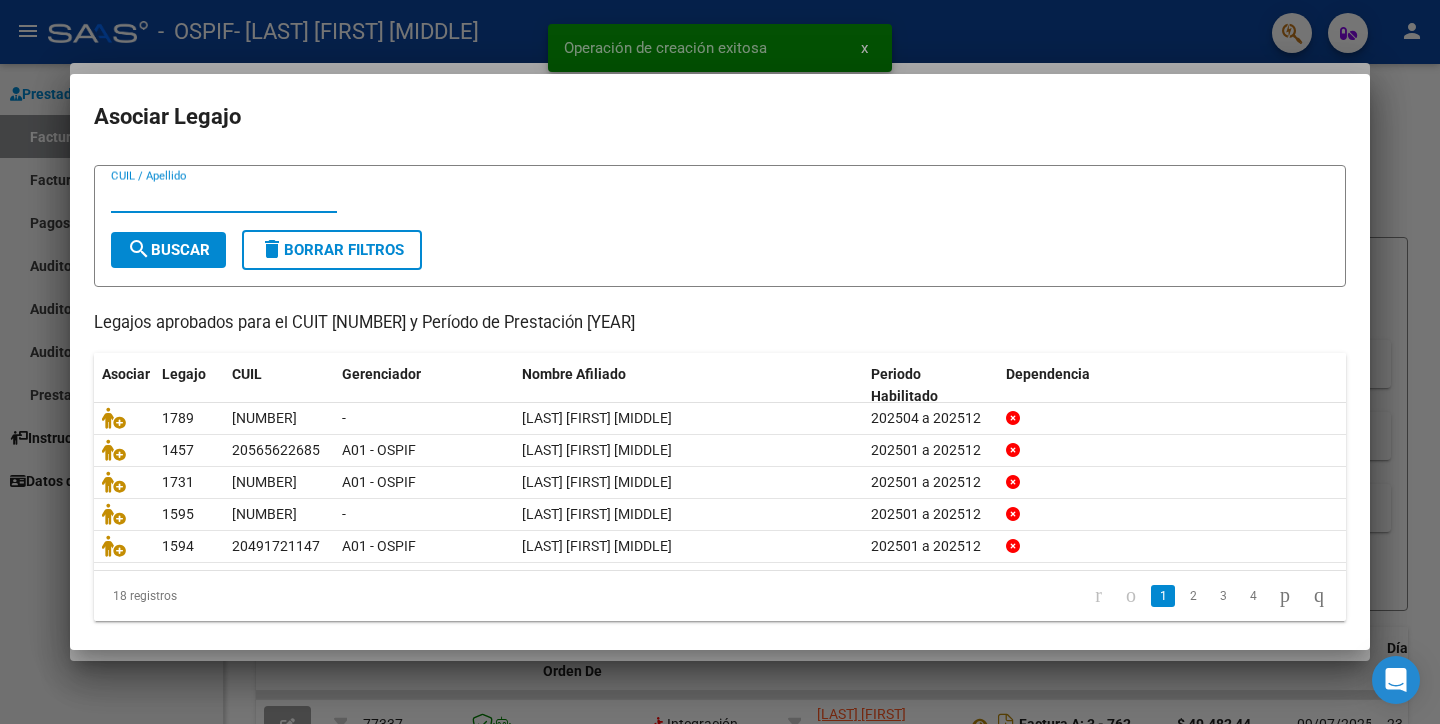 scroll, scrollTop: 50, scrollLeft: 0, axis: vertical 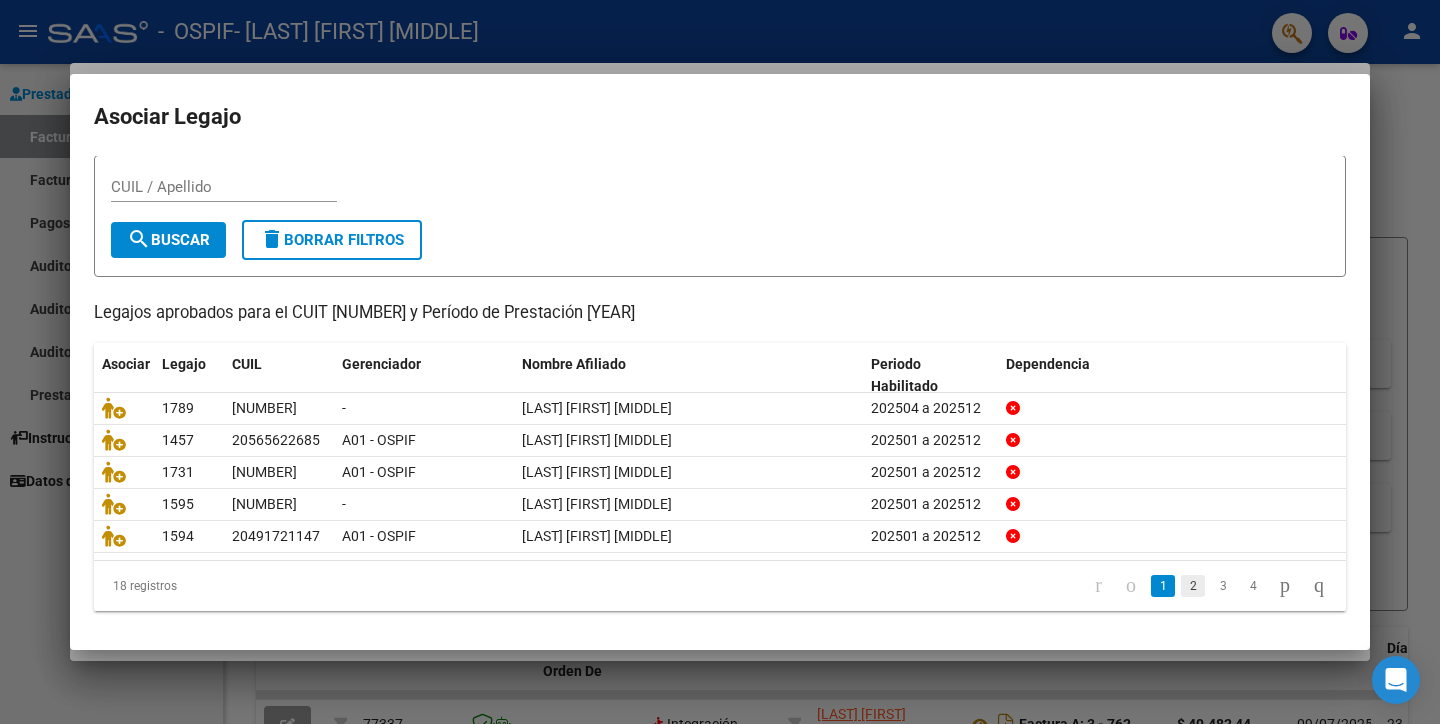 click on "2" 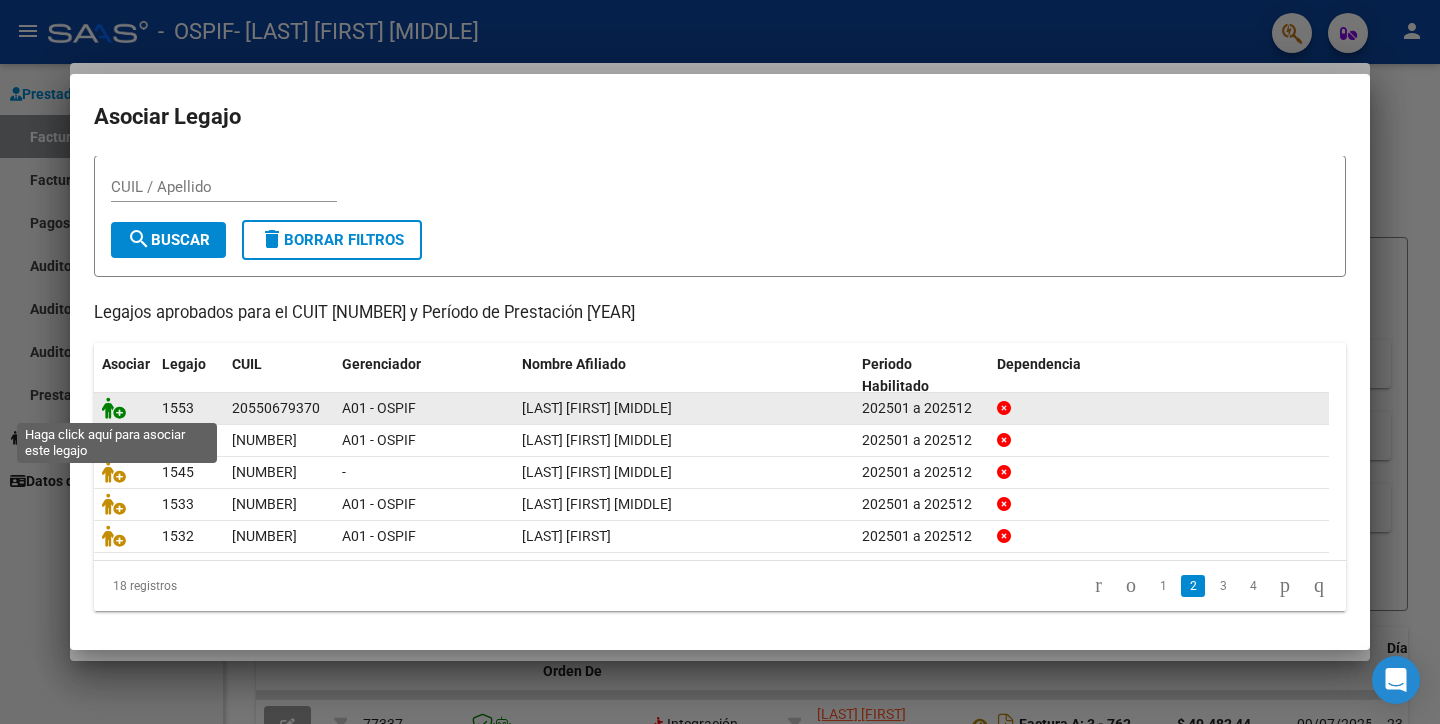 click 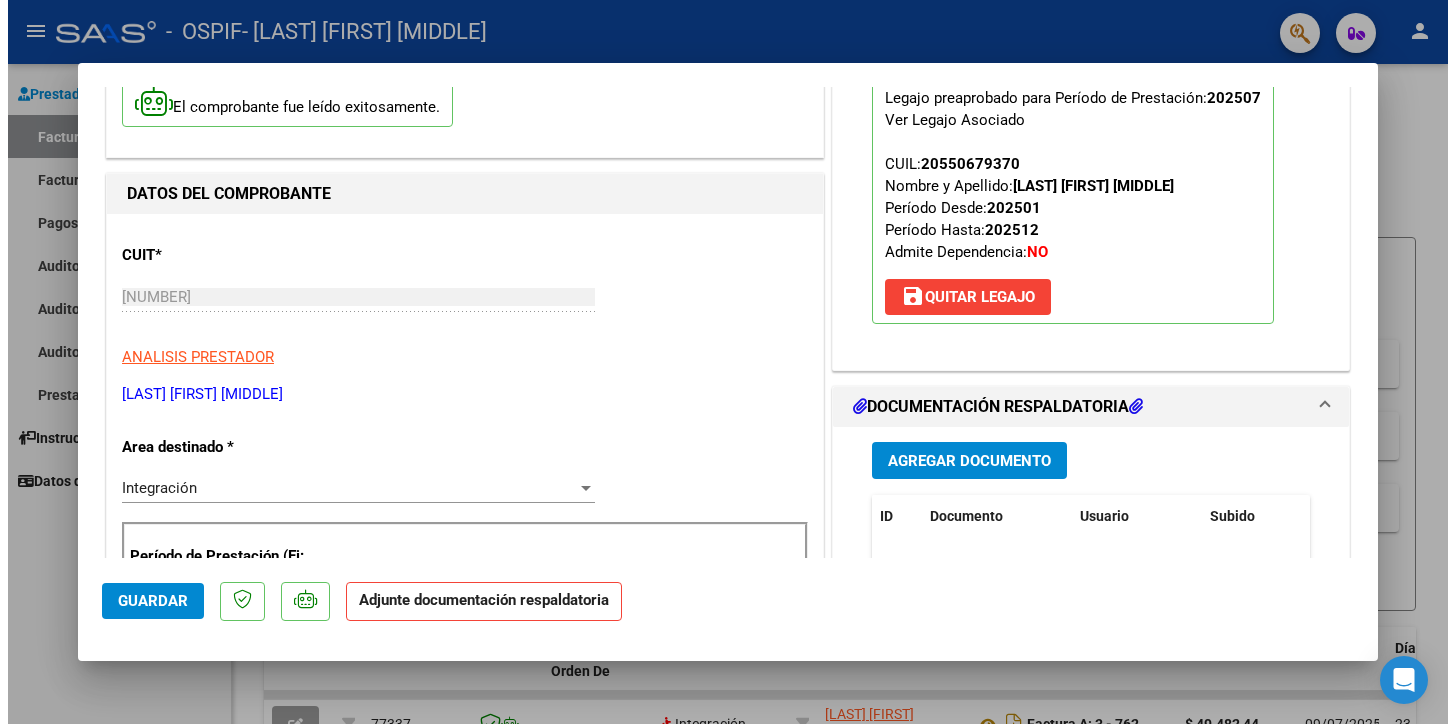 scroll, scrollTop: 333, scrollLeft: 0, axis: vertical 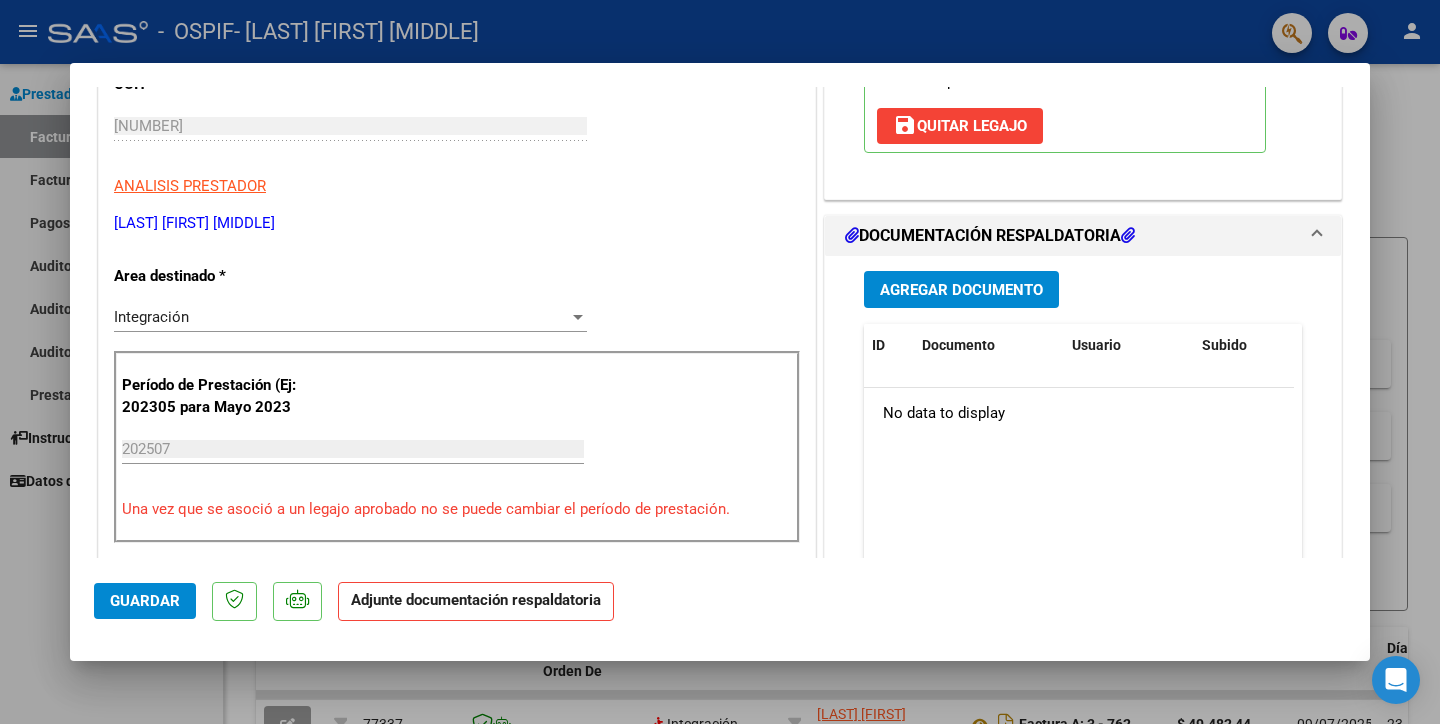 click on "Agregar Documento" at bounding box center (961, 290) 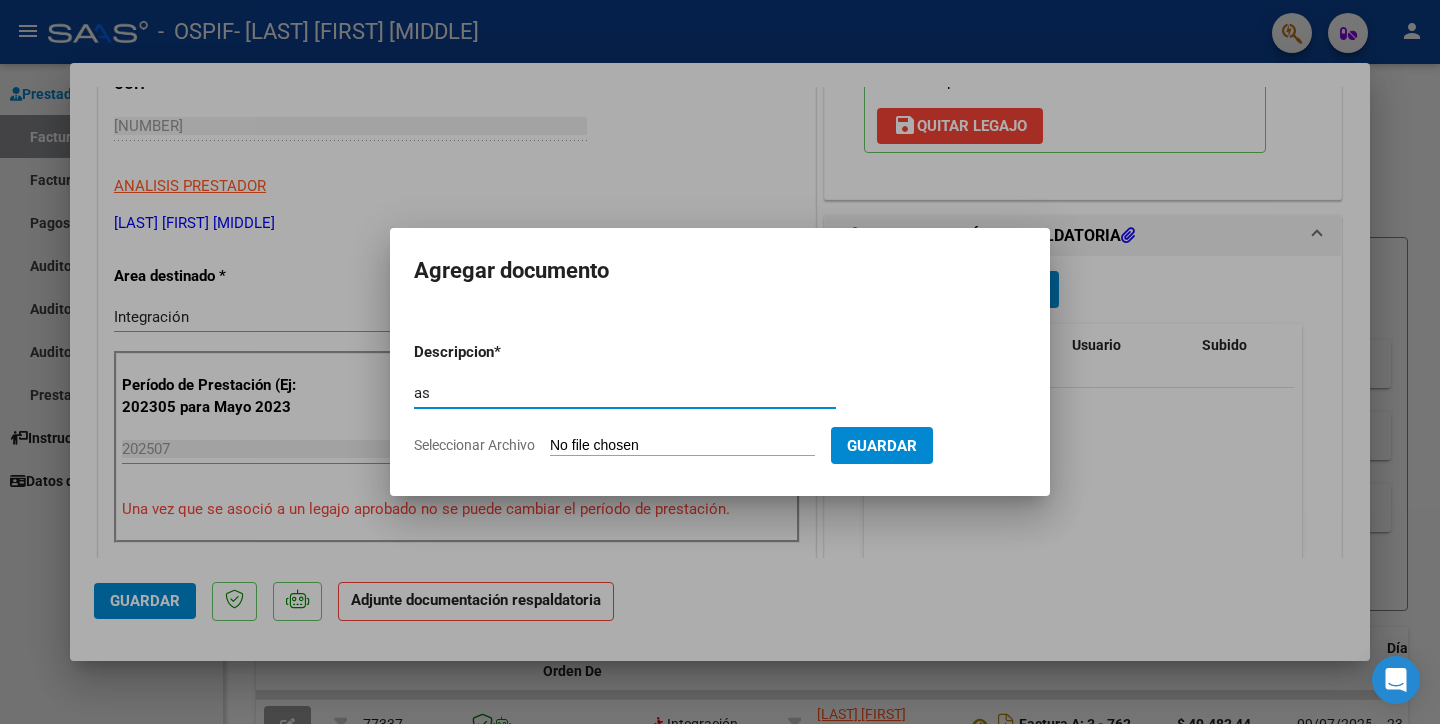 type on "asistencia" 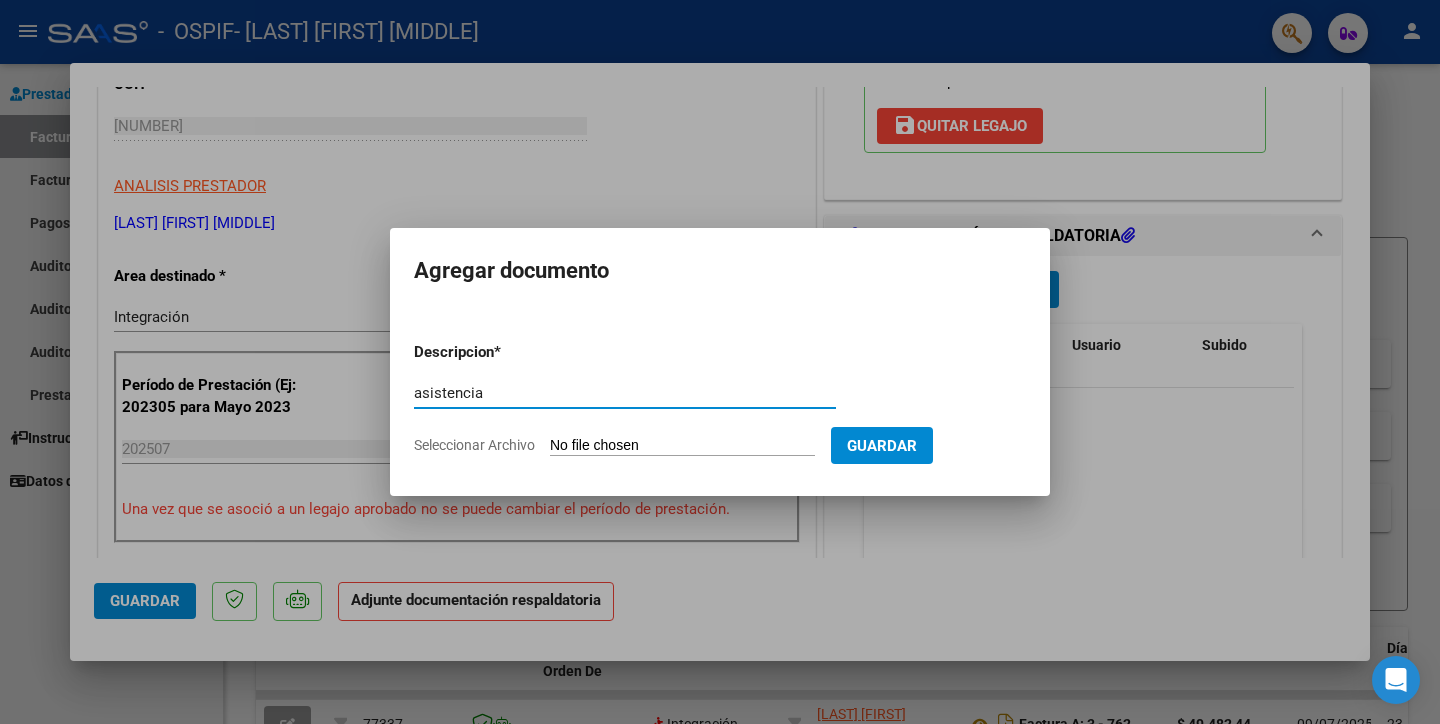 click on "Seleccionar Archivo" 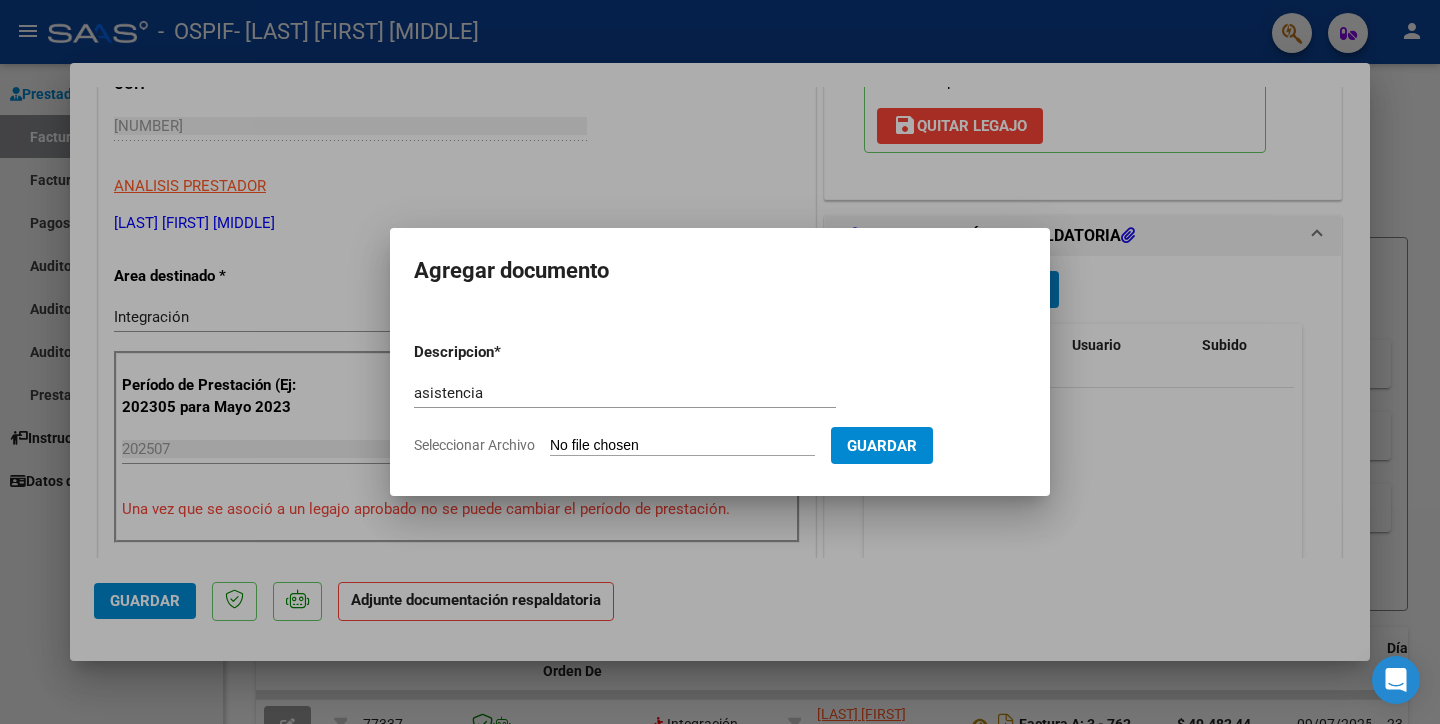 type on "C:\fakepath\asistencia [LAST] [FIRST] [YEAR].pdf" 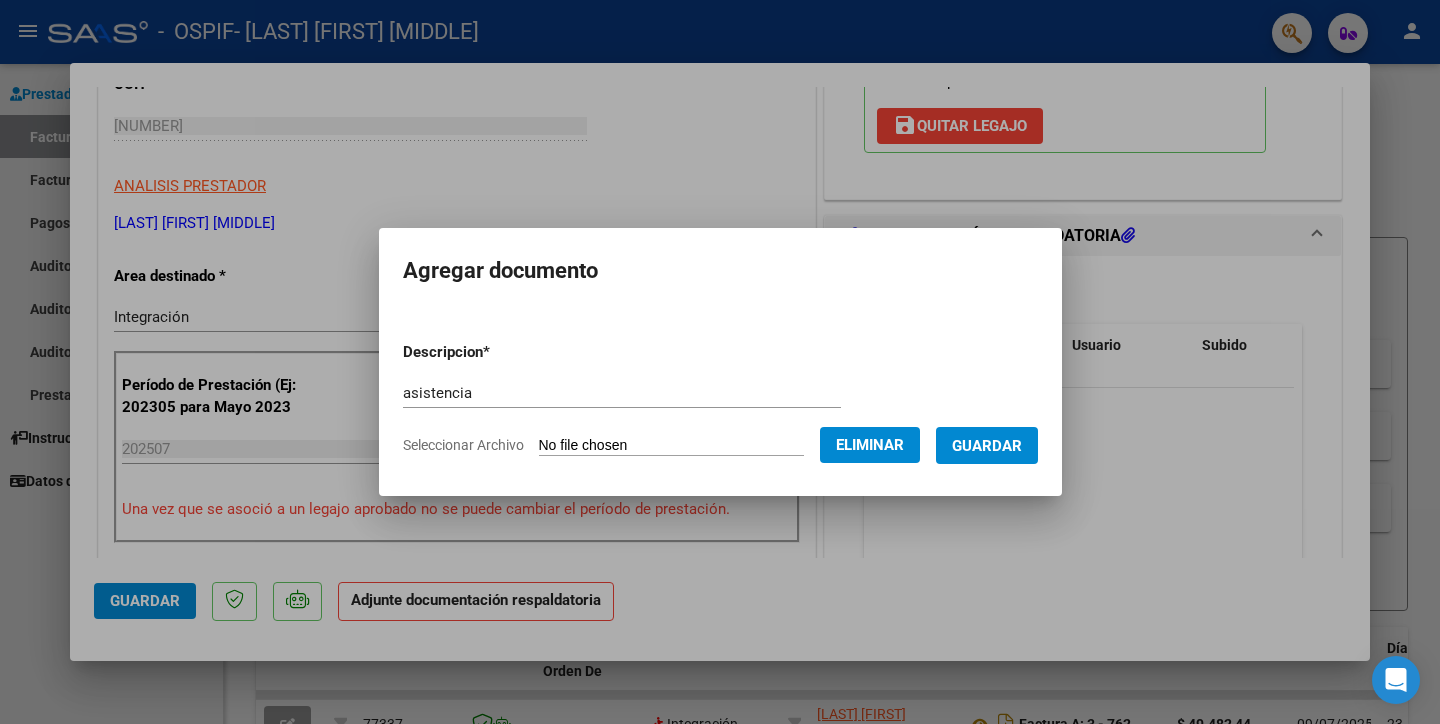 click on "Guardar" at bounding box center [987, 446] 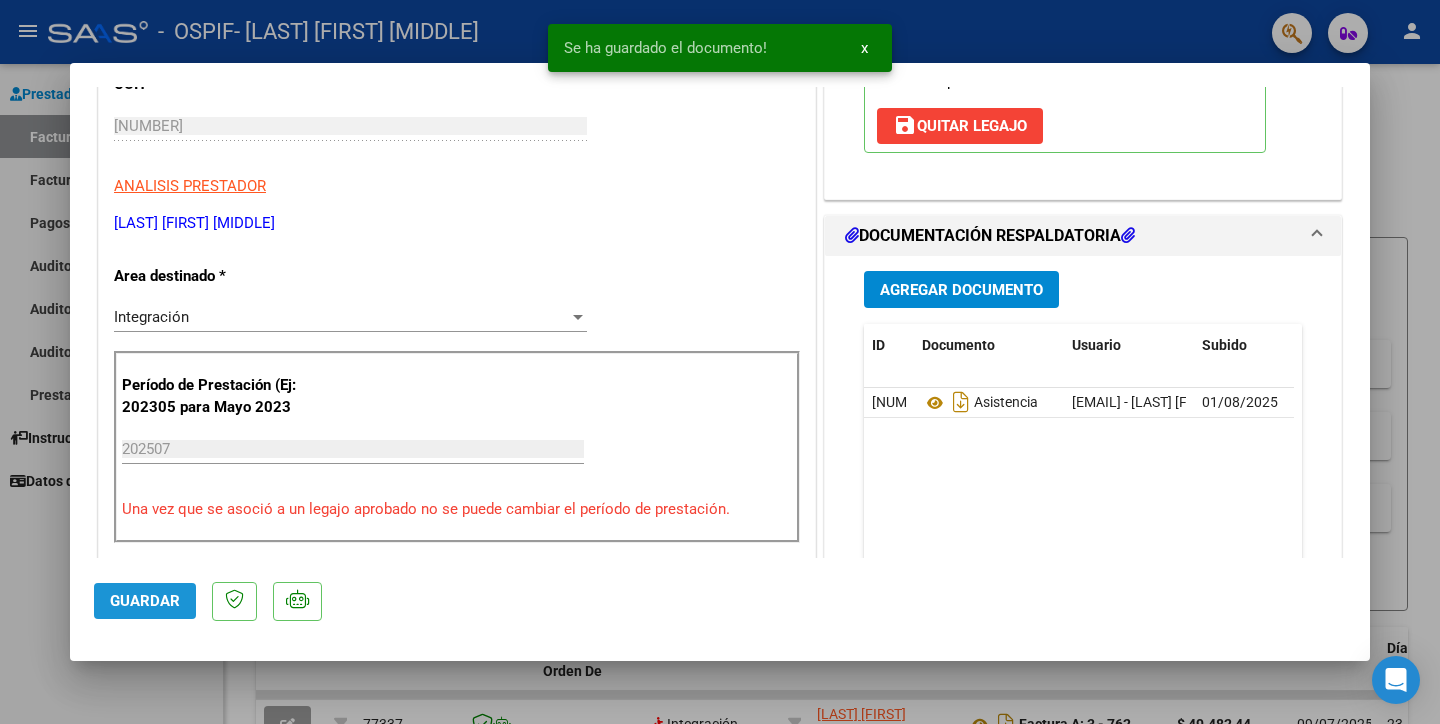 click on "Guardar" 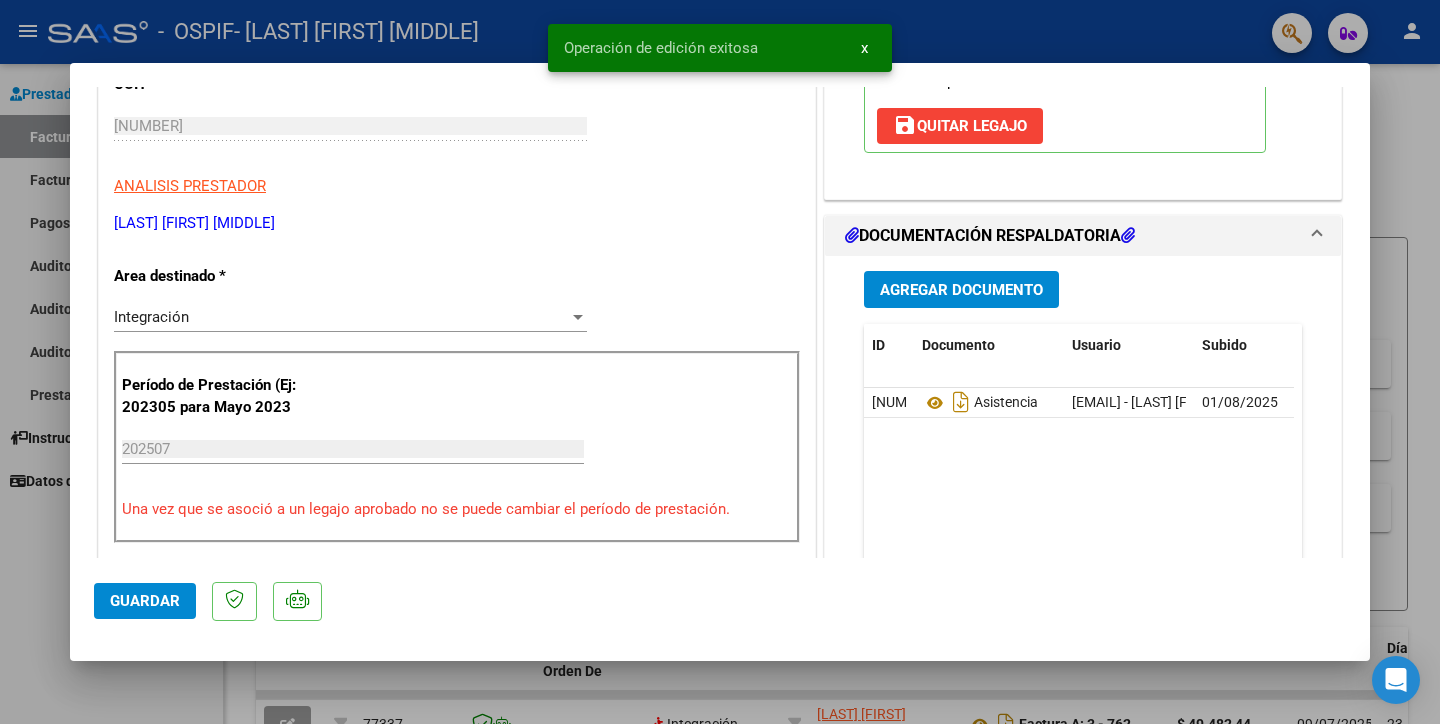 click at bounding box center (720, 362) 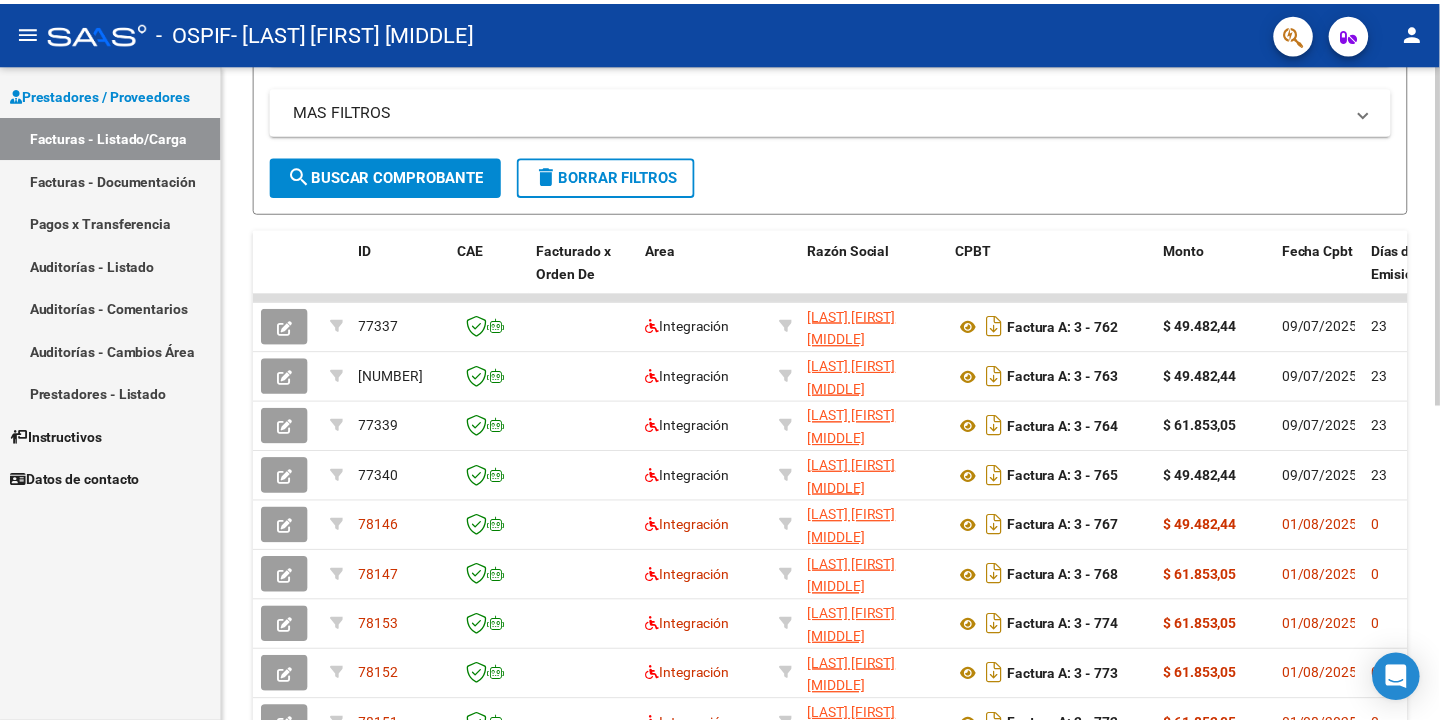 scroll, scrollTop: 111, scrollLeft: 0, axis: vertical 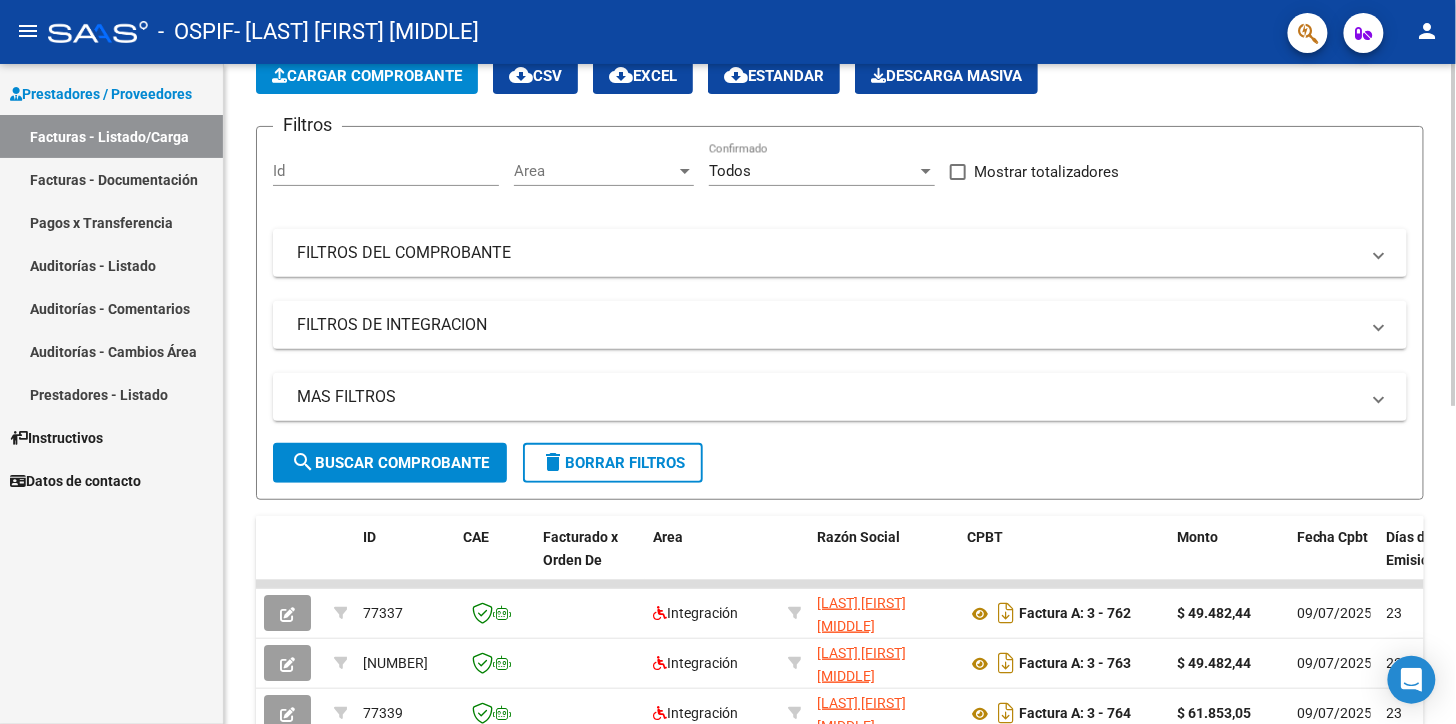 click on "Cargar Comprobante" 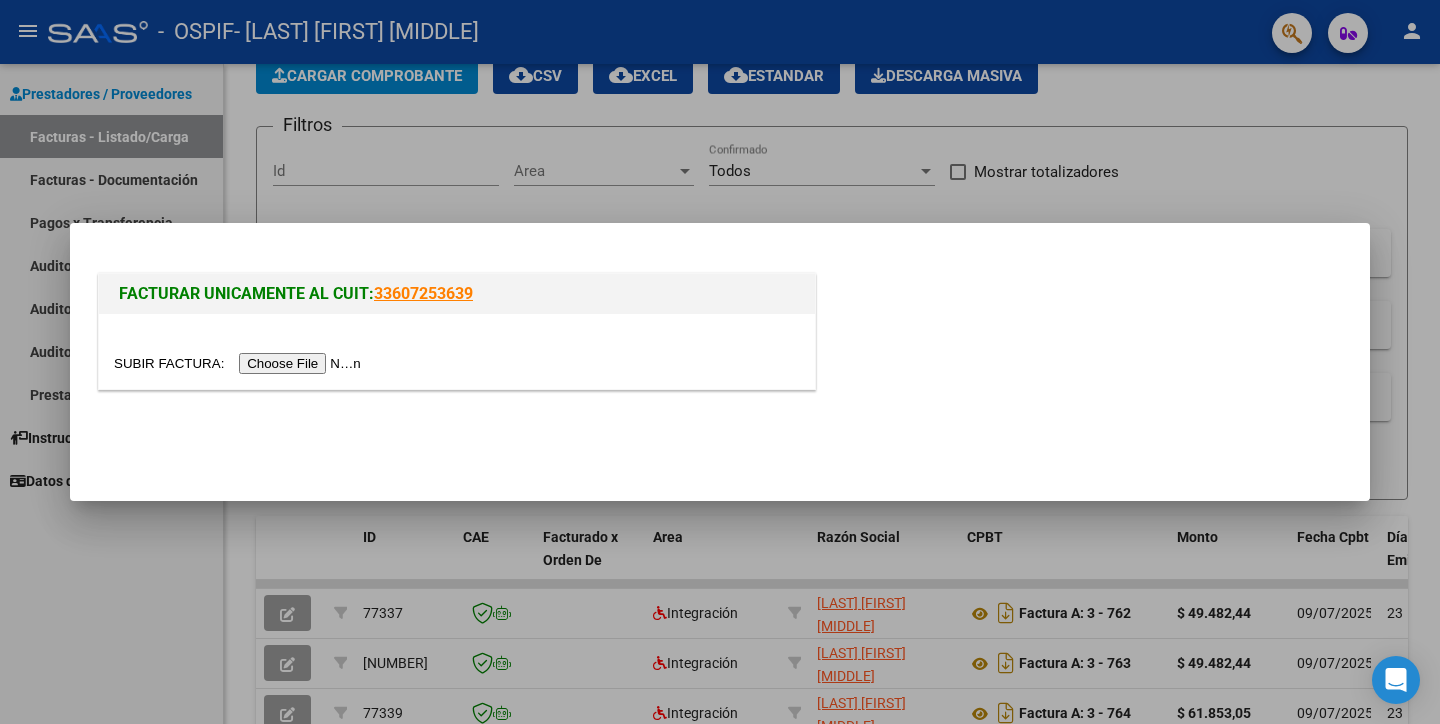 click at bounding box center [240, 363] 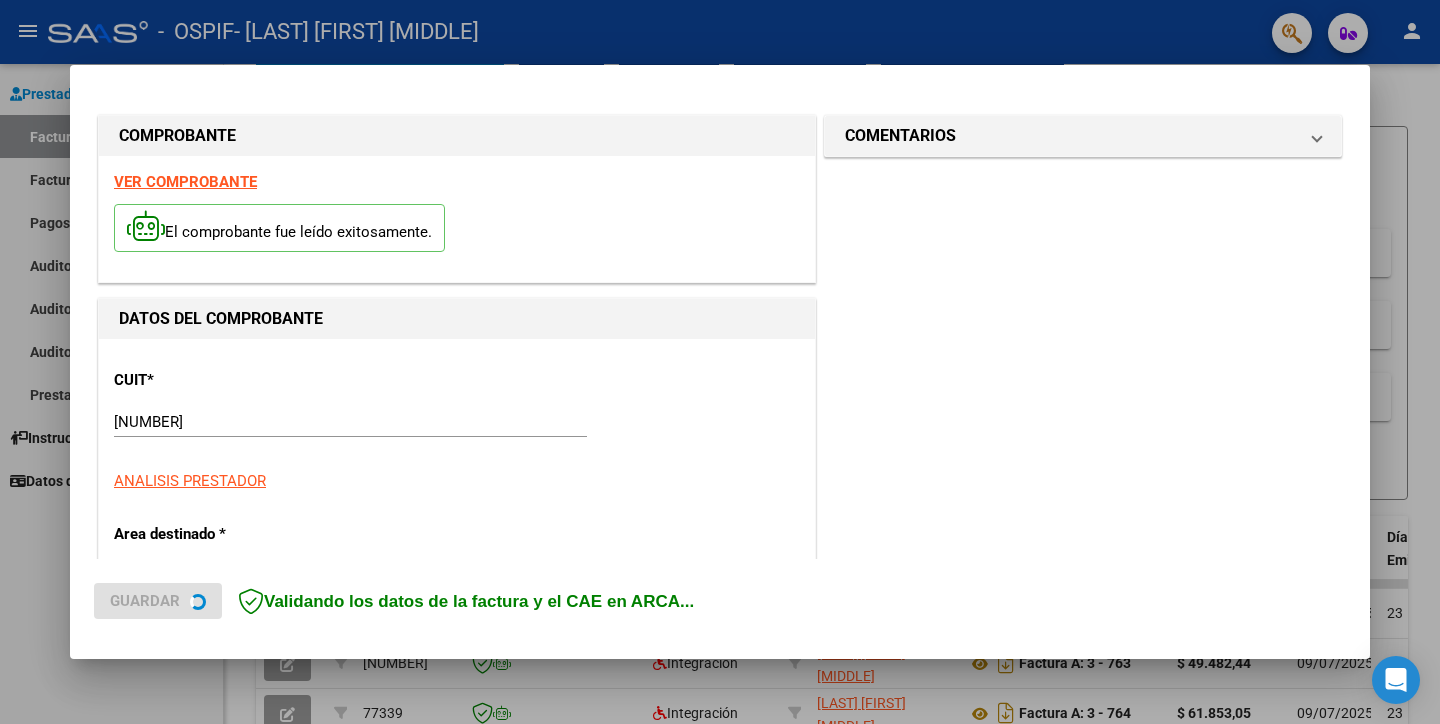 scroll, scrollTop: 333, scrollLeft: 0, axis: vertical 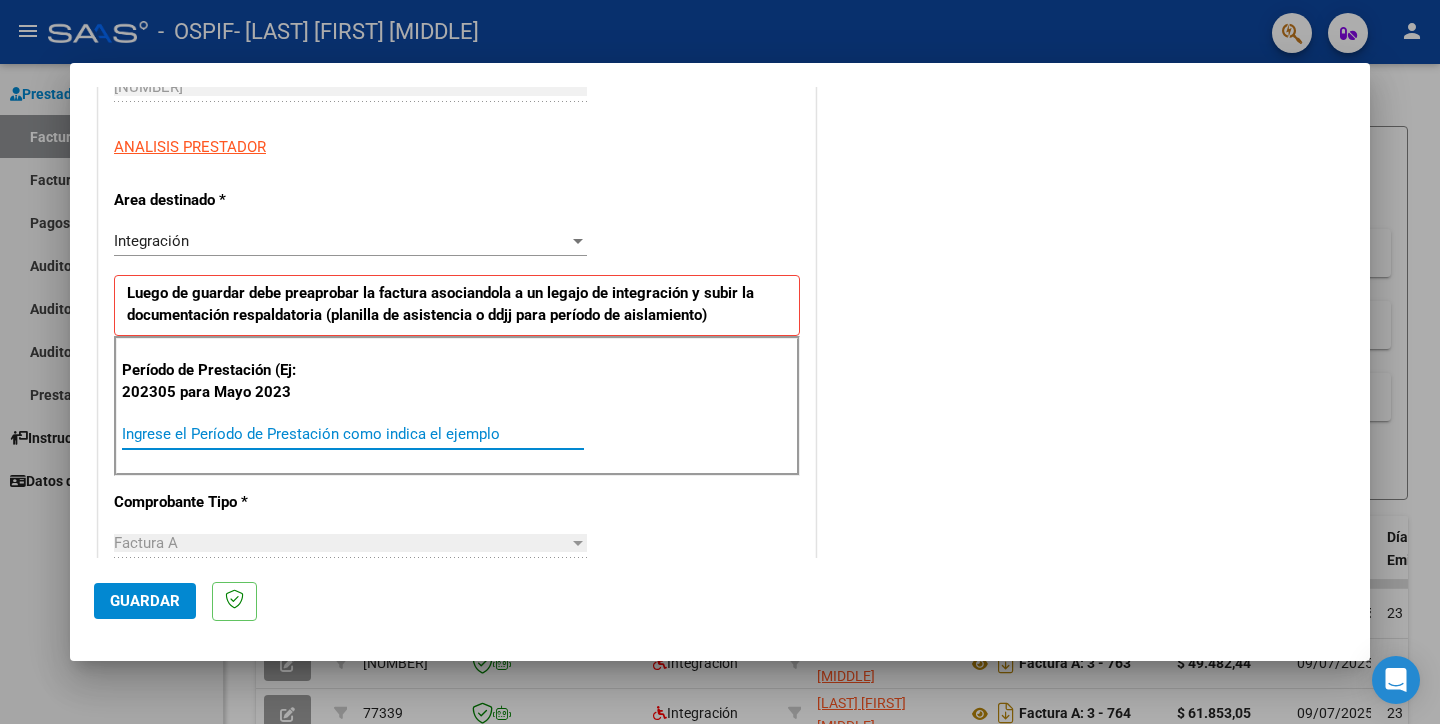 click on "Ingrese el Período de Prestación como indica el ejemplo" at bounding box center [353, 434] 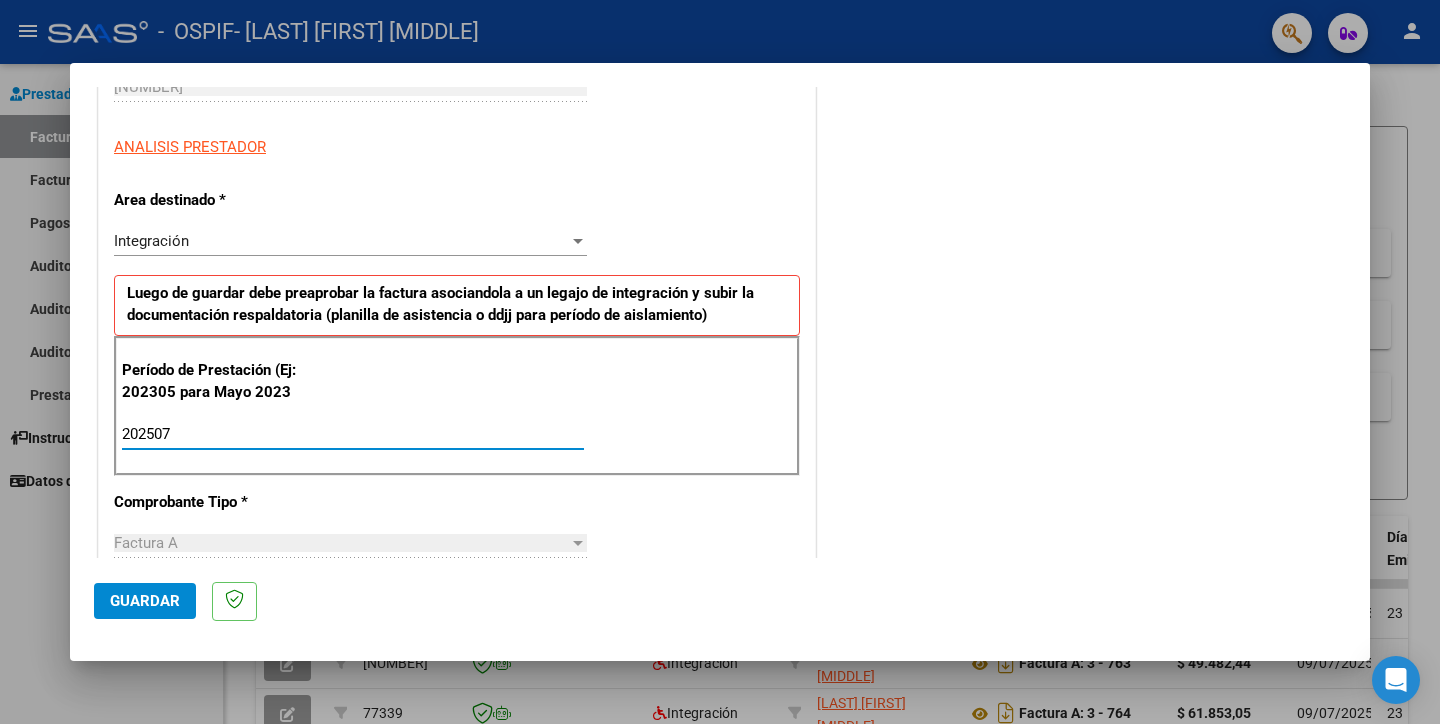 type on "202507" 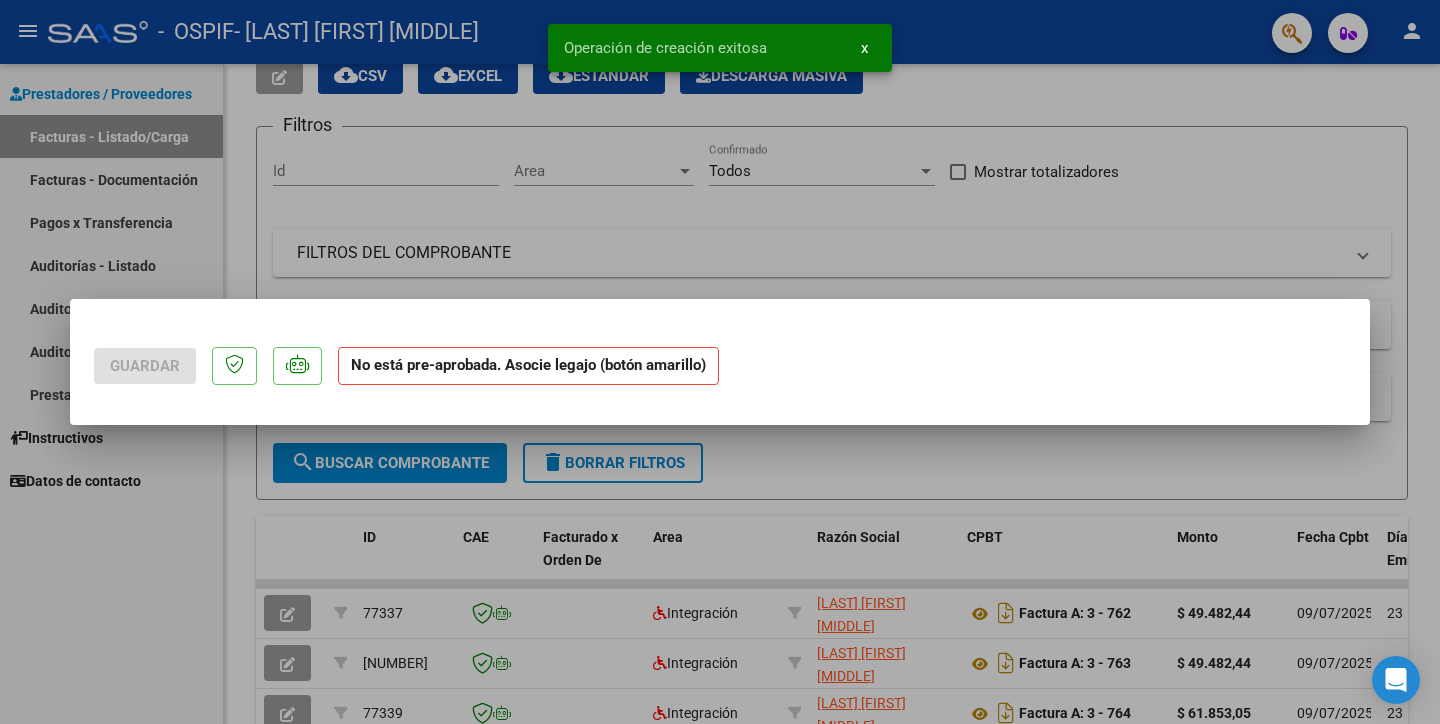 scroll, scrollTop: 0, scrollLeft: 0, axis: both 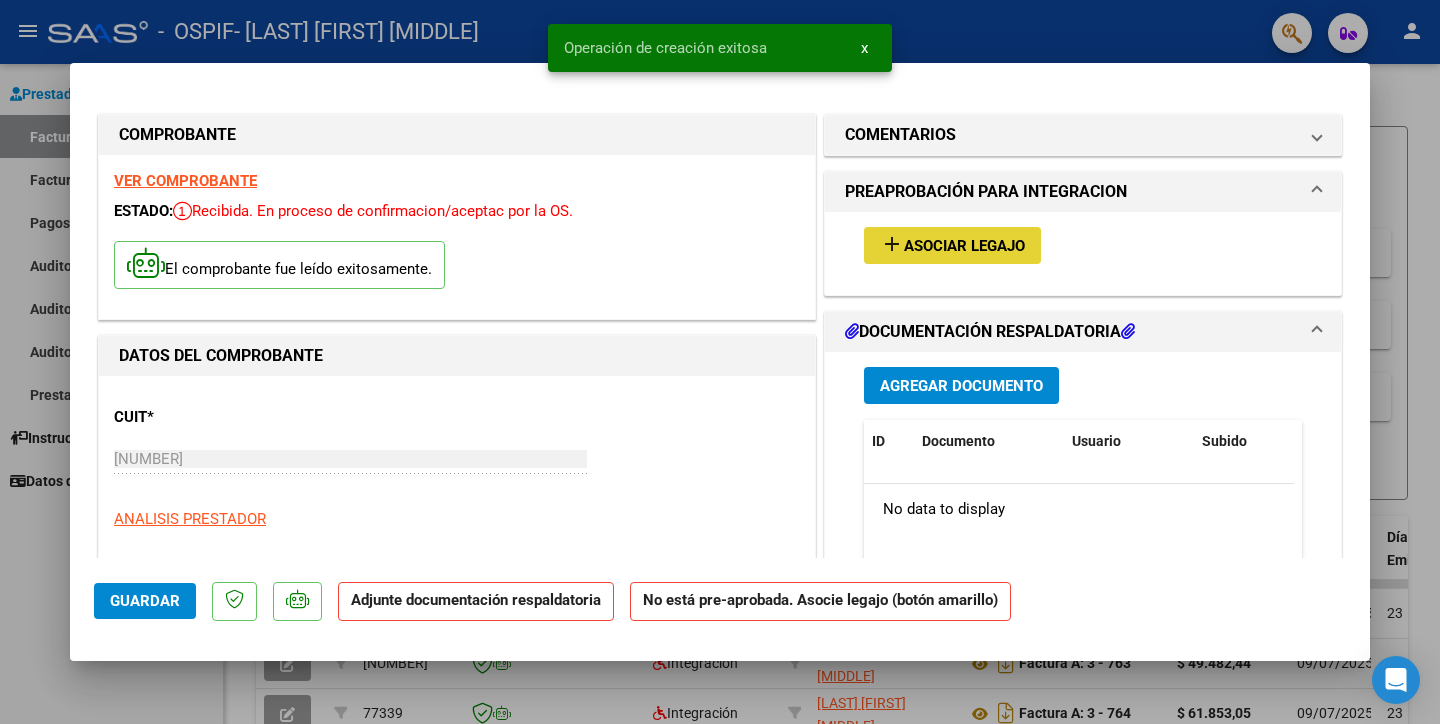 click on "Asociar Legajo" at bounding box center (964, 246) 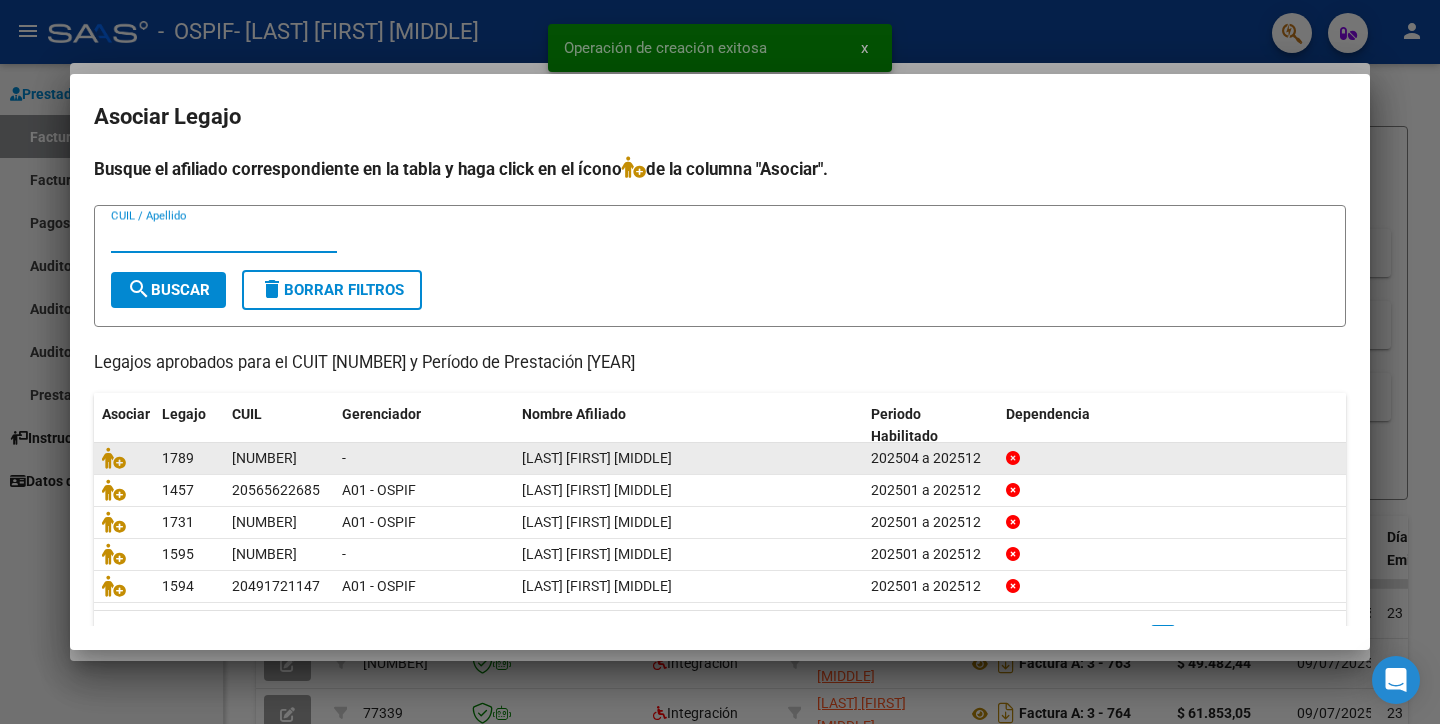 scroll, scrollTop: 50, scrollLeft: 0, axis: vertical 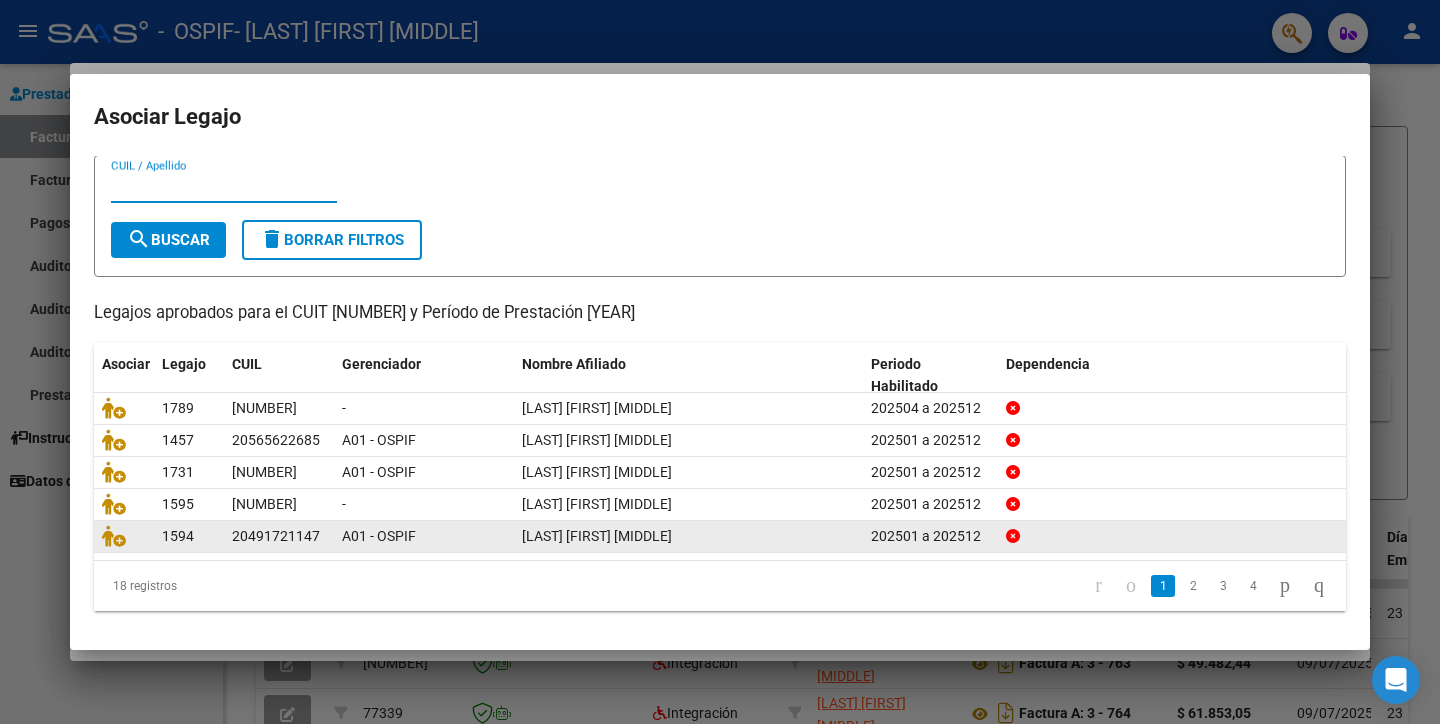 drag, startPoint x: 1155, startPoint y: 583, endPoint x: 1114, endPoint y: 602, distance: 45.188496 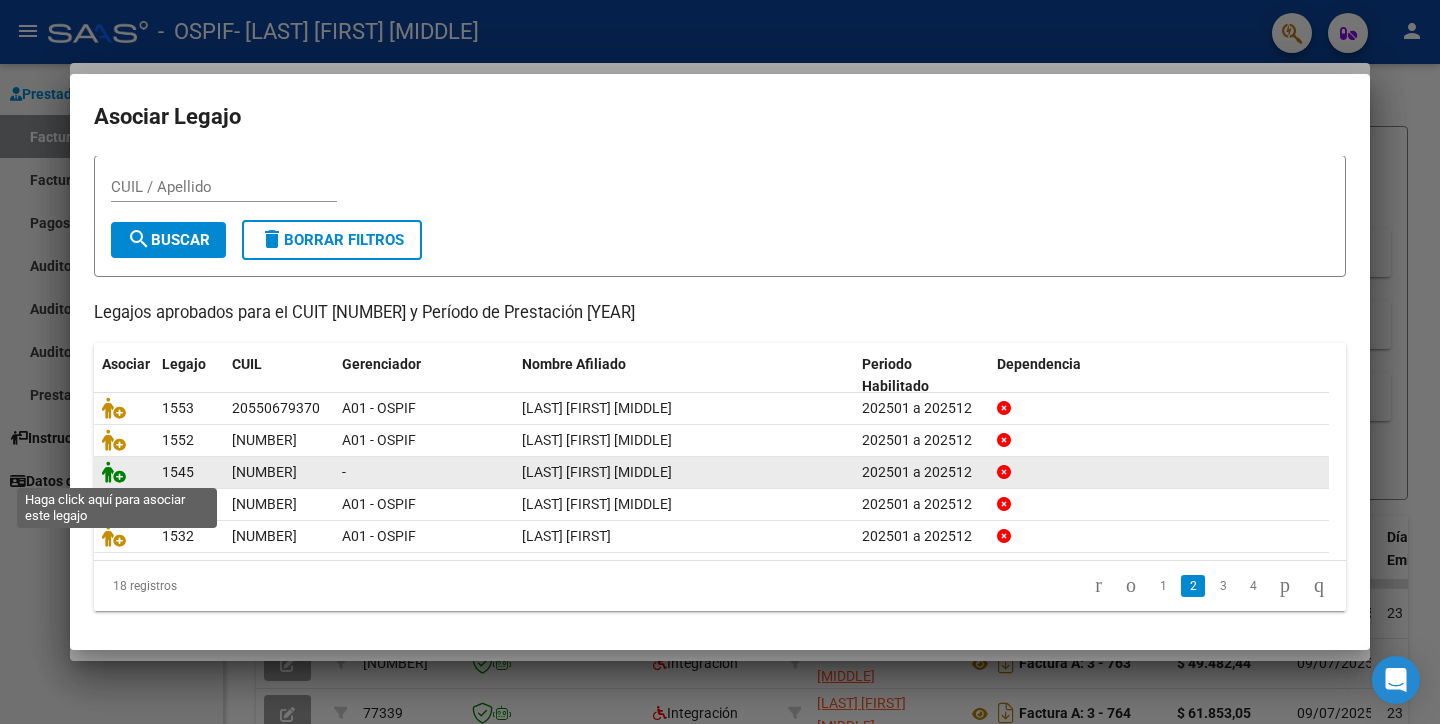 click 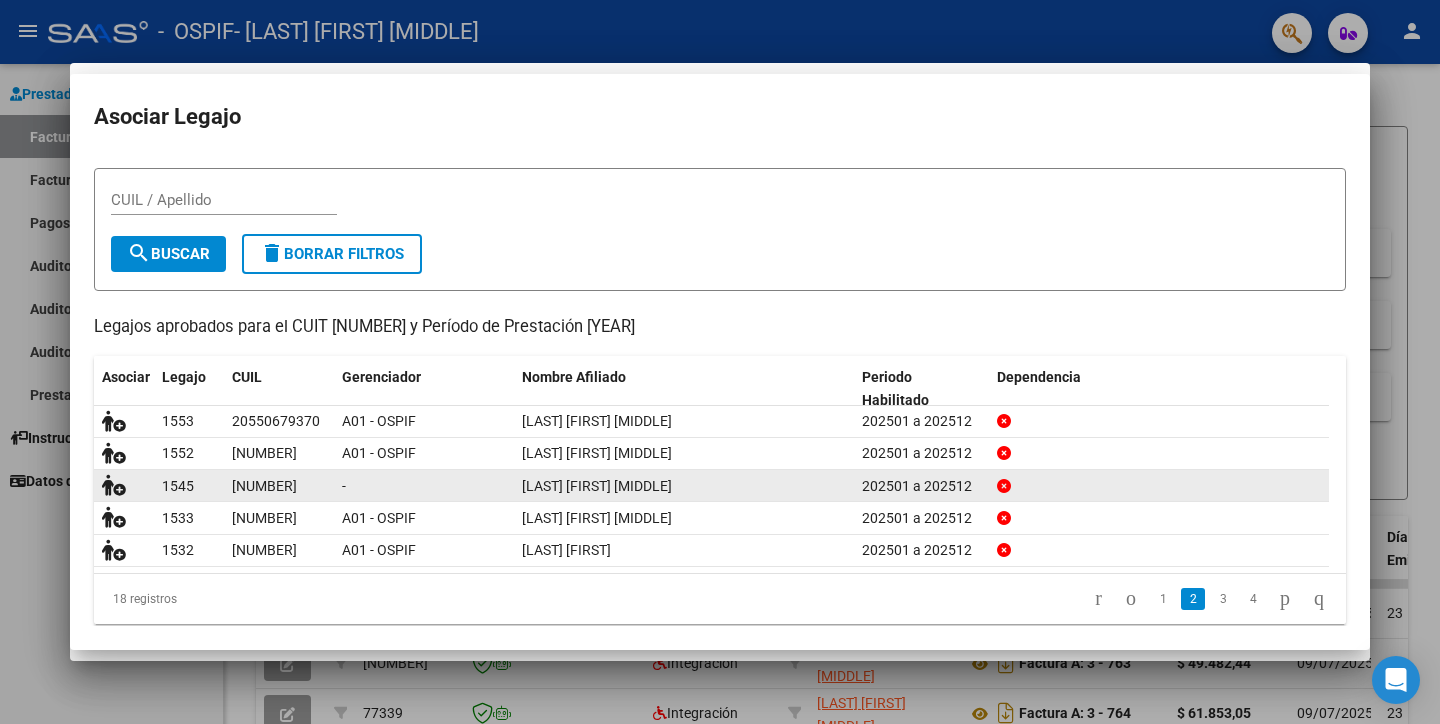 scroll, scrollTop: 0, scrollLeft: 0, axis: both 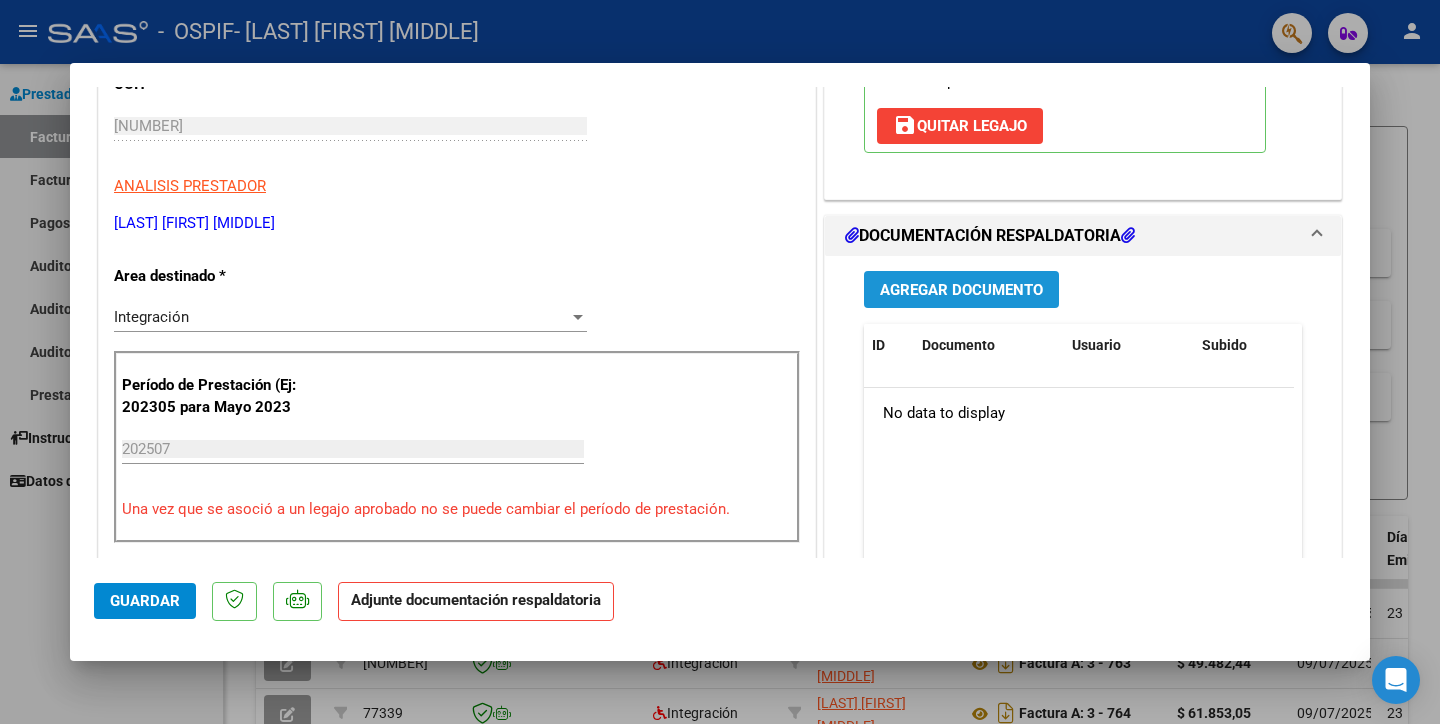 click on "Agregar Documento" at bounding box center [961, 289] 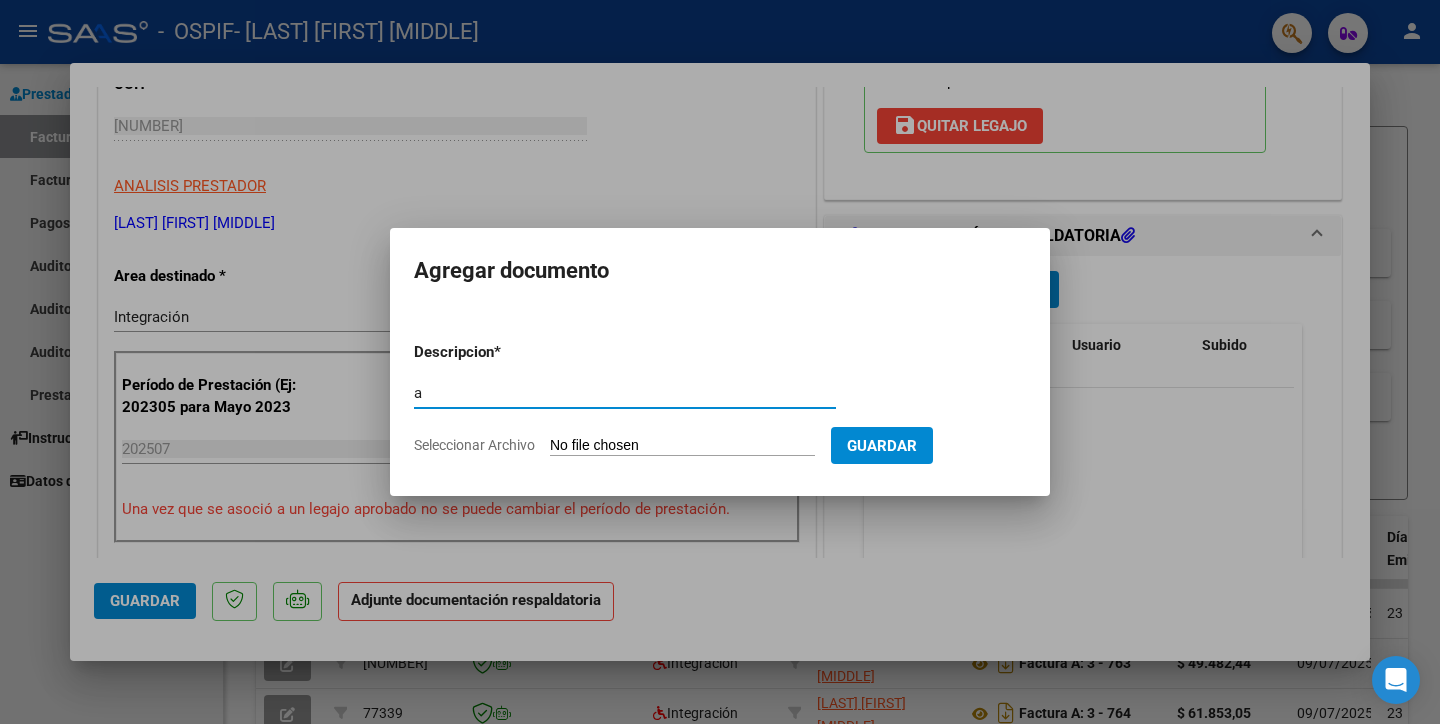 type on "asistencia" 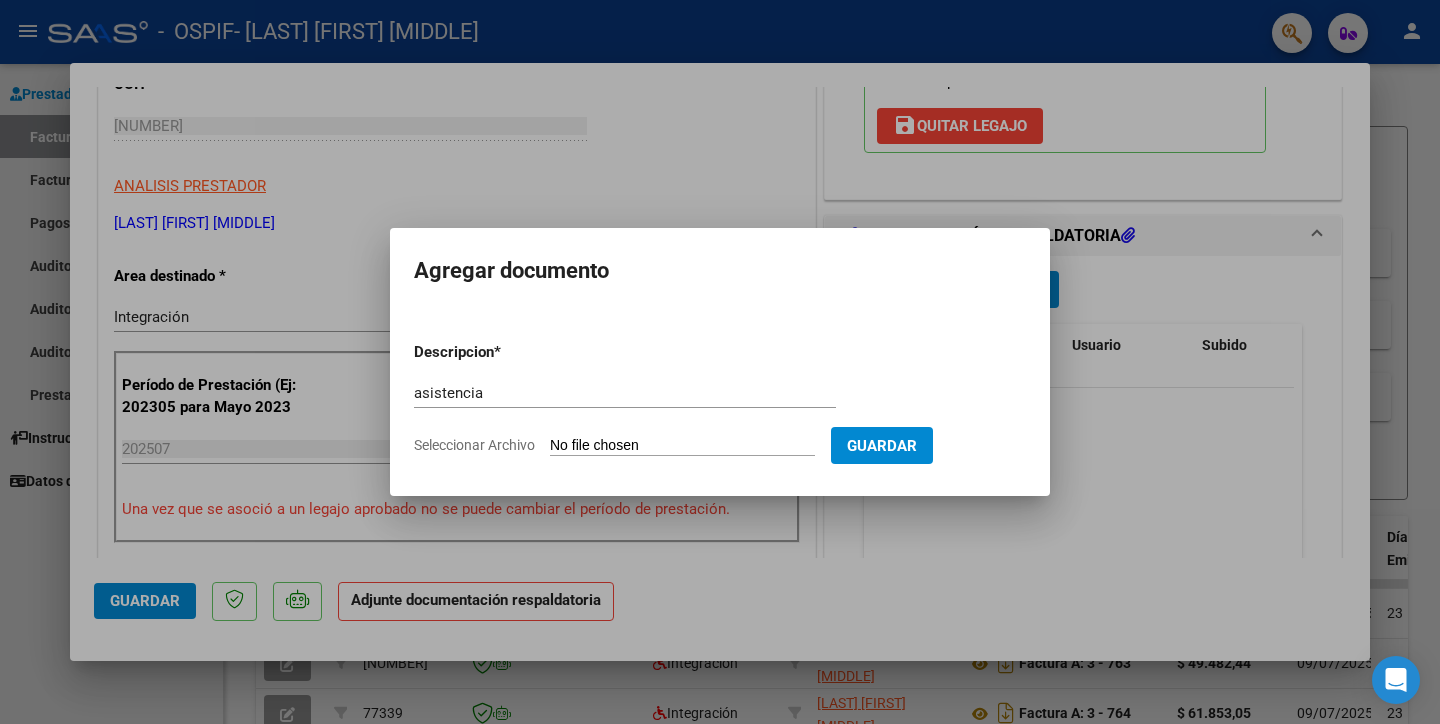 click on "Seleccionar Archivo" 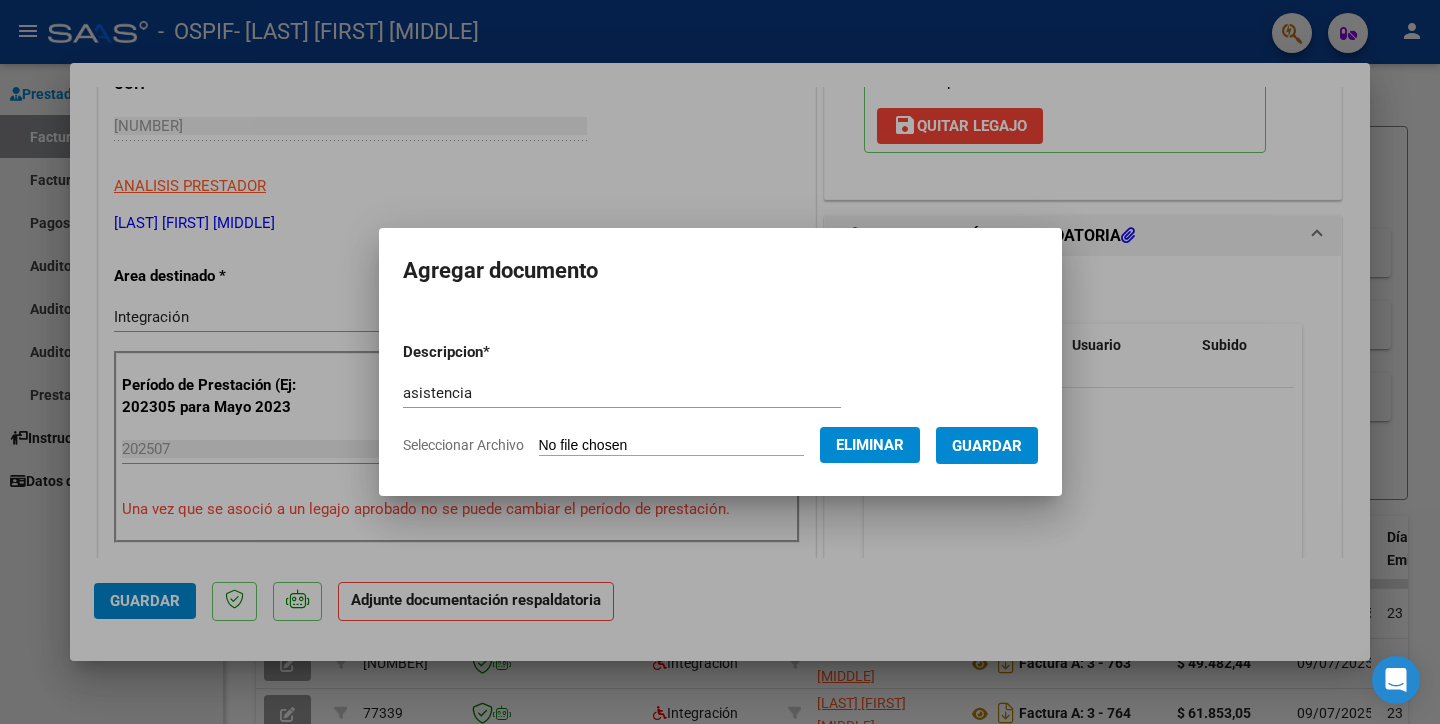 click on "Guardar" at bounding box center [987, 446] 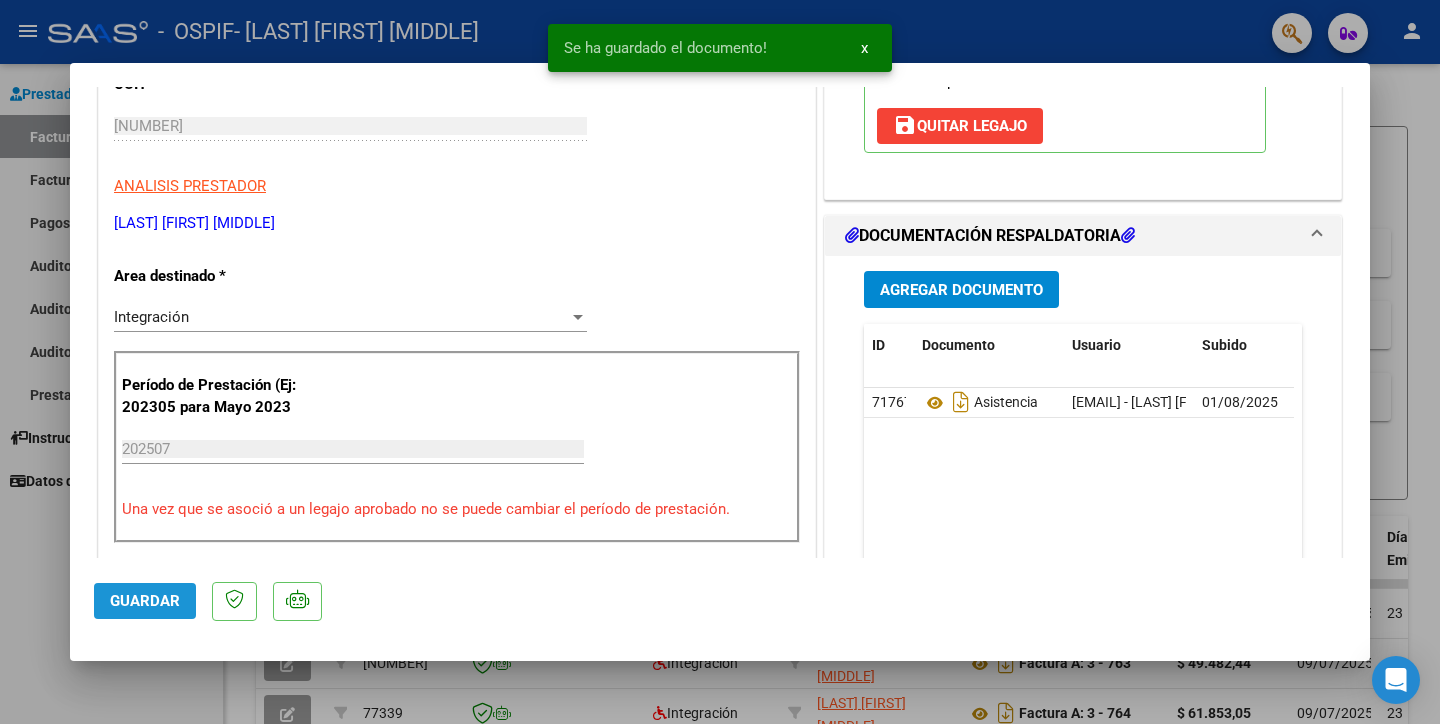 click on "Guardar" 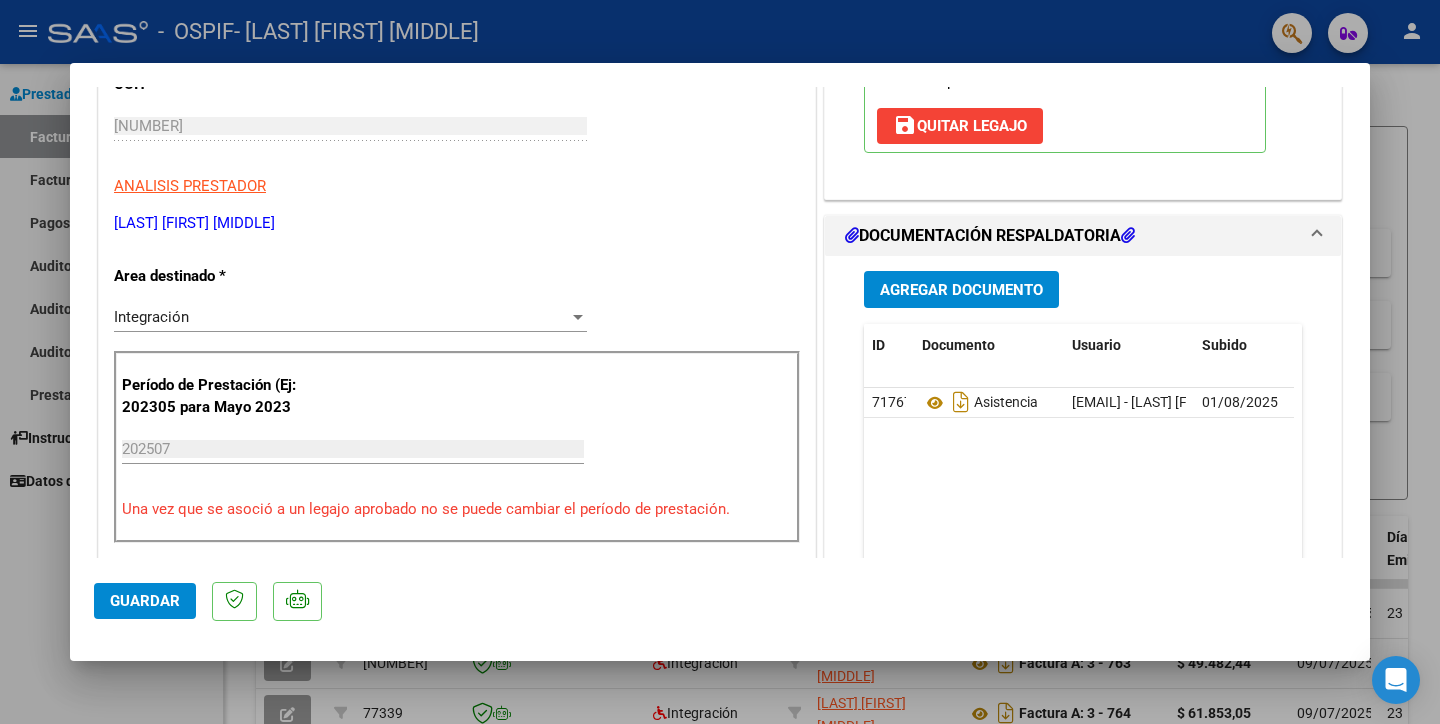 click at bounding box center (720, 362) 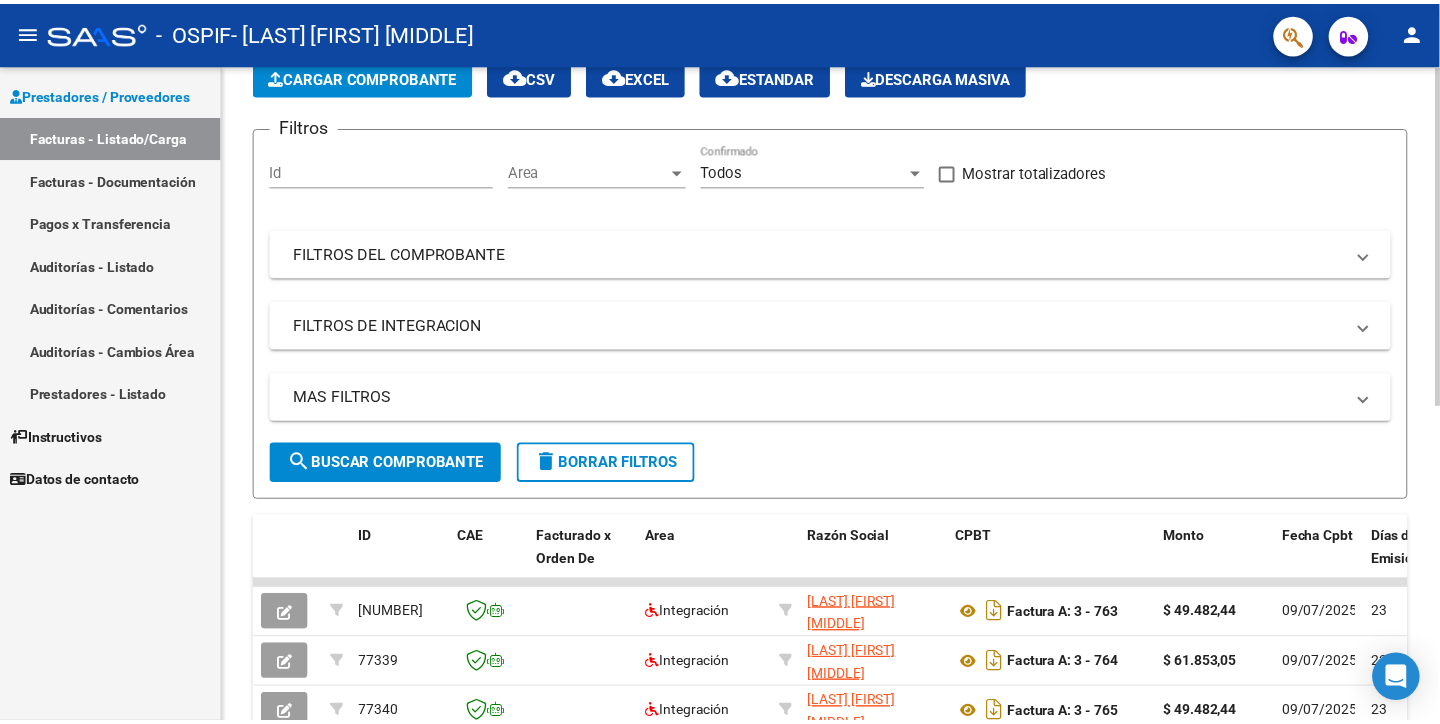 scroll, scrollTop: 0, scrollLeft: 0, axis: both 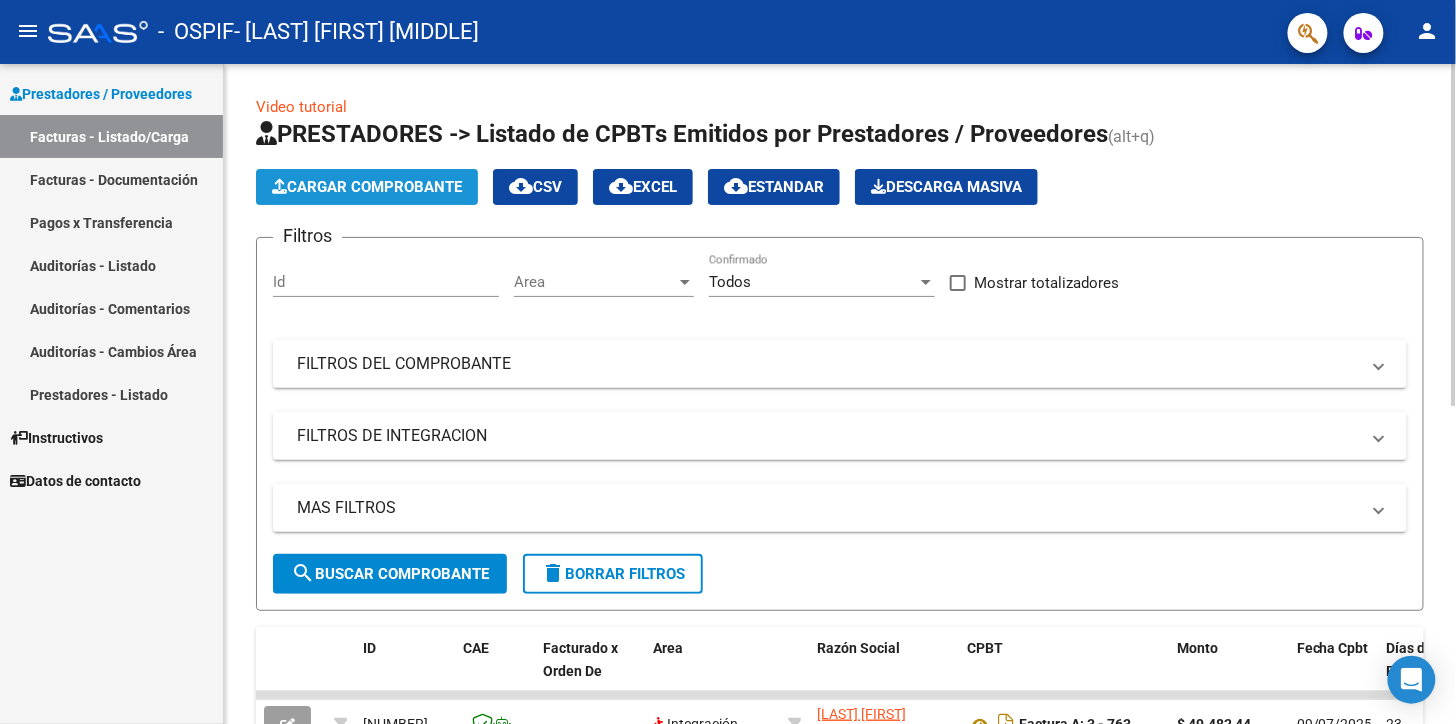 click on "Cargar Comprobante" 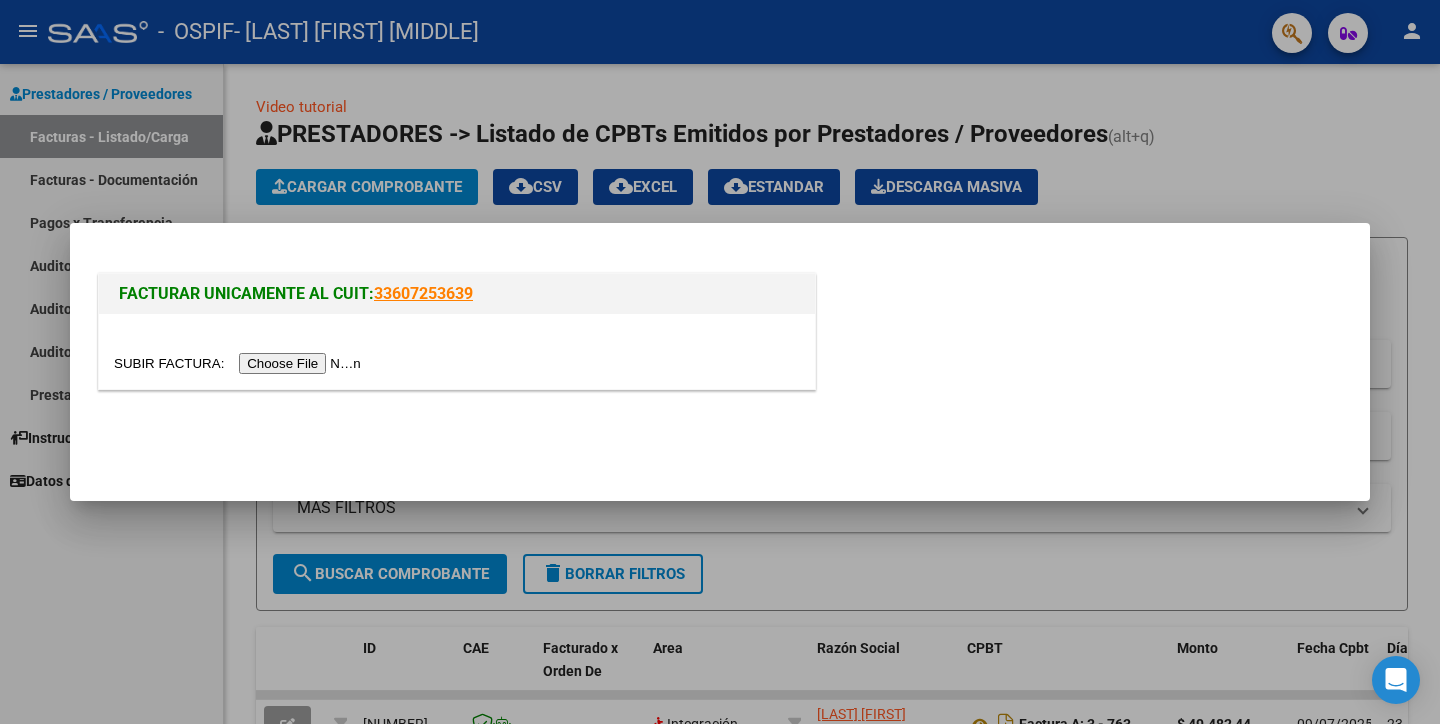 click at bounding box center [240, 363] 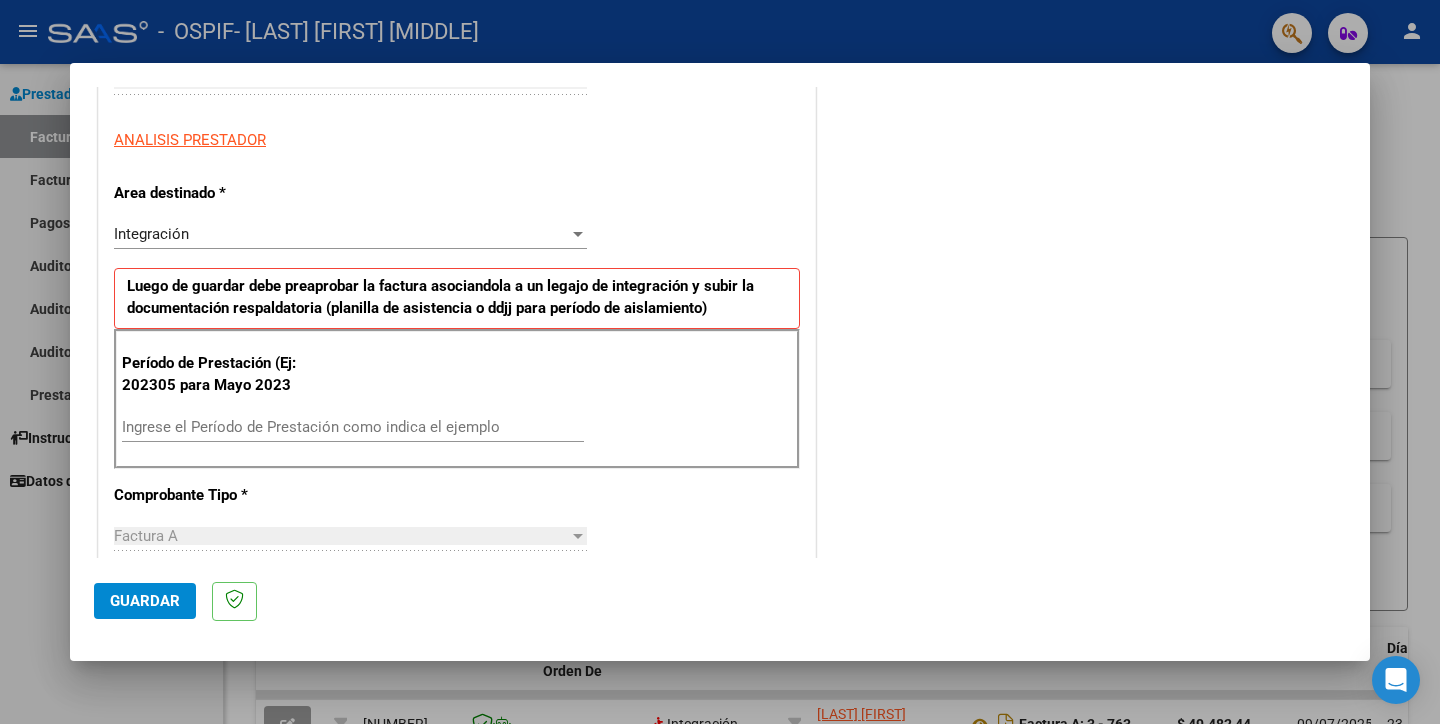 scroll, scrollTop: 444, scrollLeft: 0, axis: vertical 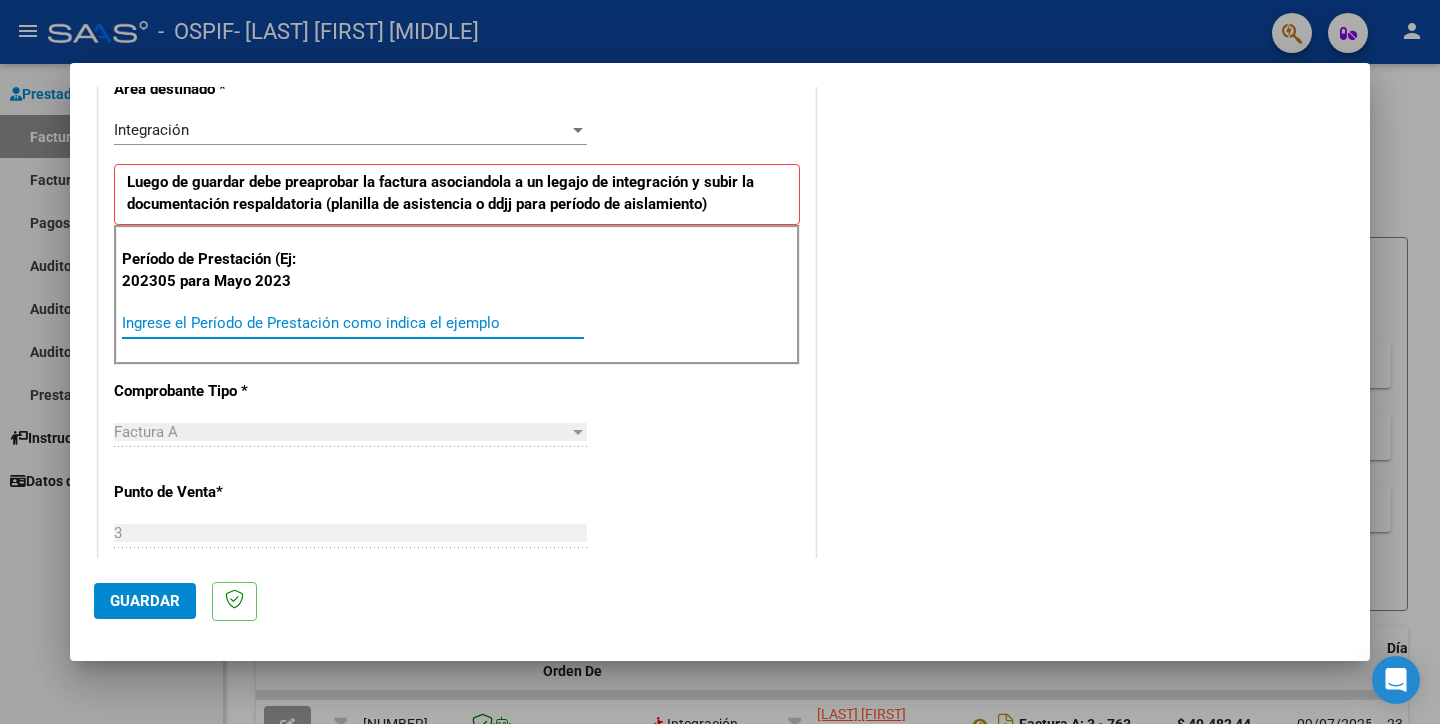 click on "Ingrese el Período de Prestación como indica el ejemplo" at bounding box center [353, 323] 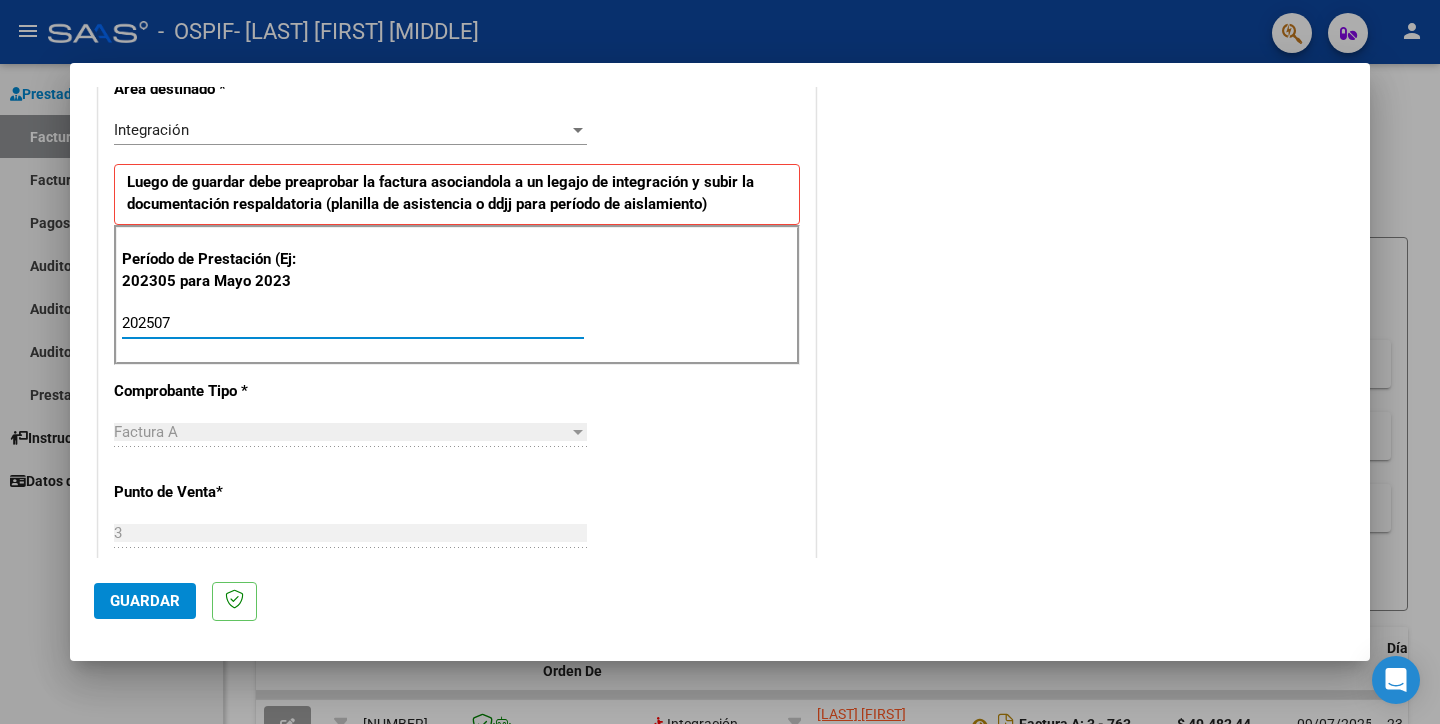 type on "202507" 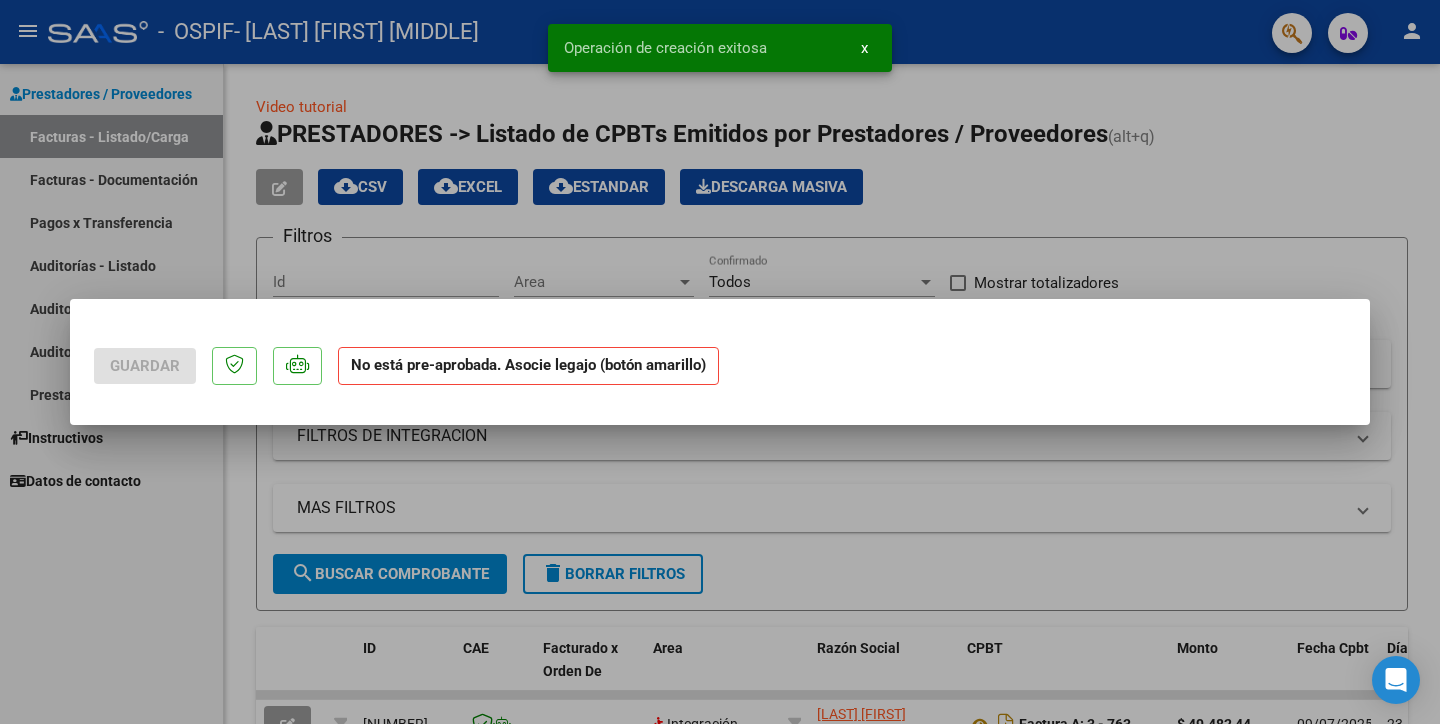 scroll, scrollTop: 0, scrollLeft: 0, axis: both 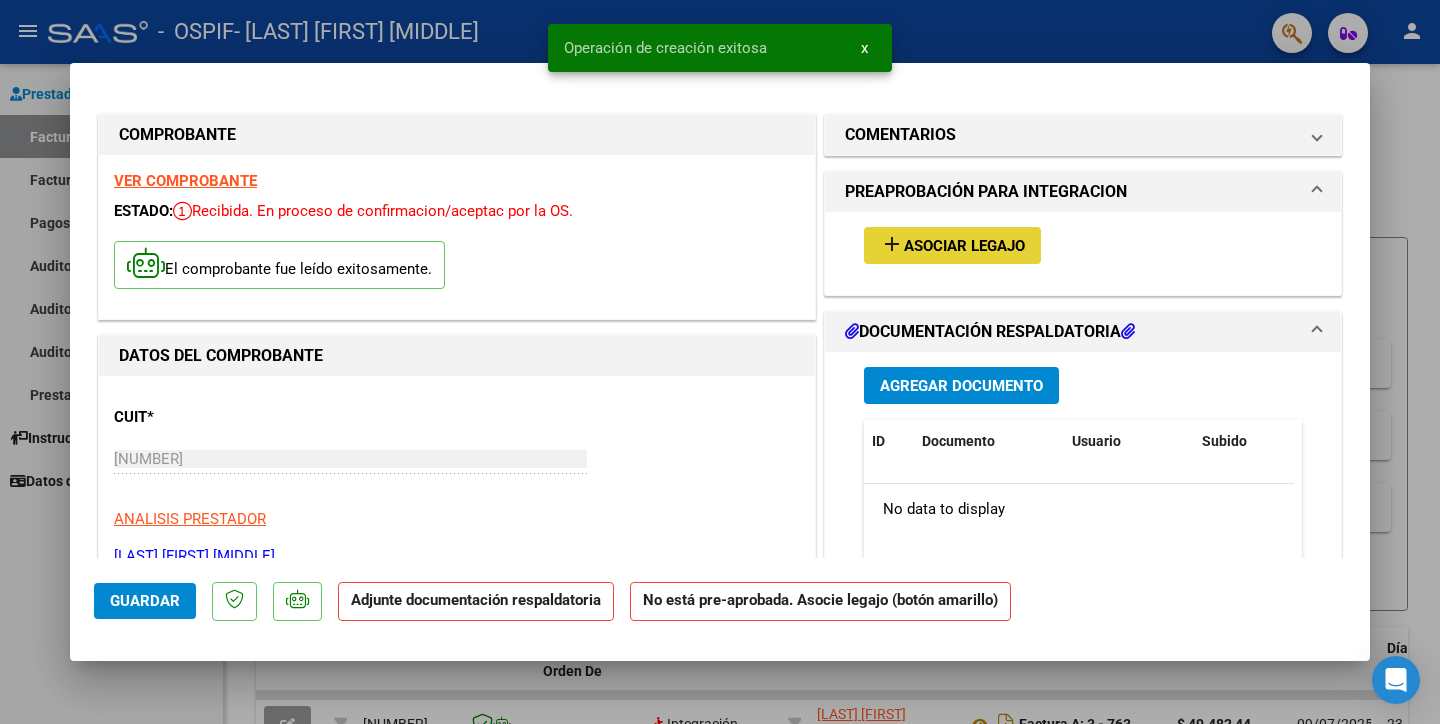 click on "Asociar Legajo" at bounding box center (964, 246) 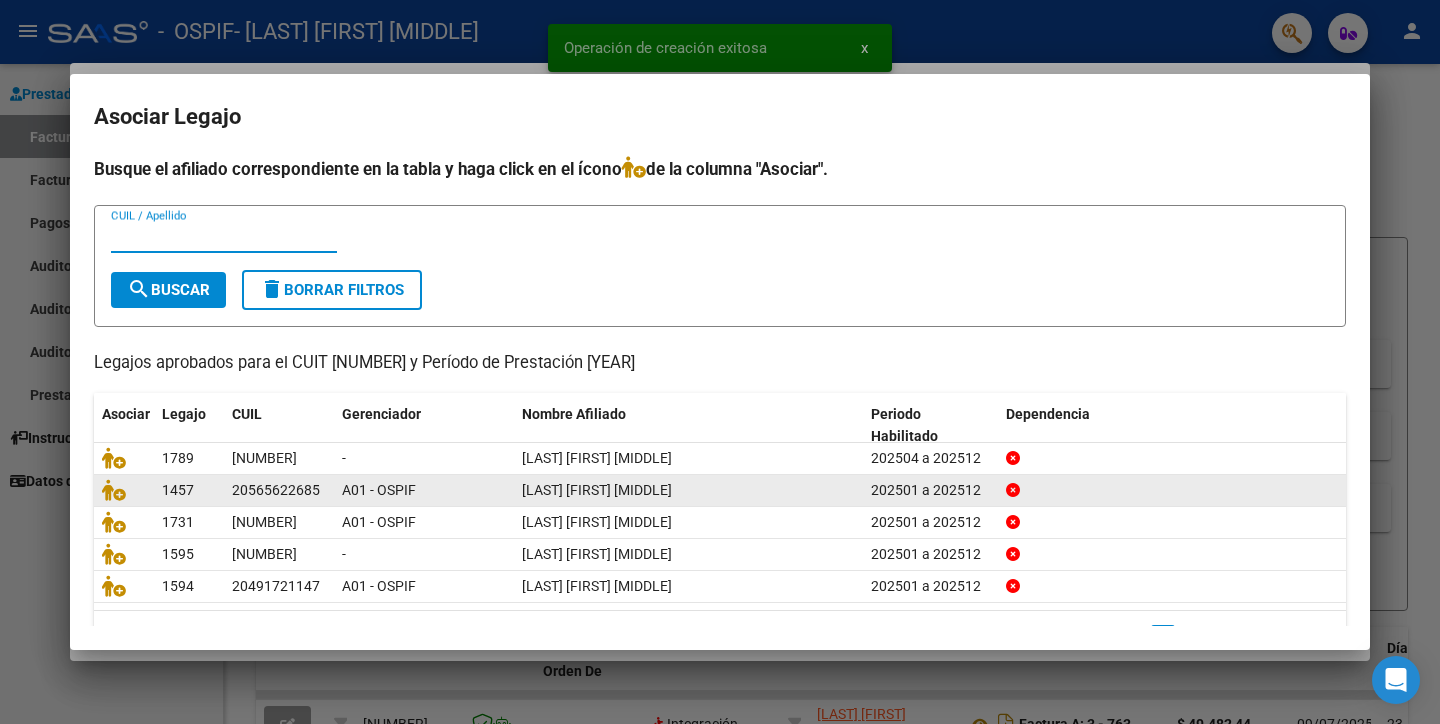 scroll, scrollTop: 50, scrollLeft: 0, axis: vertical 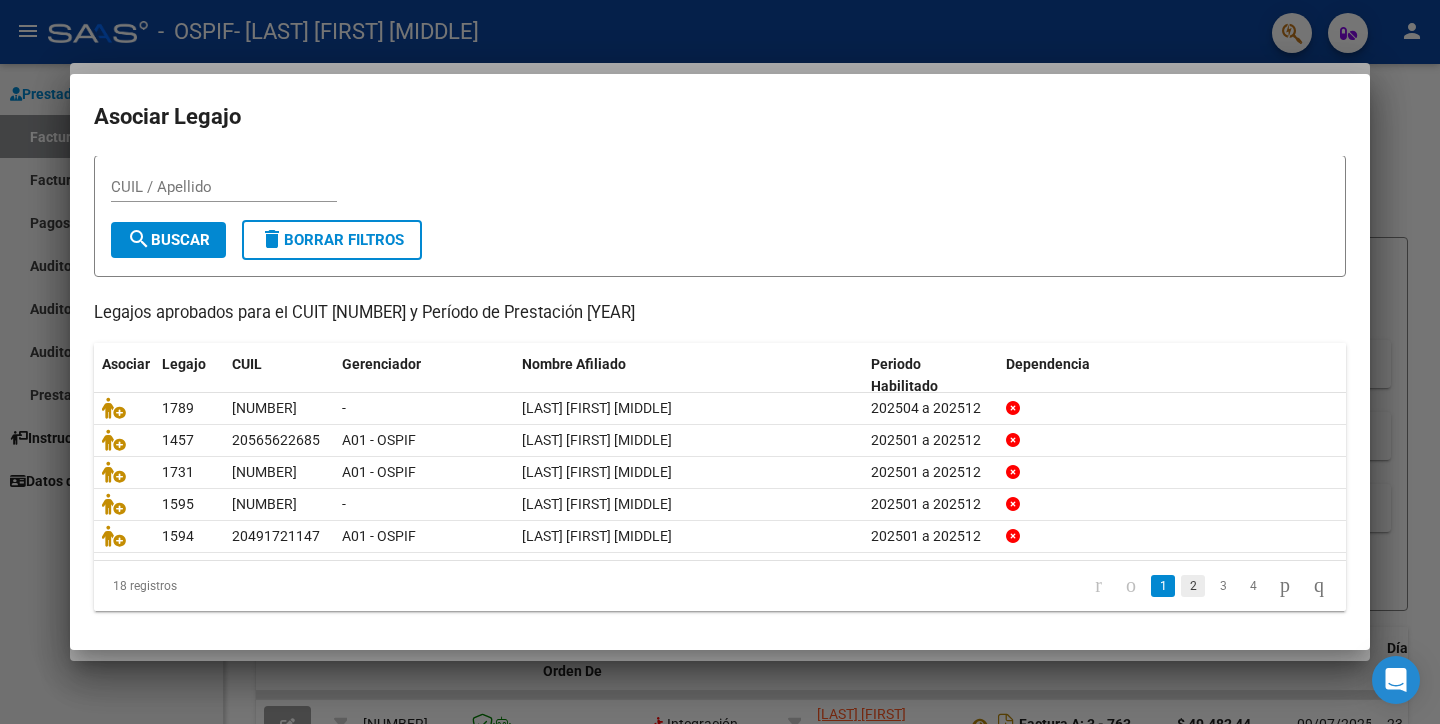 click on "2" 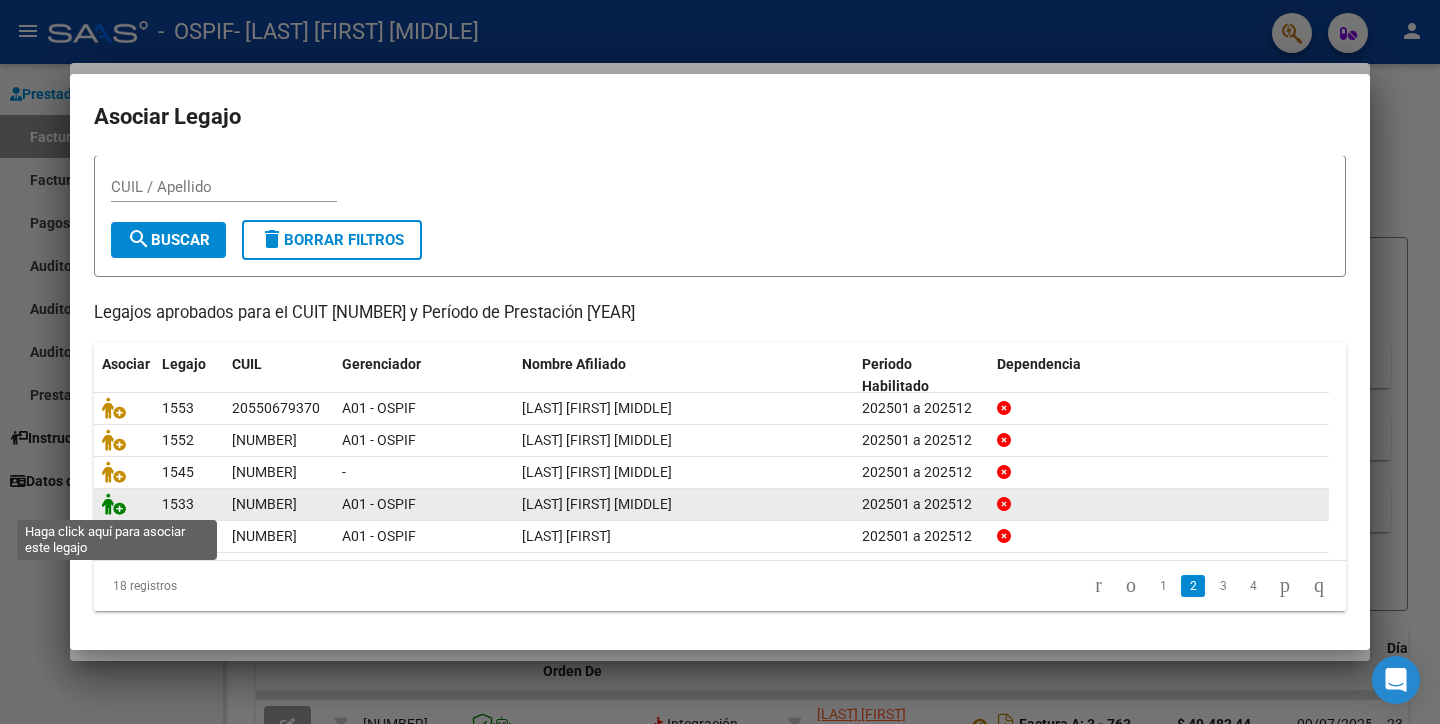 click 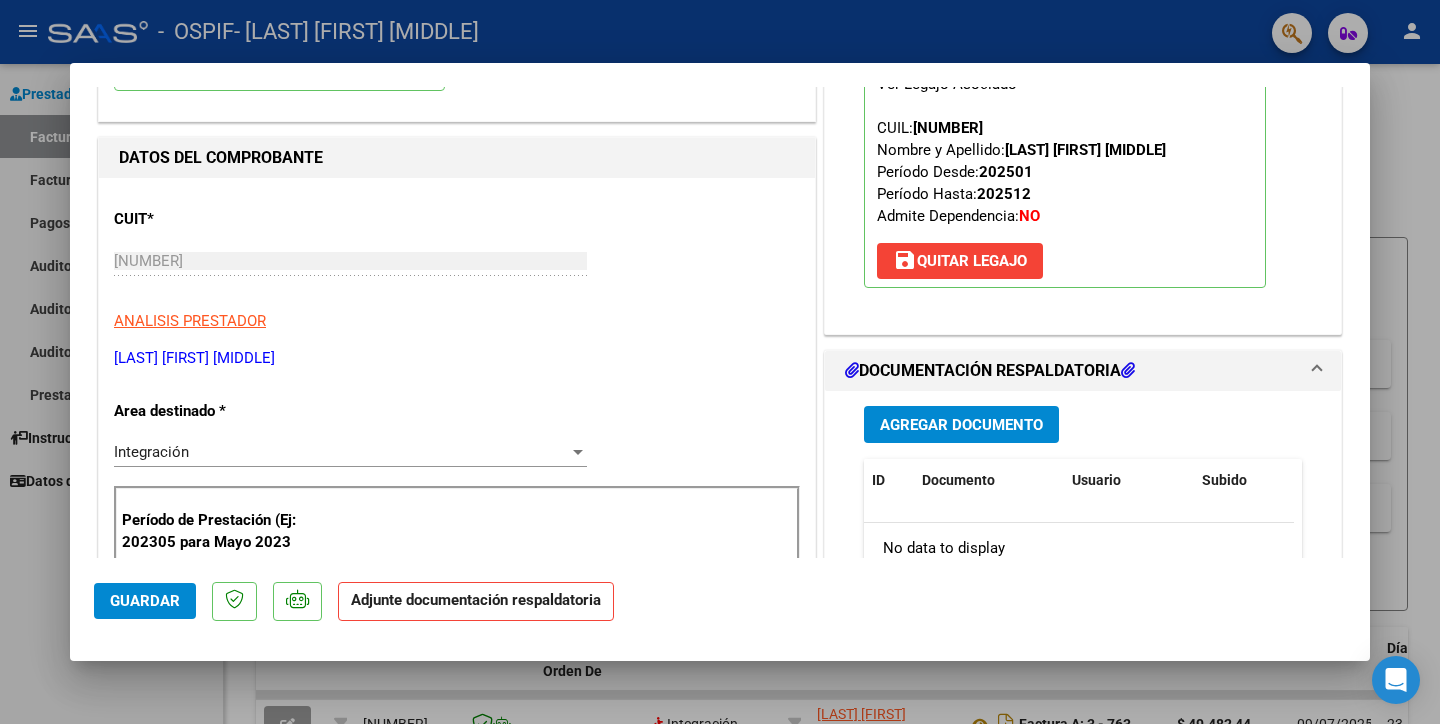 scroll, scrollTop: 333, scrollLeft: 0, axis: vertical 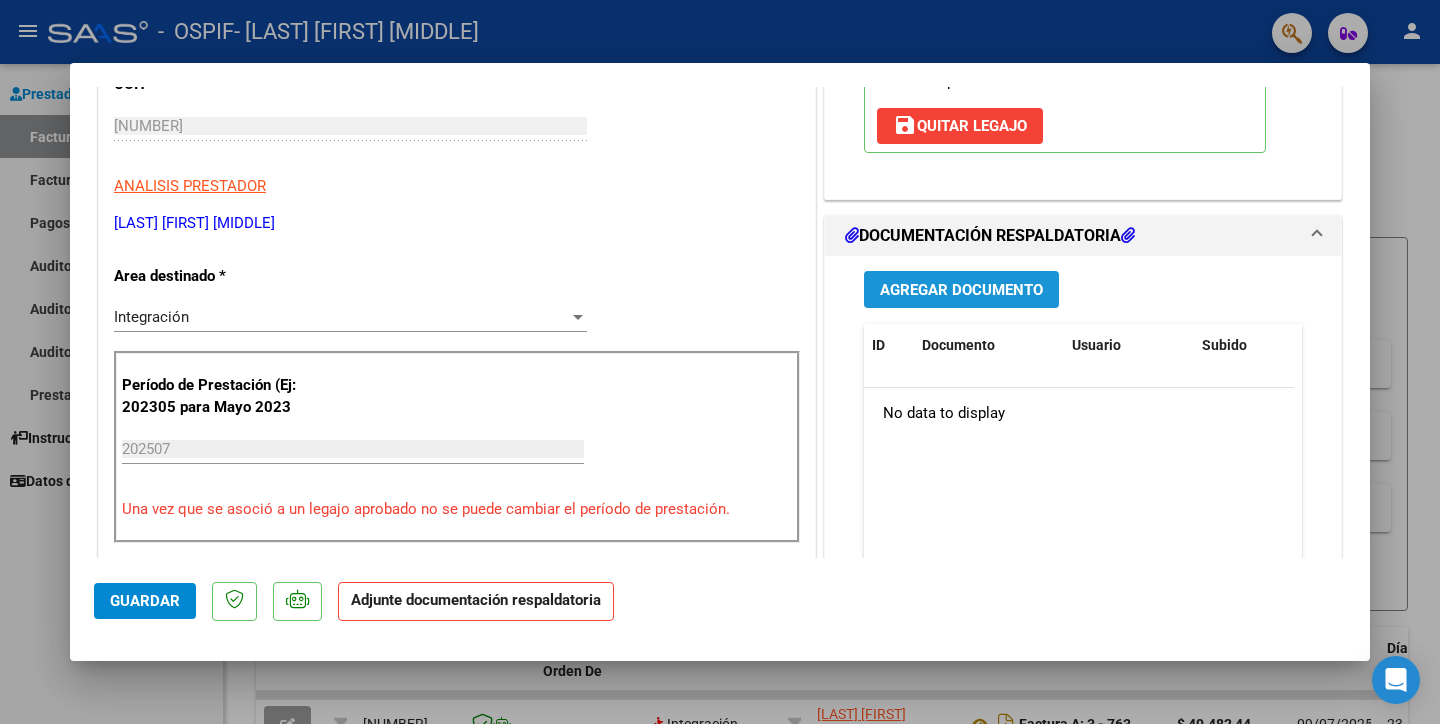 click on "Agregar Documento" at bounding box center (961, 290) 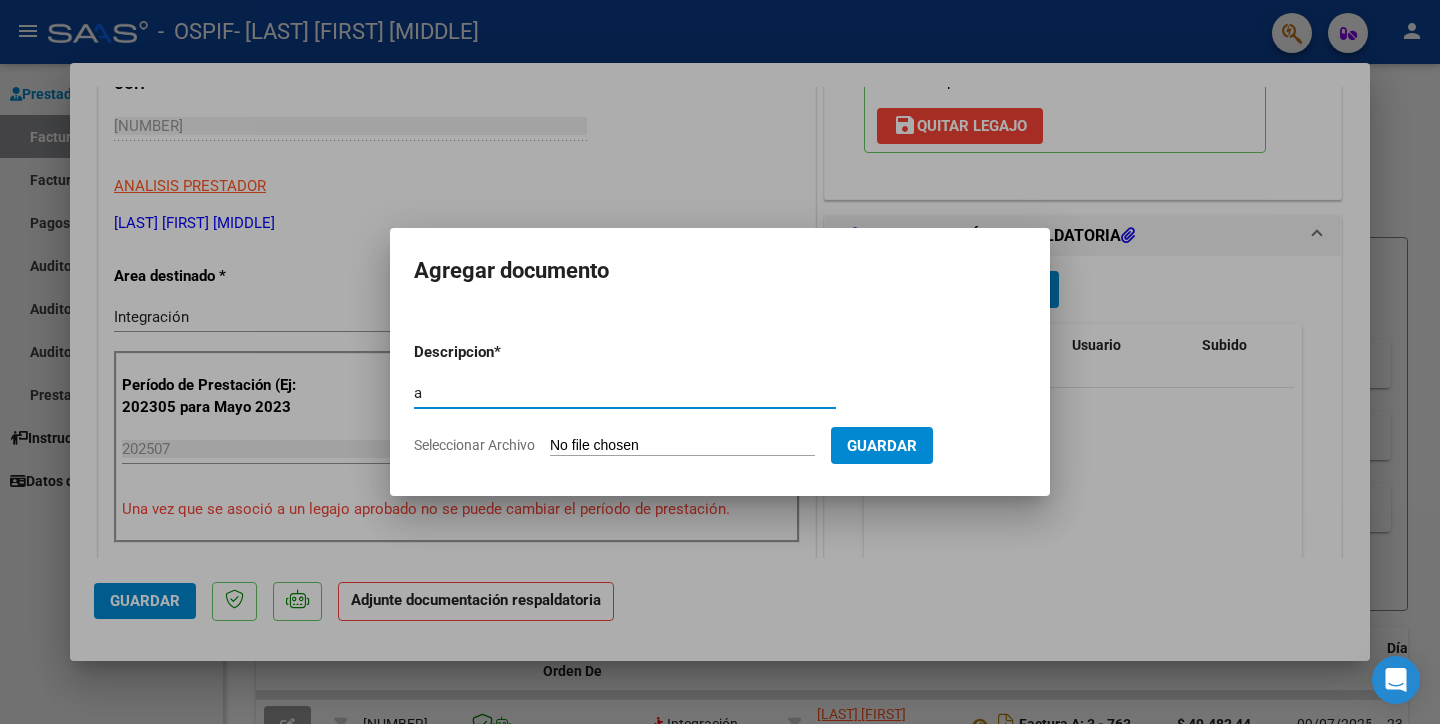 type on "asistencia" 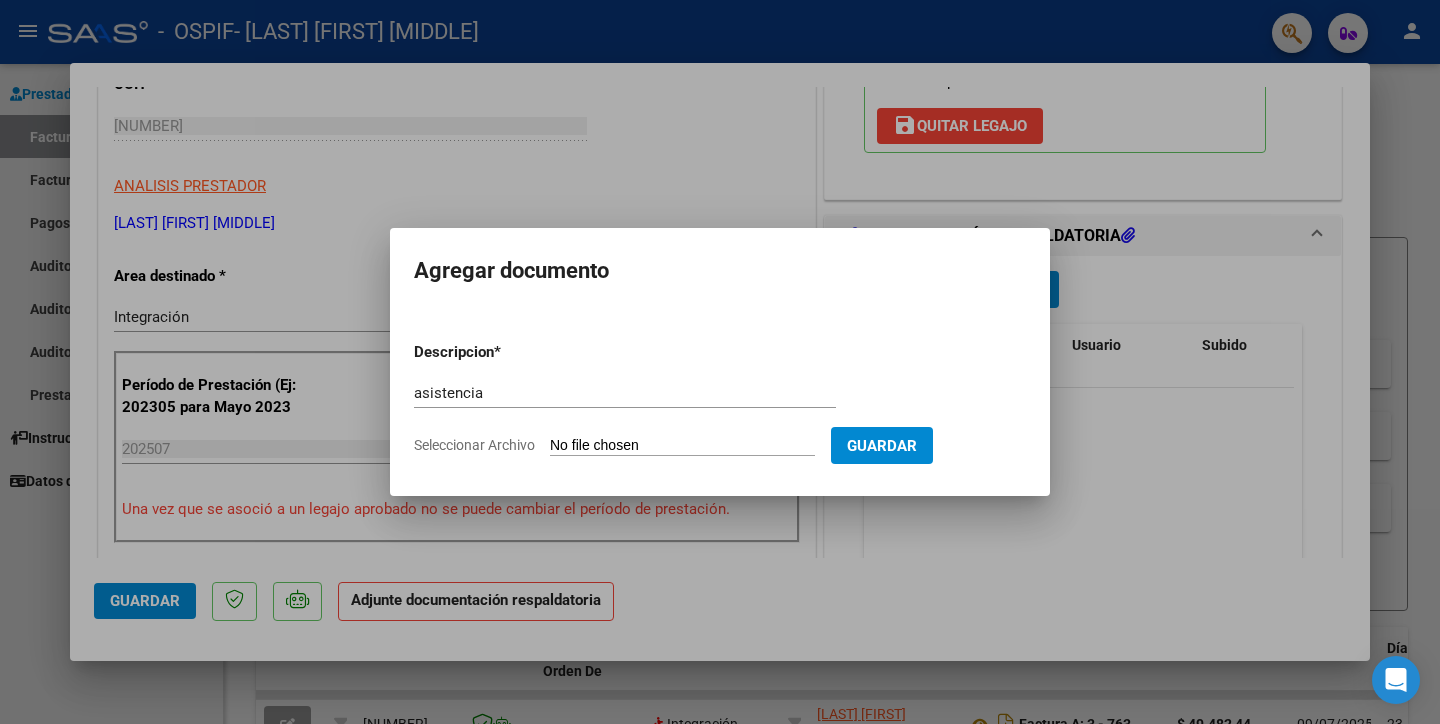 click on "Seleccionar Archivo" 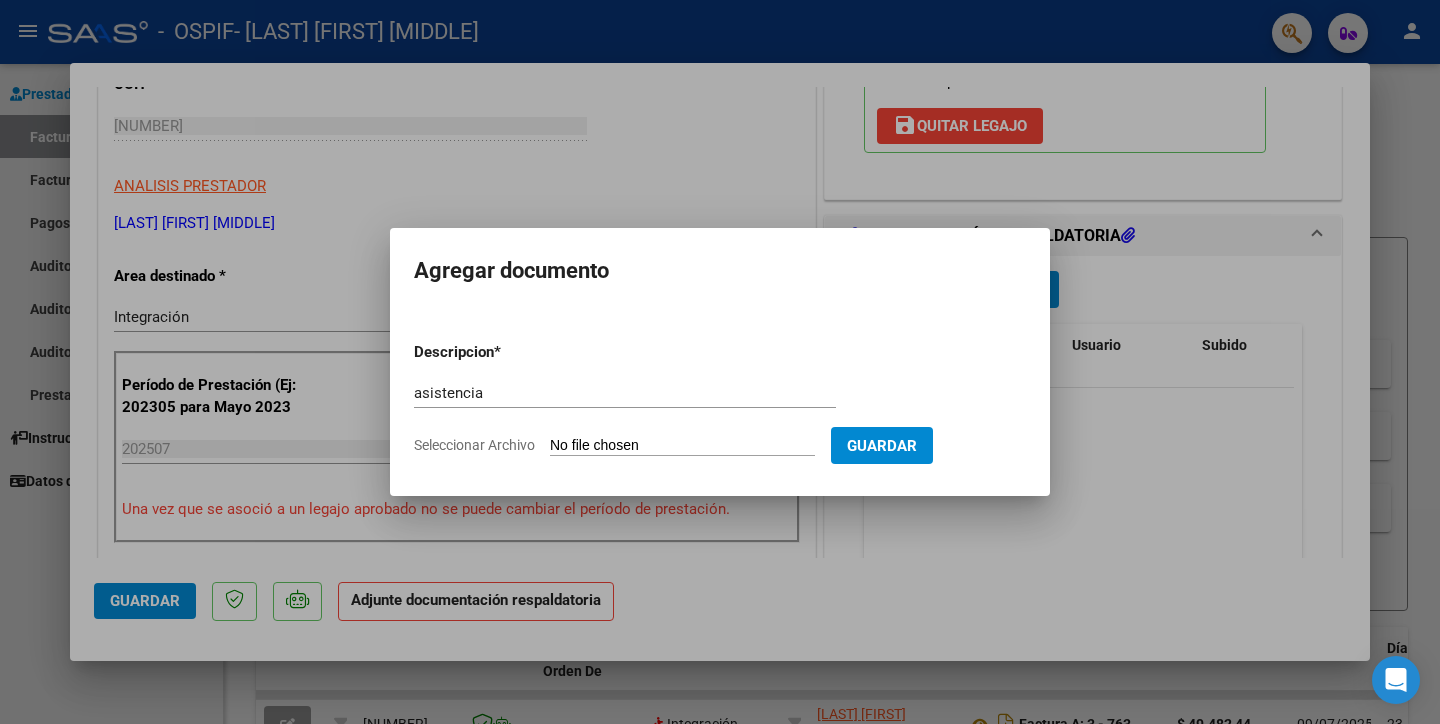 type on "C:\fakepath\ASISTENCIA [LAST] [YEAR].pdf" 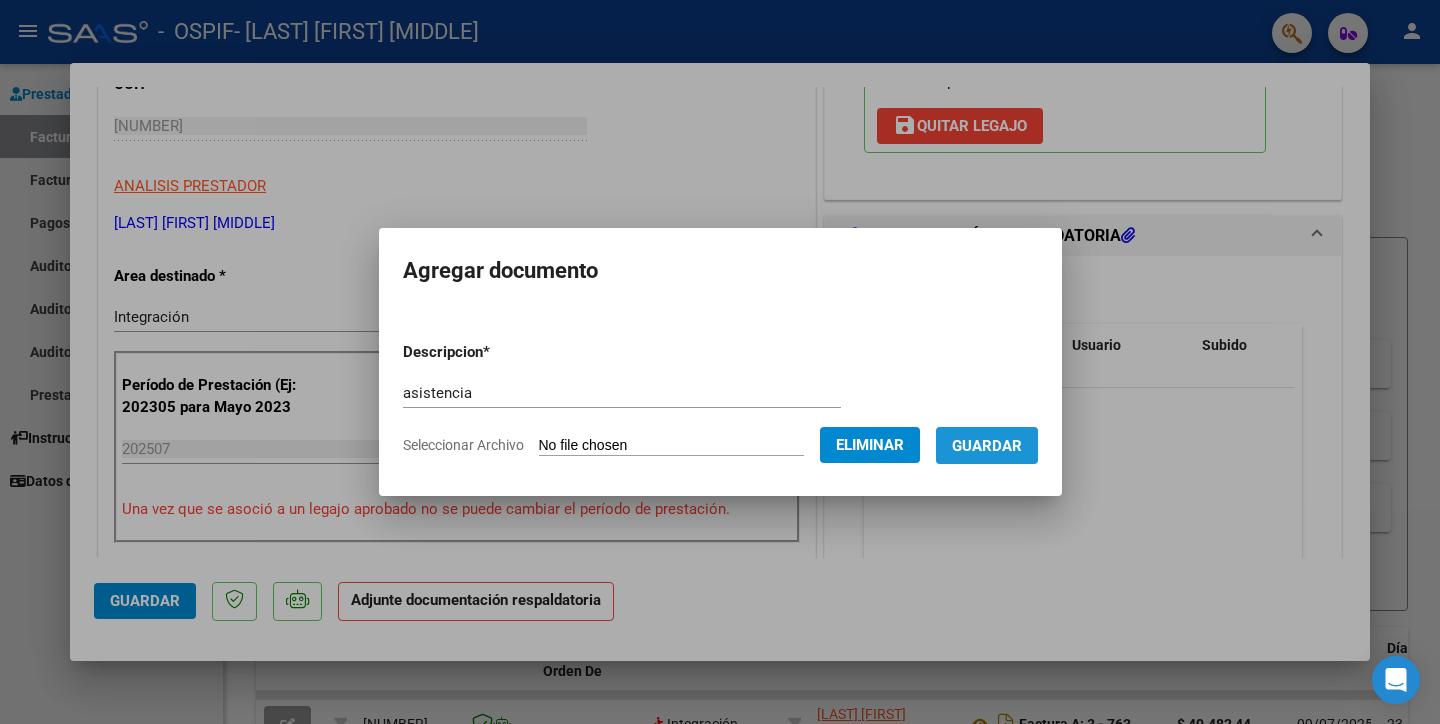 click on "Guardar" at bounding box center (987, 446) 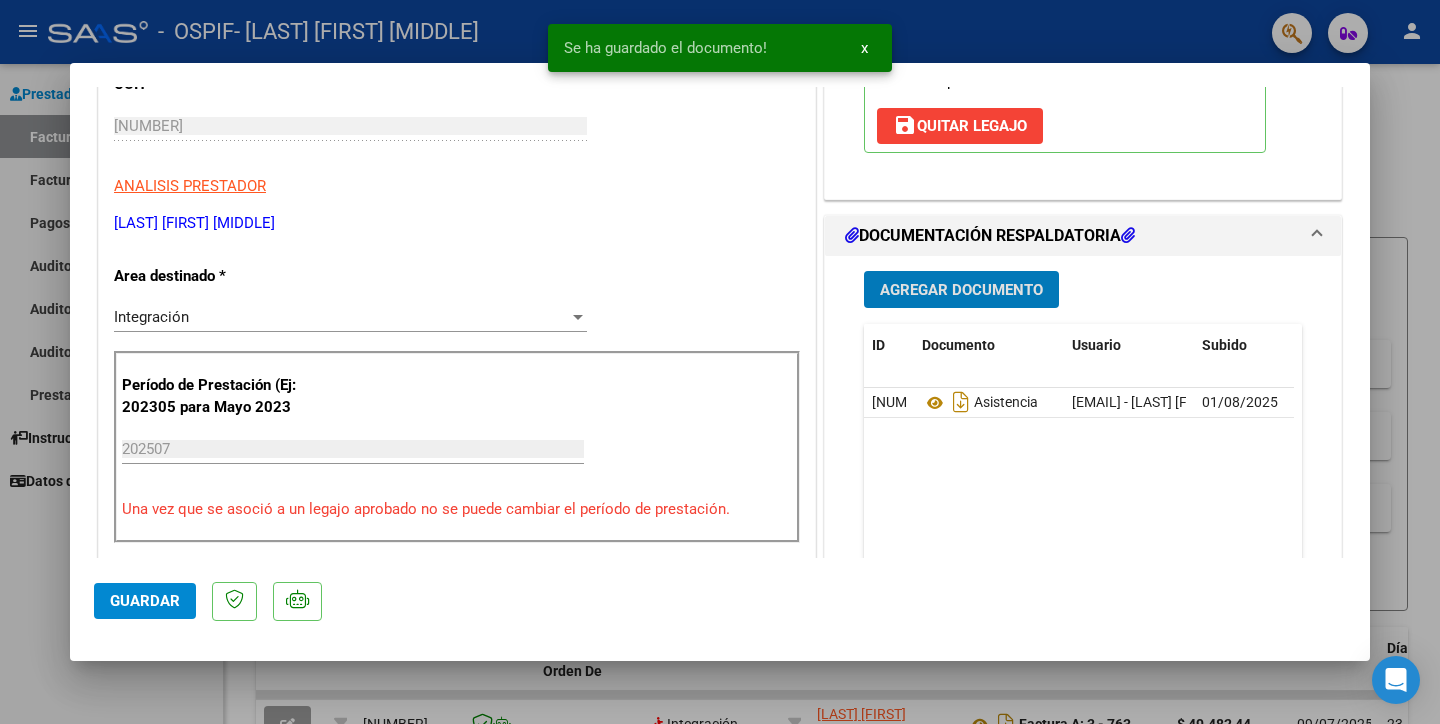 click on "Guardar" 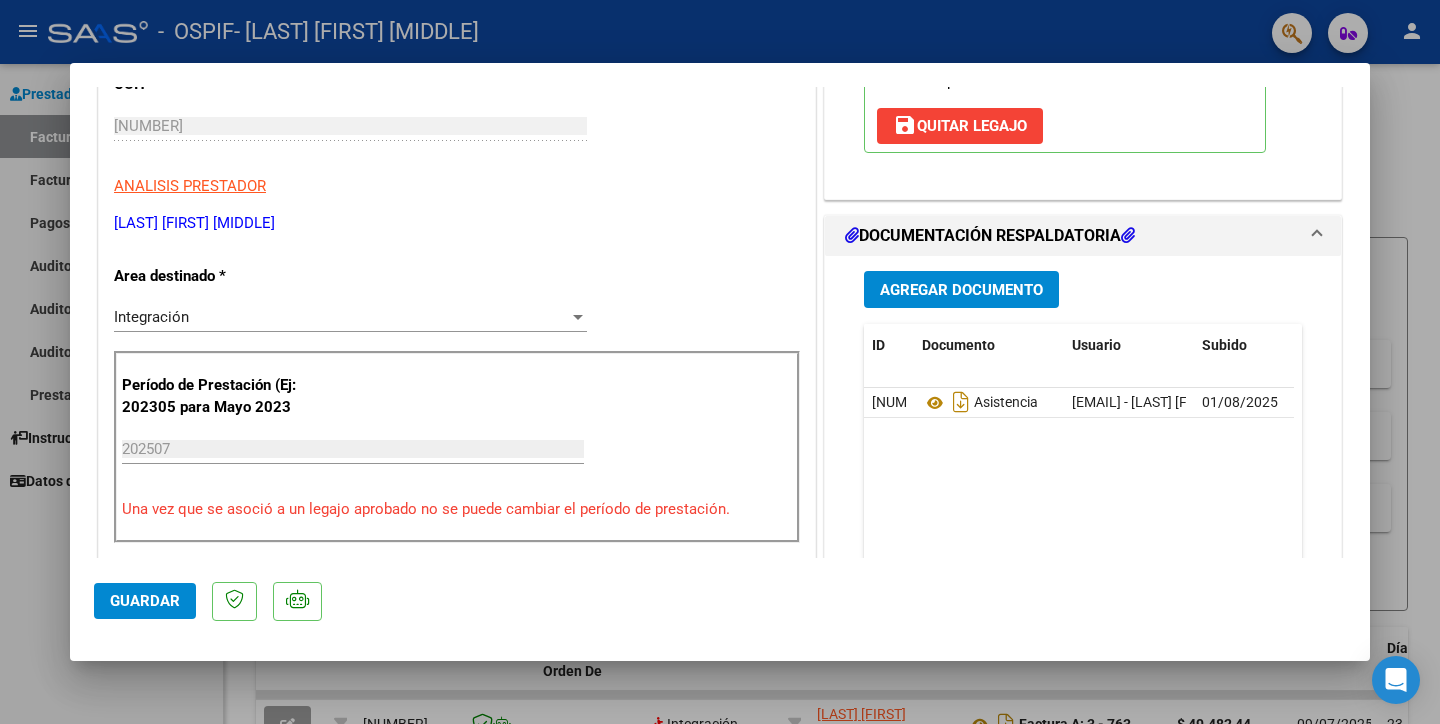 click at bounding box center (720, 362) 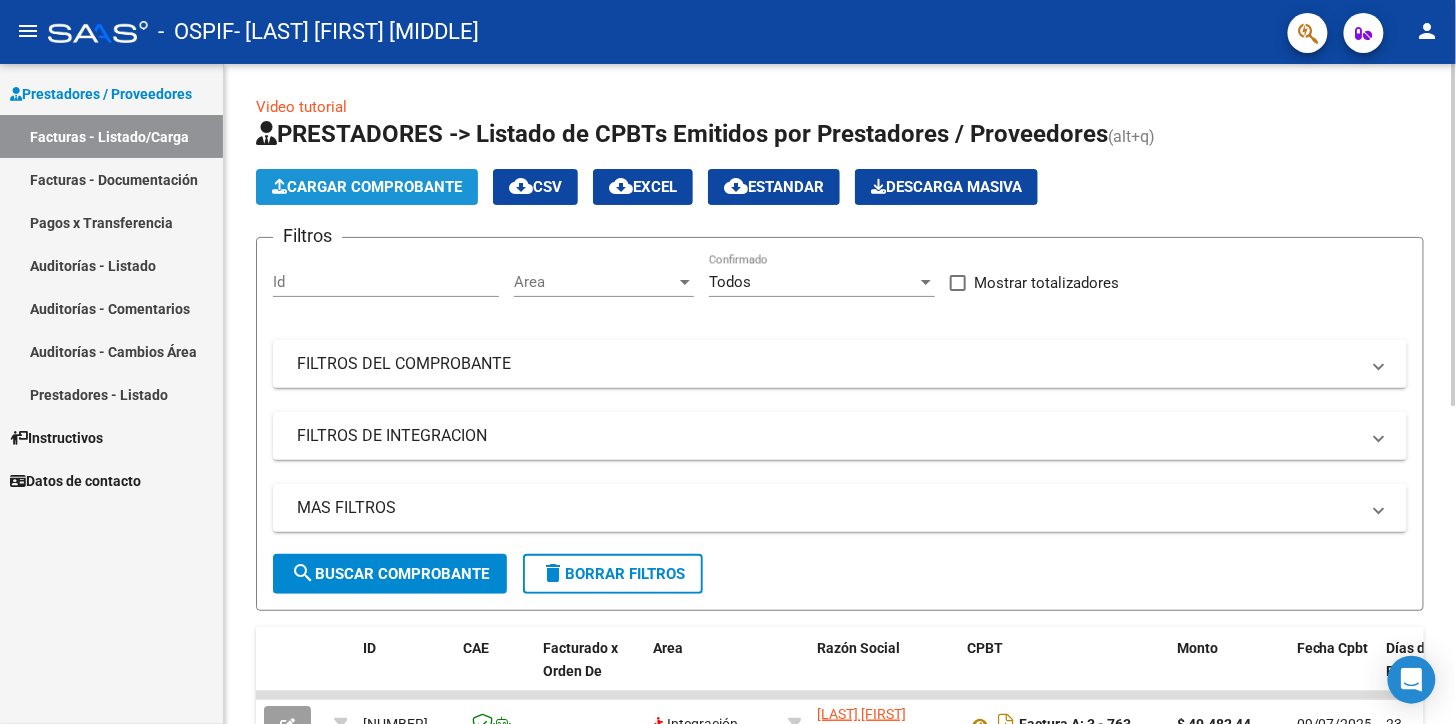 click on "Cargar Comprobante" 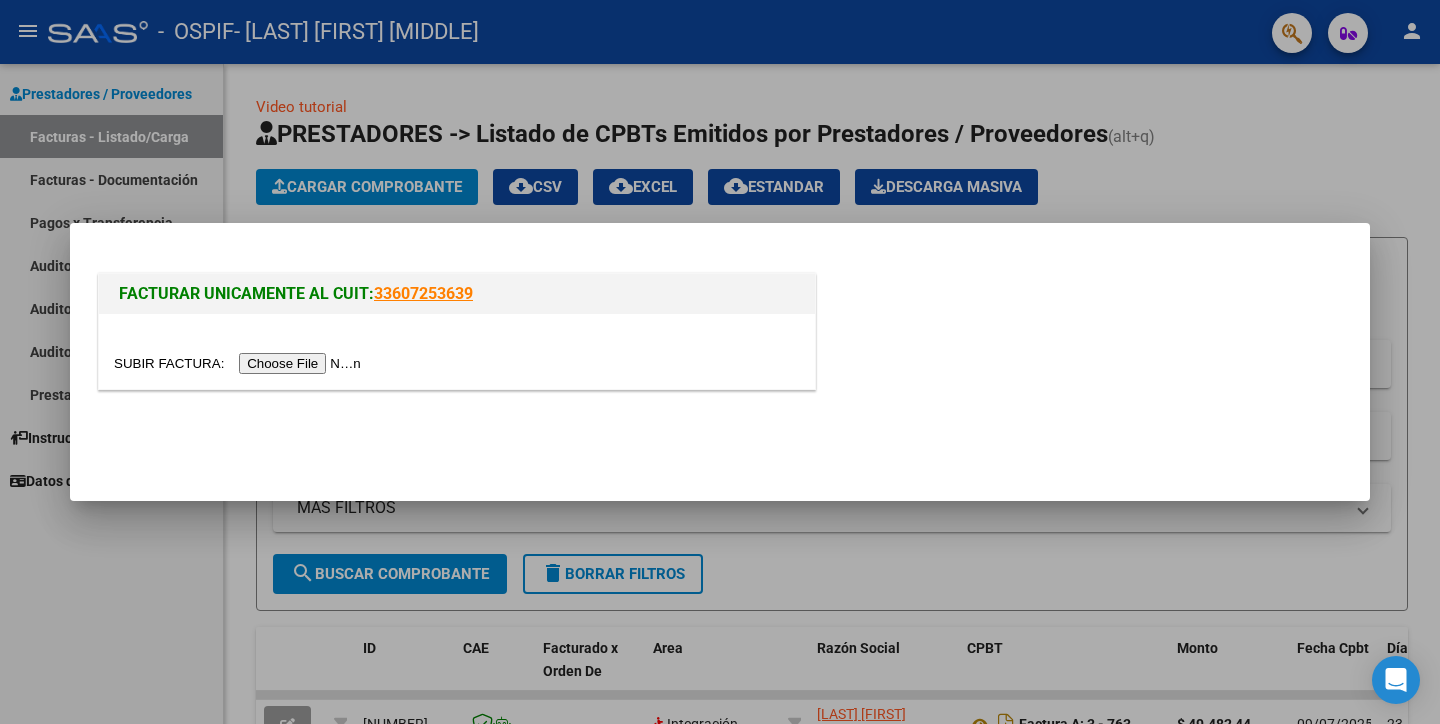 click at bounding box center (240, 363) 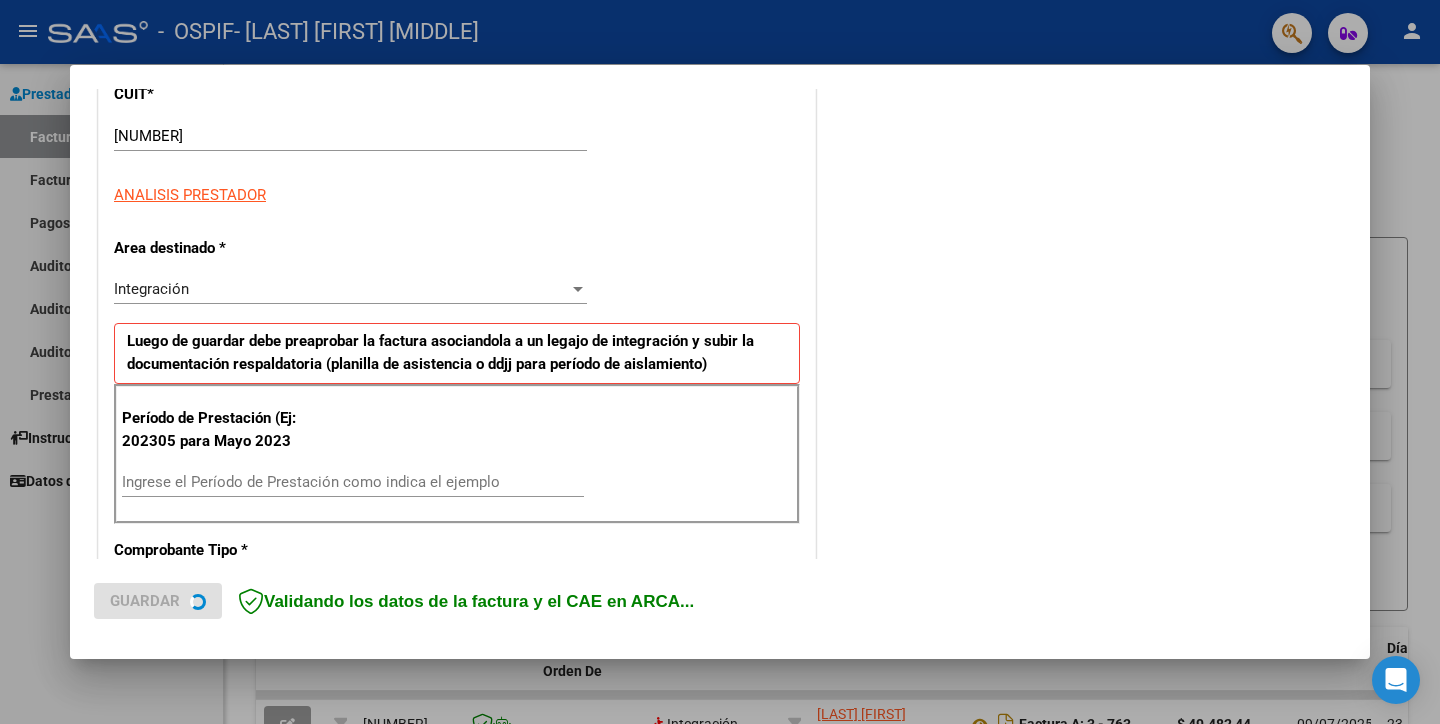 scroll, scrollTop: 333, scrollLeft: 0, axis: vertical 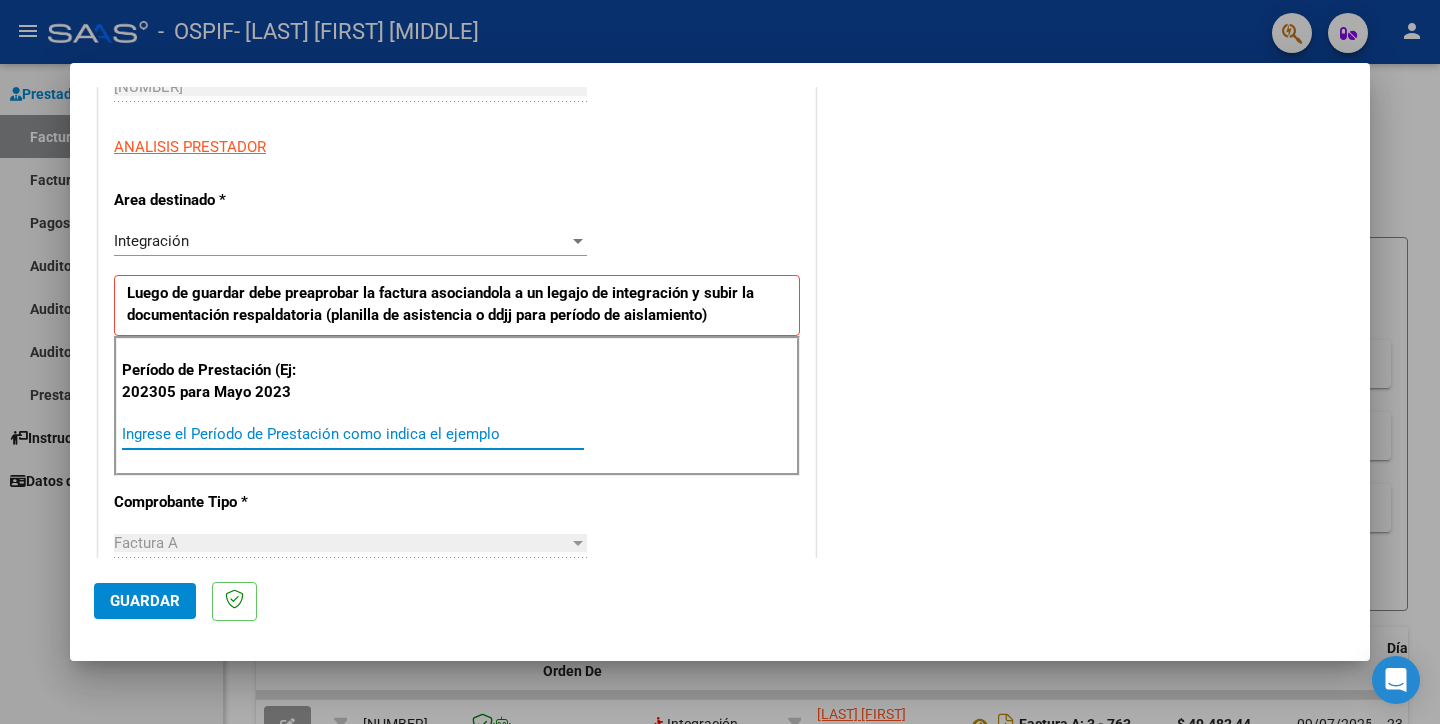 click on "Ingrese el Período de Prestación como indica el ejemplo" at bounding box center (353, 434) 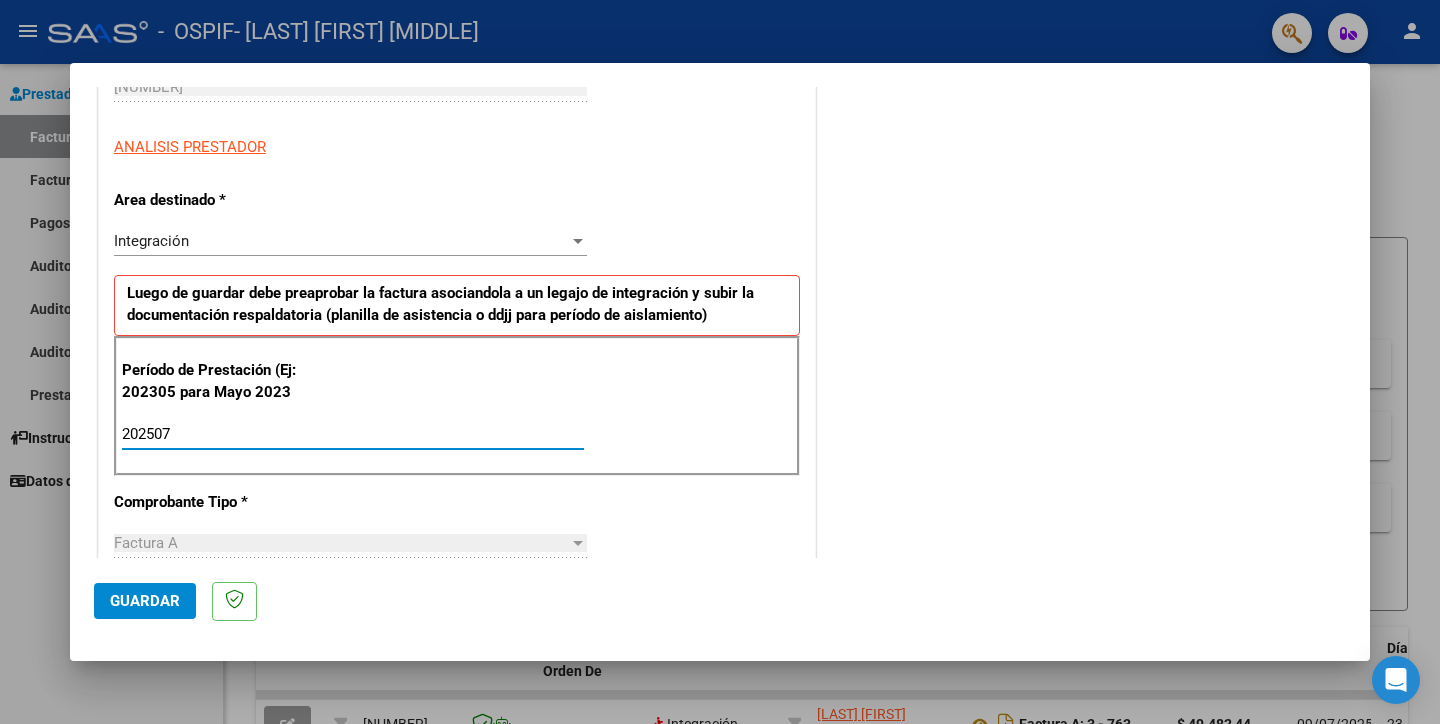 type on "202507" 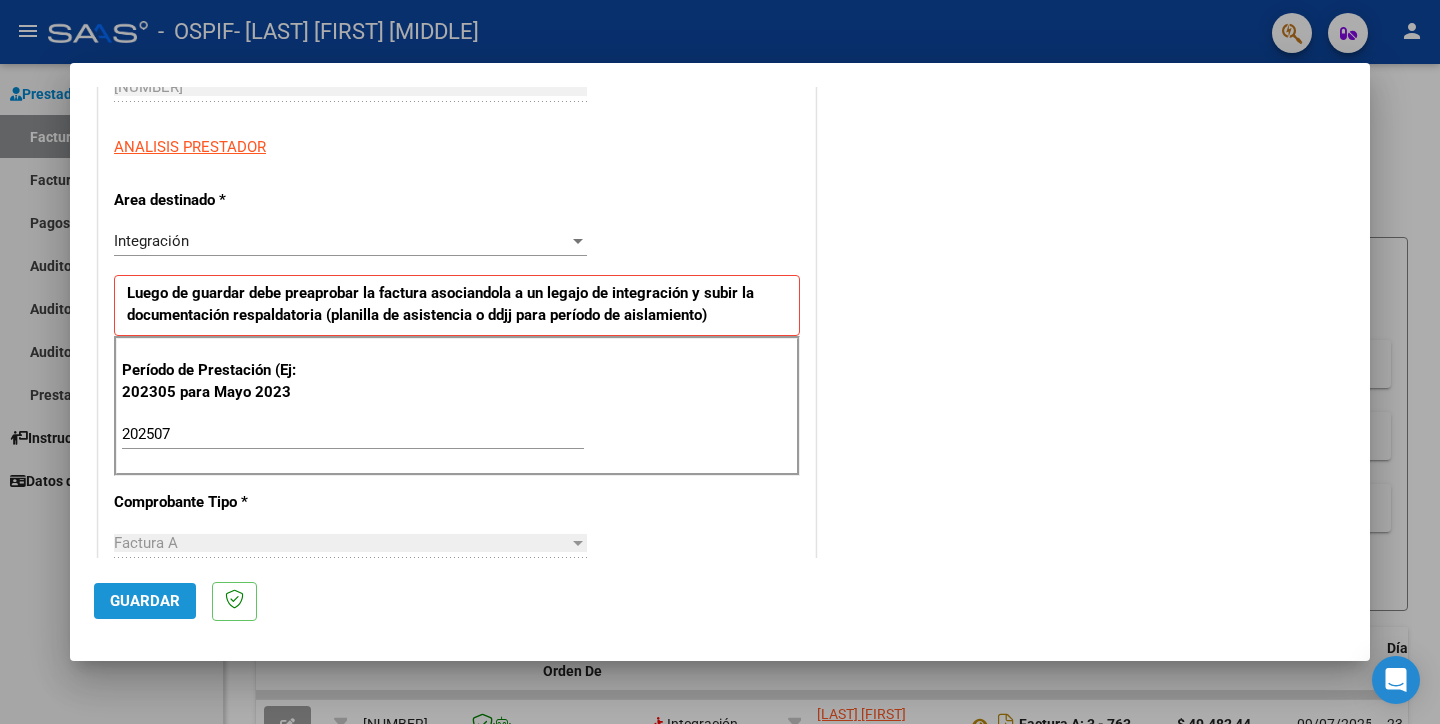 click on "Guardar" 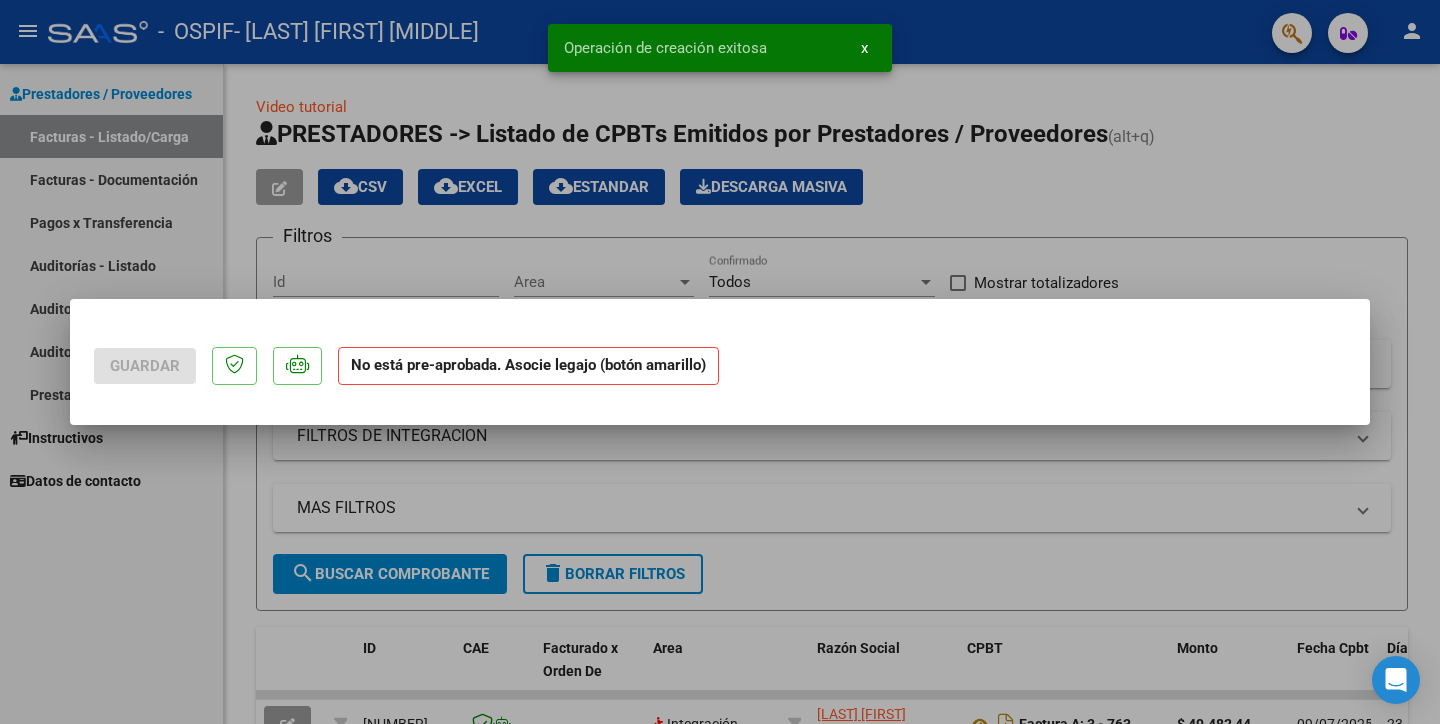 scroll, scrollTop: 0, scrollLeft: 0, axis: both 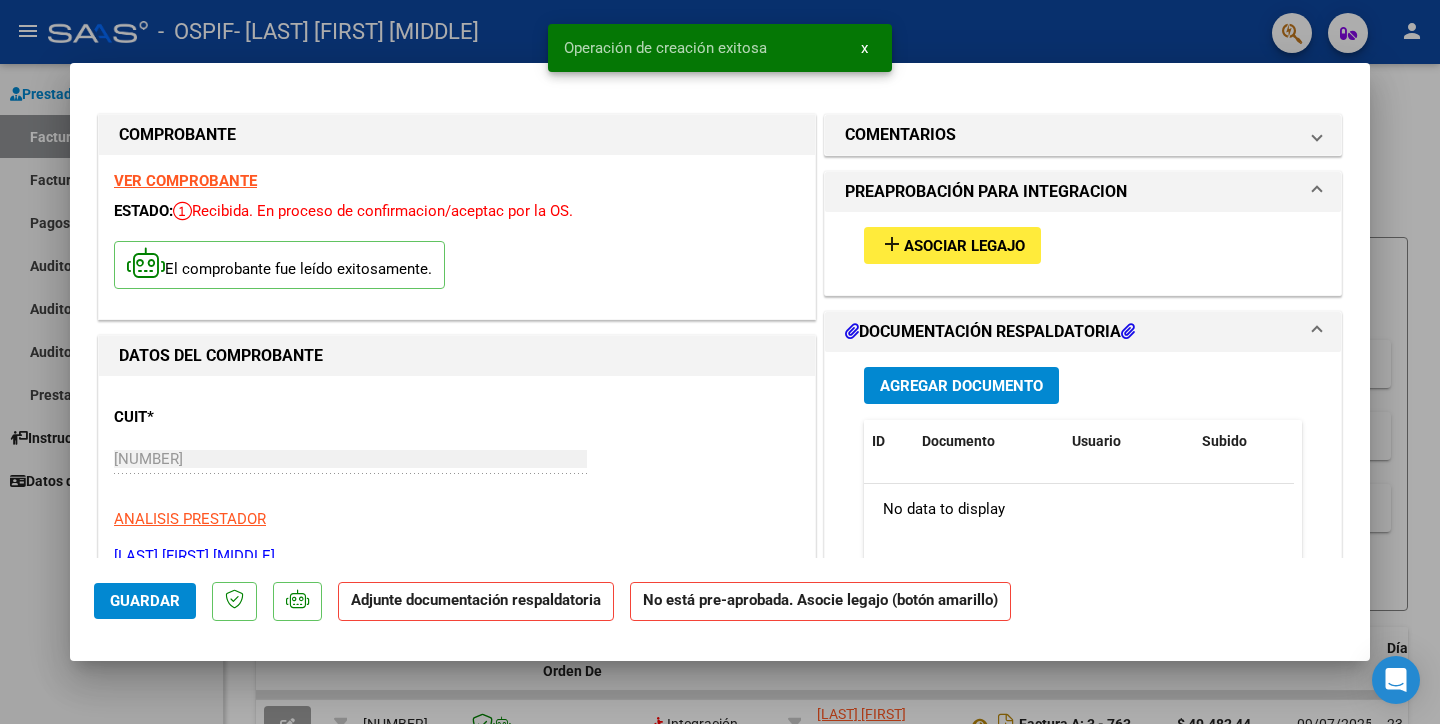 click on "Asociar Legajo" at bounding box center (964, 246) 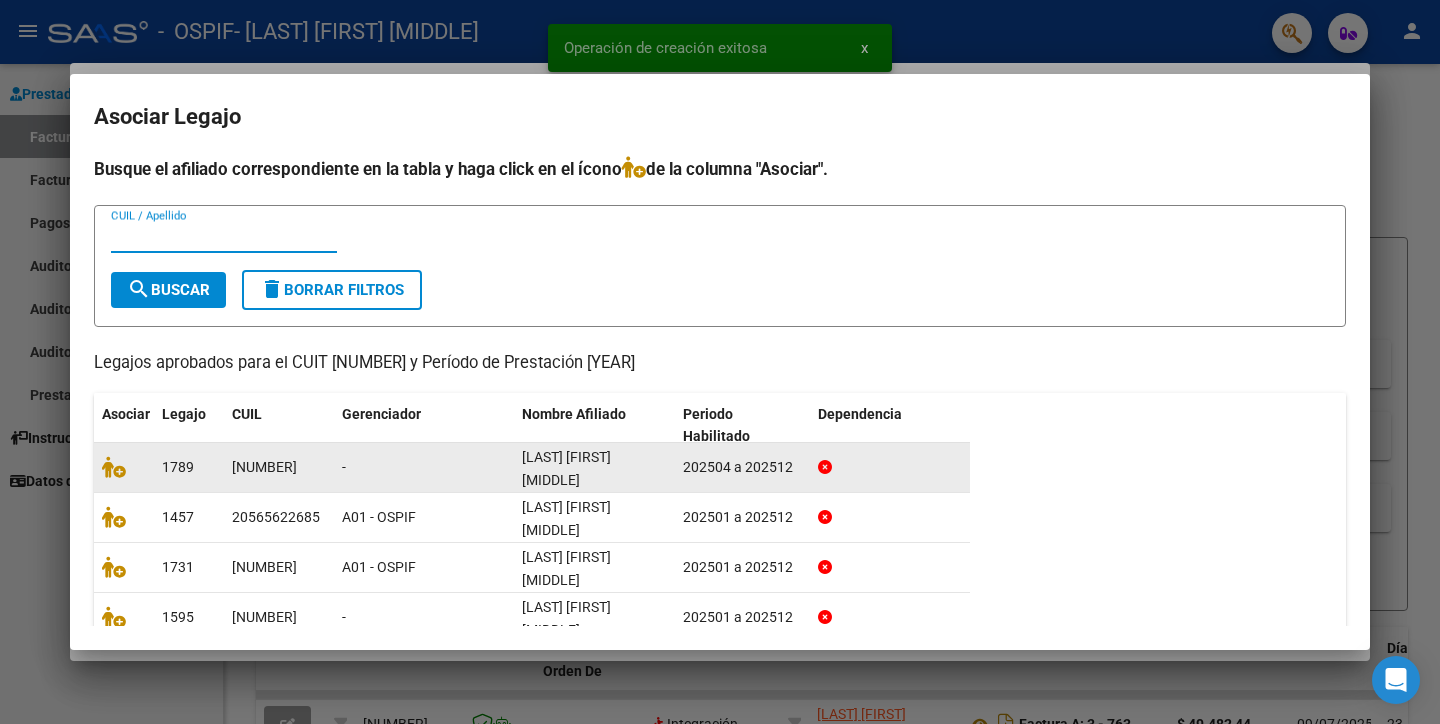 scroll, scrollTop: 3, scrollLeft: 0, axis: vertical 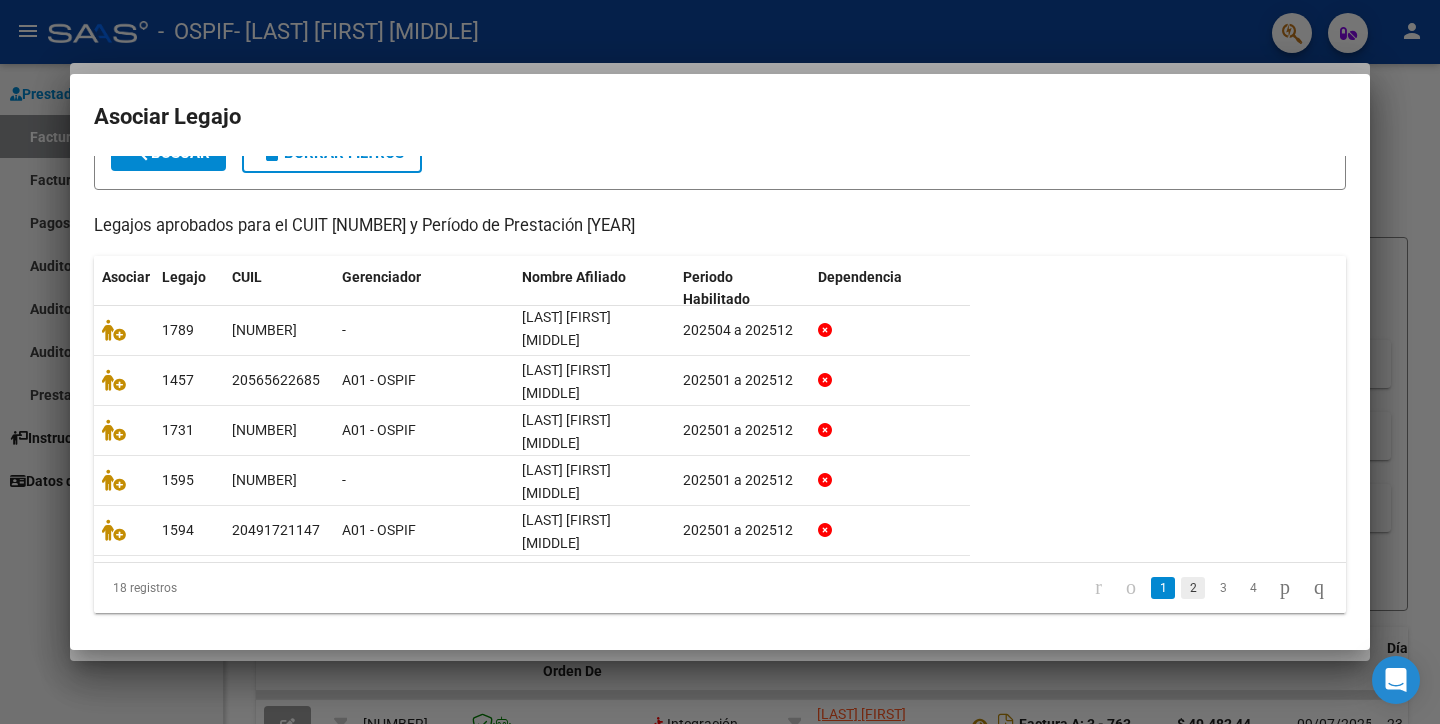 click on "2" 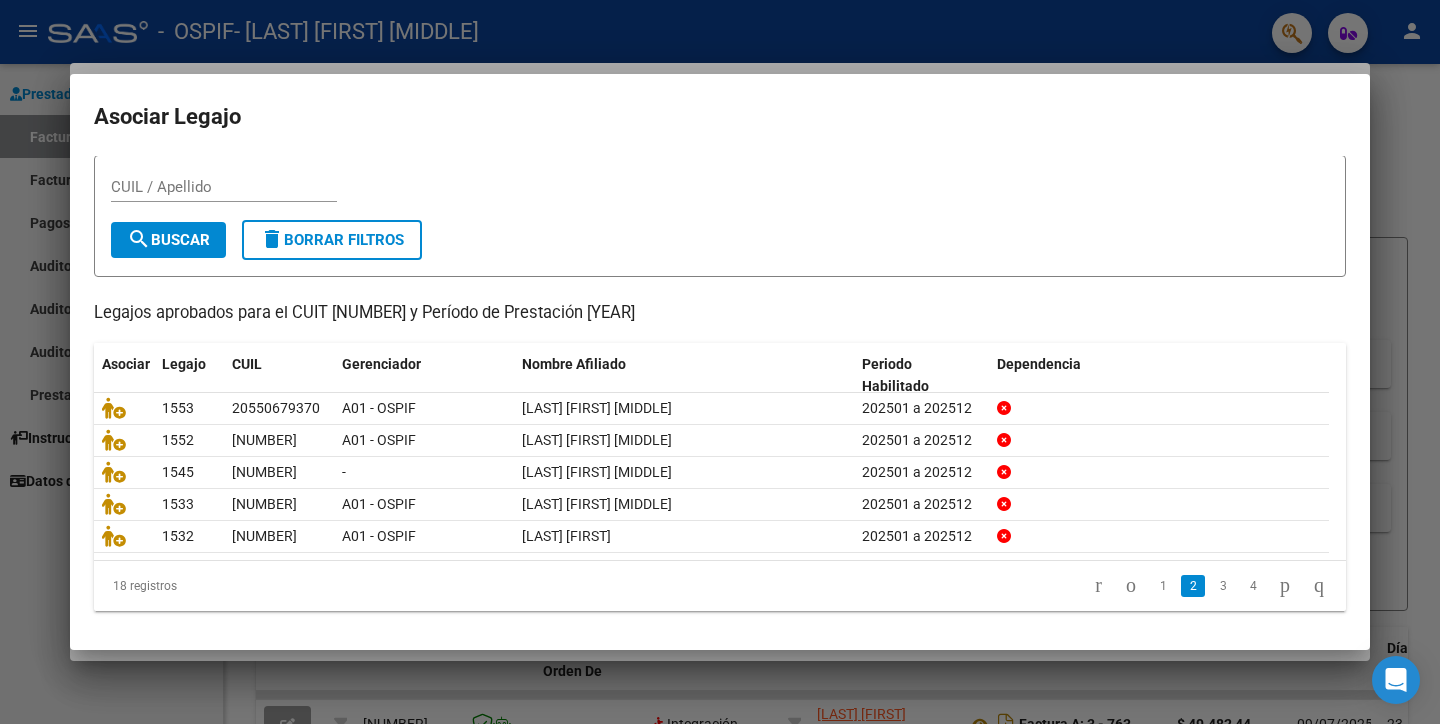 scroll, scrollTop: 50, scrollLeft: 0, axis: vertical 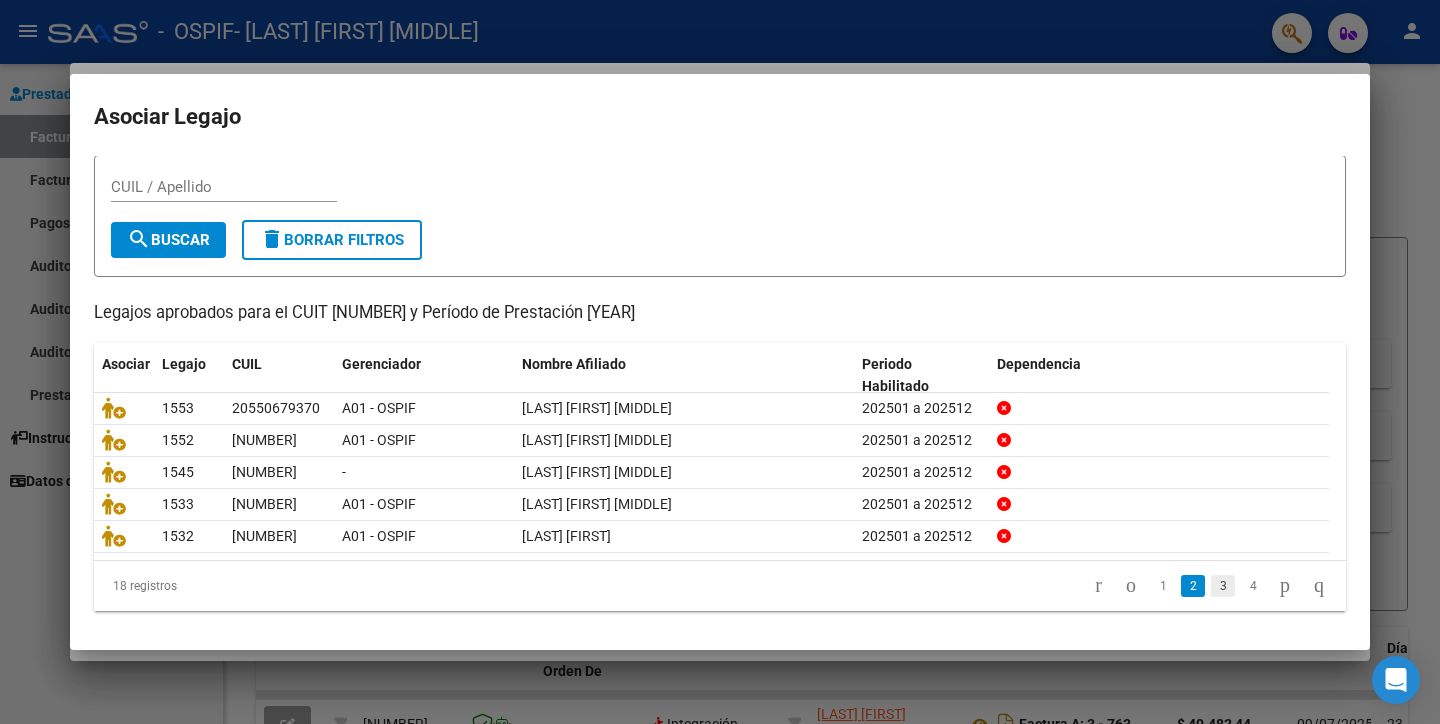 click on "3" 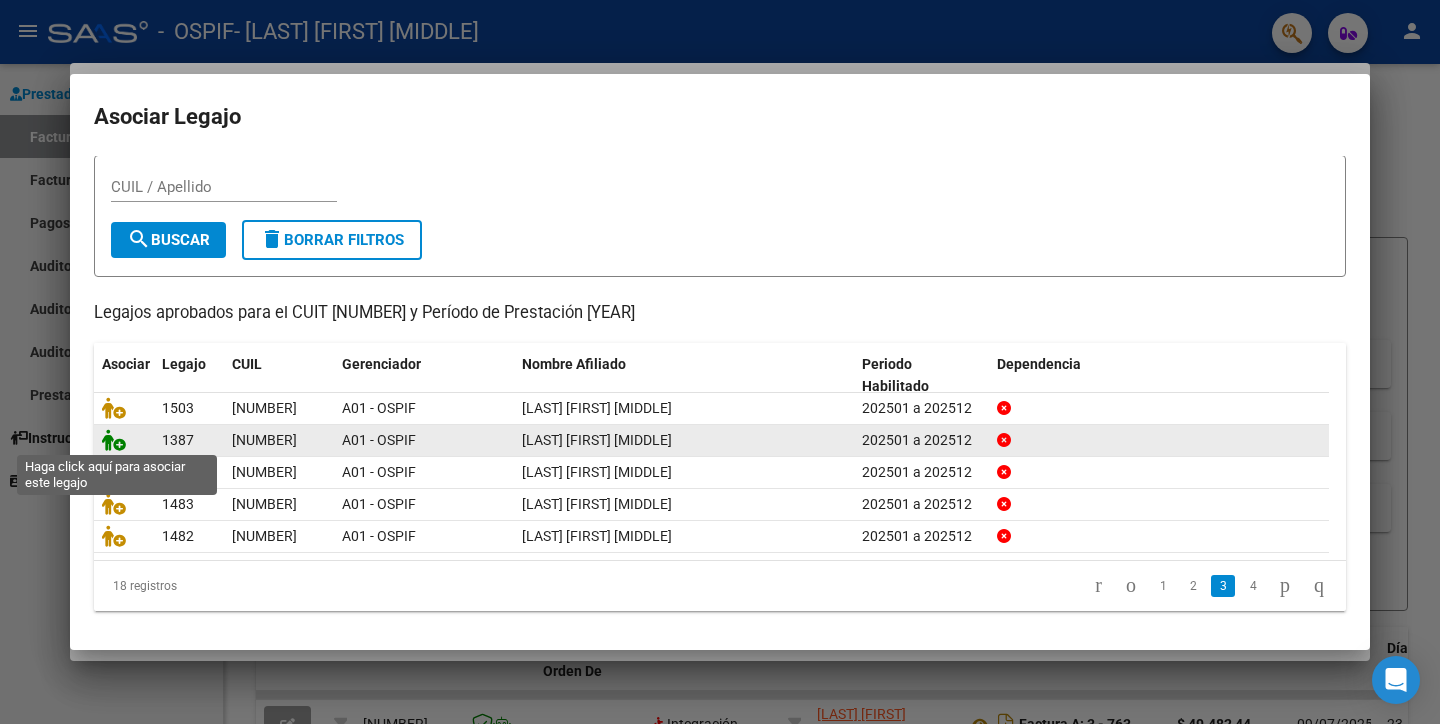 click 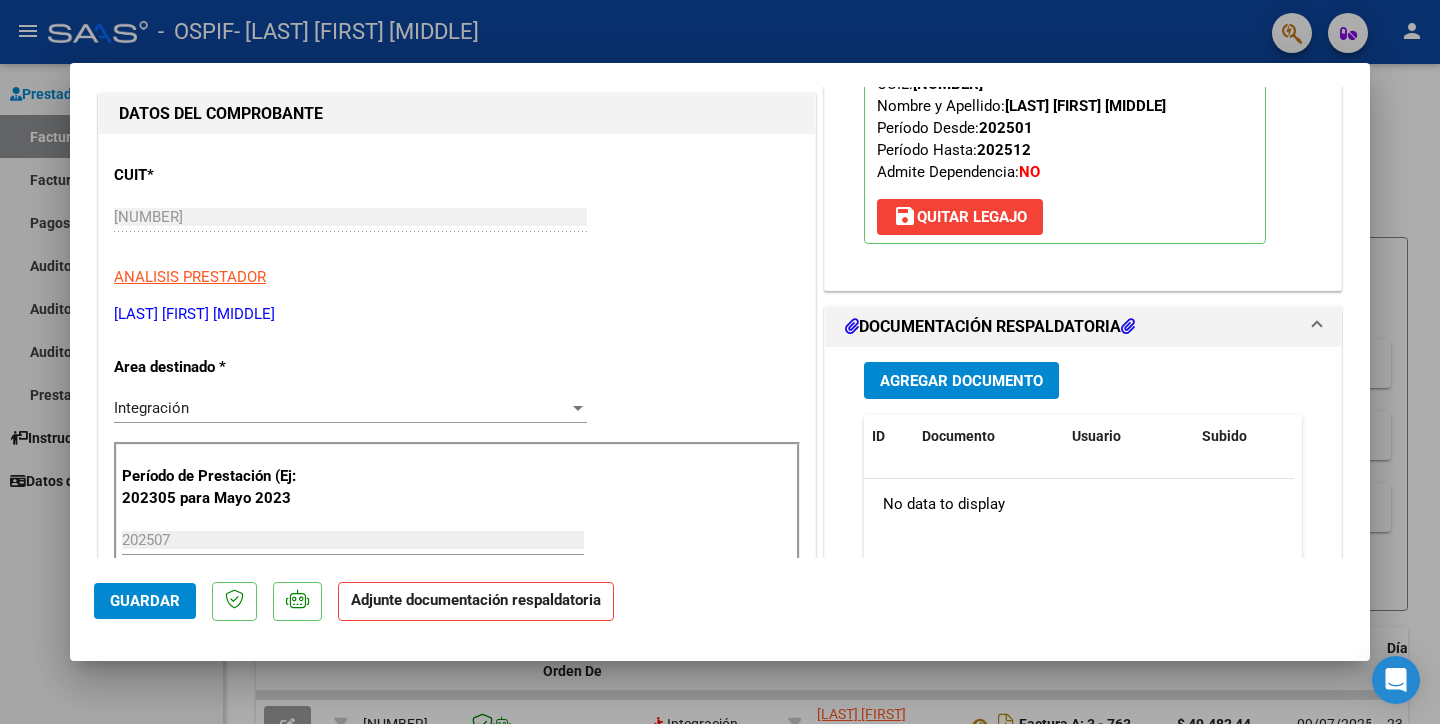 scroll, scrollTop: 333, scrollLeft: 0, axis: vertical 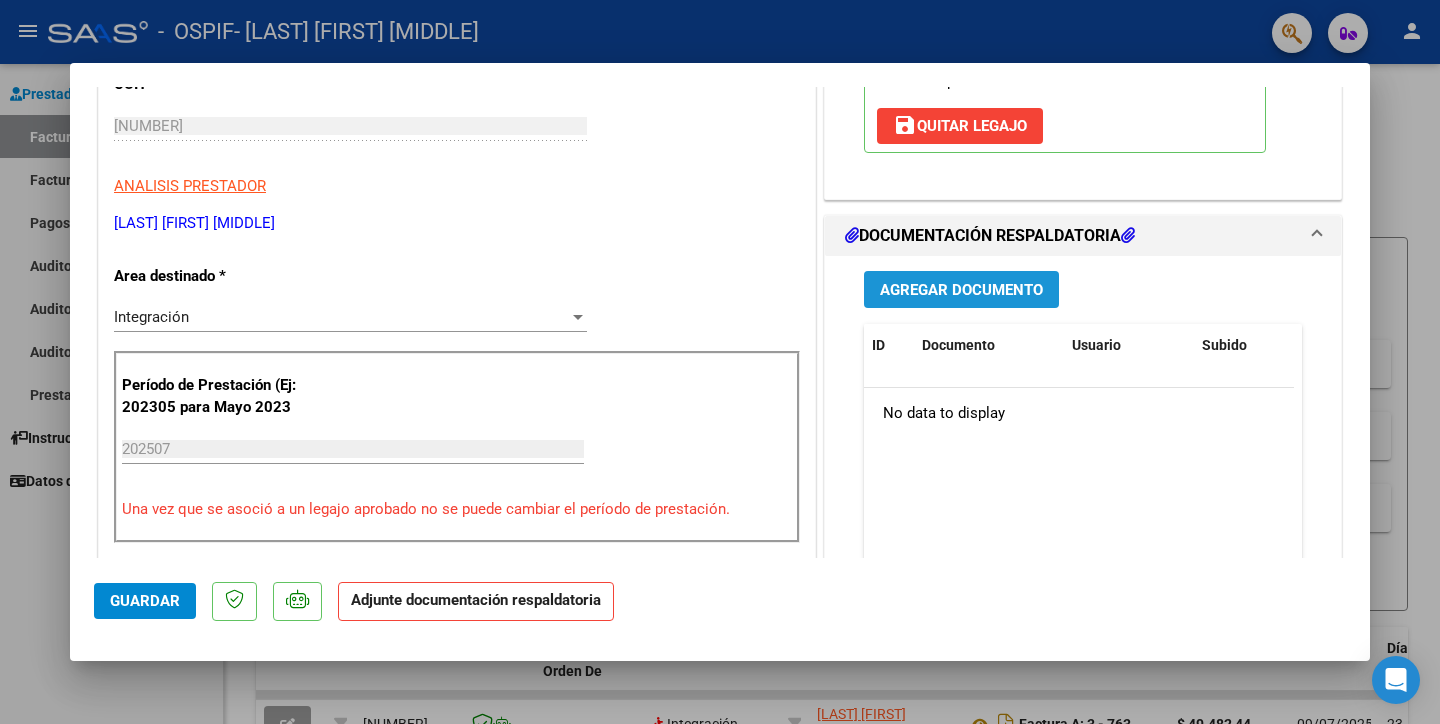 click on "Agregar Documento" at bounding box center [961, 290] 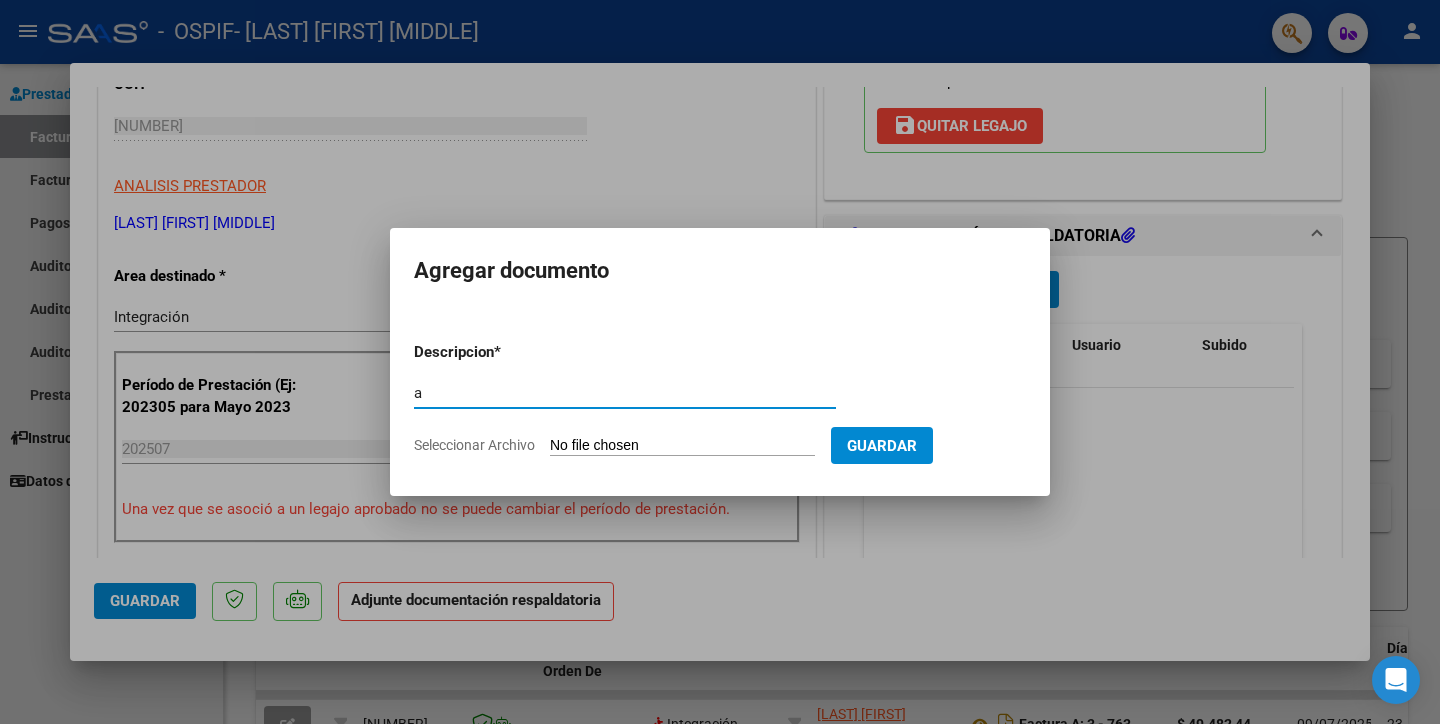 type on "asistencia" 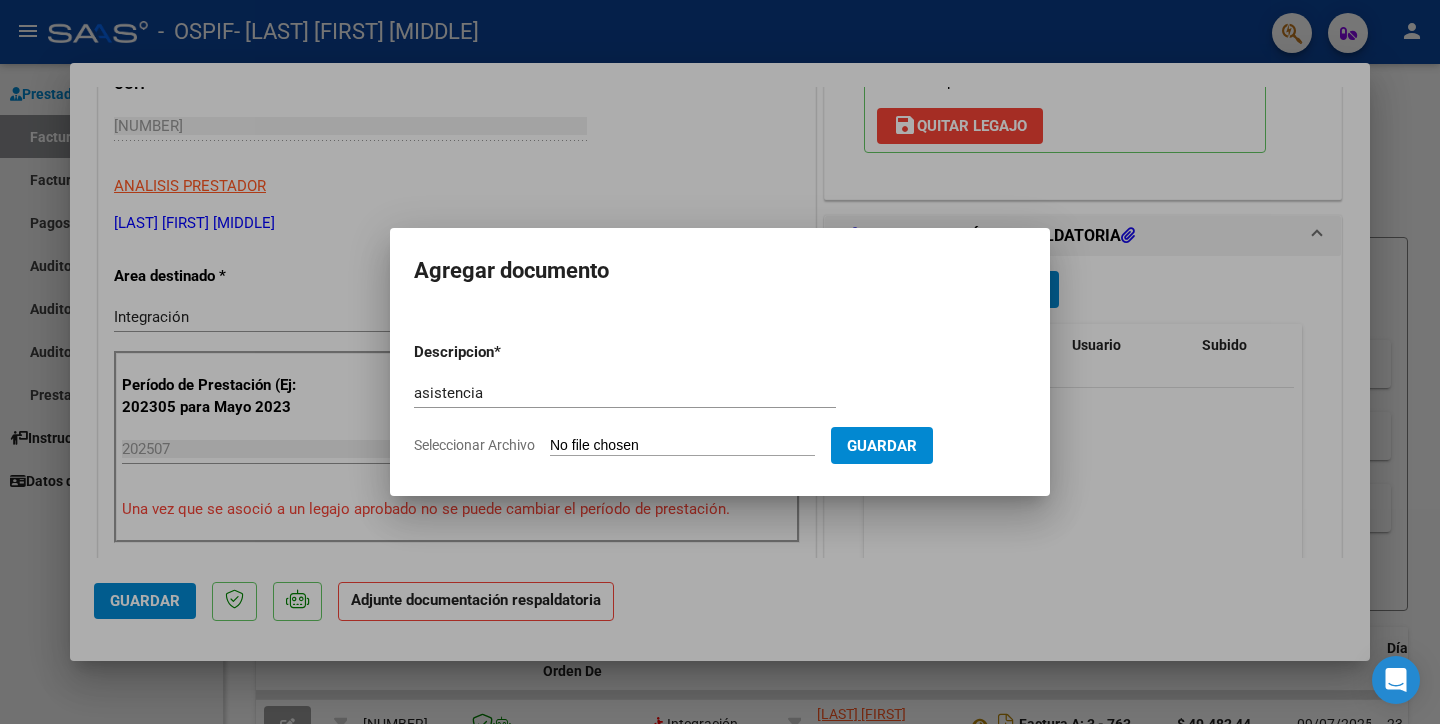 click on "Seleccionar Archivo" 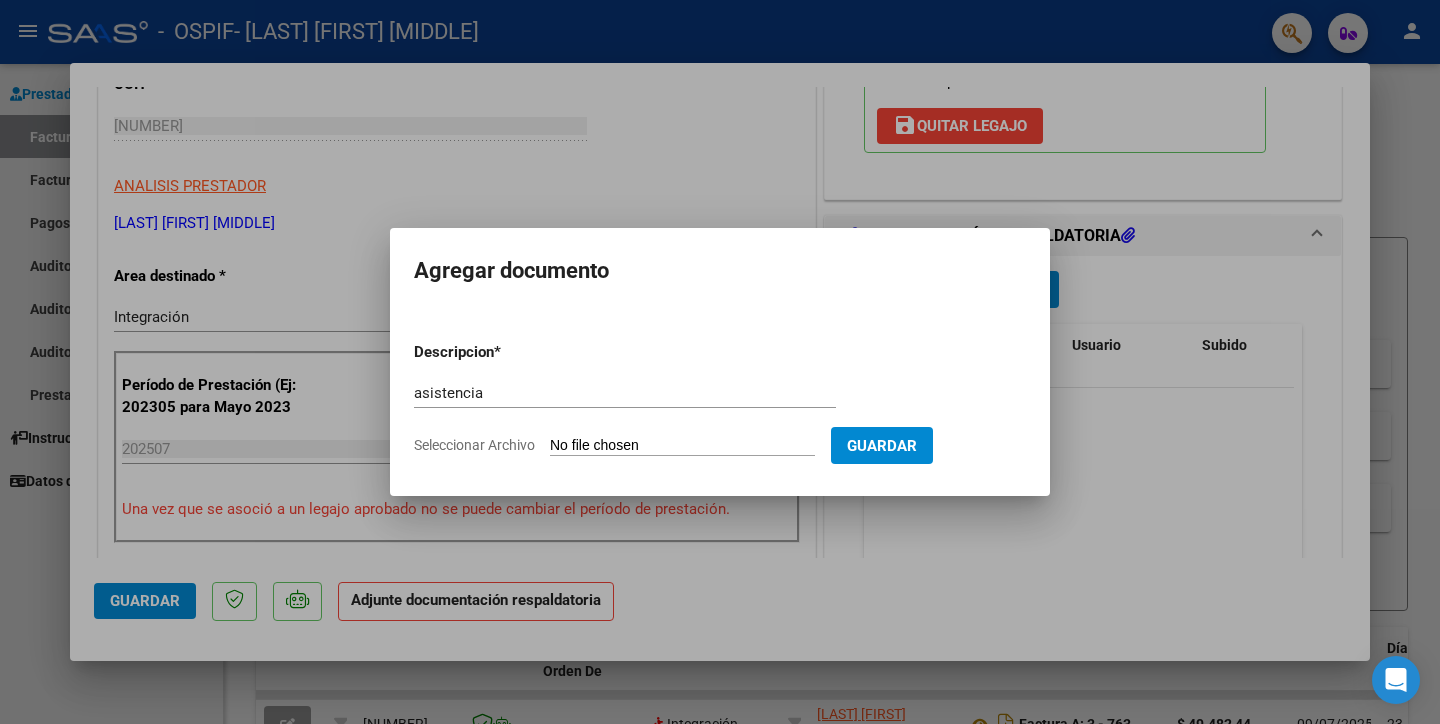 type on "C:\fakepath\asistencia [LAST] [YEAR].pdf" 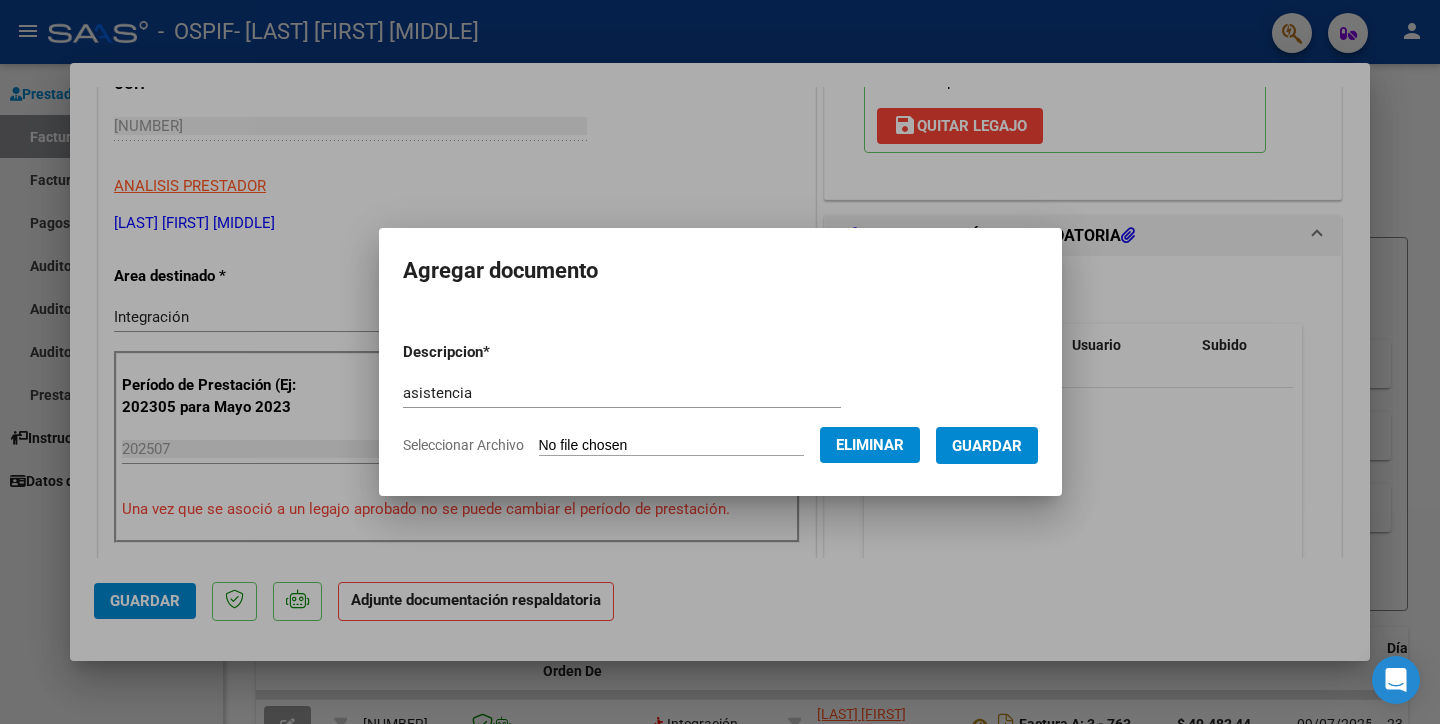 click on "Guardar" at bounding box center (987, 445) 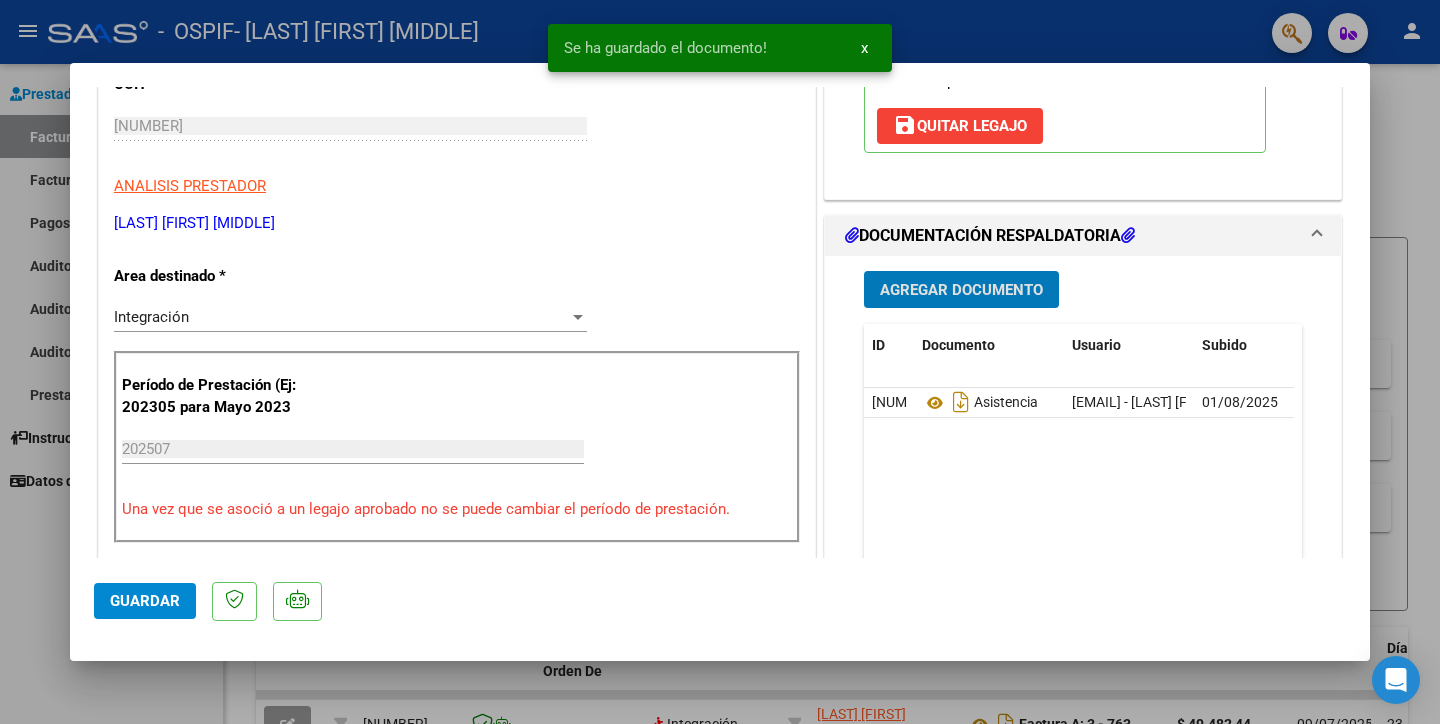 click on "Guardar" 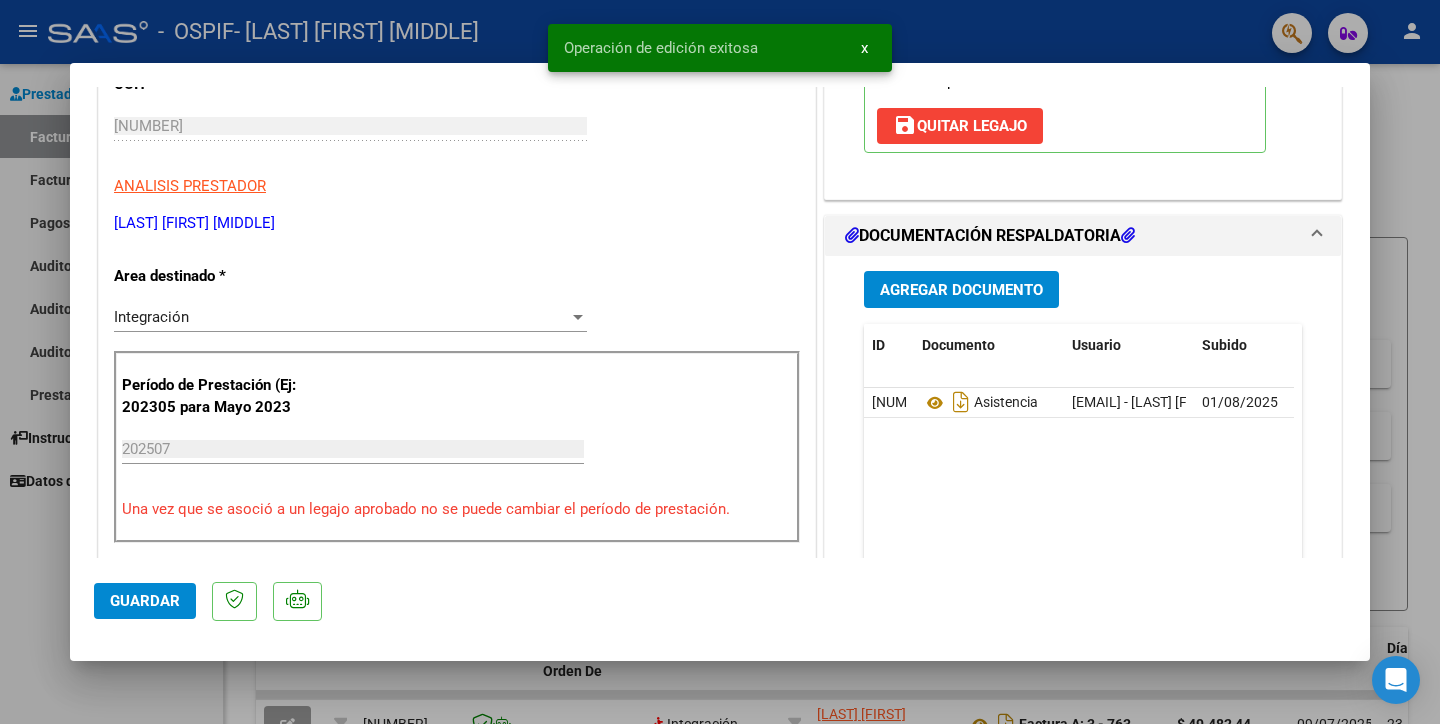 click on "Guardar" 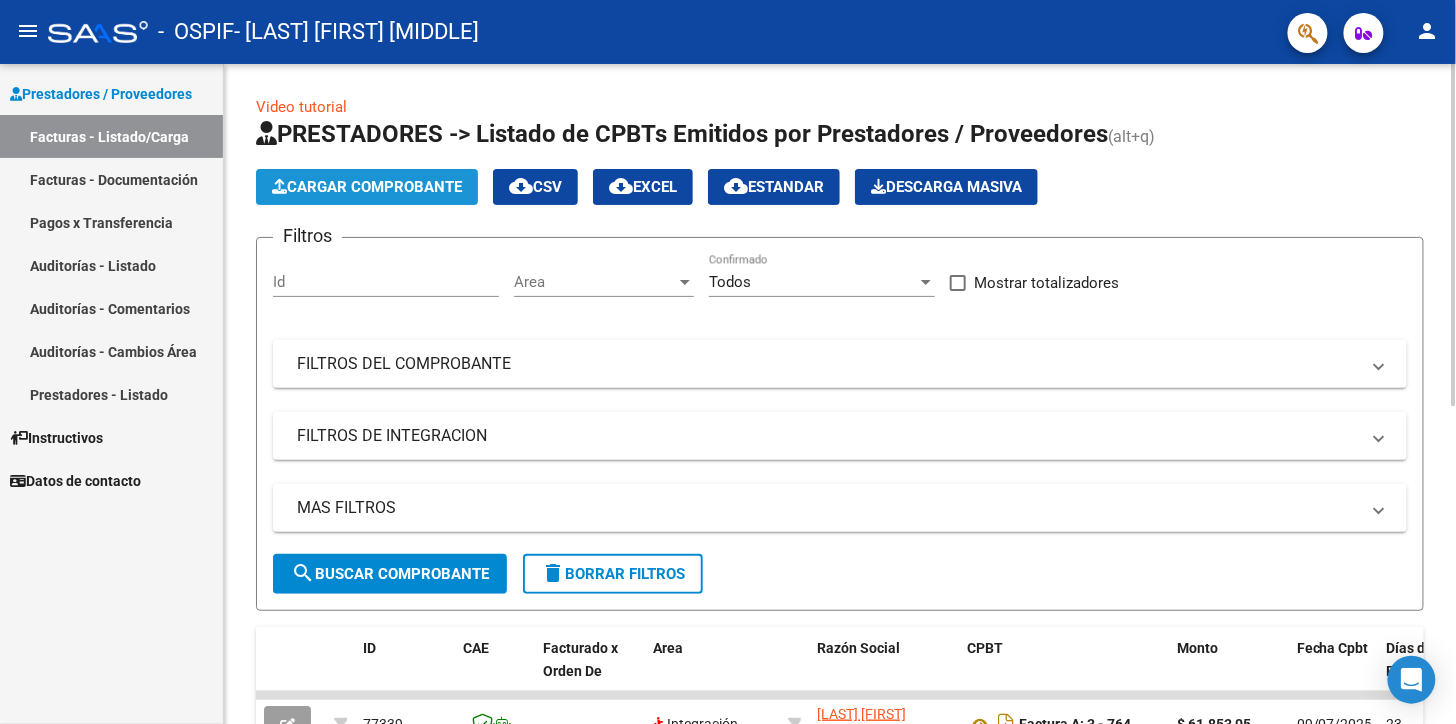 click on "Cargar Comprobante" 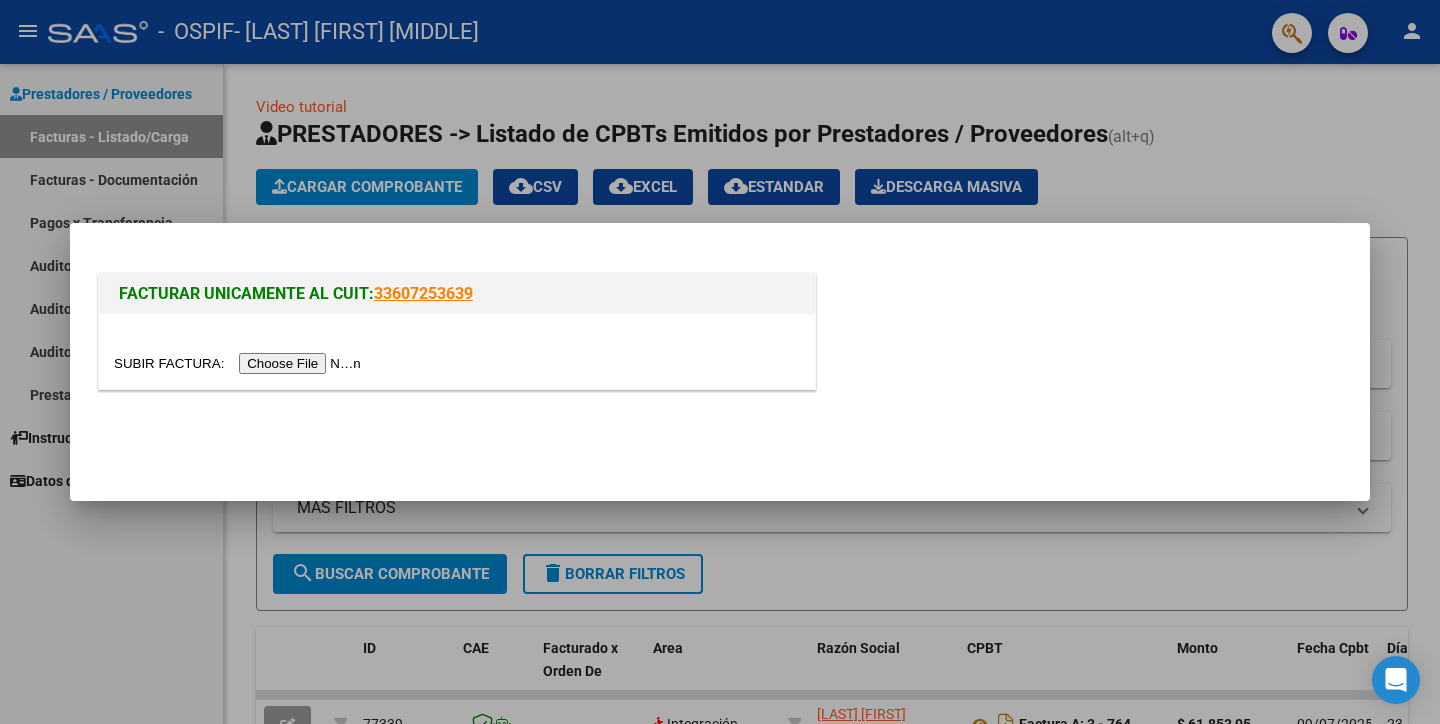 click at bounding box center (240, 363) 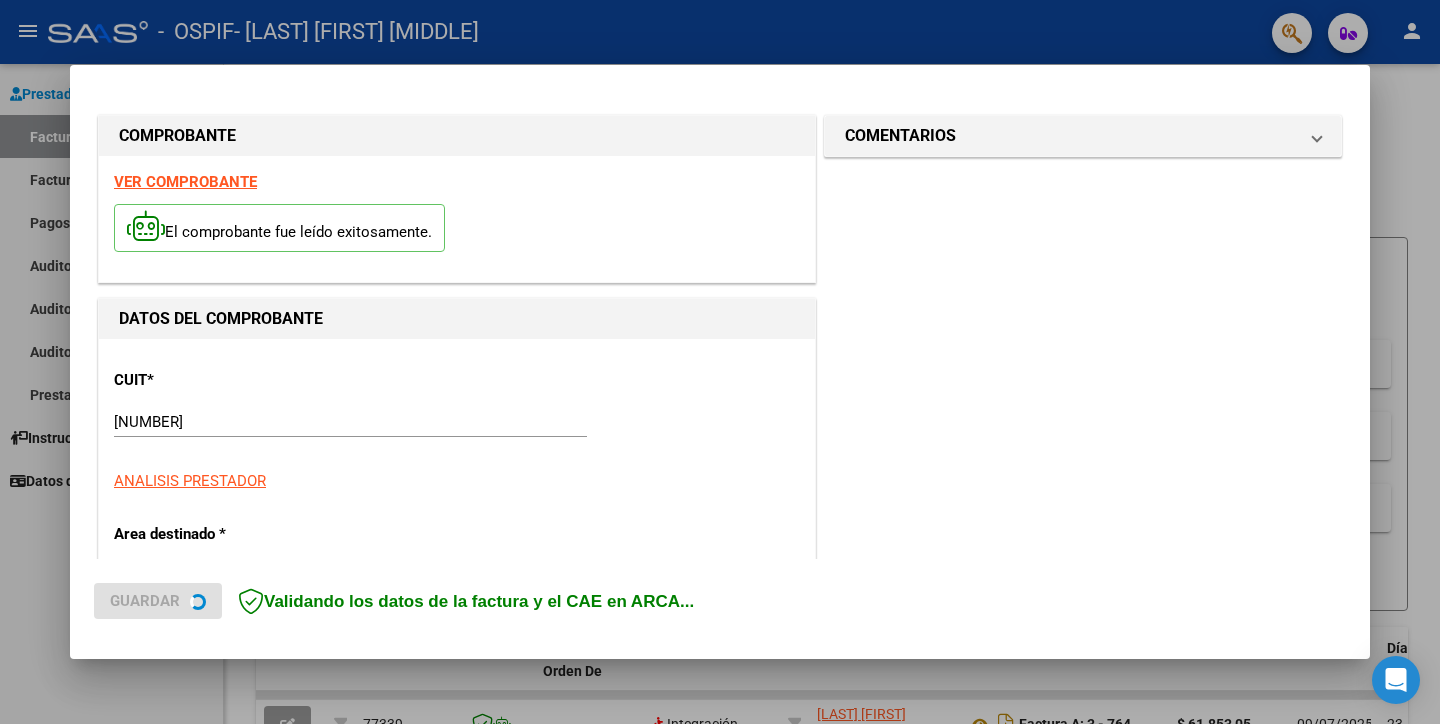 scroll, scrollTop: 333, scrollLeft: 0, axis: vertical 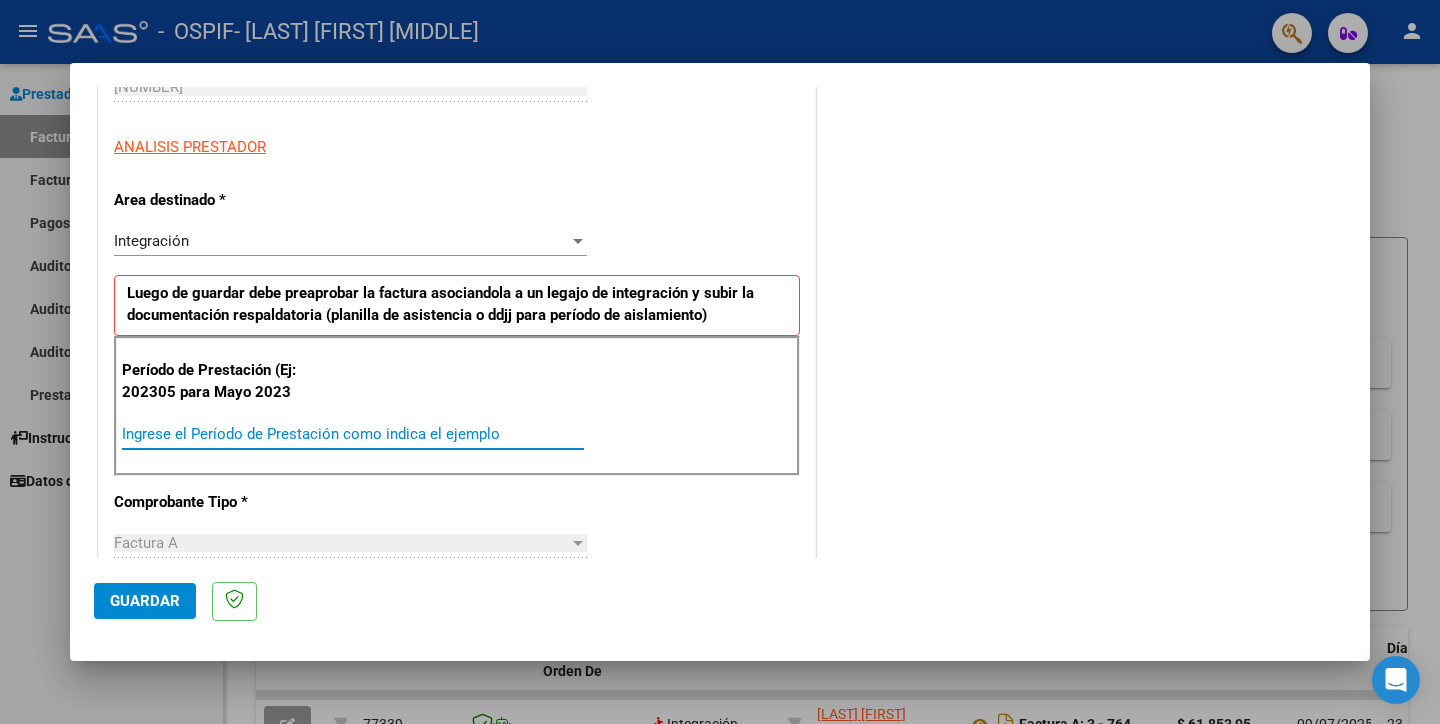 click on "Ingrese el Período de Prestación como indica el ejemplo" at bounding box center (353, 434) 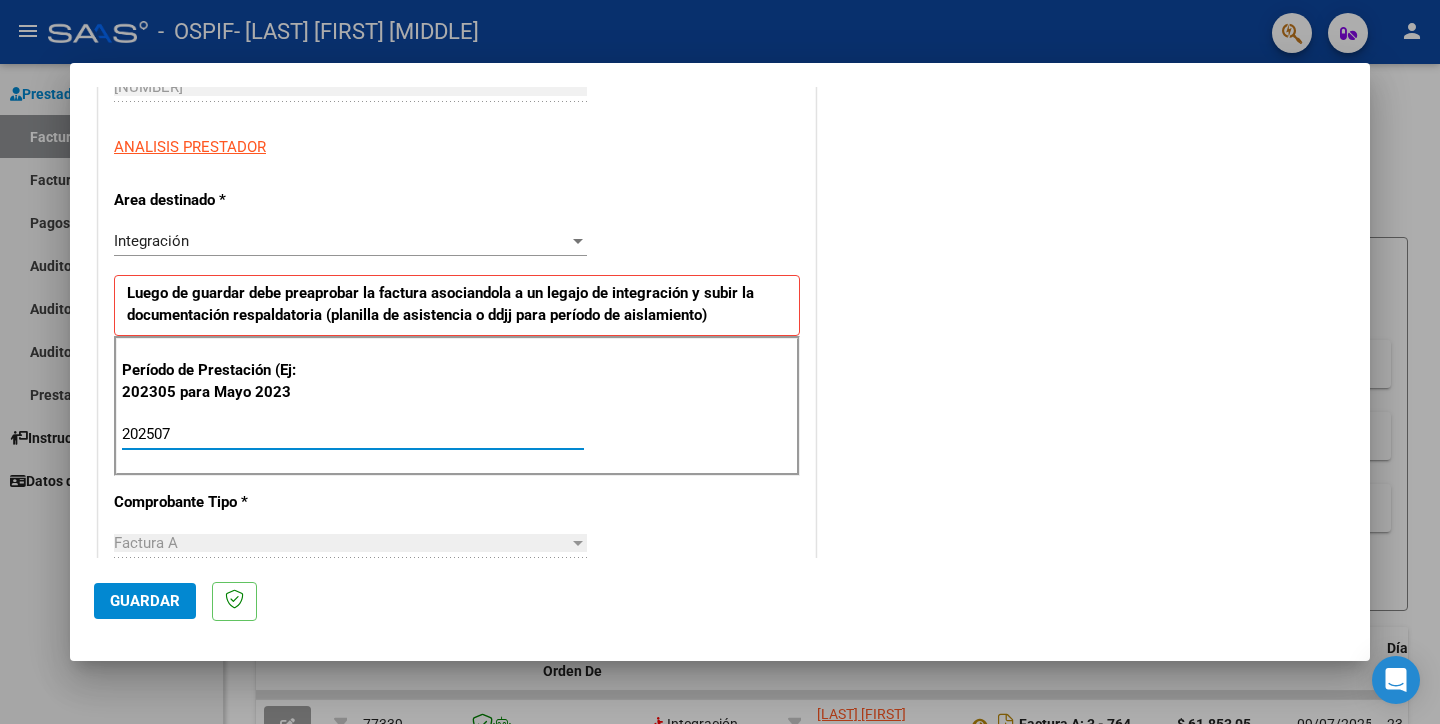 type on "202507" 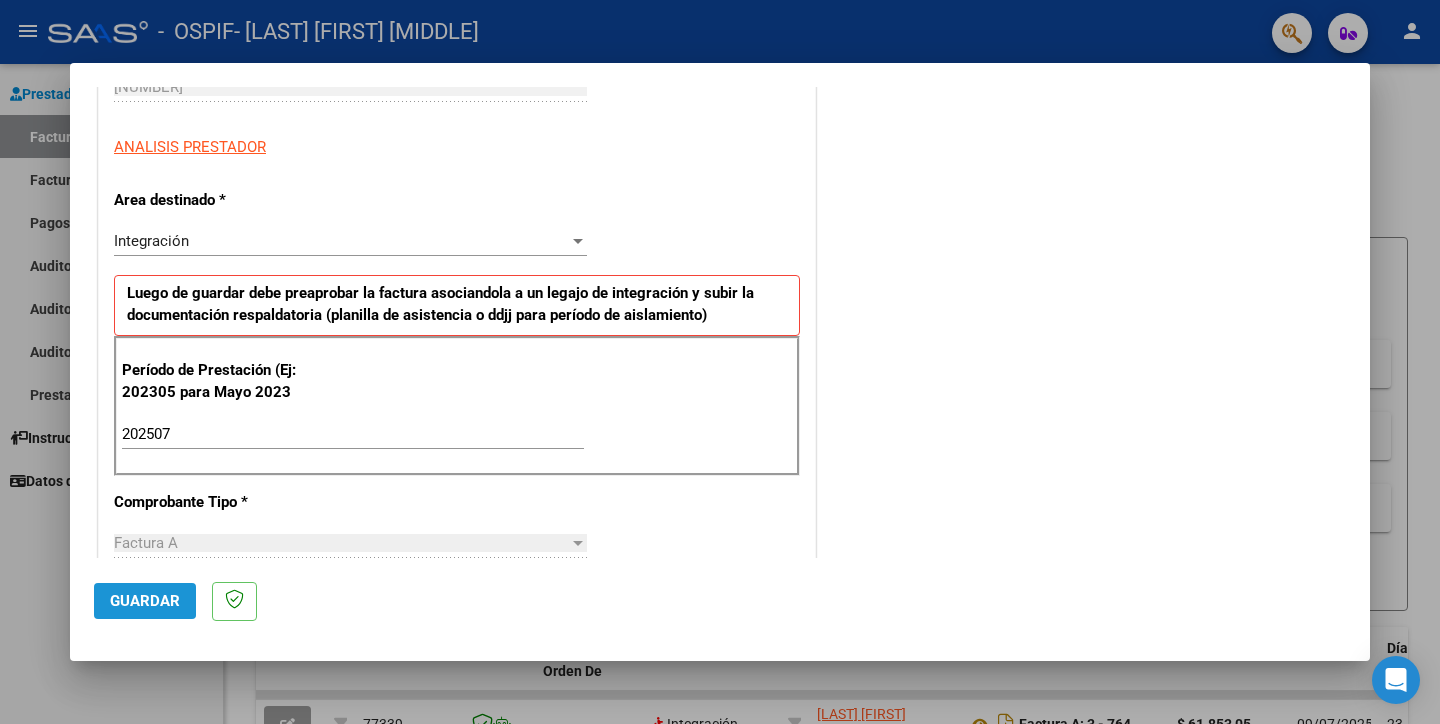 click on "Guardar" 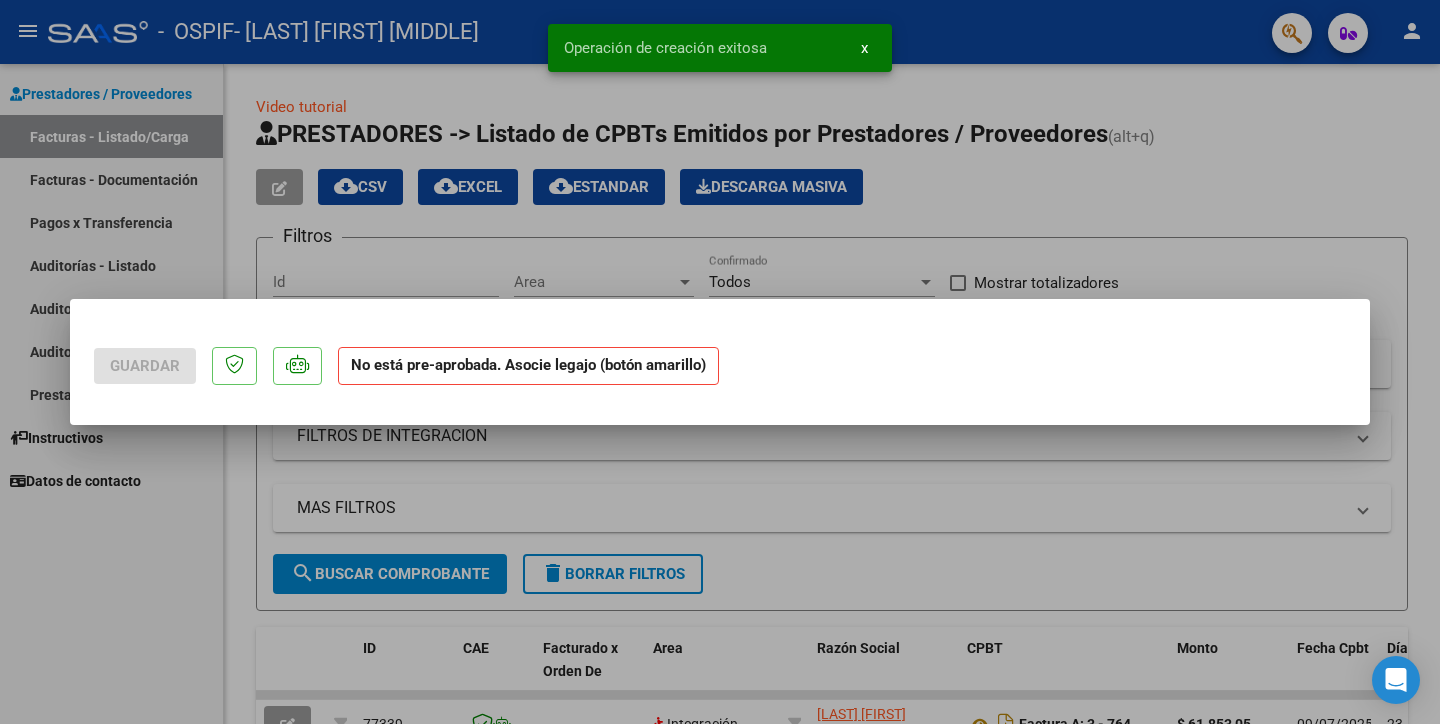 scroll, scrollTop: 0, scrollLeft: 0, axis: both 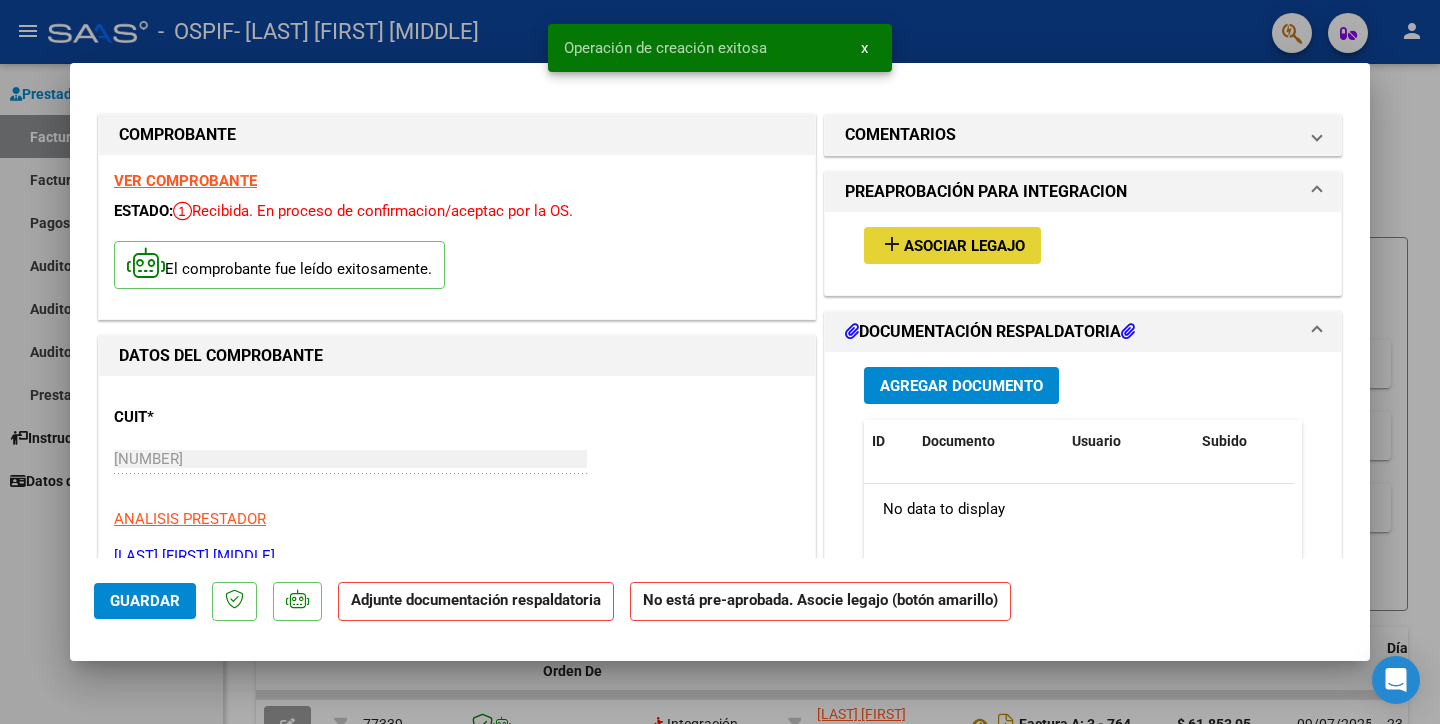 click on "Asociar Legajo" at bounding box center (964, 246) 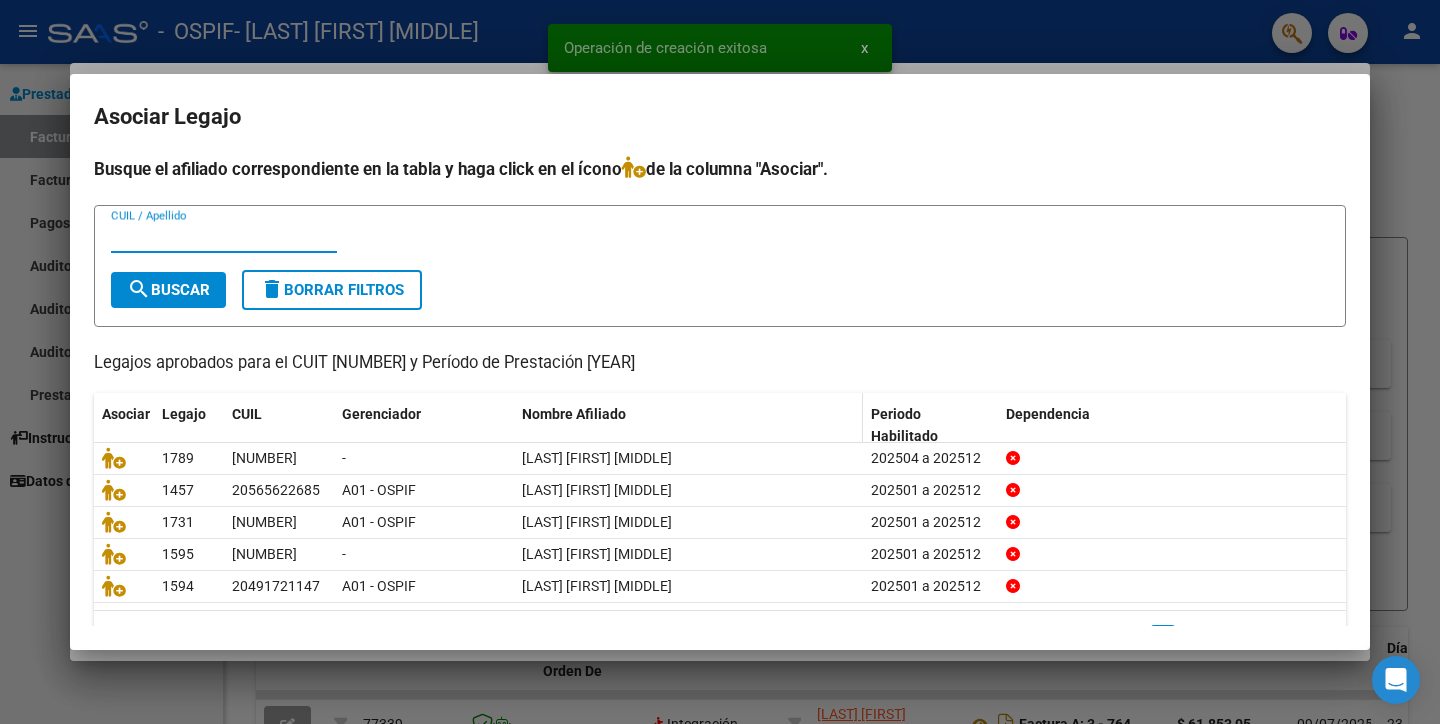 scroll, scrollTop: 50, scrollLeft: 0, axis: vertical 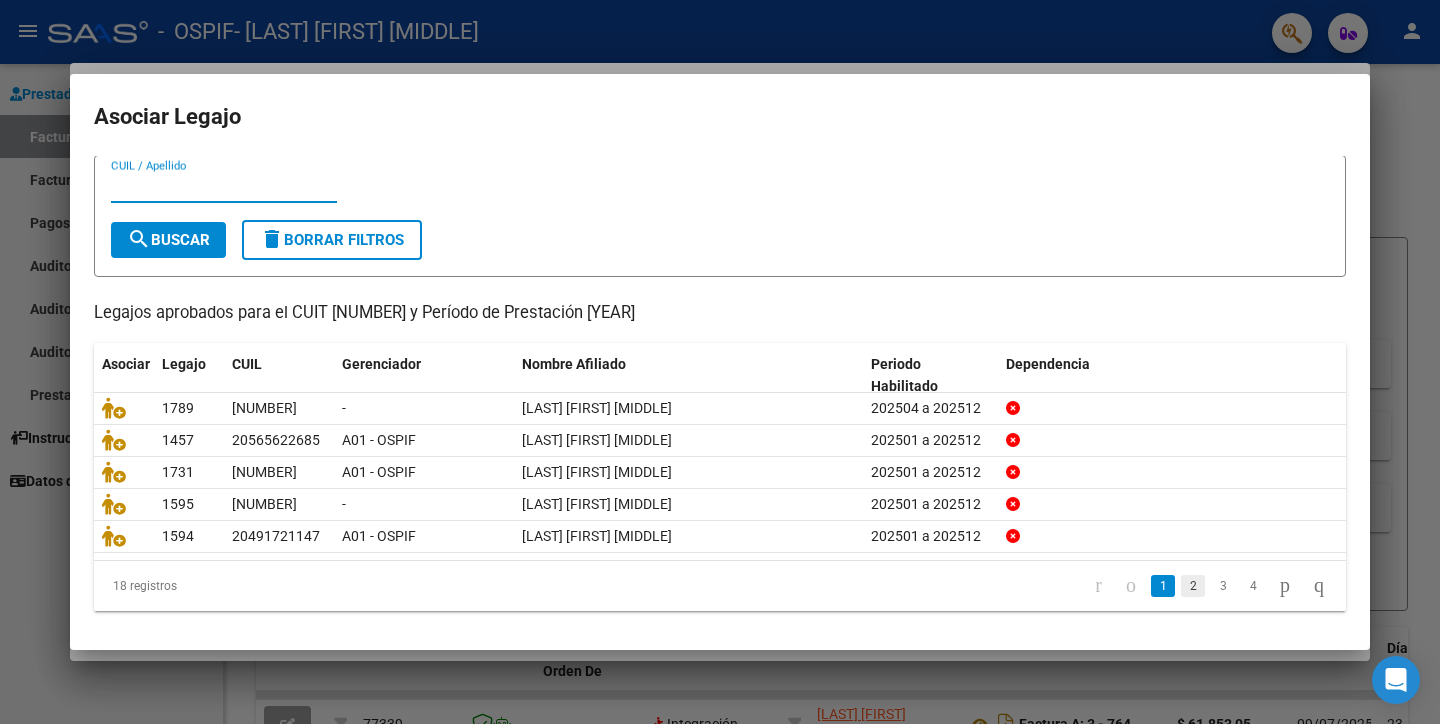 click on "2" 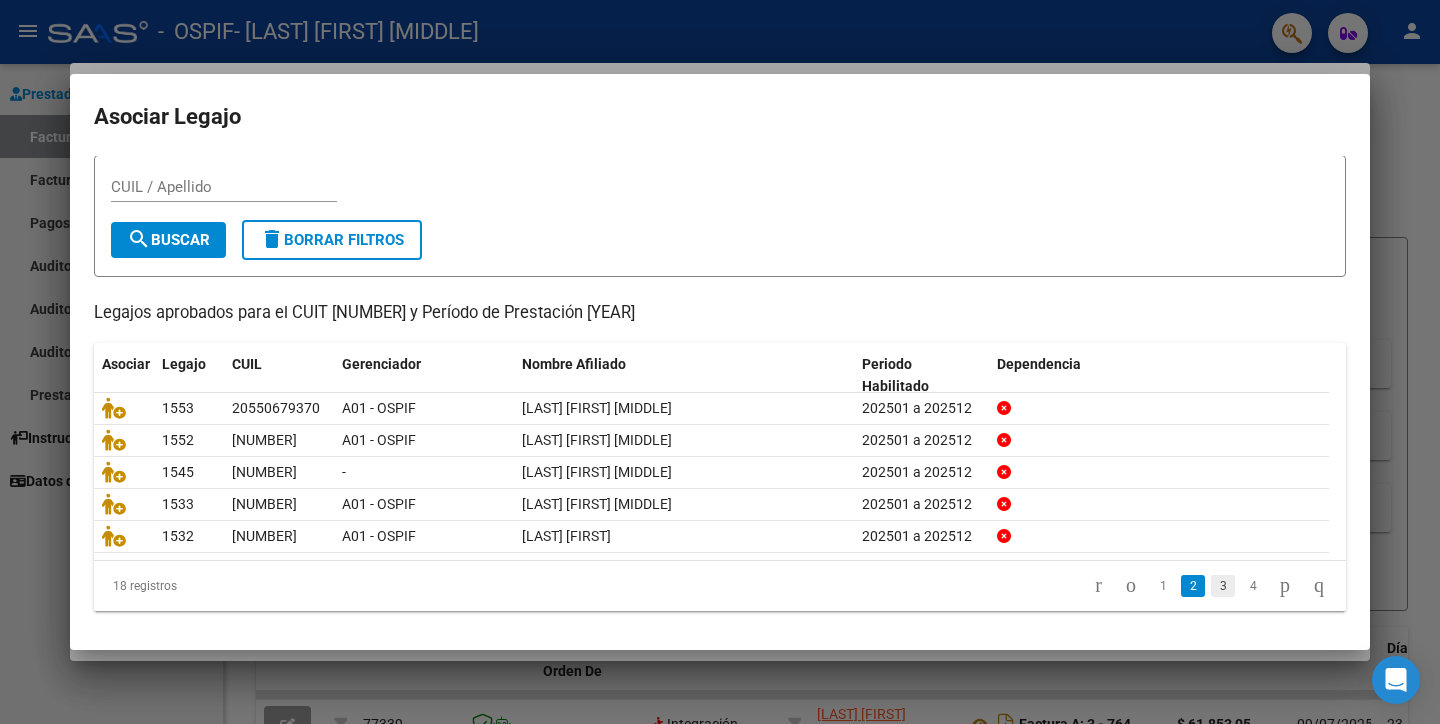 click on "3" 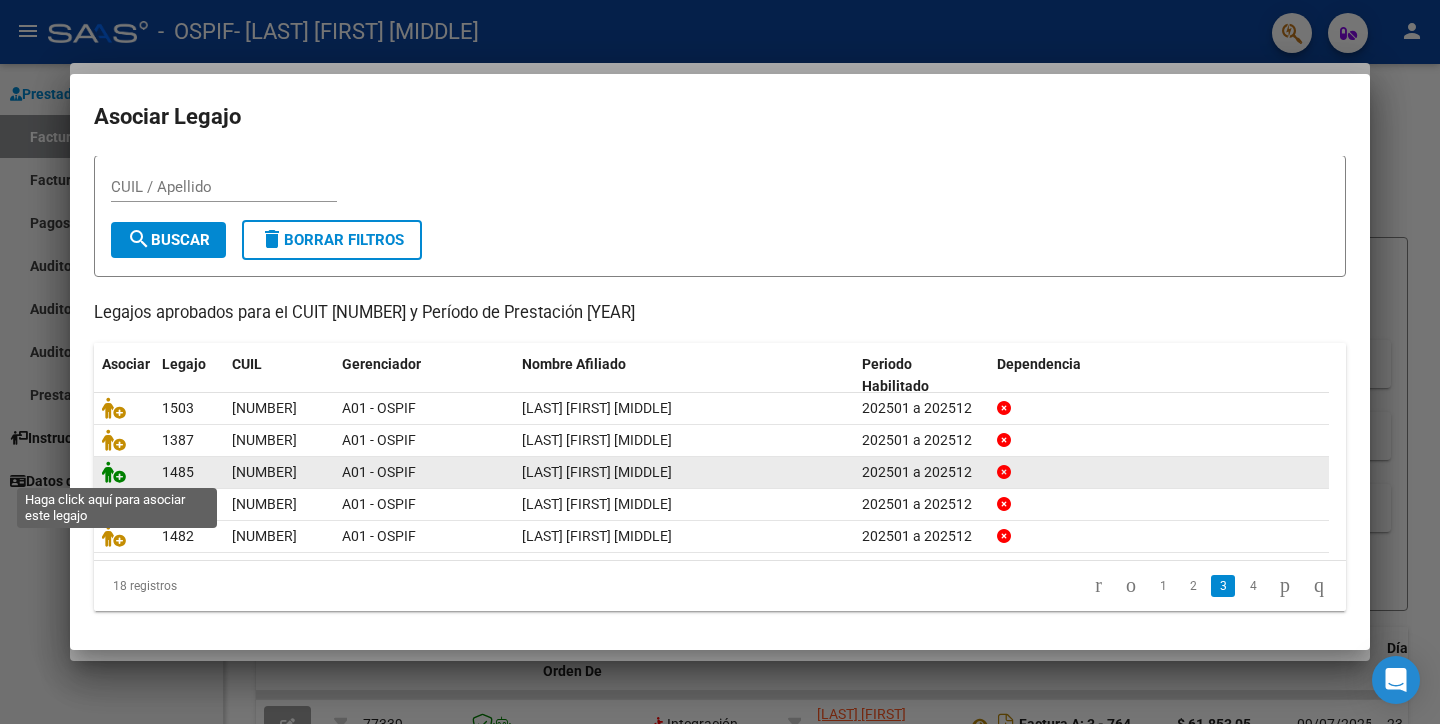 click 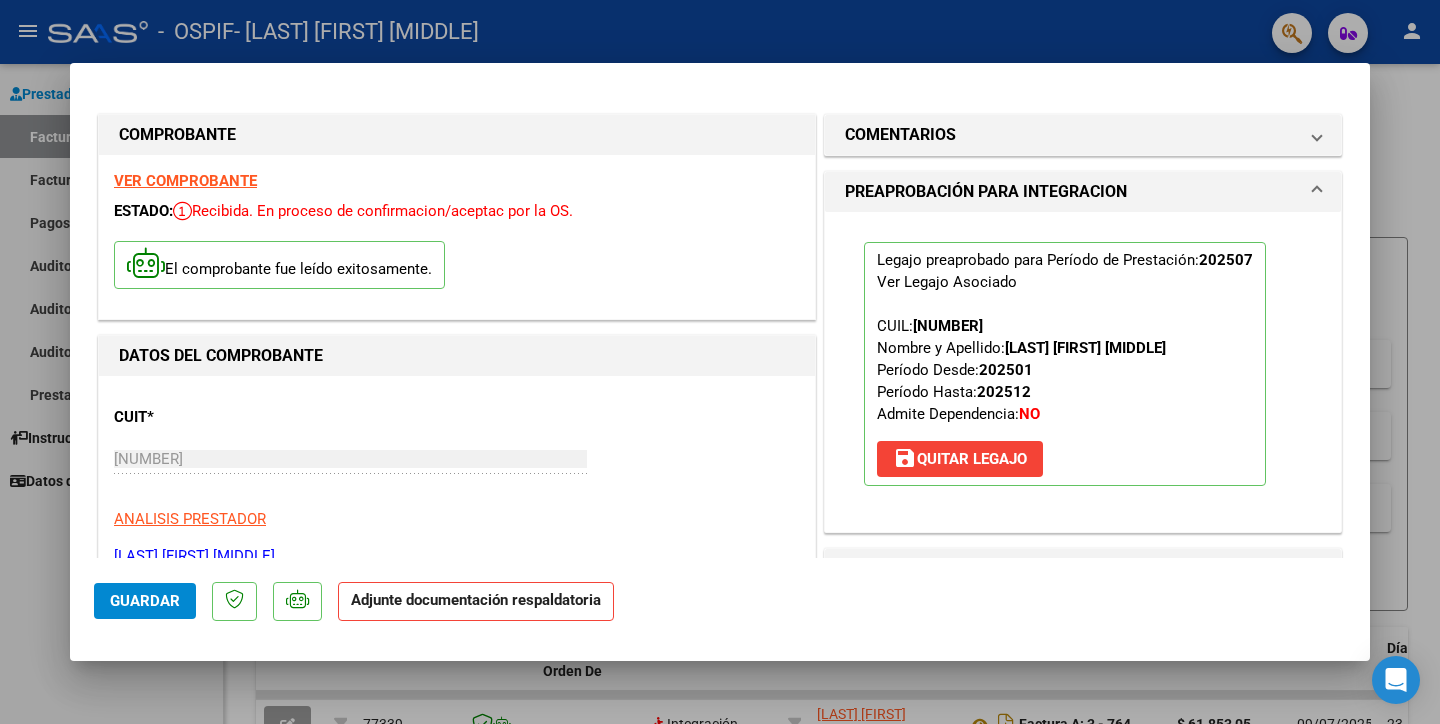 scroll, scrollTop: 222, scrollLeft: 0, axis: vertical 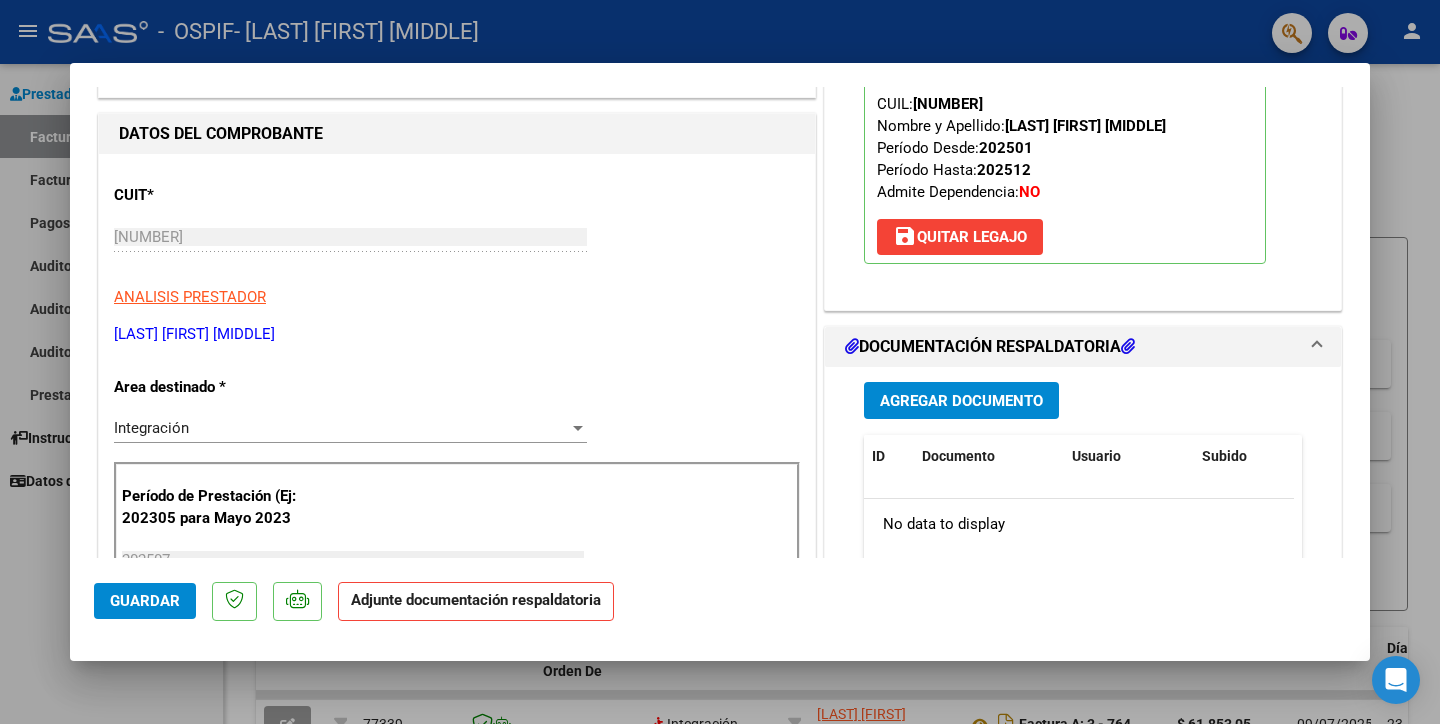 click on "Agregar Documento" at bounding box center [961, 401] 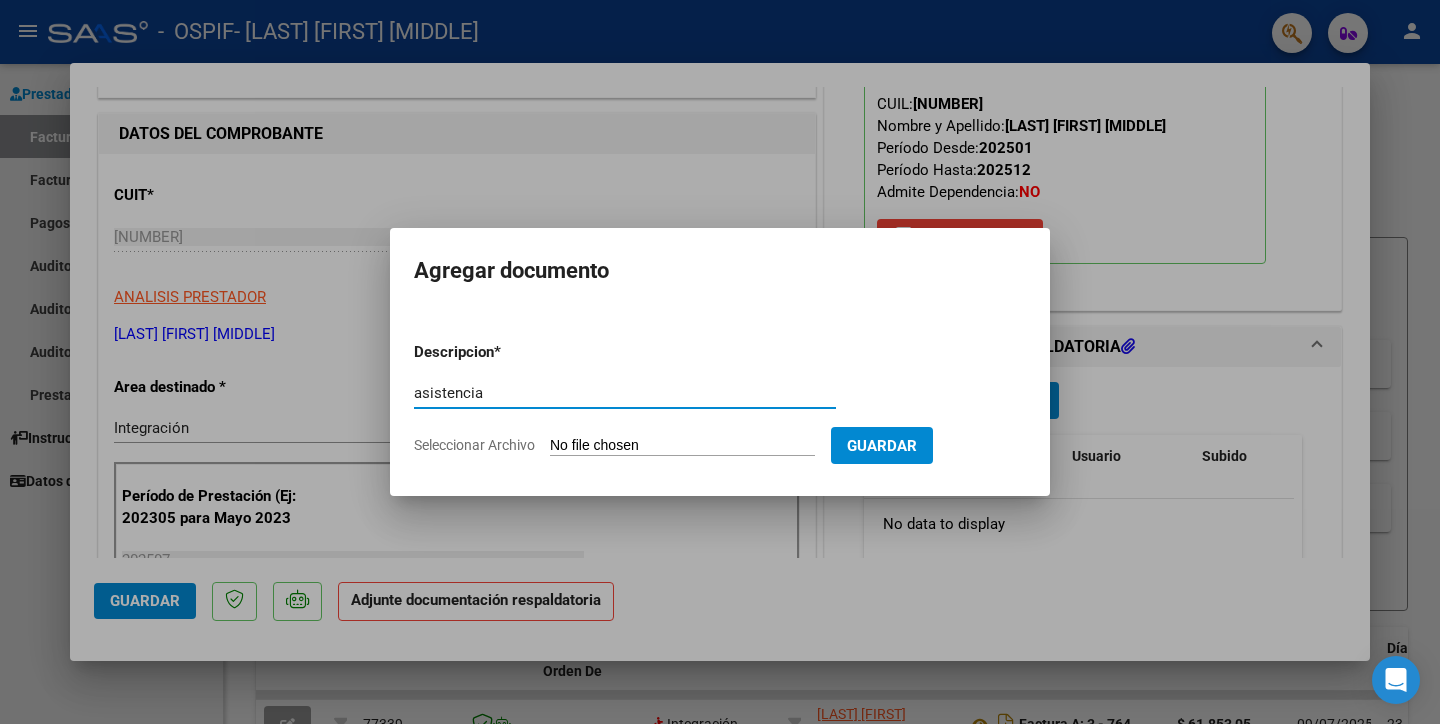 type on "asistencia" 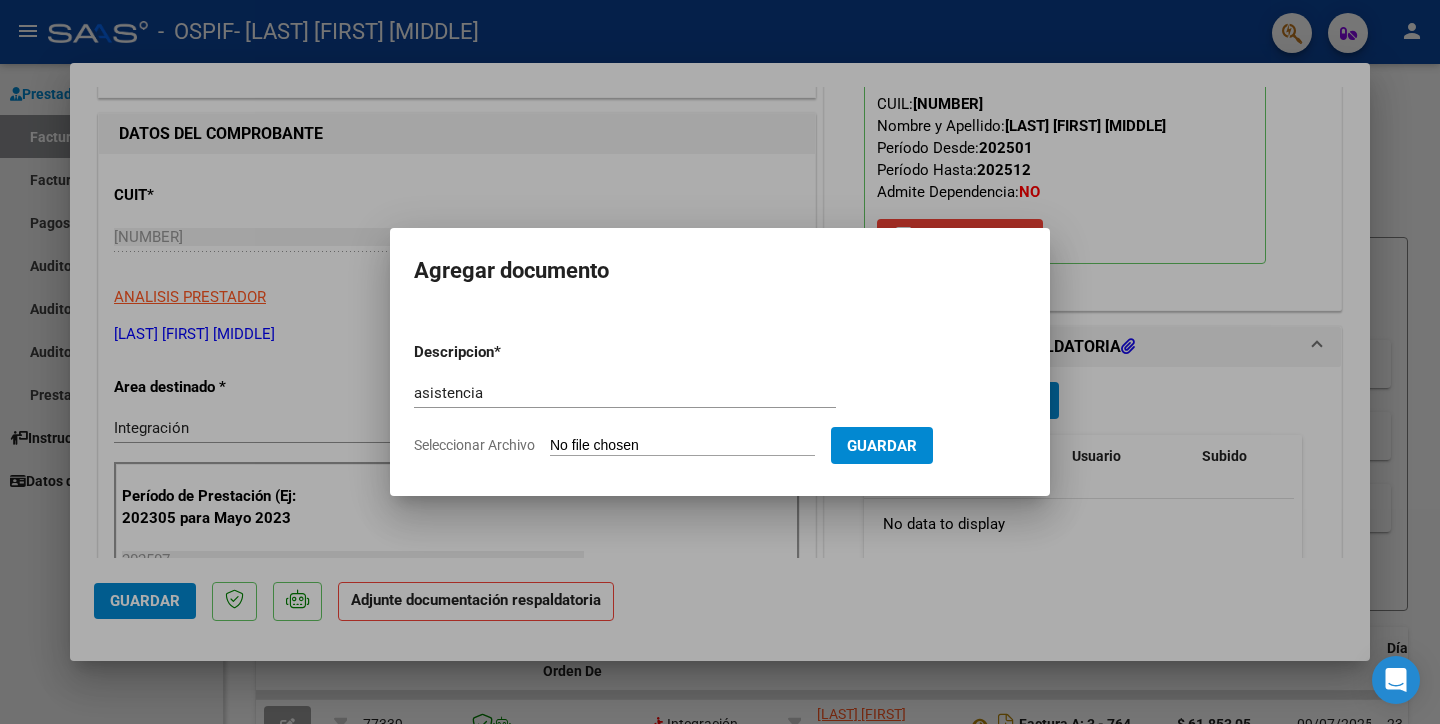click on "Seleccionar Archivo" 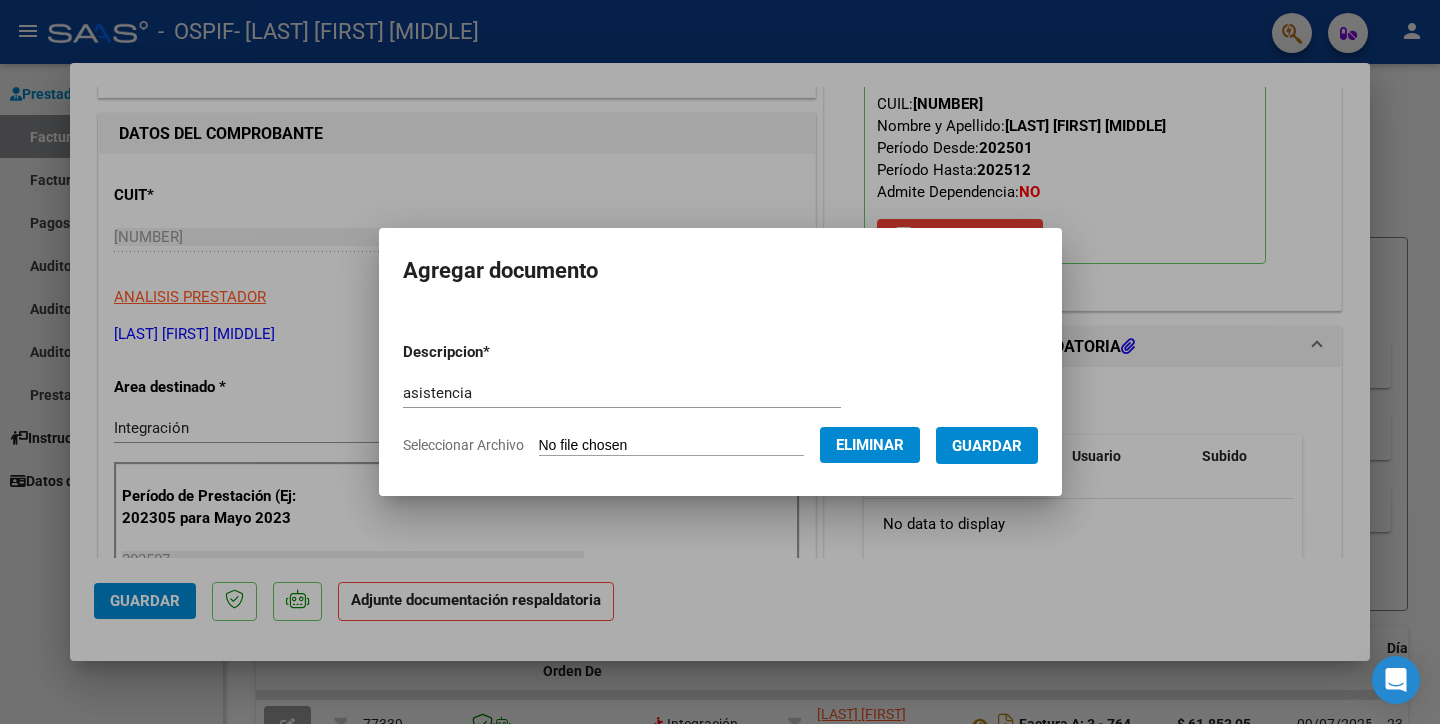 click on "Guardar" at bounding box center (987, 446) 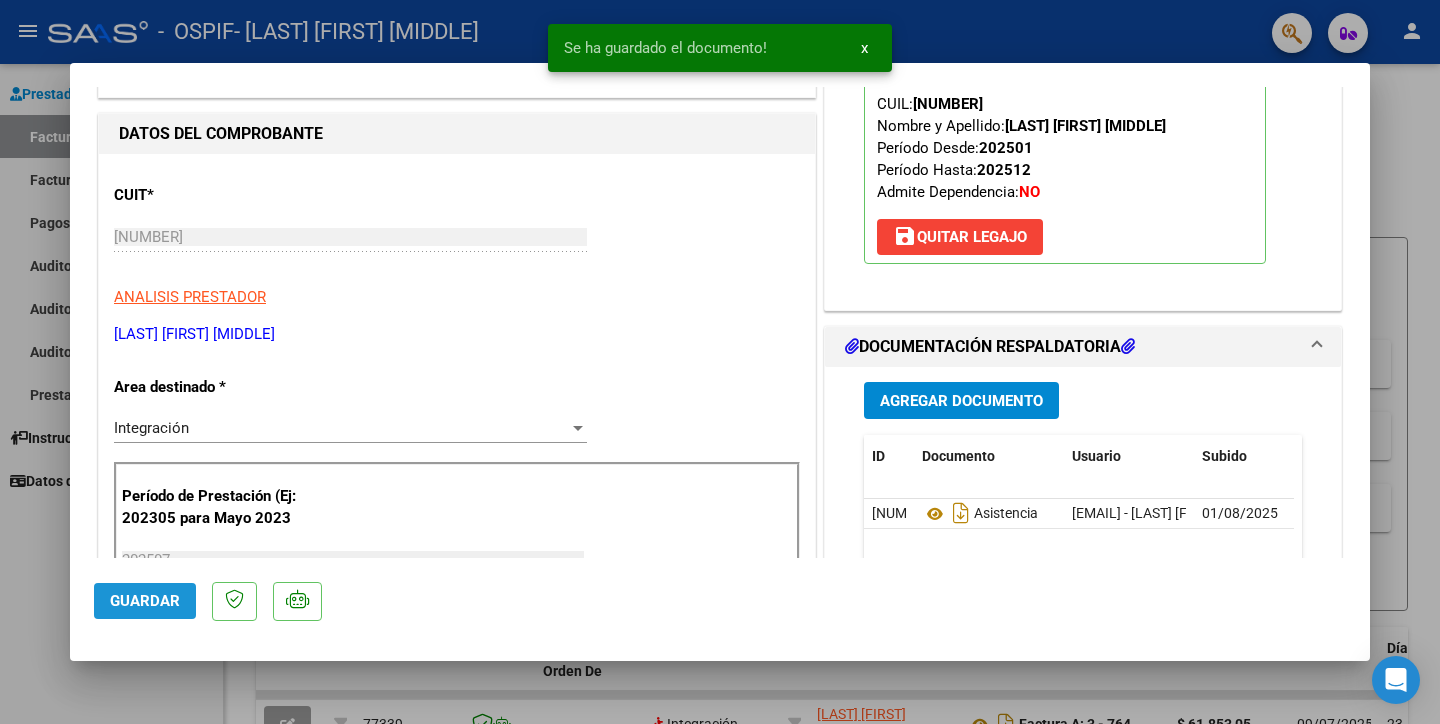 click on "Guardar" 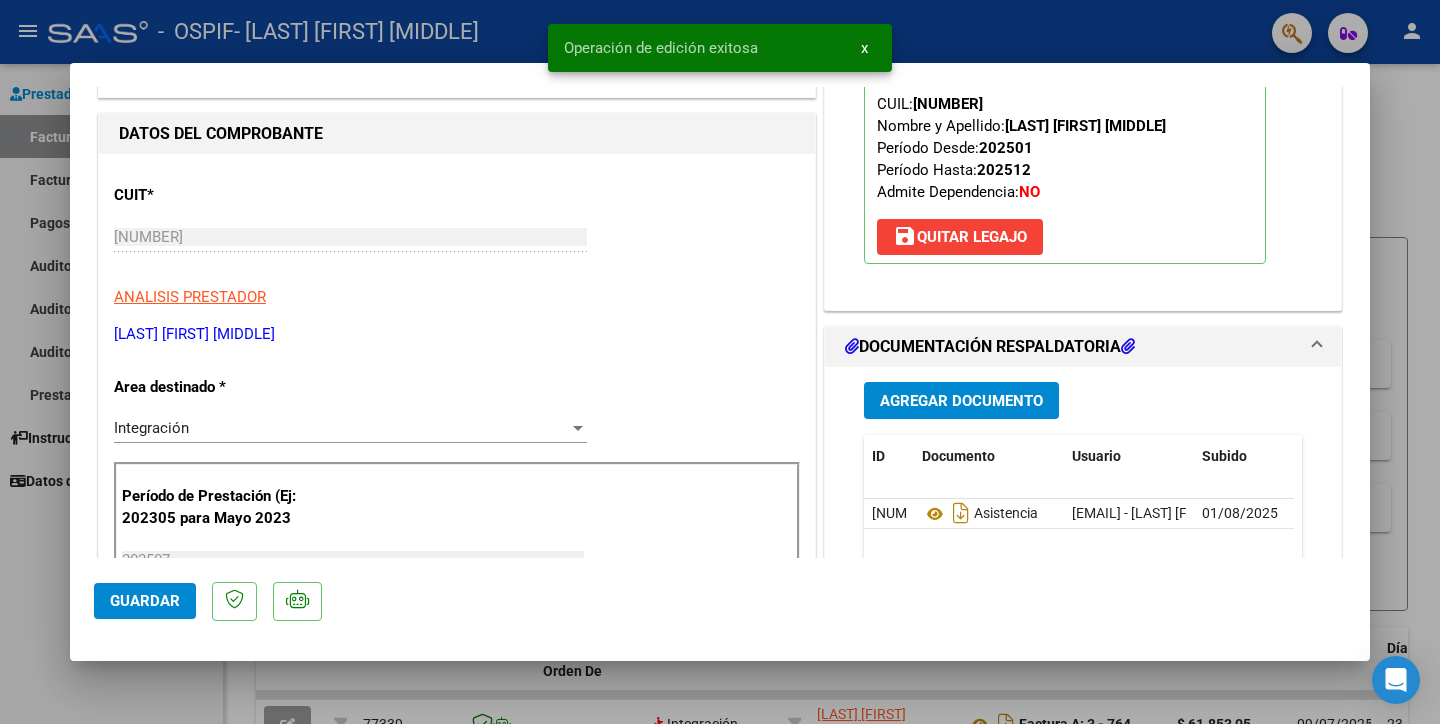 click at bounding box center [720, 362] 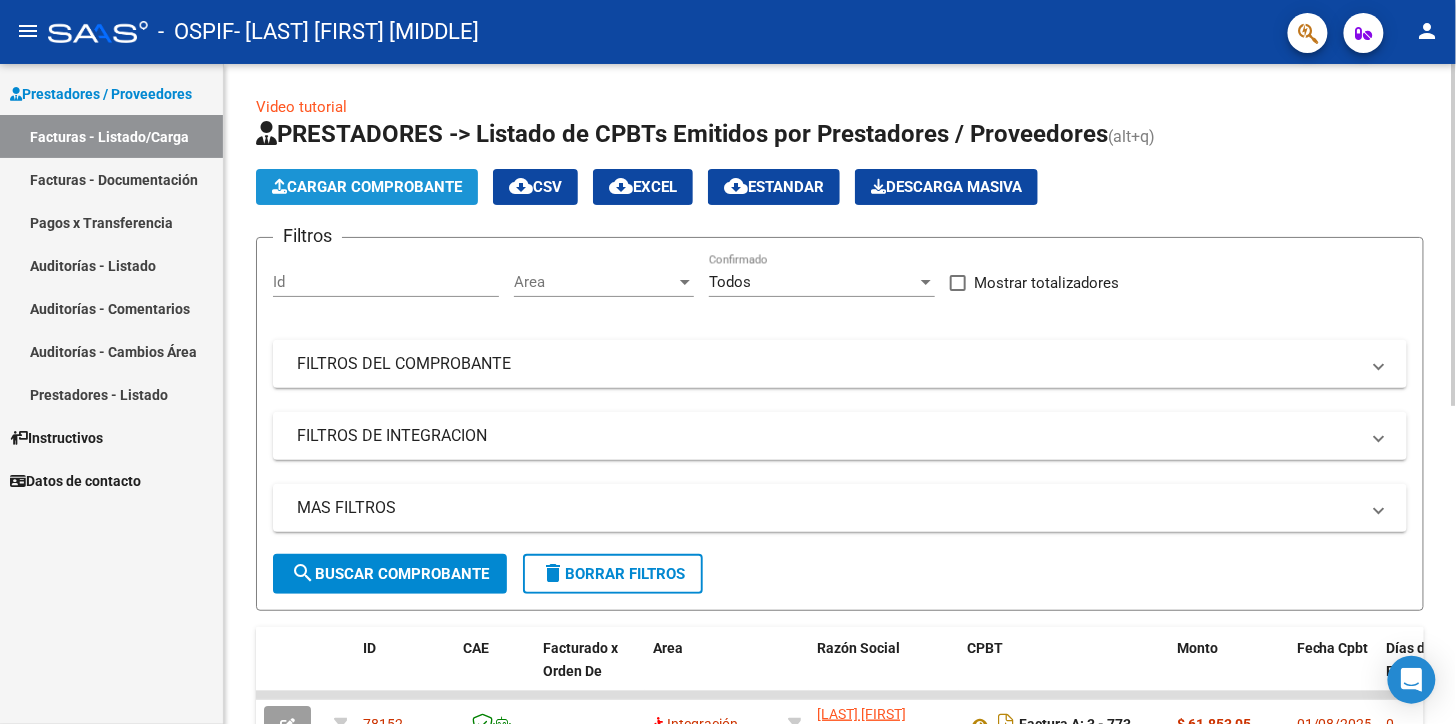 click on "Cargar Comprobante" 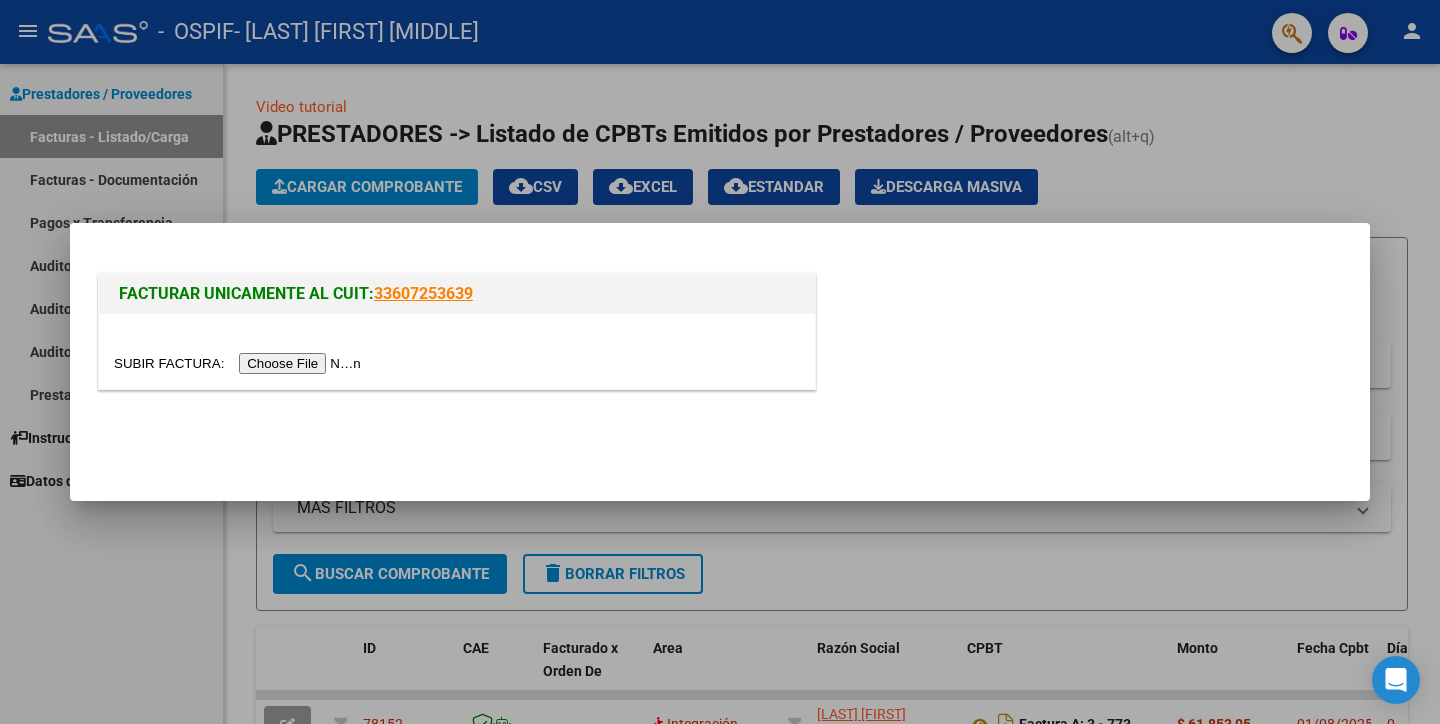 click at bounding box center [240, 363] 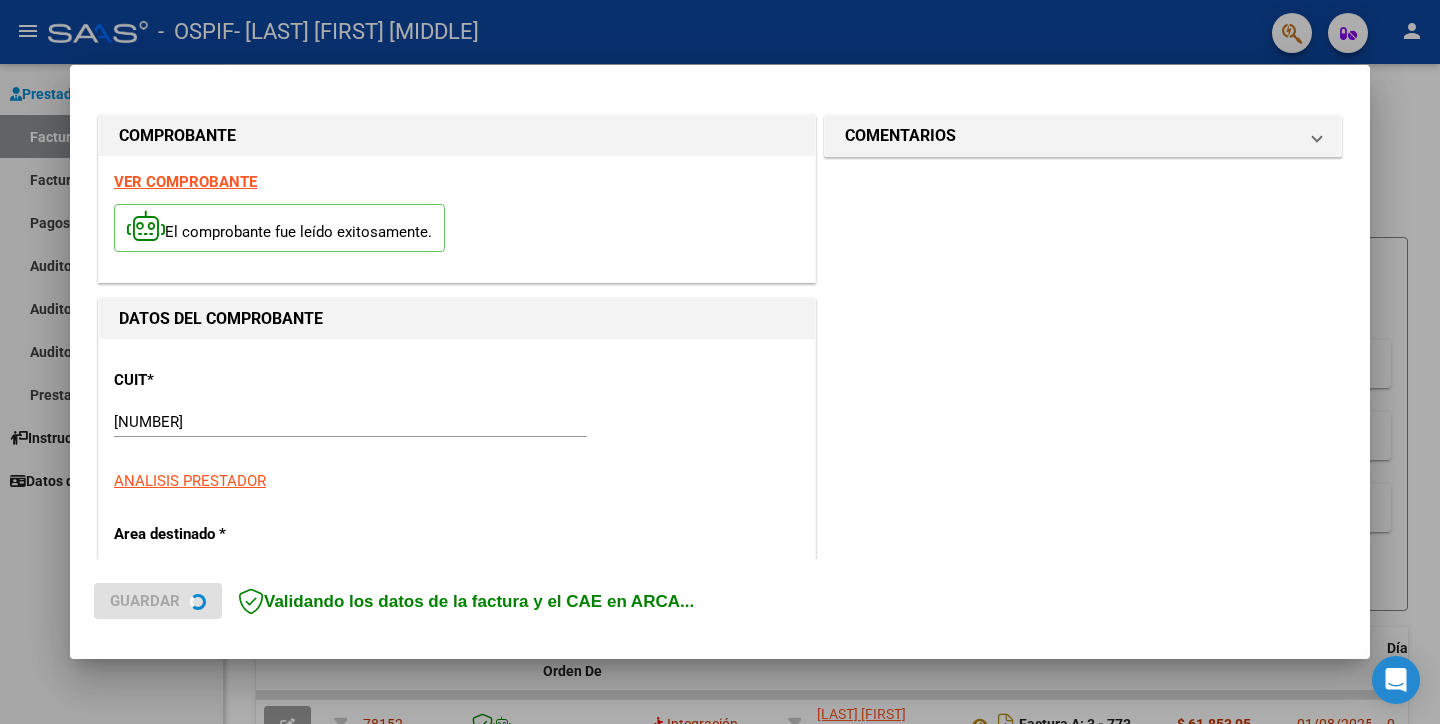scroll, scrollTop: 333, scrollLeft: 0, axis: vertical 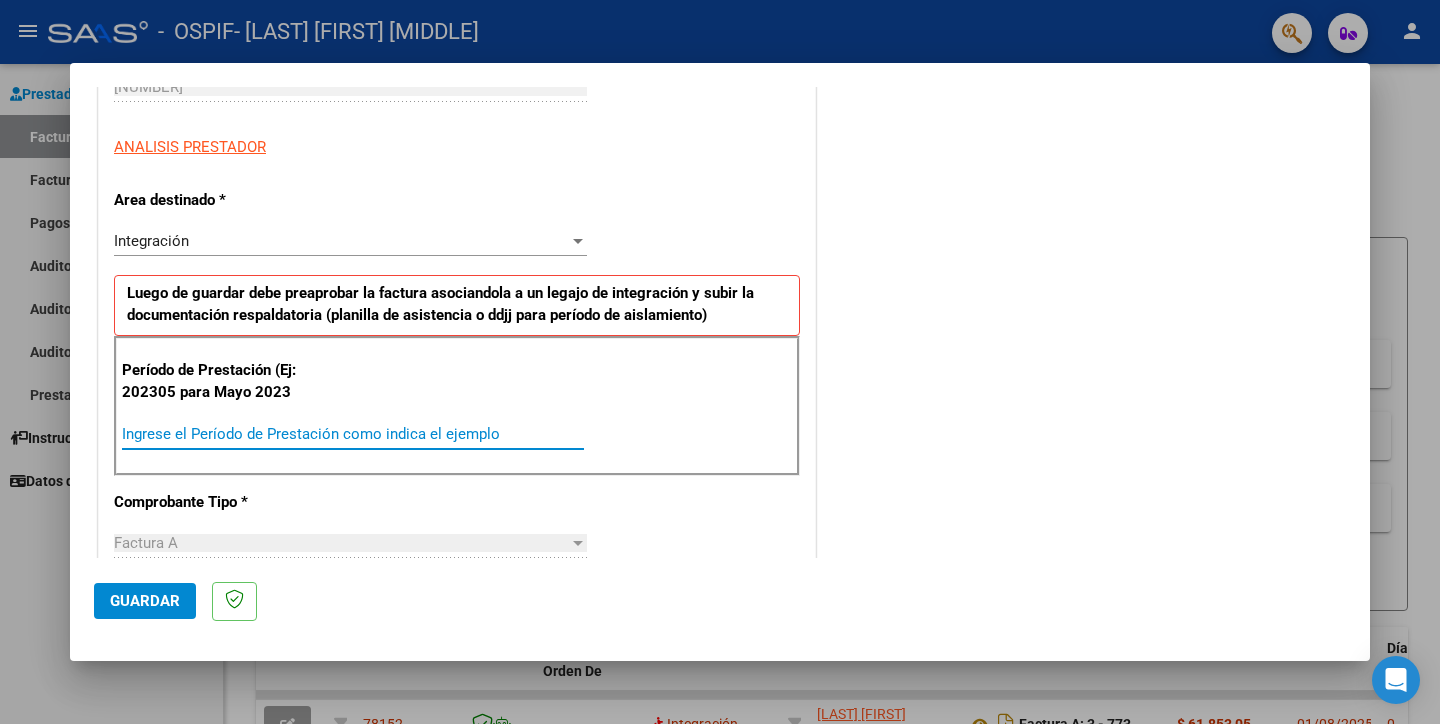 click on "Ingrese el Período de Prestación como indica el ejemplo" at bounding box center [353, 434] 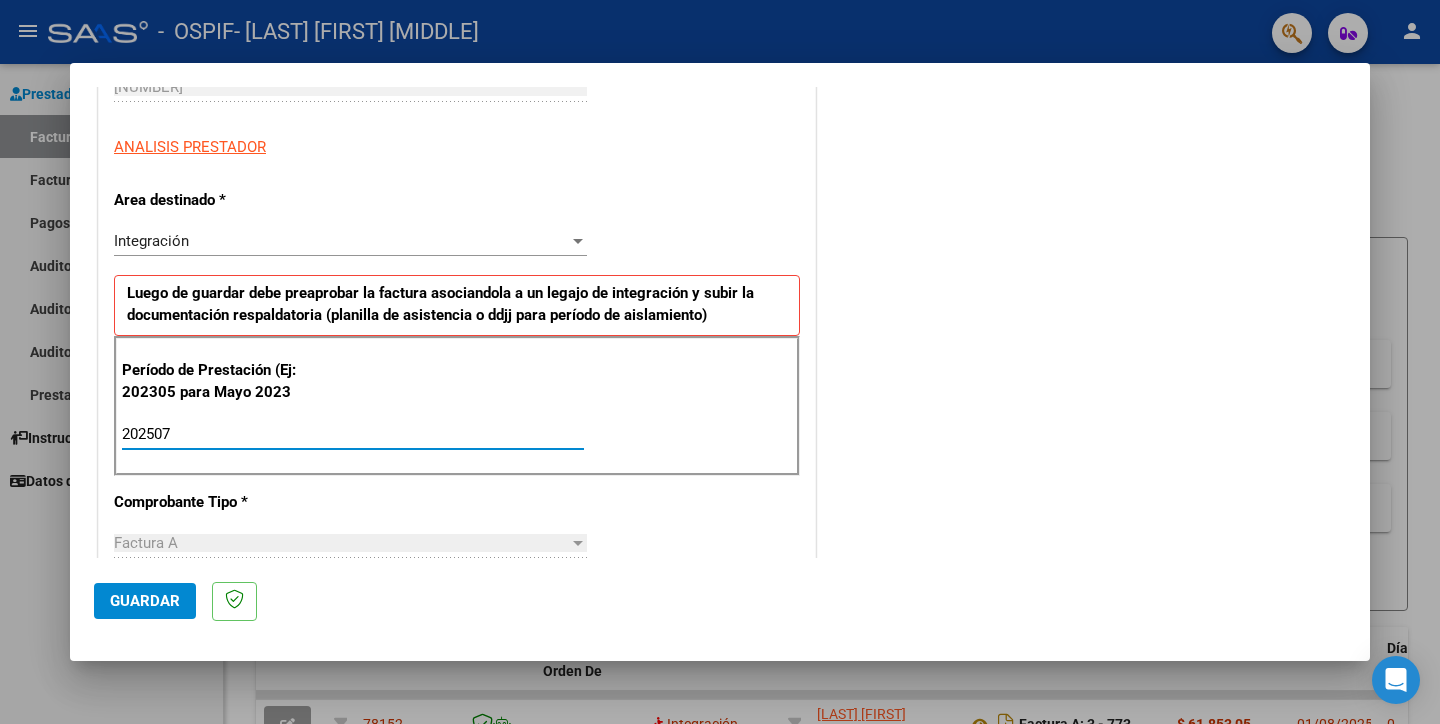 type on "202507" 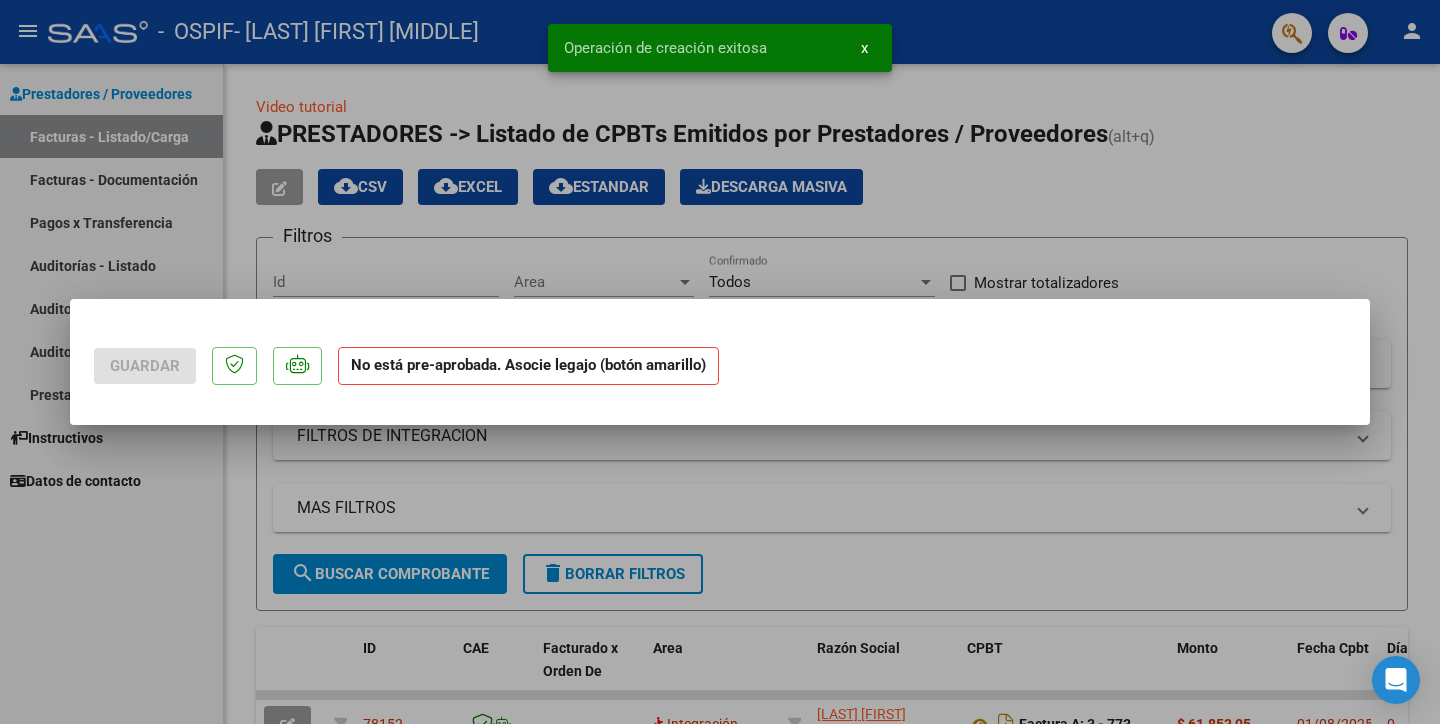 scroll, scrollTop: 0, scrollLeft: 0, axis: both 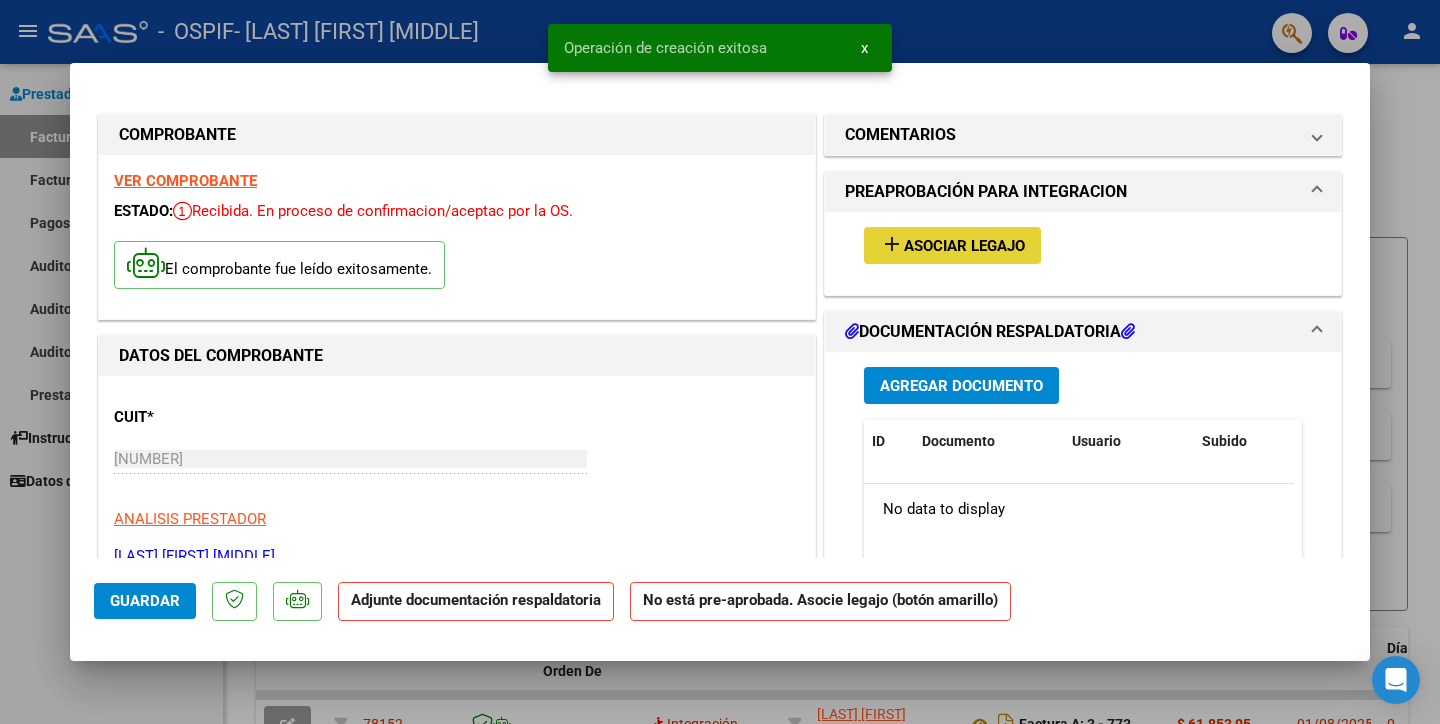 click on "Asociar Legajo" at bounding box center (964, 246) 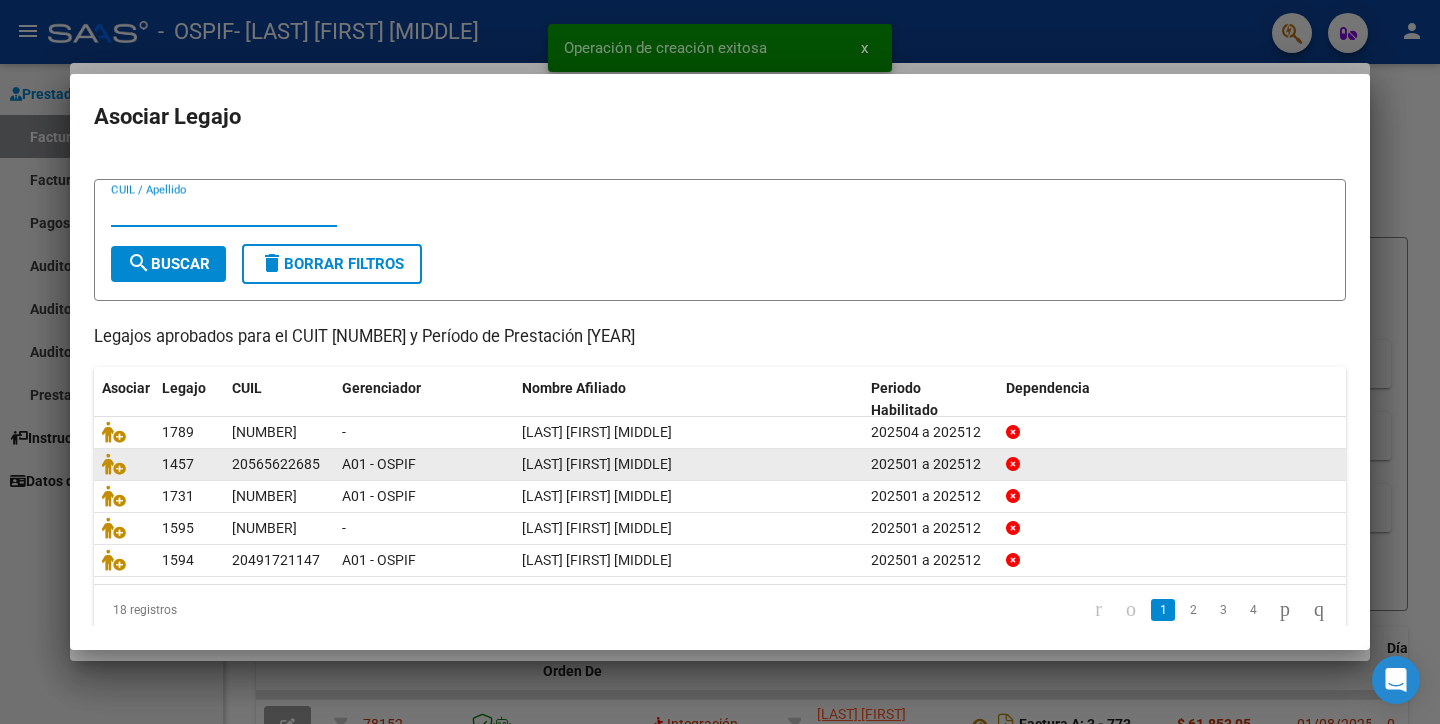 scroll, scrollTop: 50, scrollLeft: 0, axis: vertical 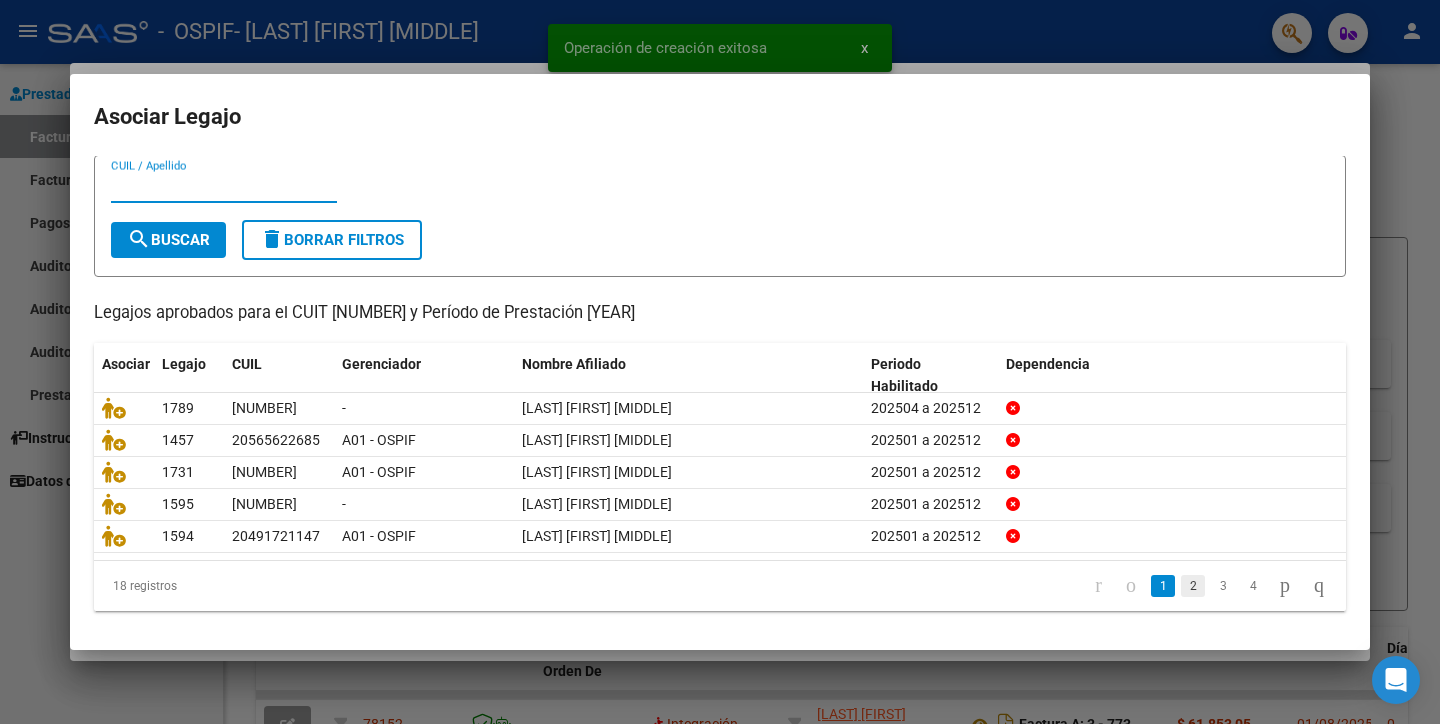 click on "2" 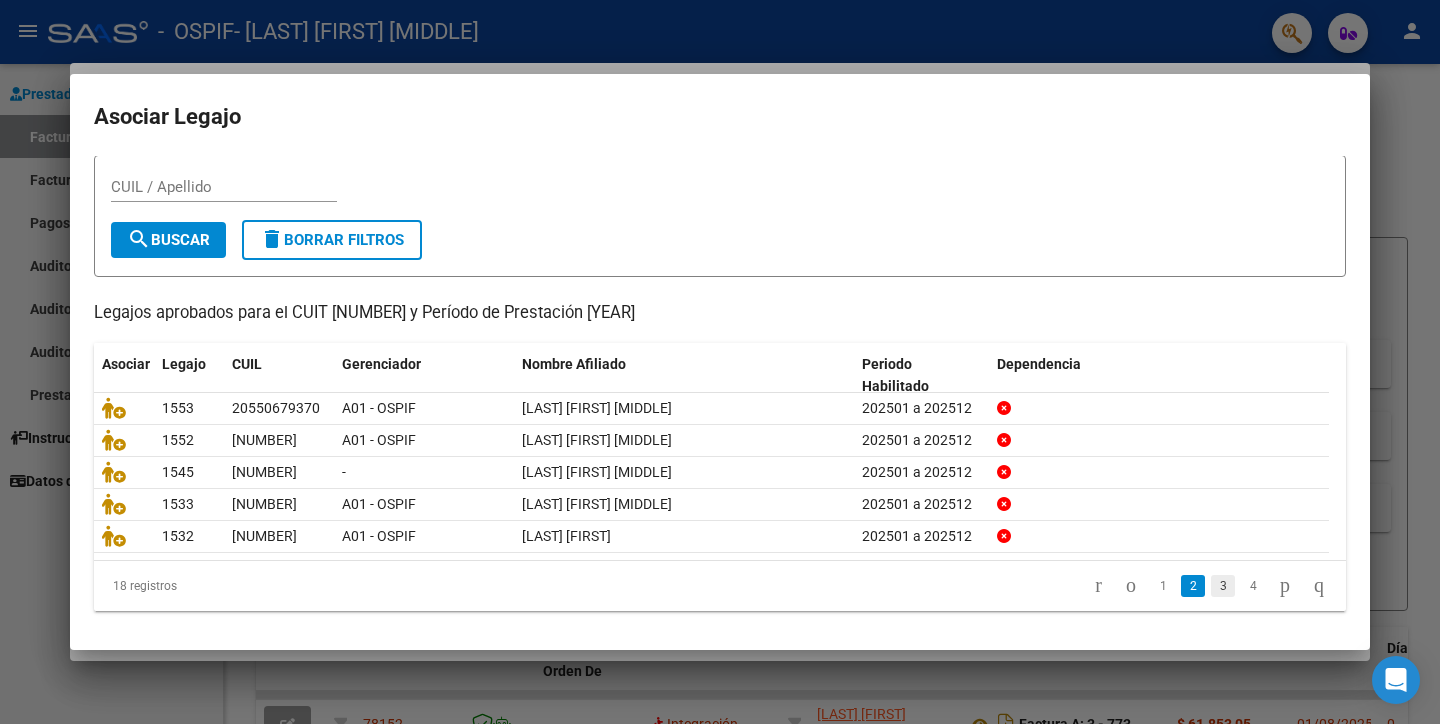 click on "3" 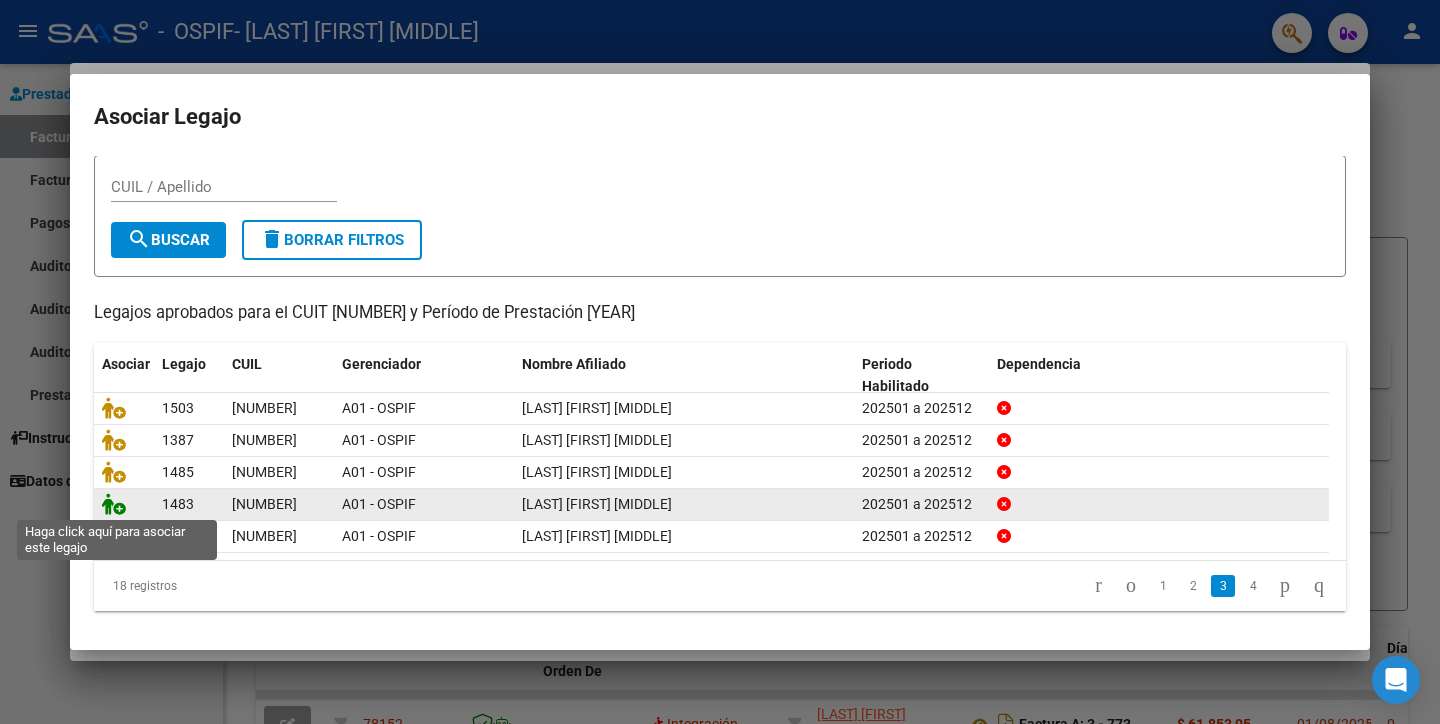 click 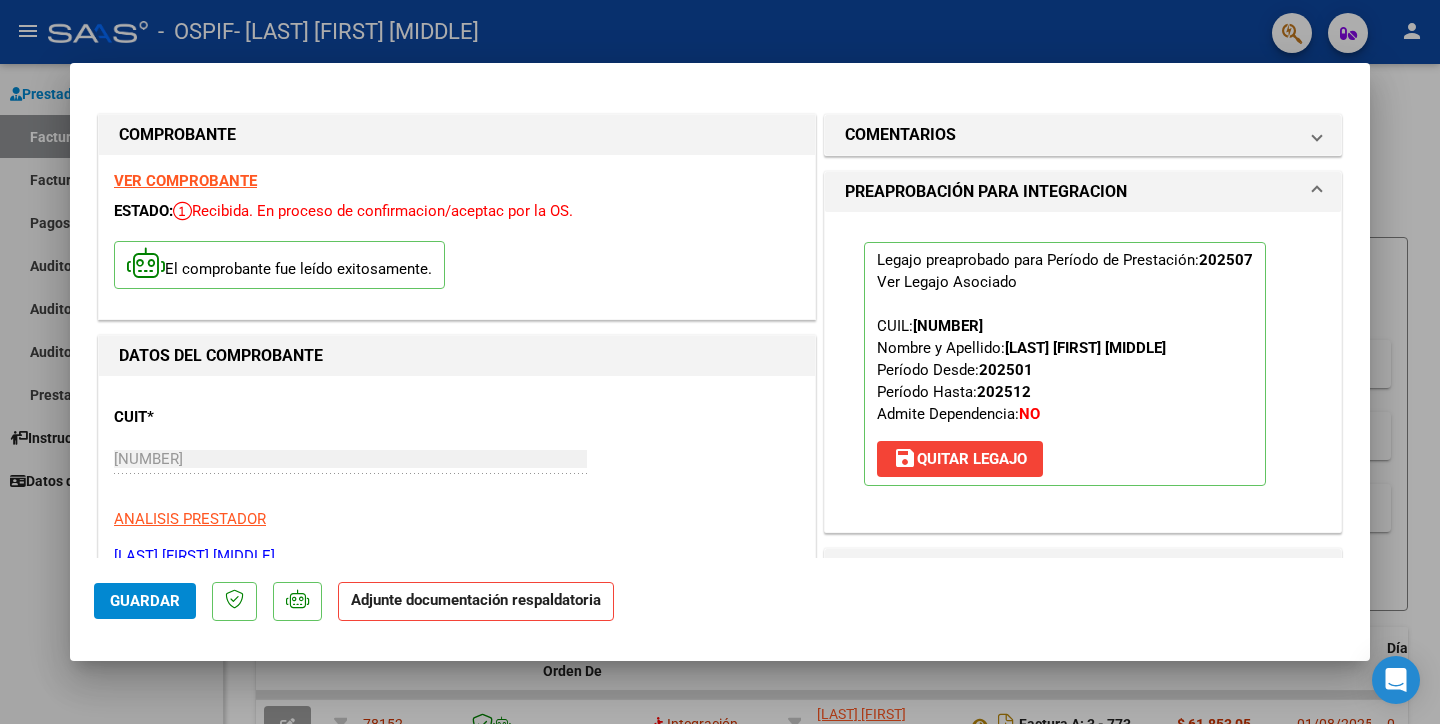 scroll, scrollTop: 333, scrollLeft: 0, axis: vertical 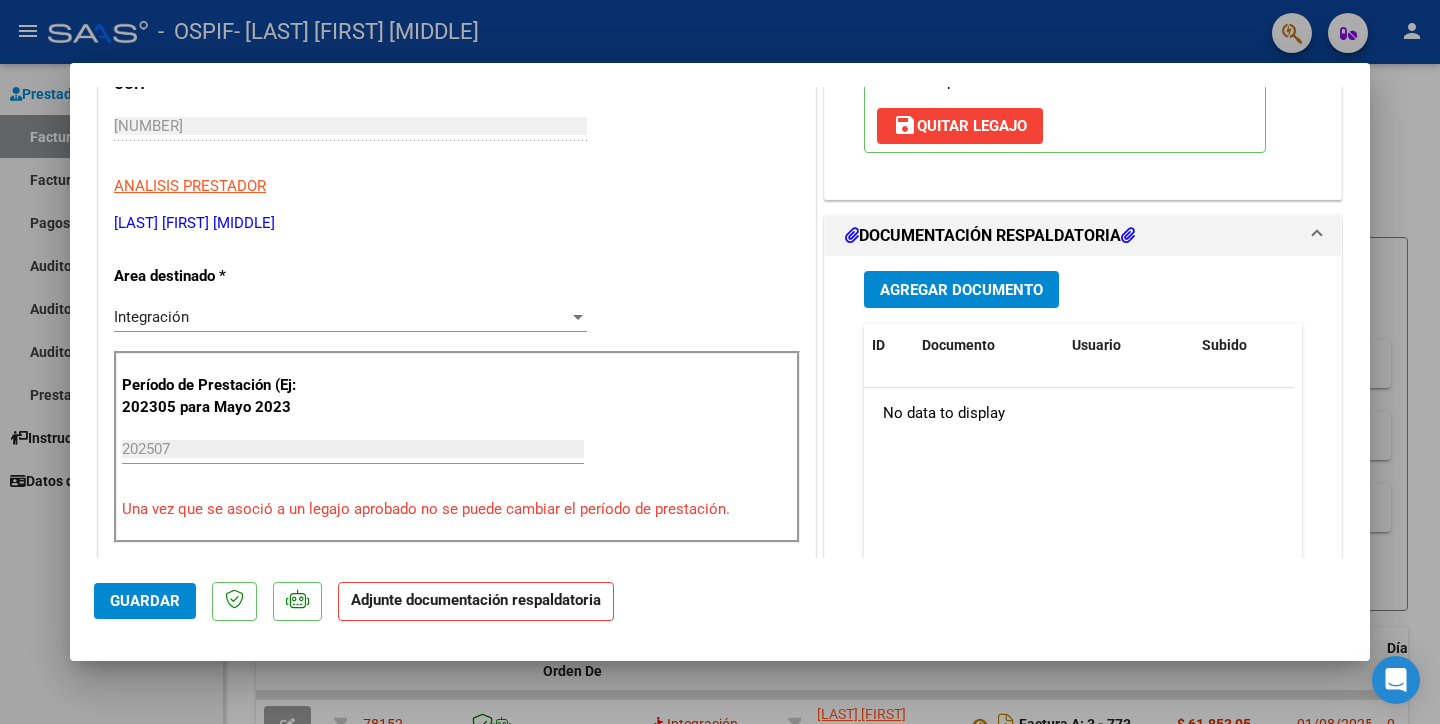 click on "Agregar Documento" at bounding box center (961, 290) 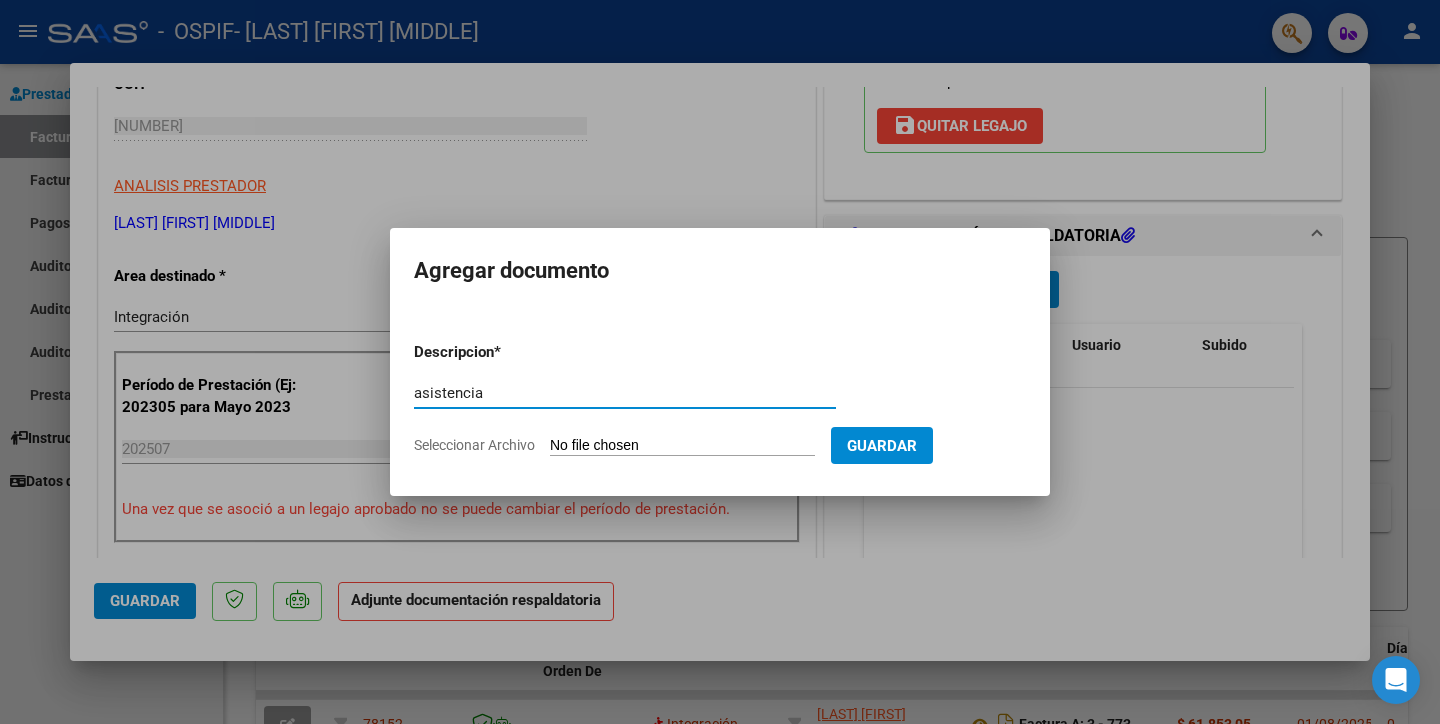 type on "asistencia" 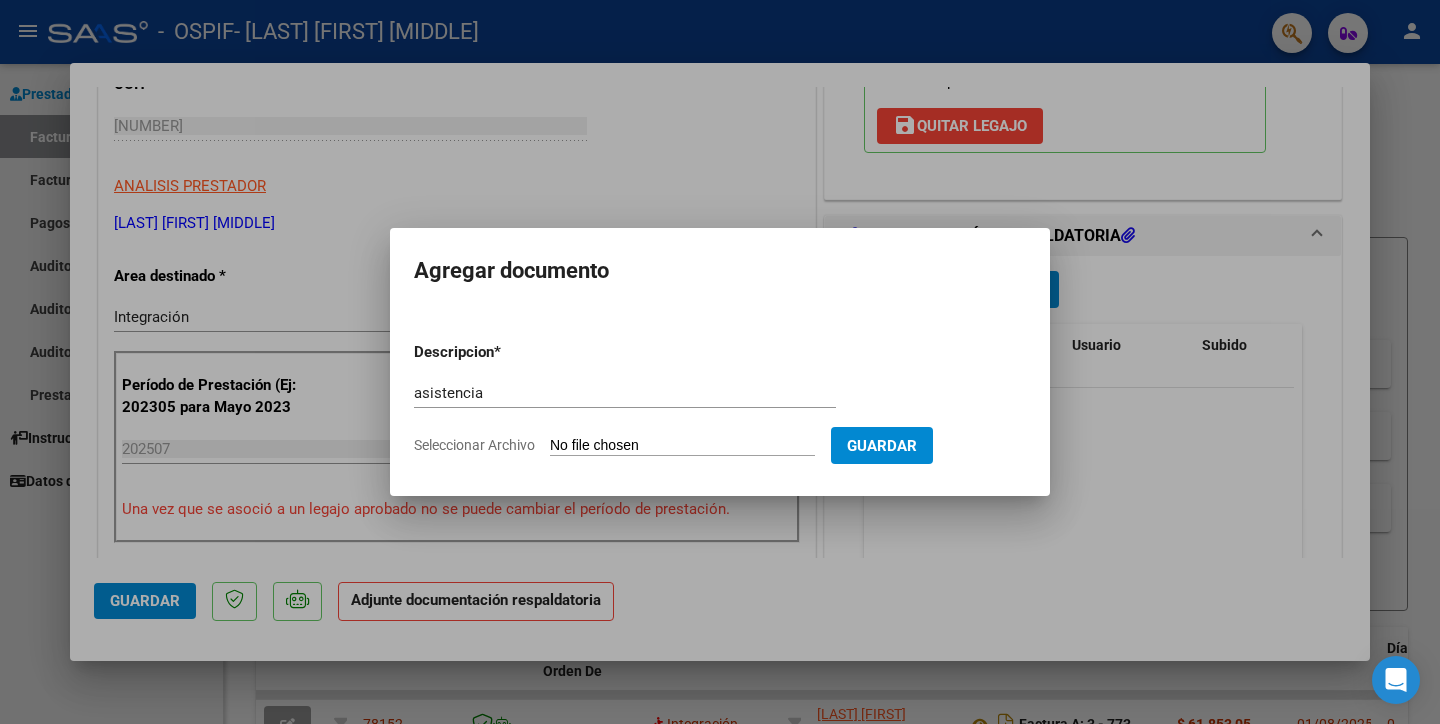 type on "C:\fakepath\asistencia [LAST] [YEAR].pdf" 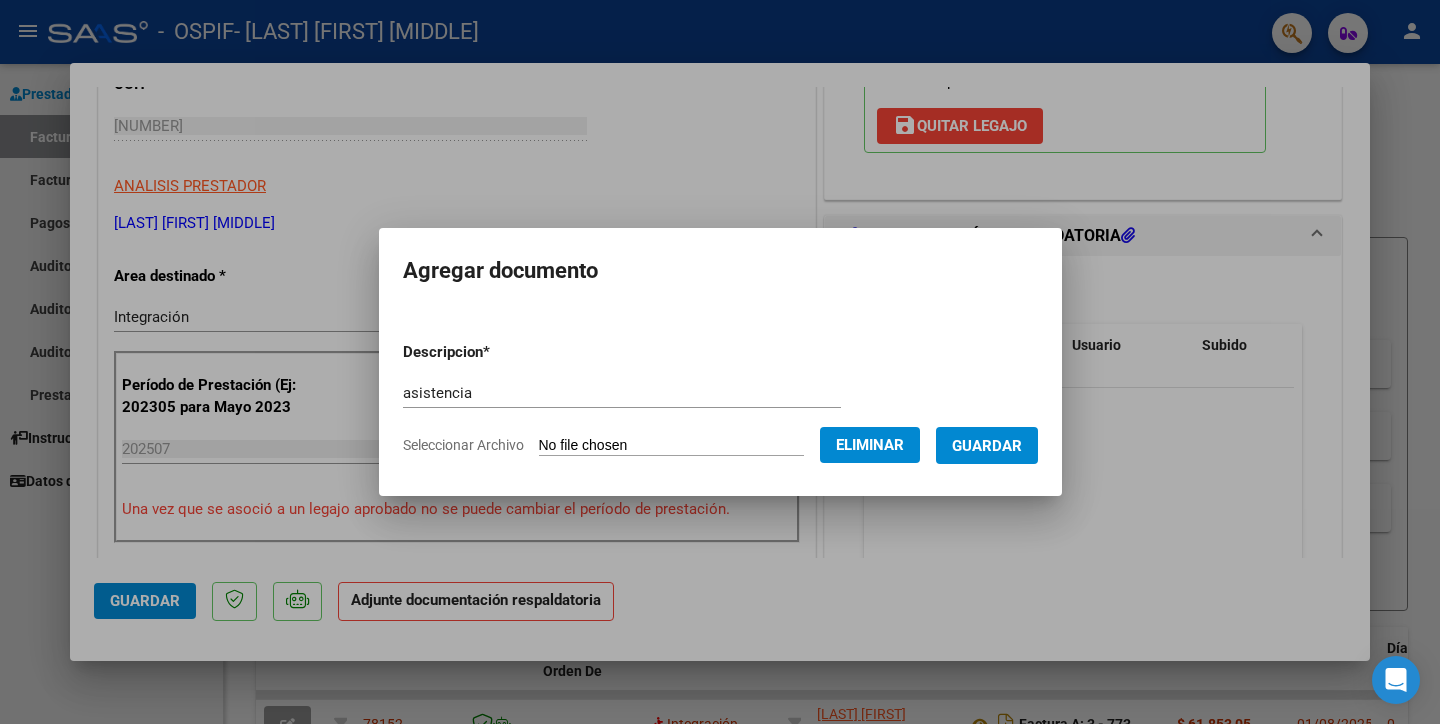 click on "Guardar" at bounding box center (987, 445) 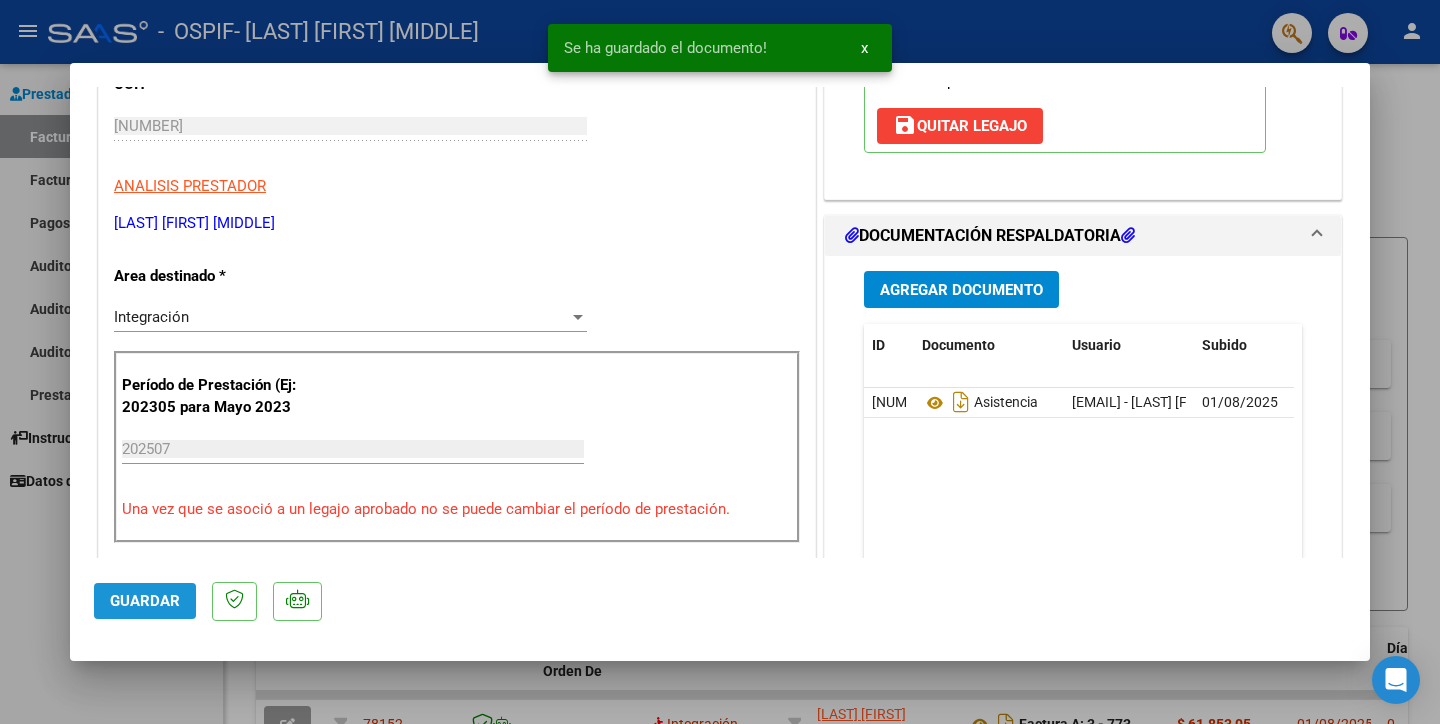 click on "Guardar" 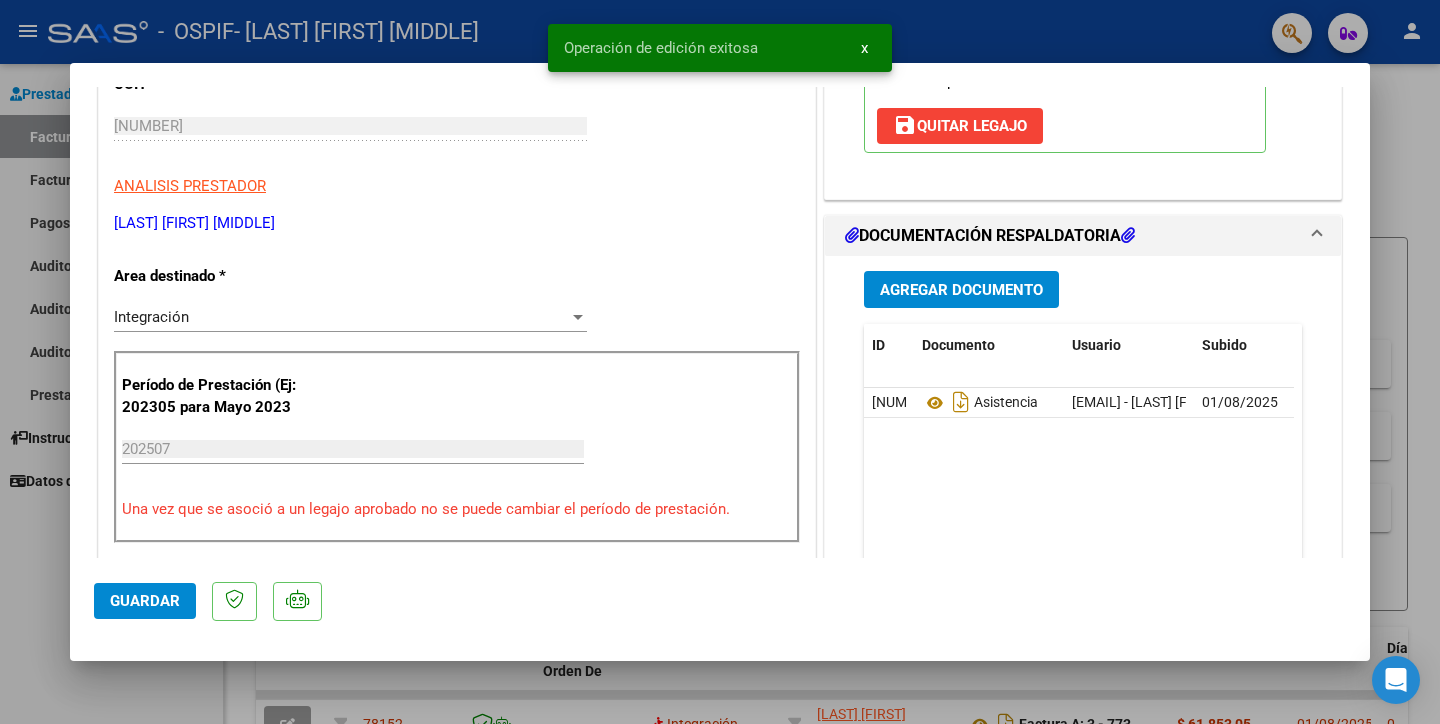 click at bounding box center [720, 362] 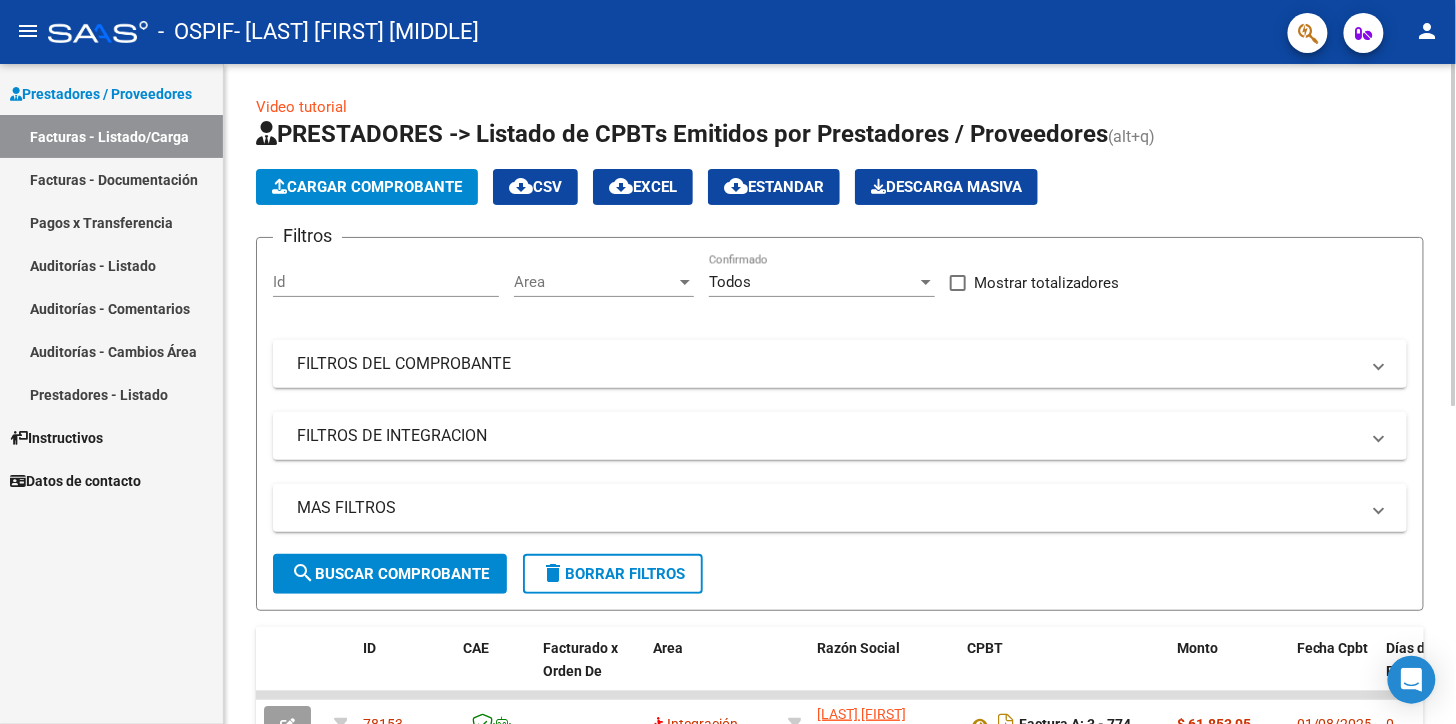 click on "Cargar Comprobante" 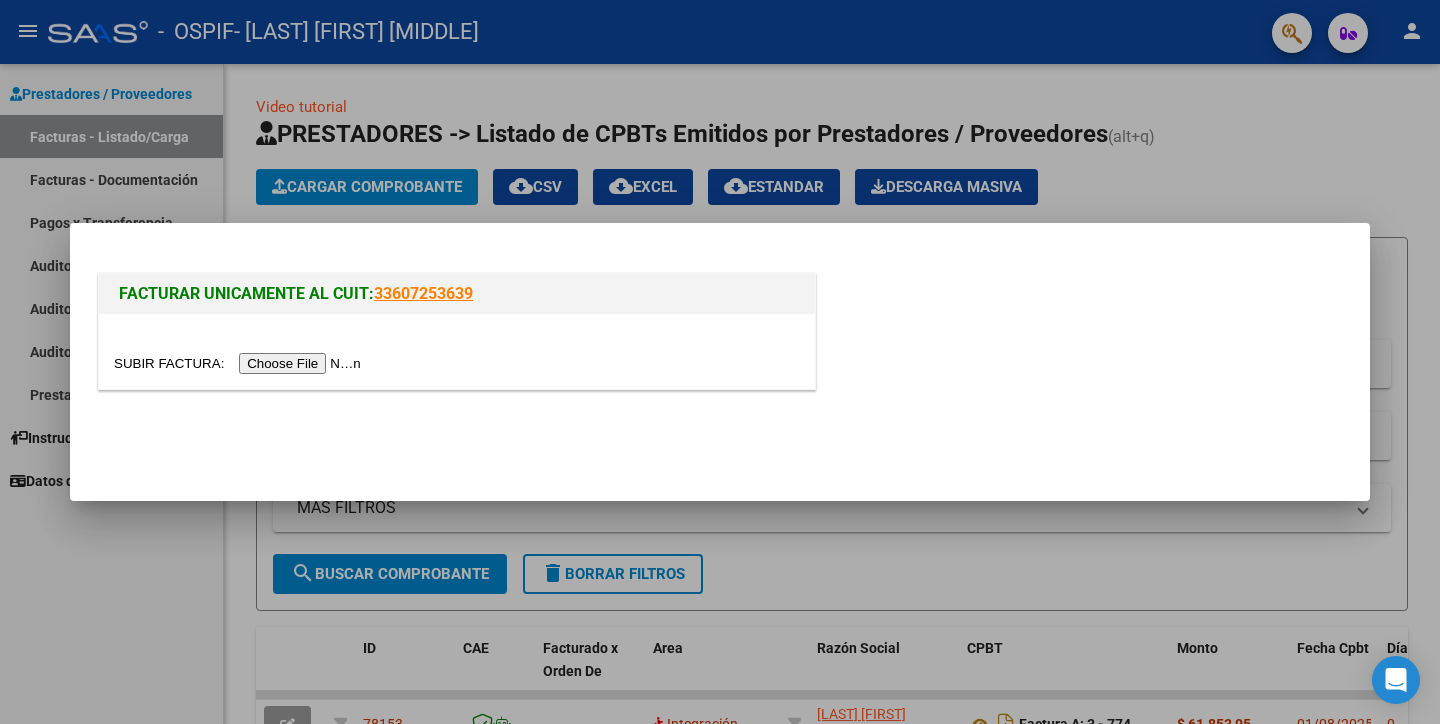 click at bounding box center [240, 363] 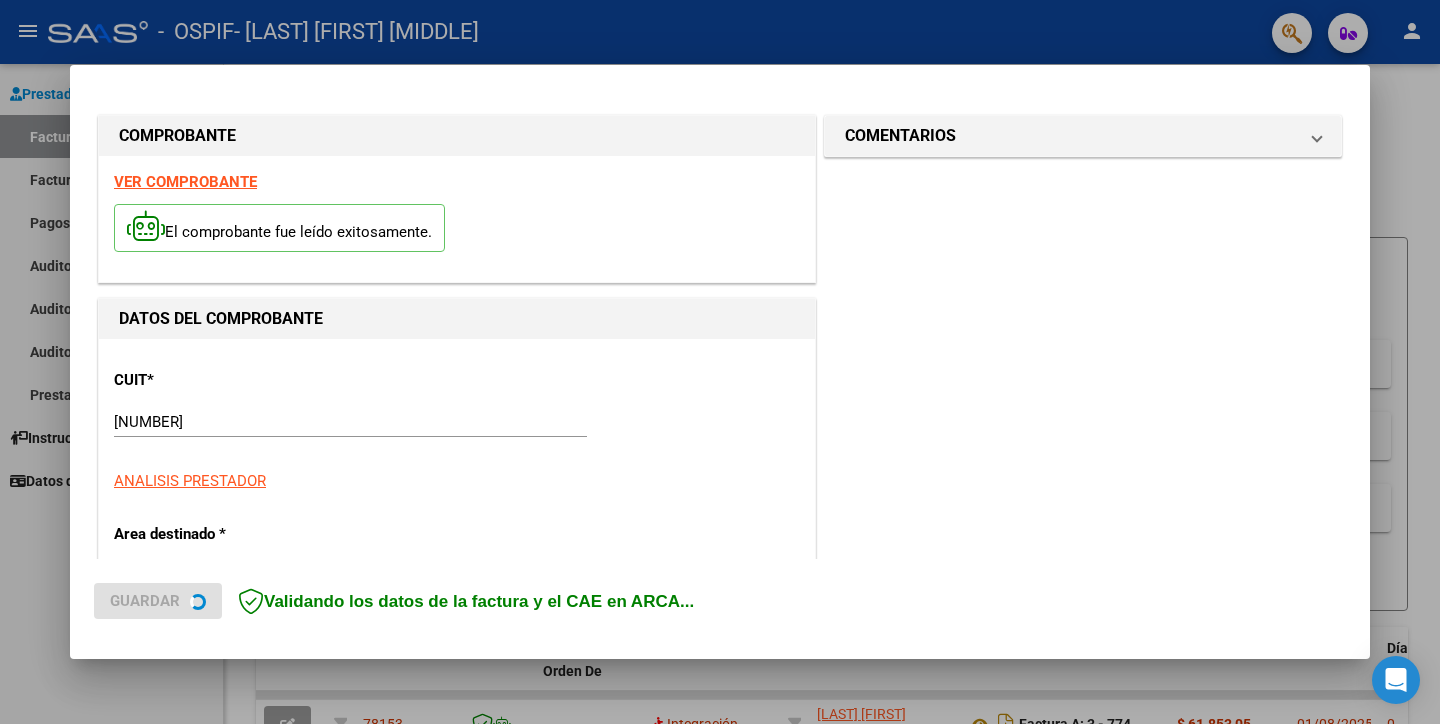 scroll, scrollTop: 333, scrollLeft: 0, axis: vertical 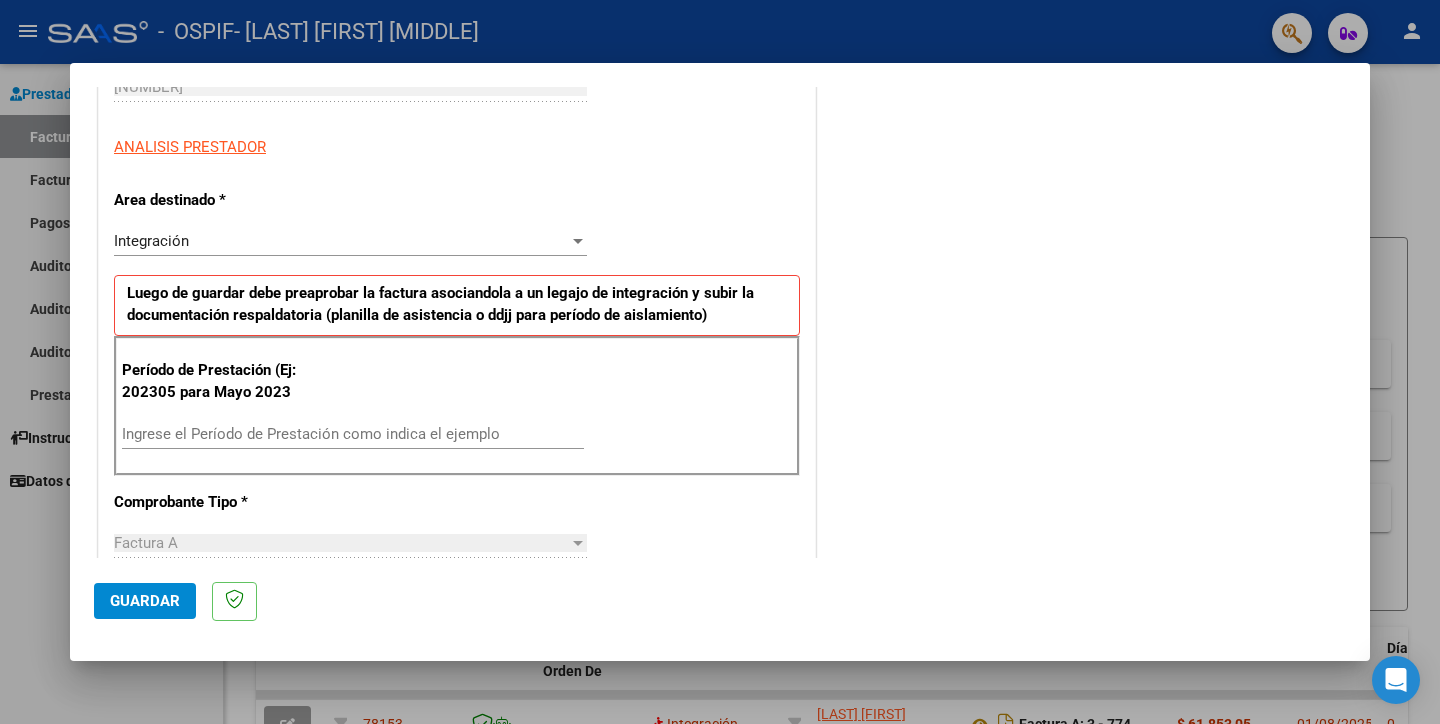 click on "Ingrese el Período de Prestación como indica el ejemplo" at bounding box center (353, 434) 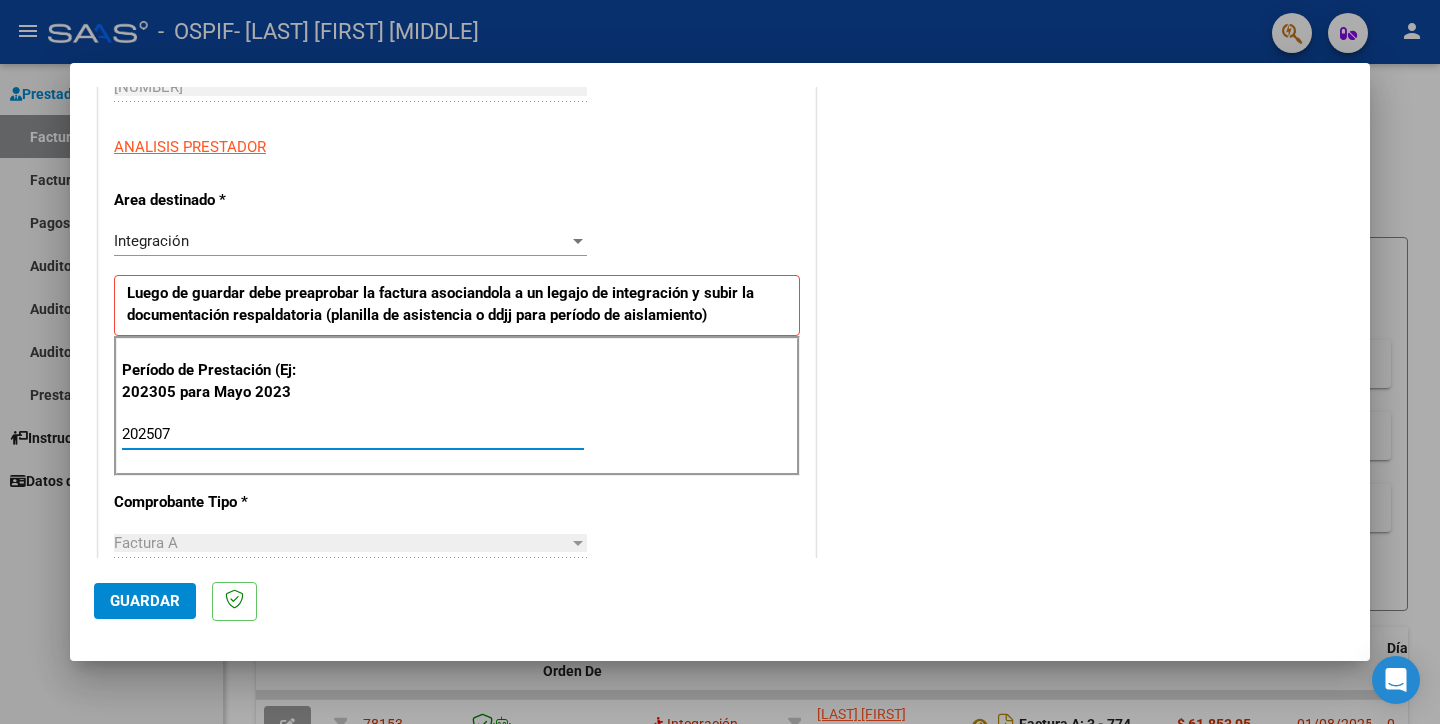 type on "202507" 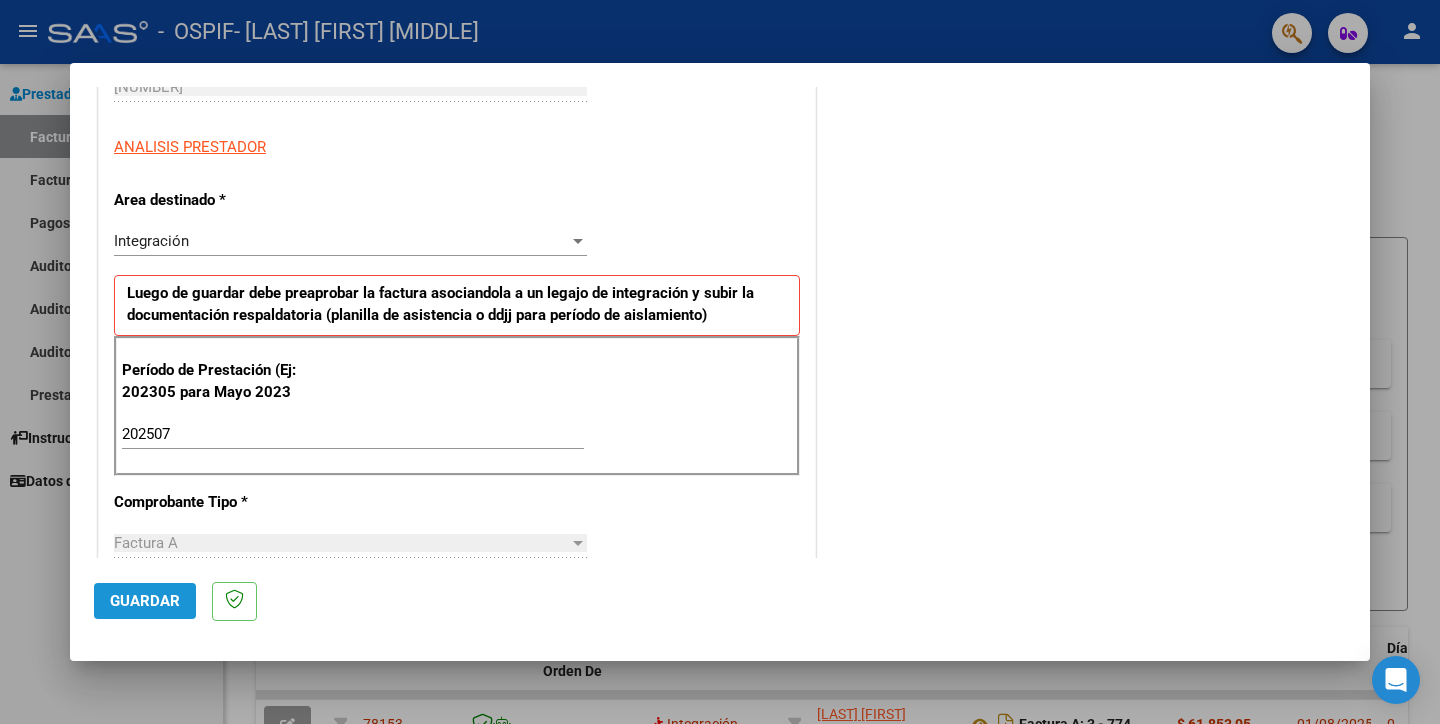 click on "Guardar" 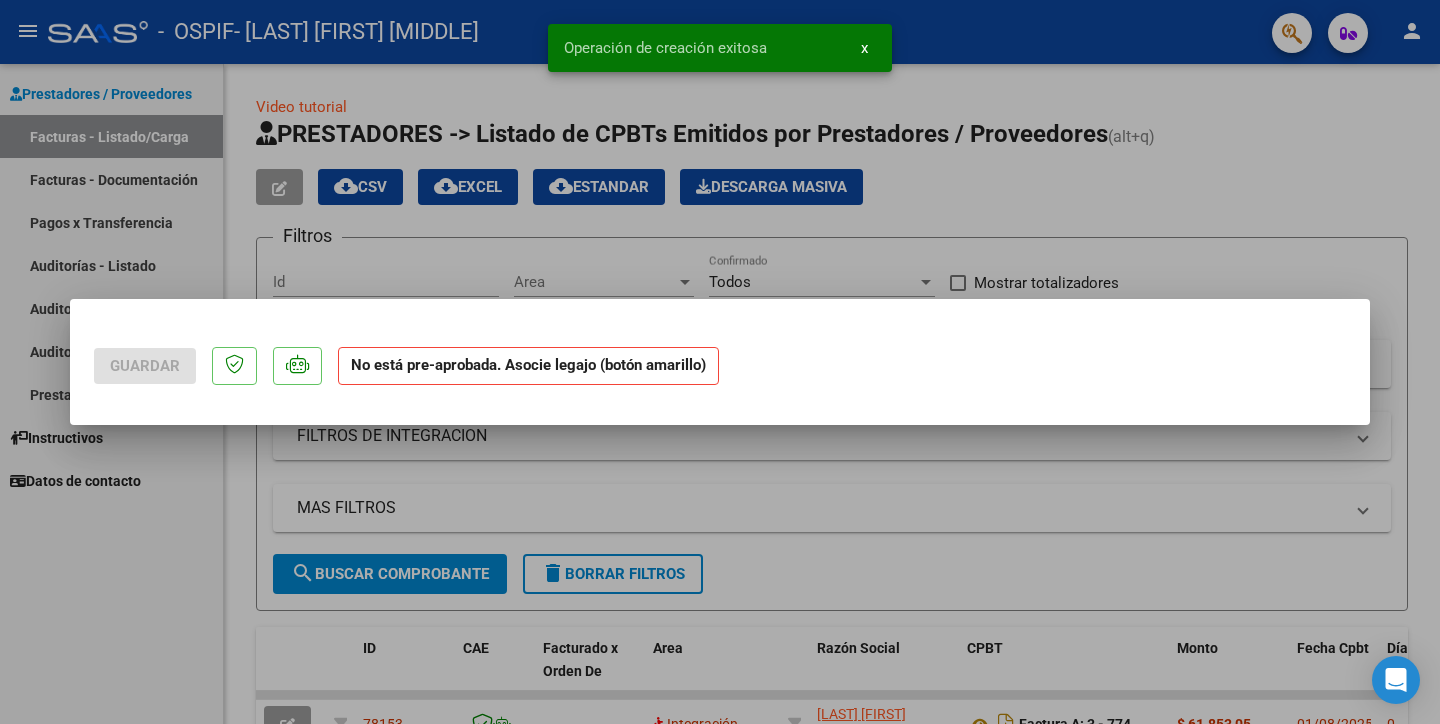 scroll, scrollTop: 0, scrollLeft: 0, axis: both 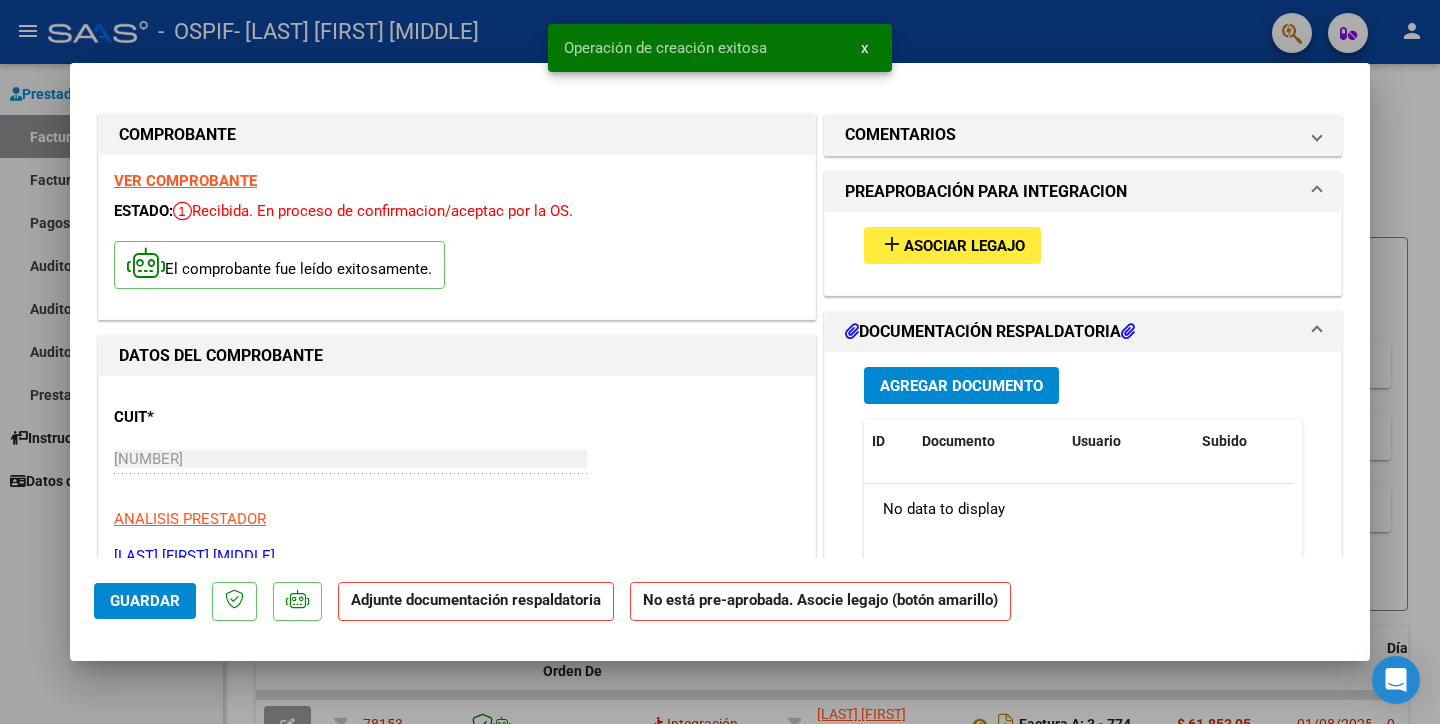 click on "Asociar Legajo" at bounding box center [964, 246] 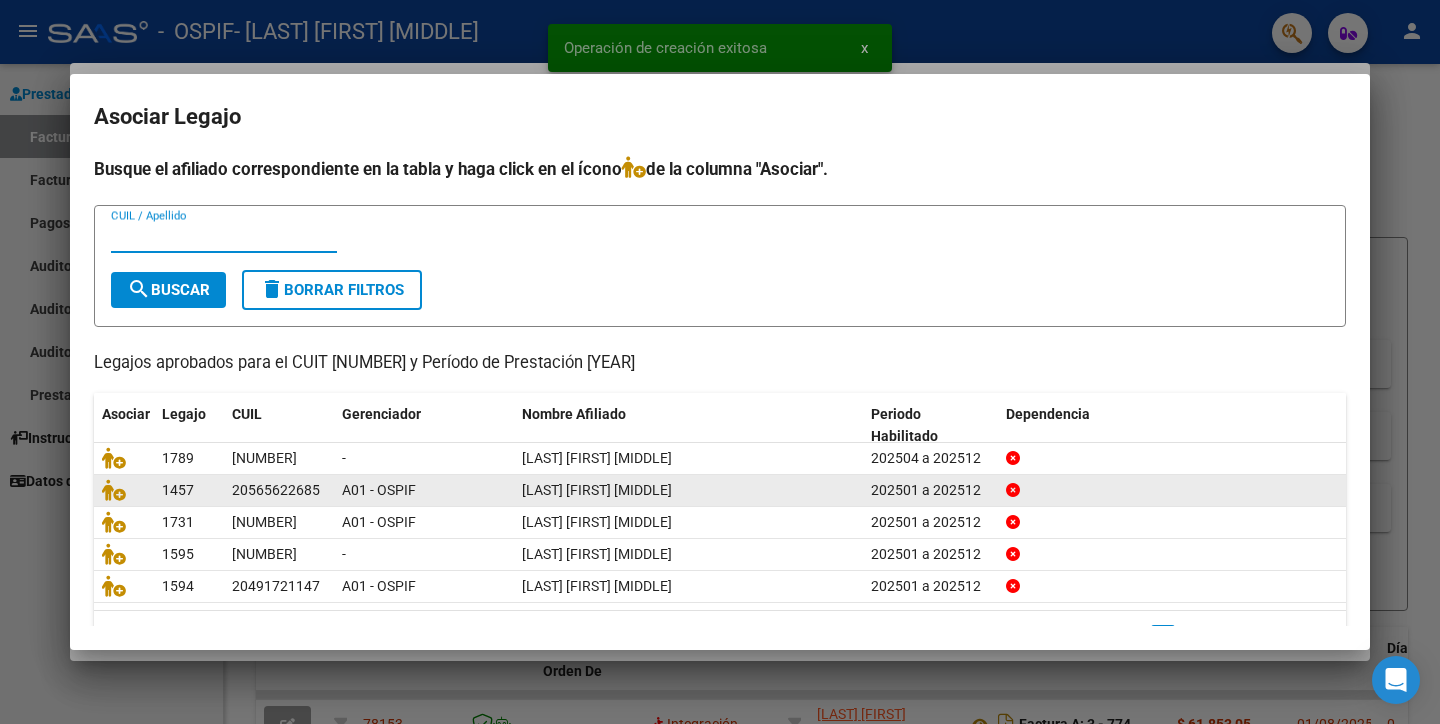 scroll, scrollTop: 50, scrollLeft: 0, axis: vertical 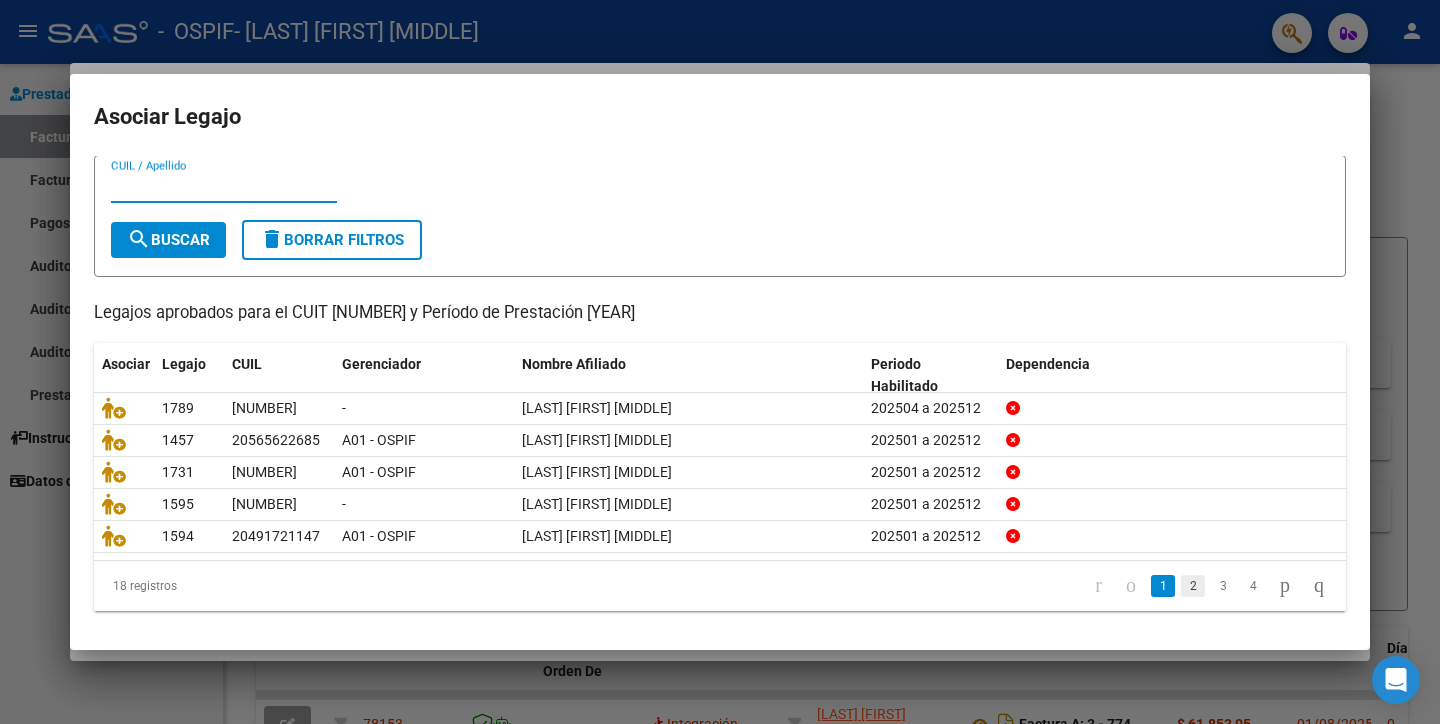click on "2" 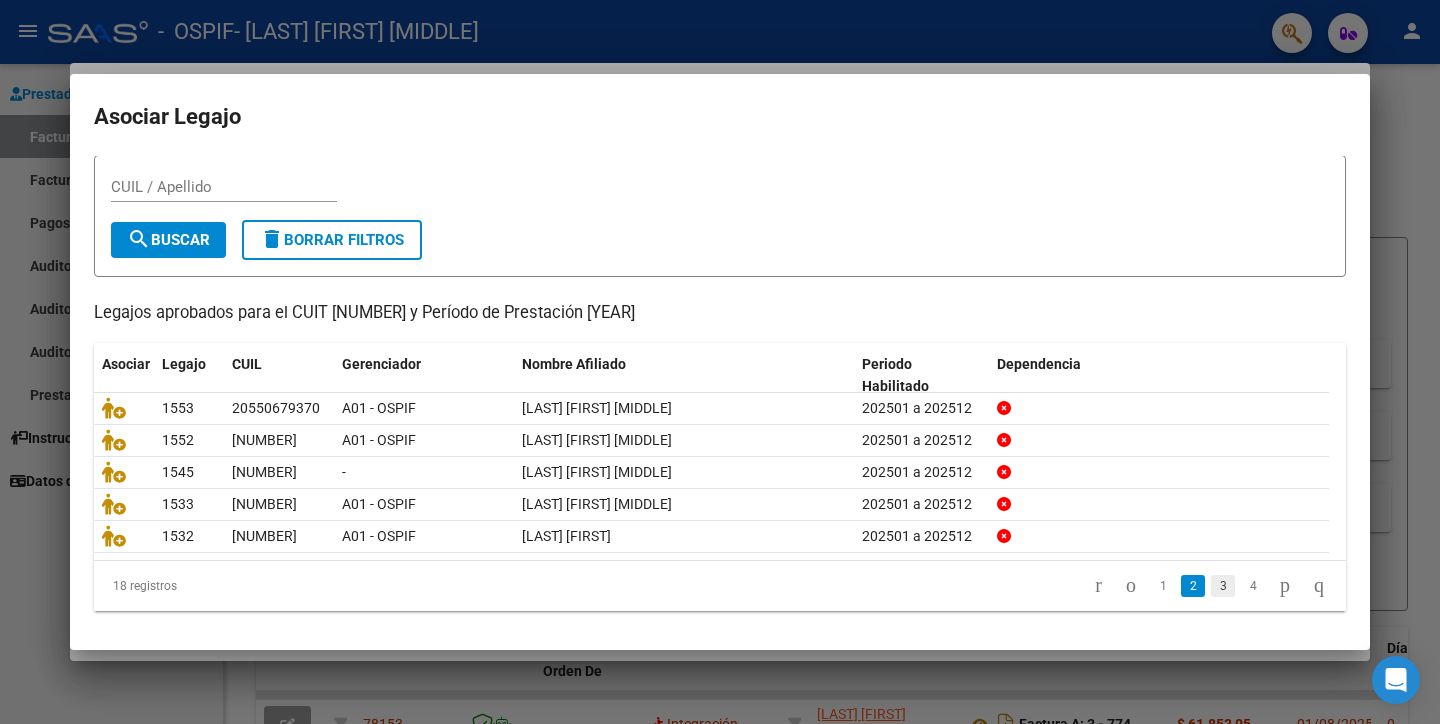 click on "3" 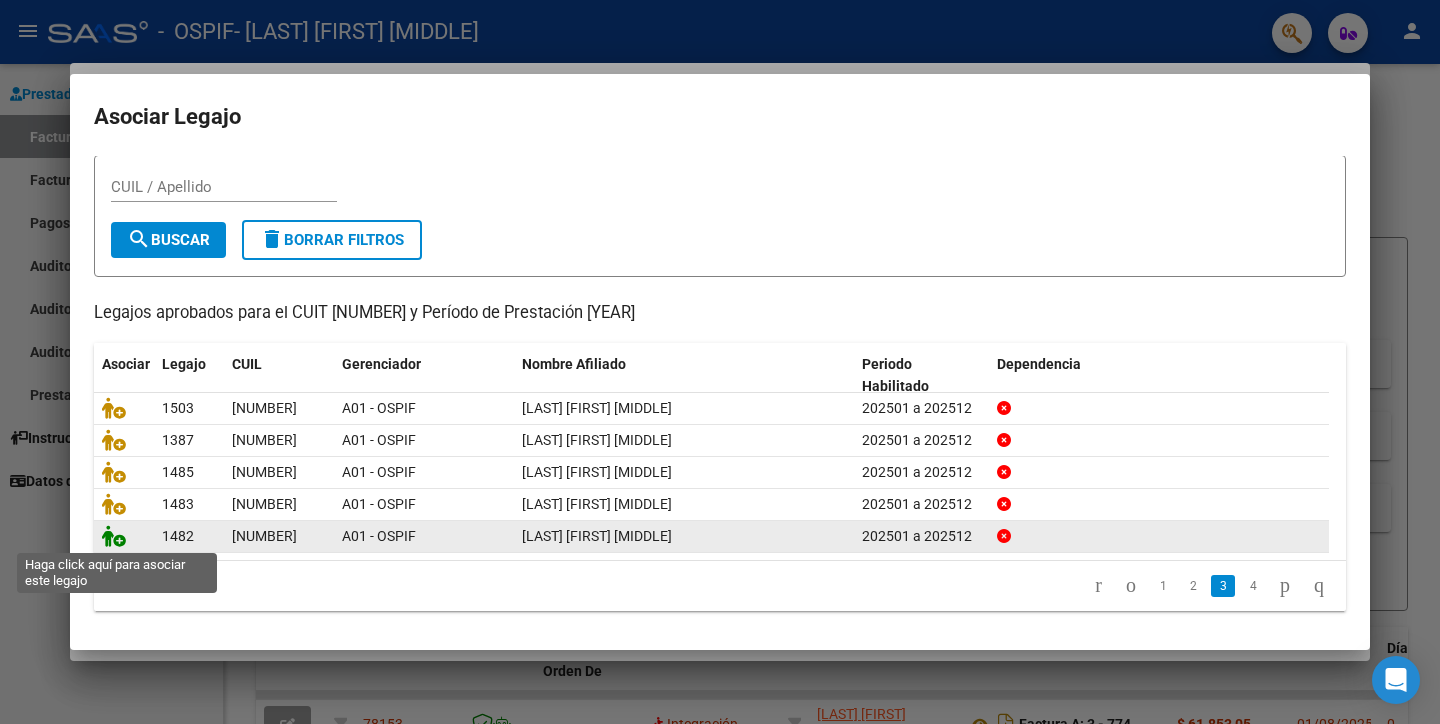 click 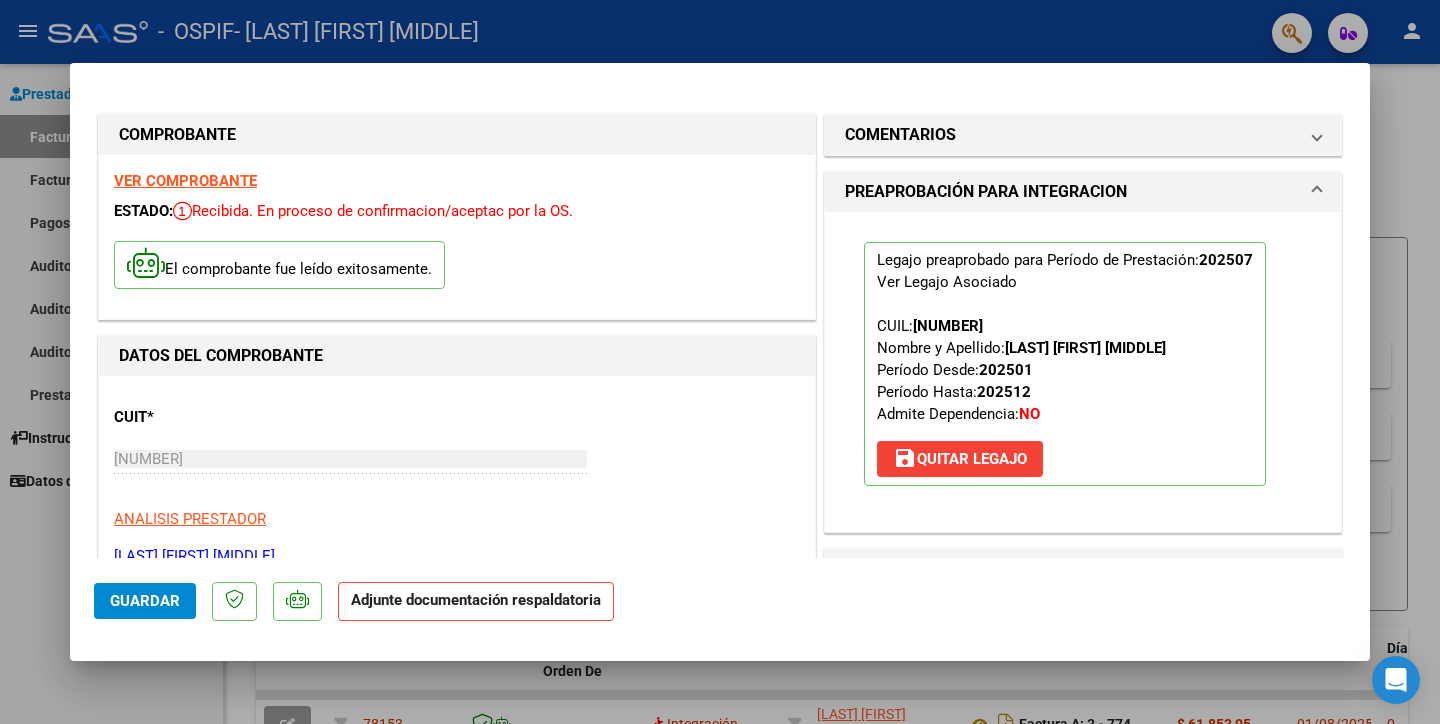 scroll, scrollTop: 222, scrollLeft: 0, axis: vertical 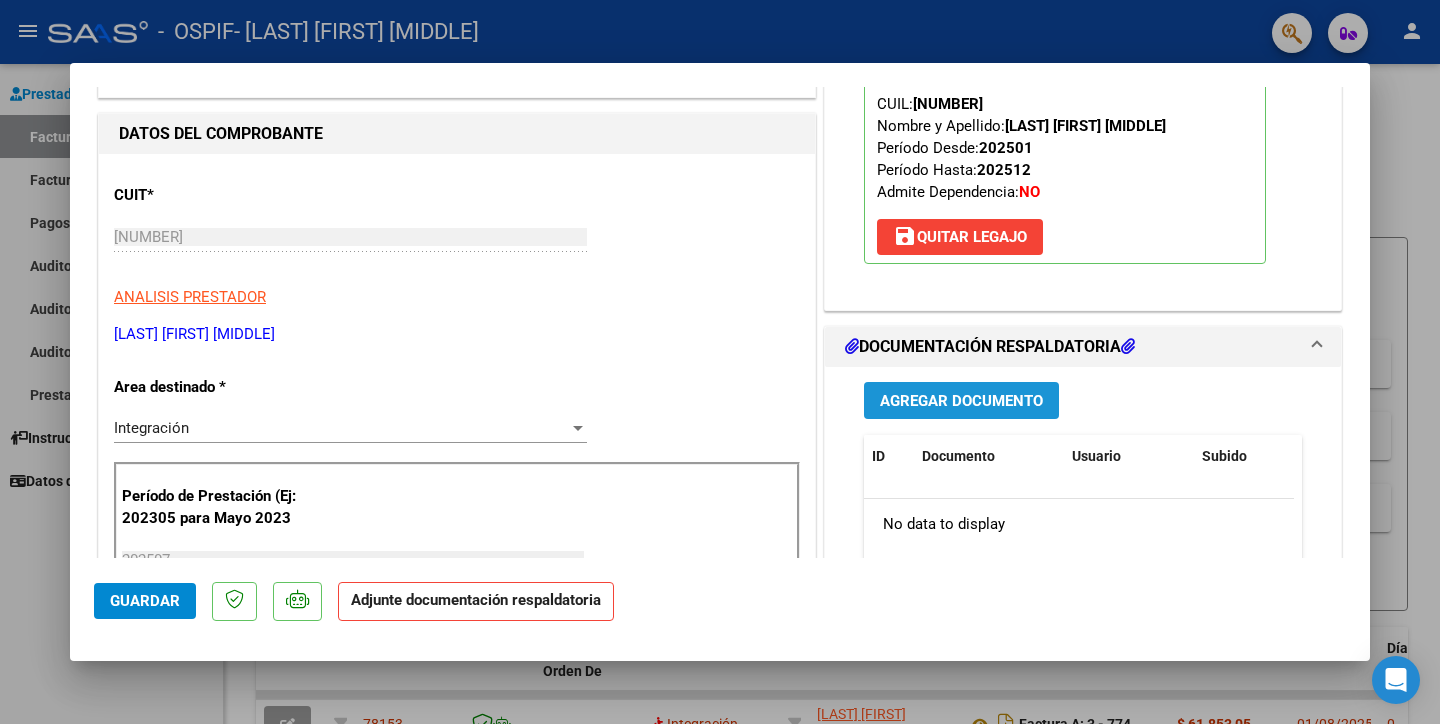 click on "Agregar Documento" at bounding box center [961, 401] 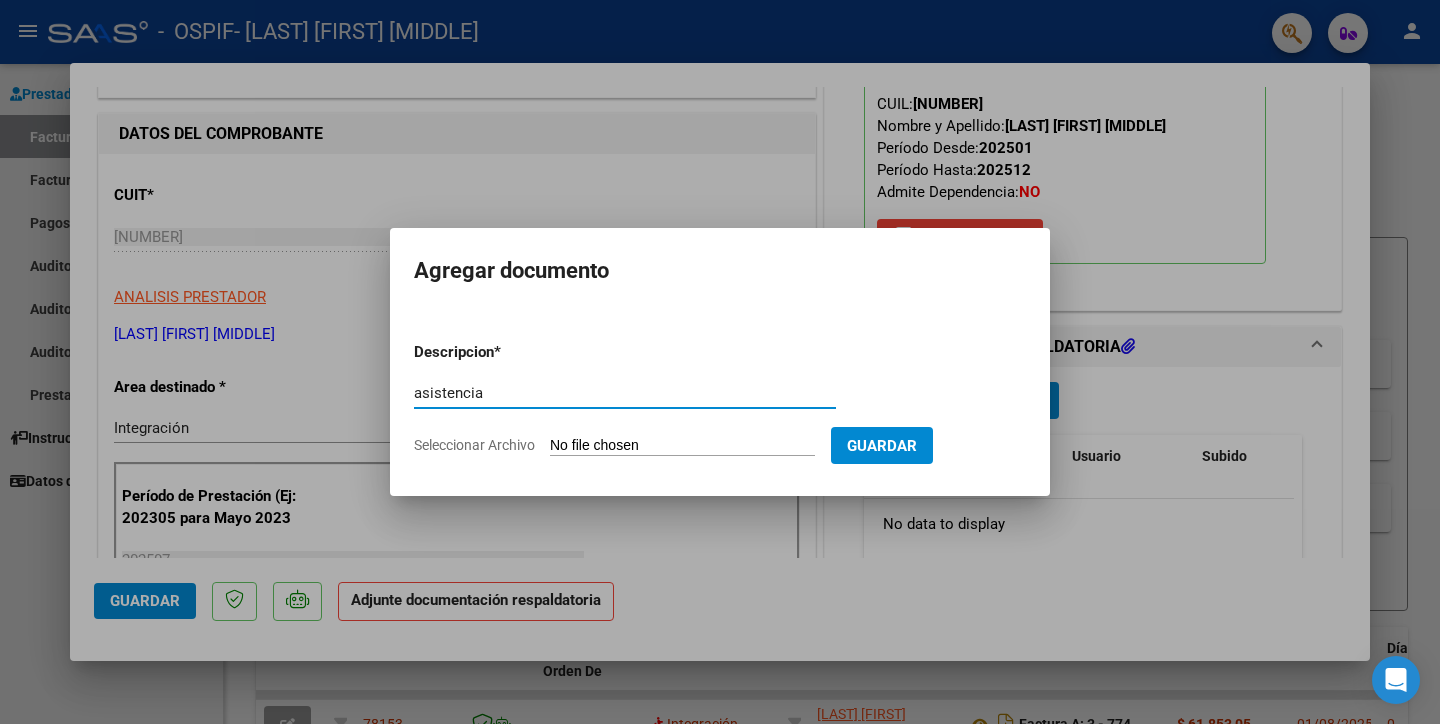 type on "asistencia" 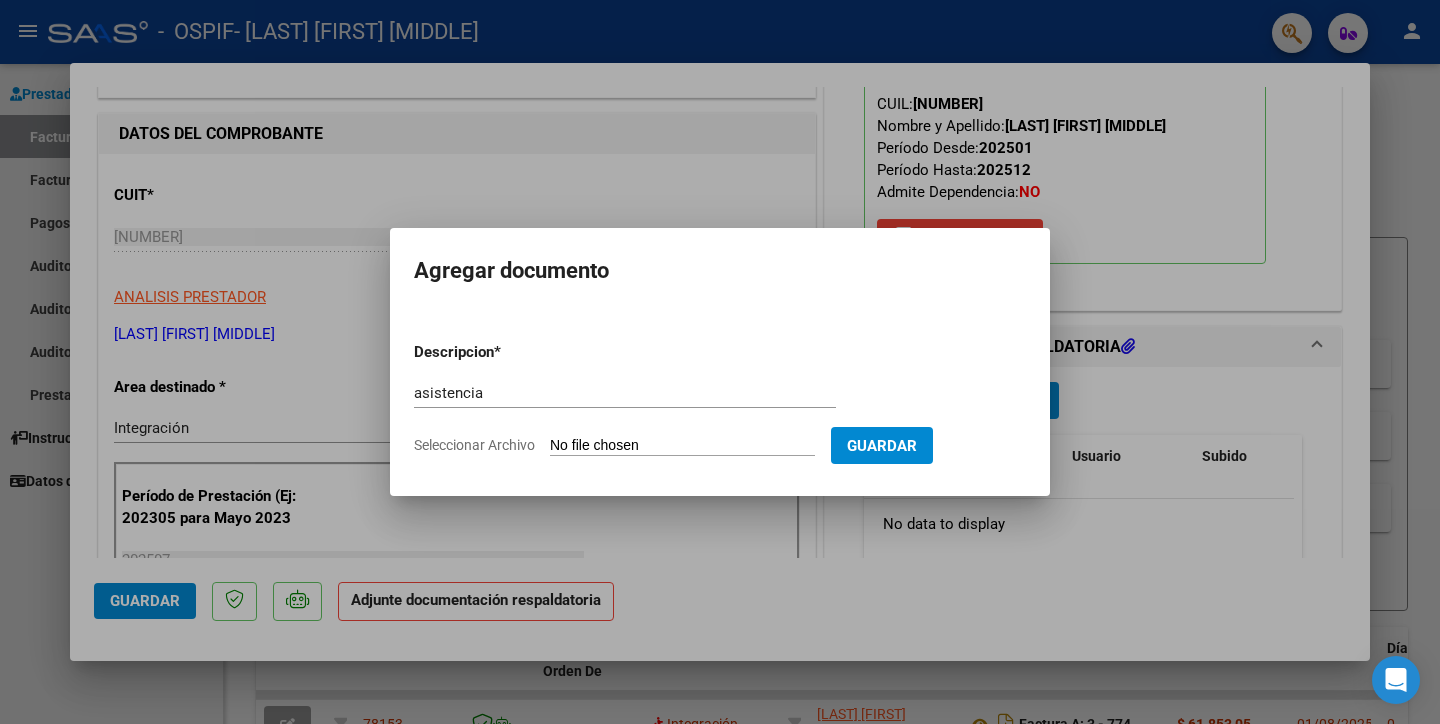 type on "C:\fakepath\asistencia [LAST] [YEAR].pdf" 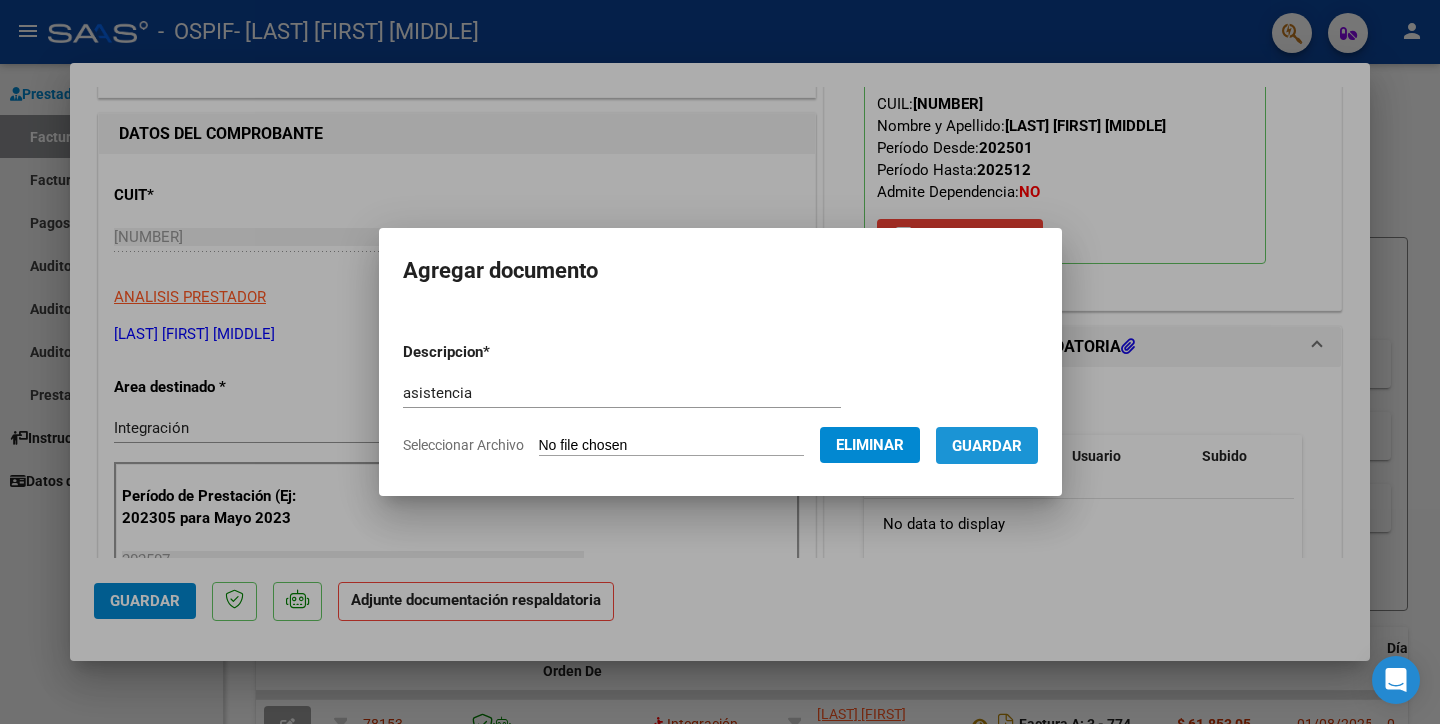 click on "Guardar" at bounding box center (987, 446) 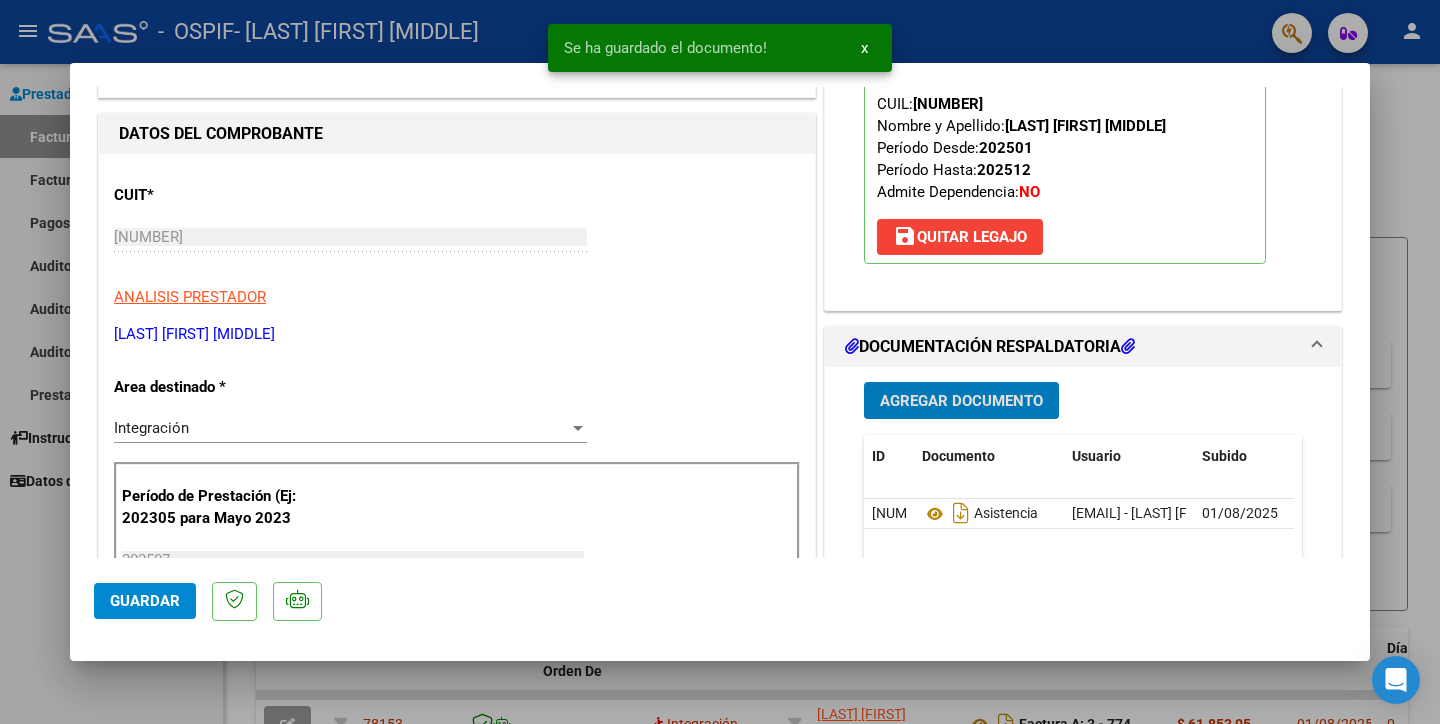 click on "Guardar" 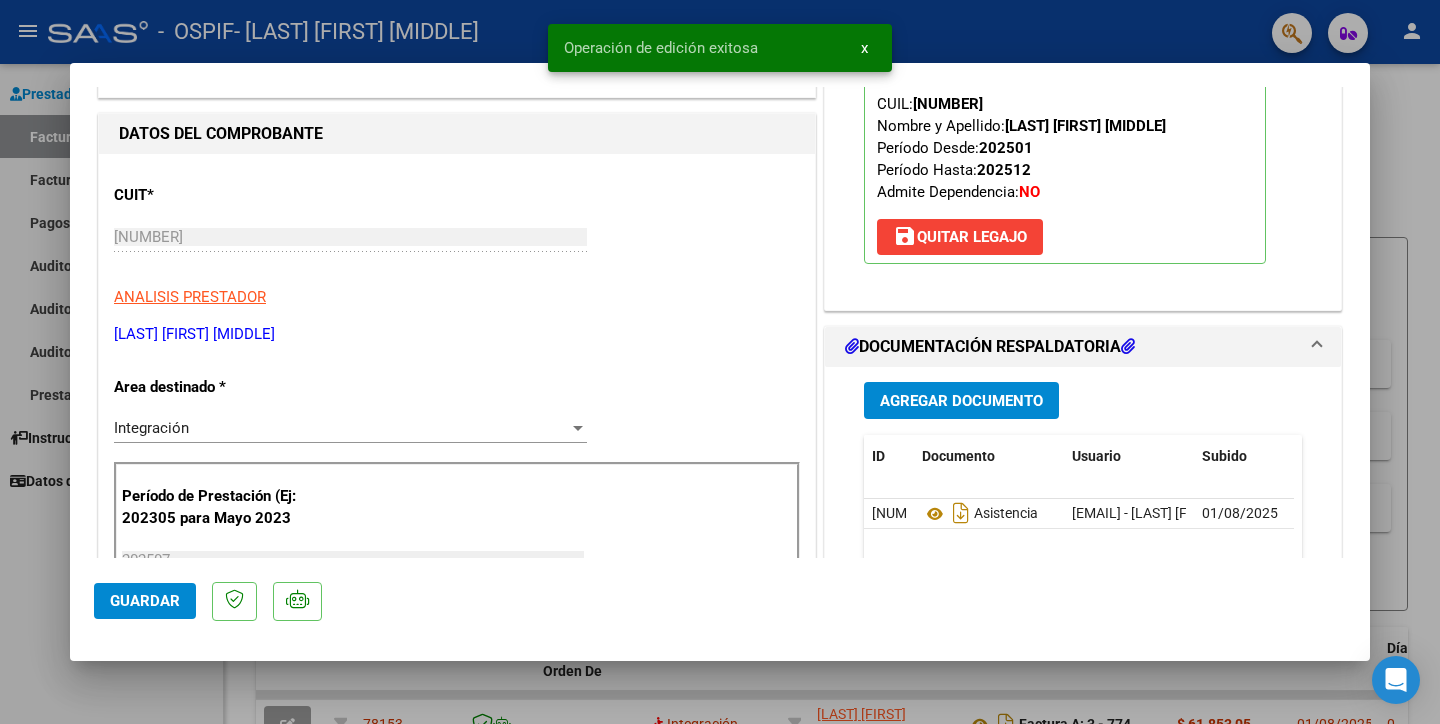 click at bounding box center [720, 362] 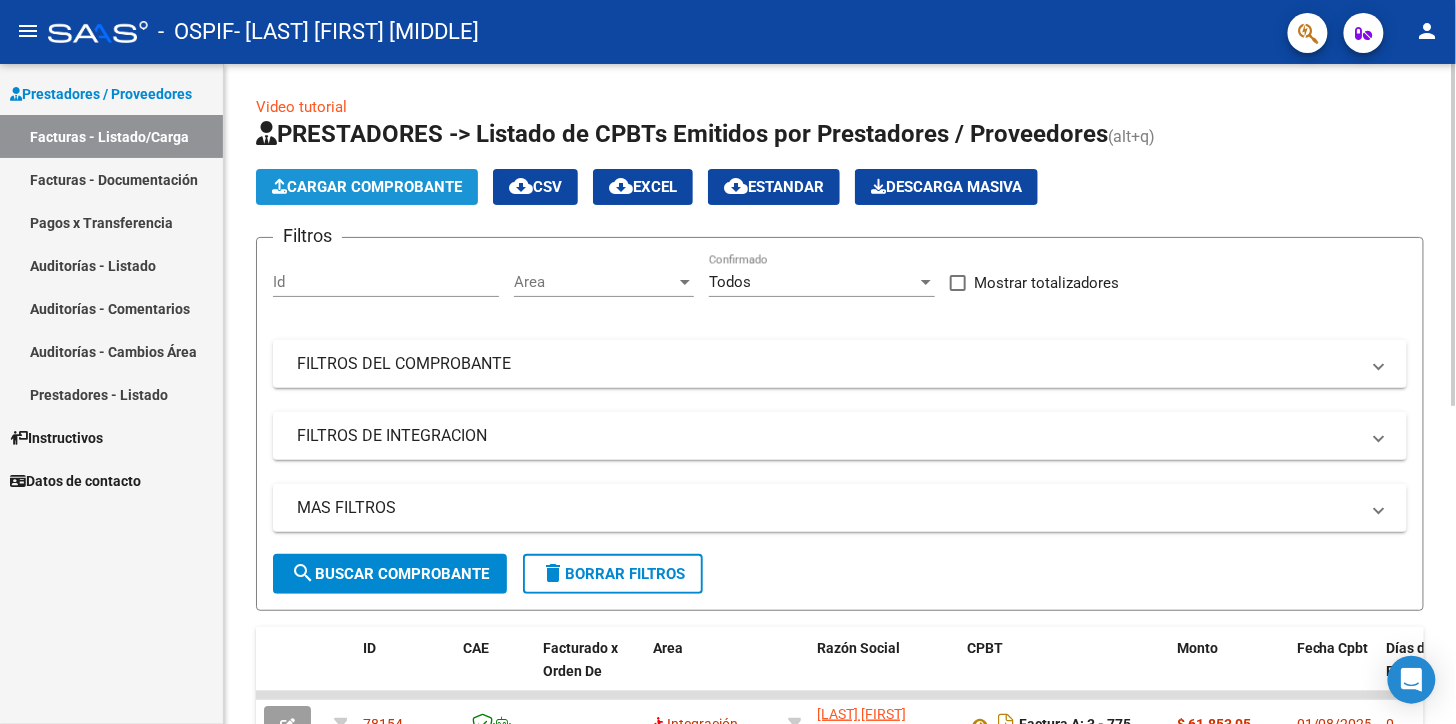 click on "Cargar Comprobante" 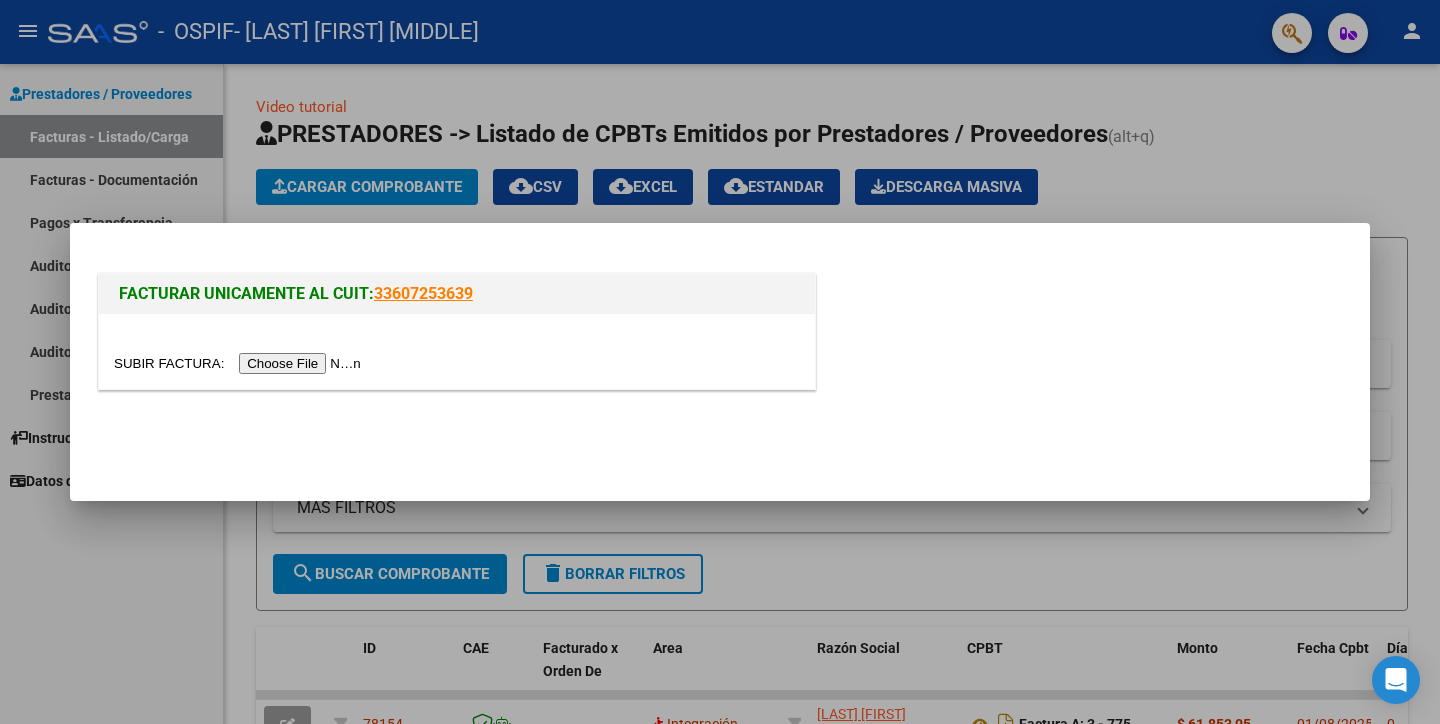 click at bounding box center (240, 363) 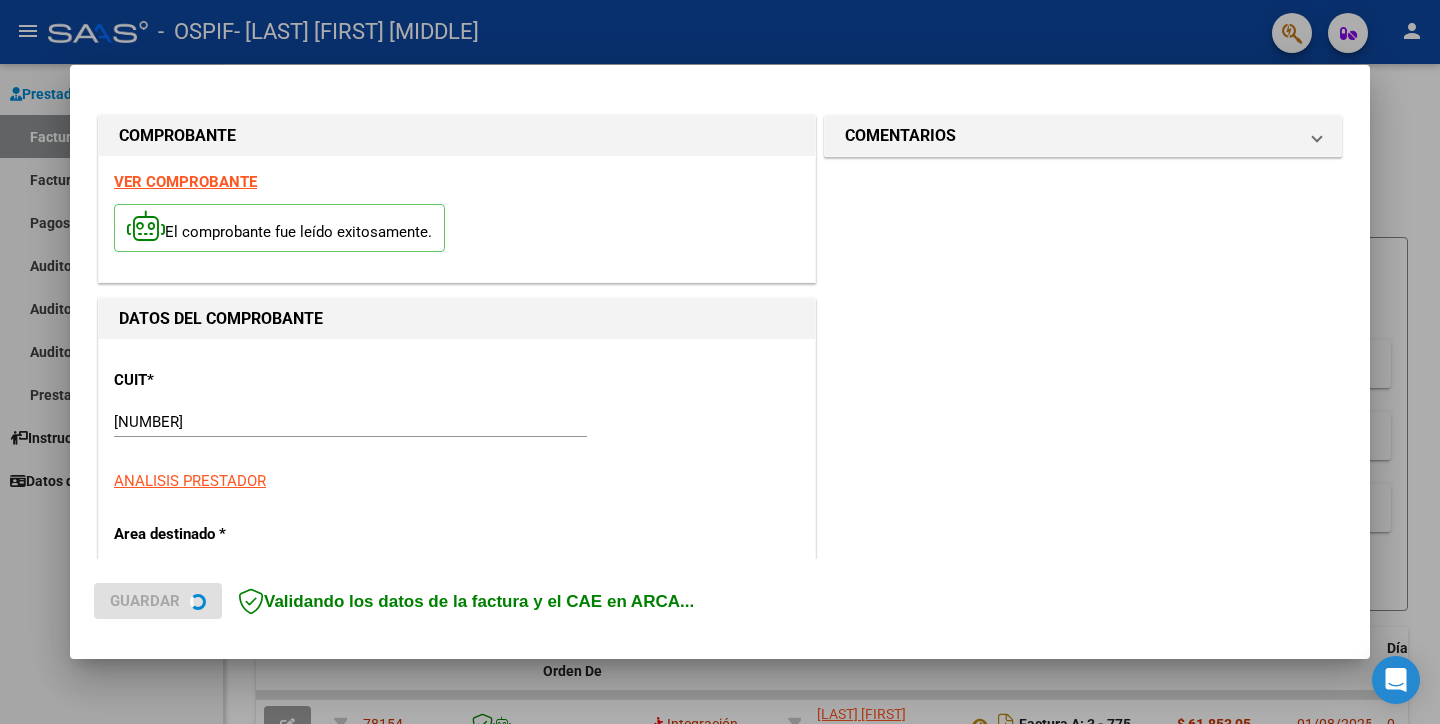 scroll, scrollTop: 444, scrollLeft: 0, axis: vertical 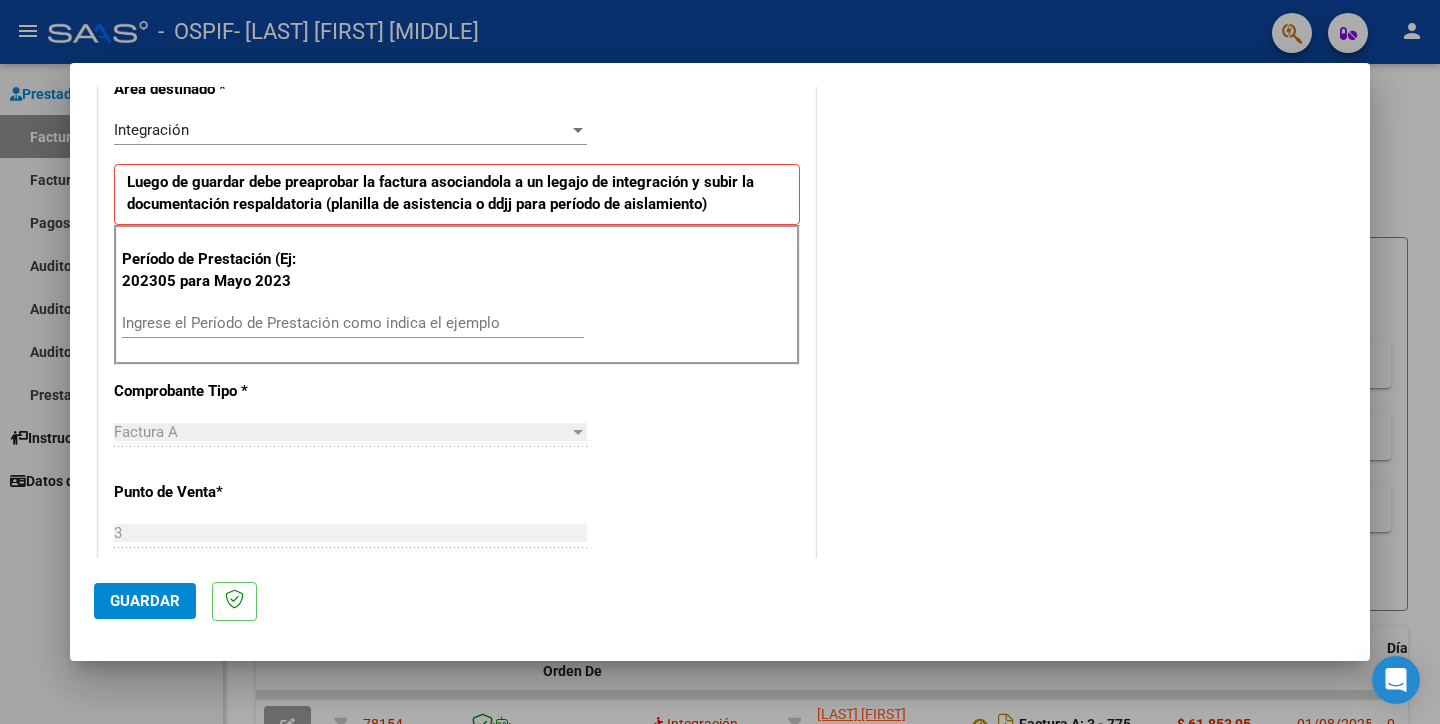 click on "Ingrese el Período de Prestación como indica el ejemplo" at bounding box center (353, 323) 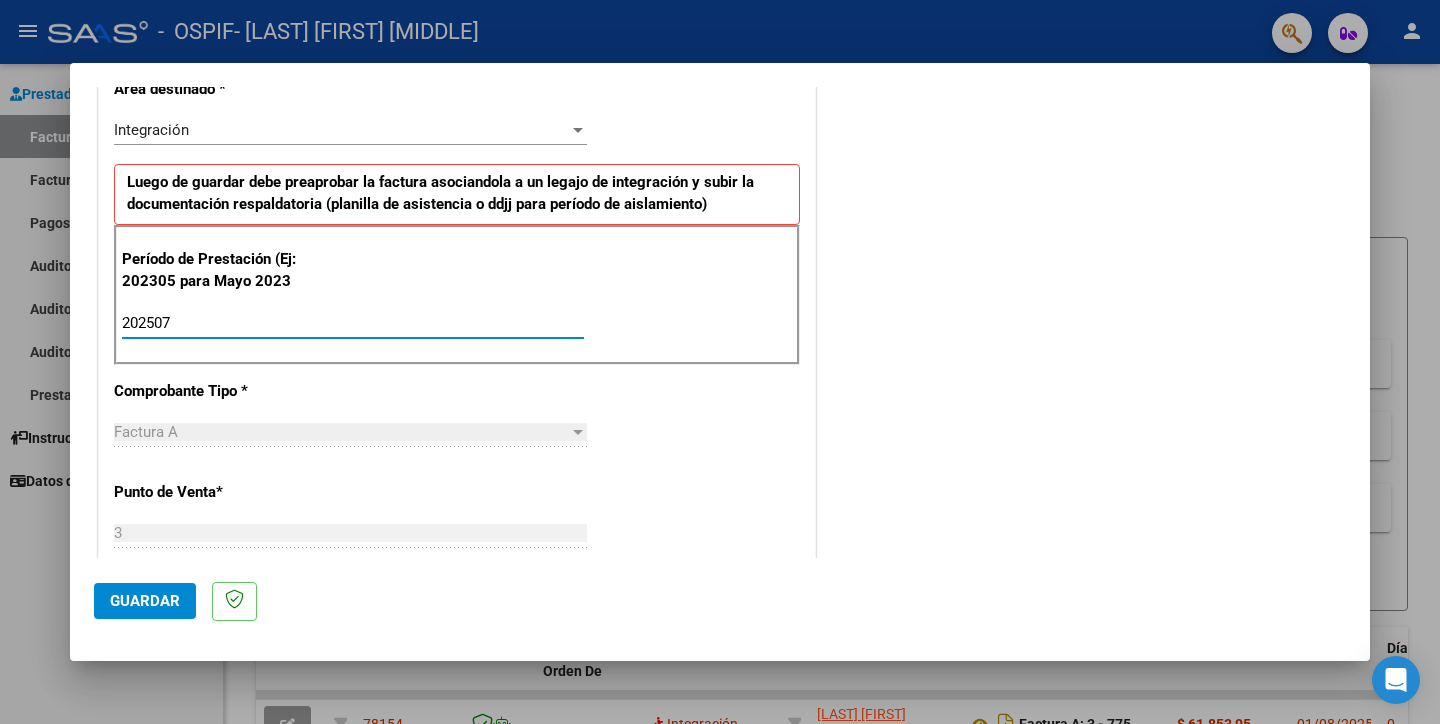 scroll, scrollTop: 666, scrollLeft: 0, axis: vertical 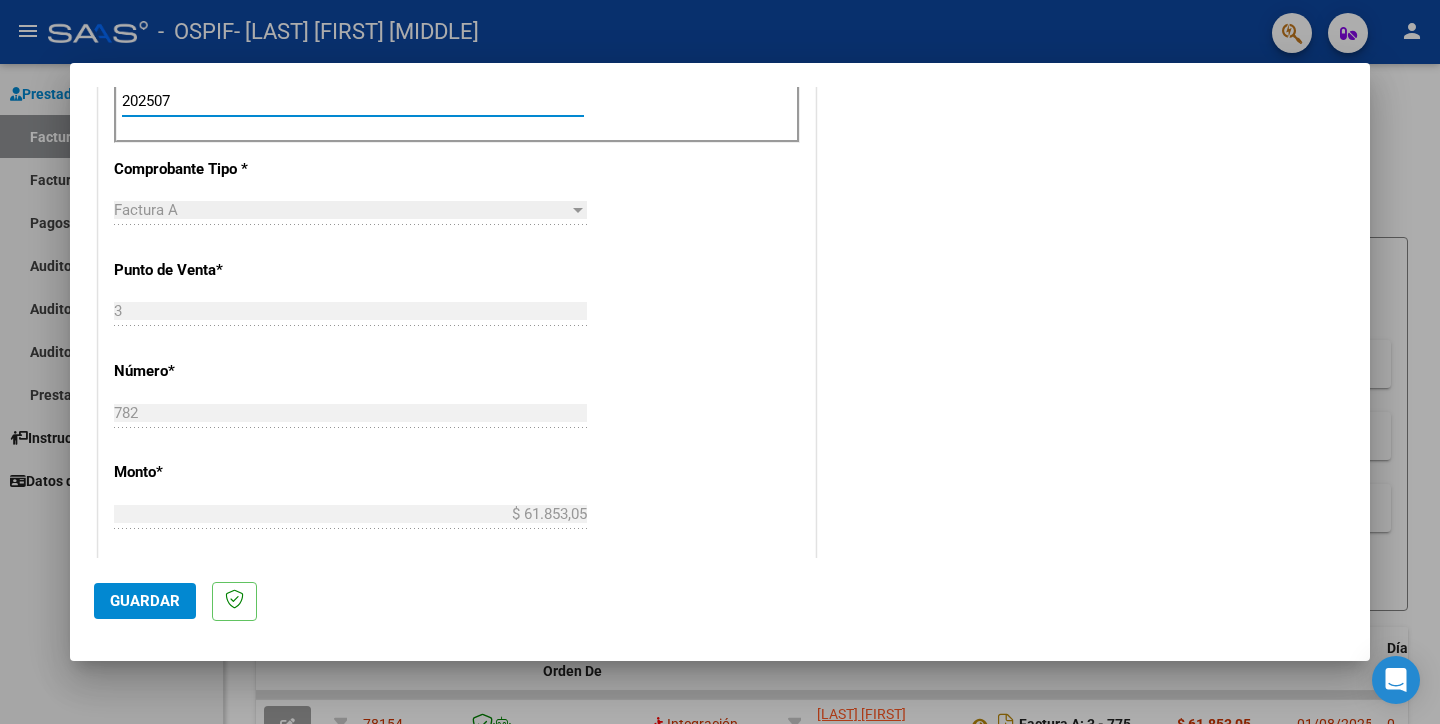 type on "202507" 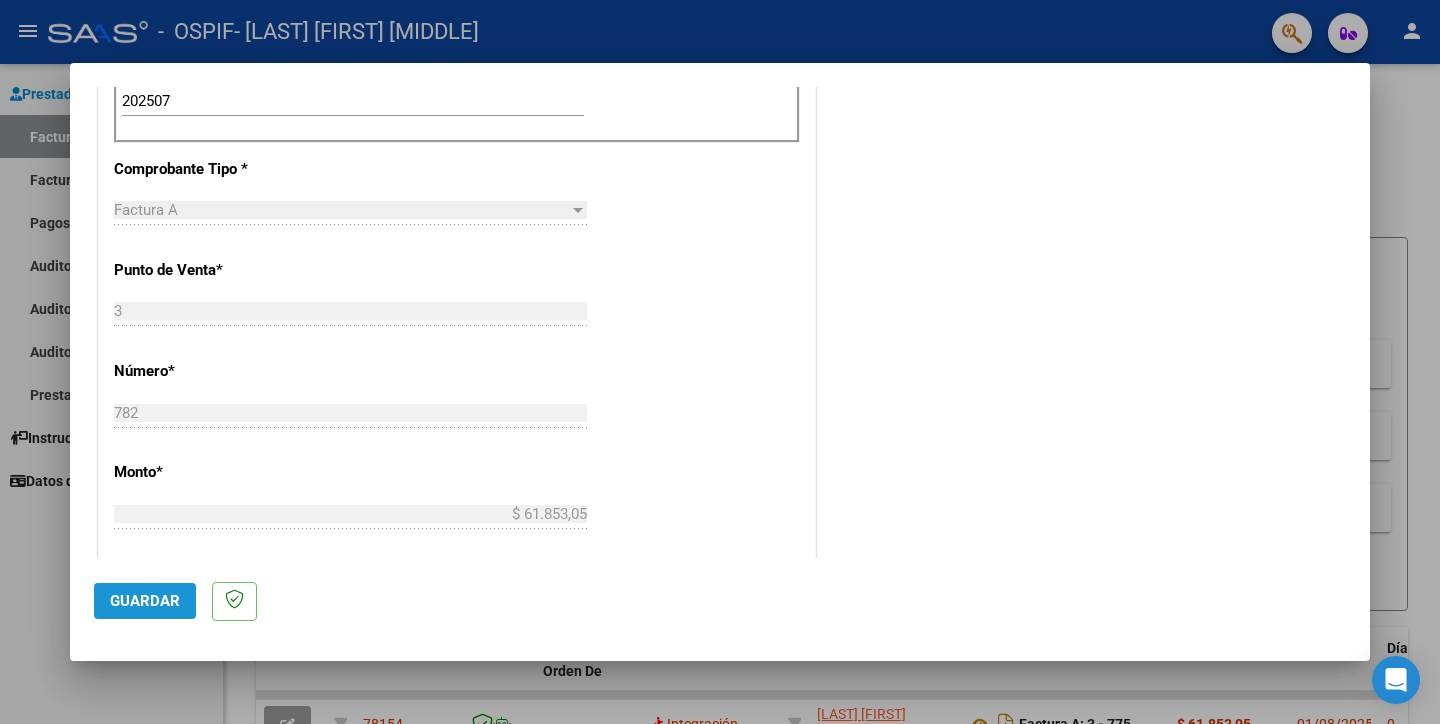 click on "Guardar" 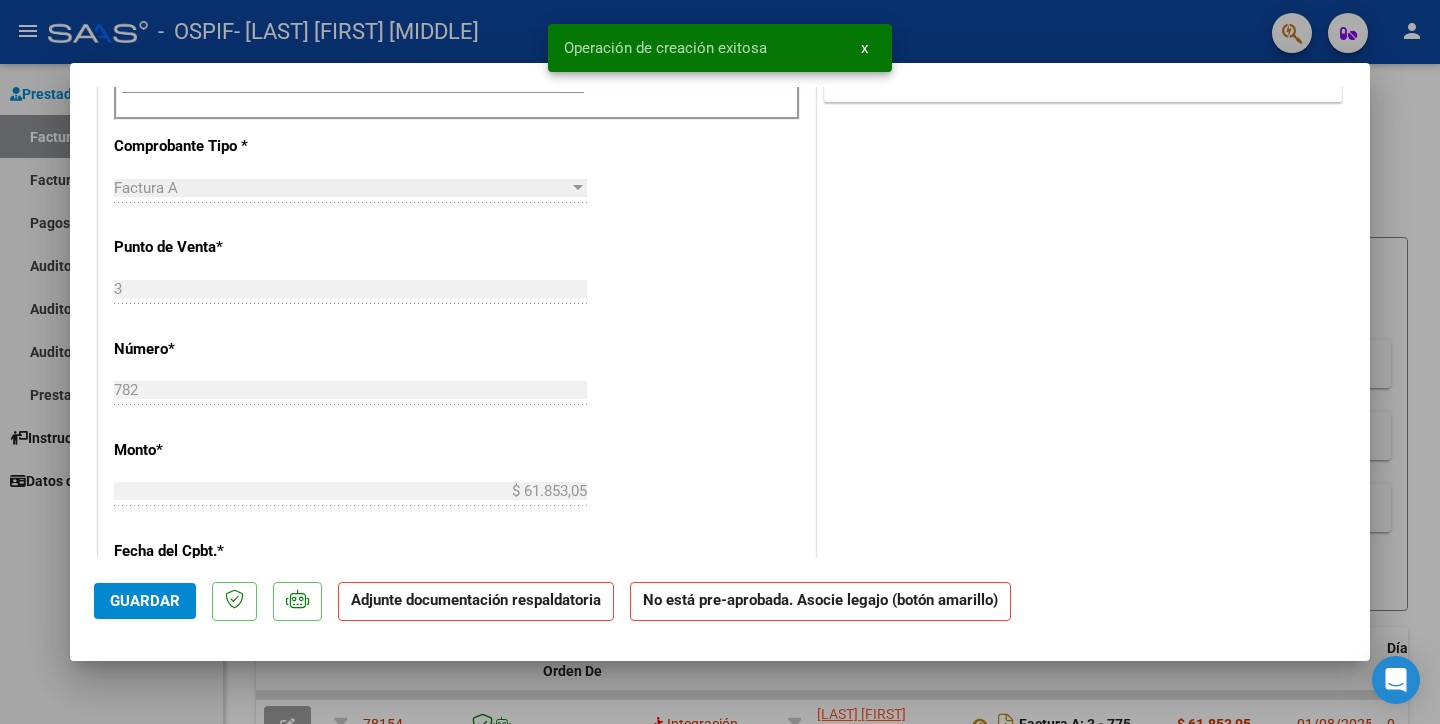 scroll, scrollTop: 0, scrollLeft: 0, axis: both 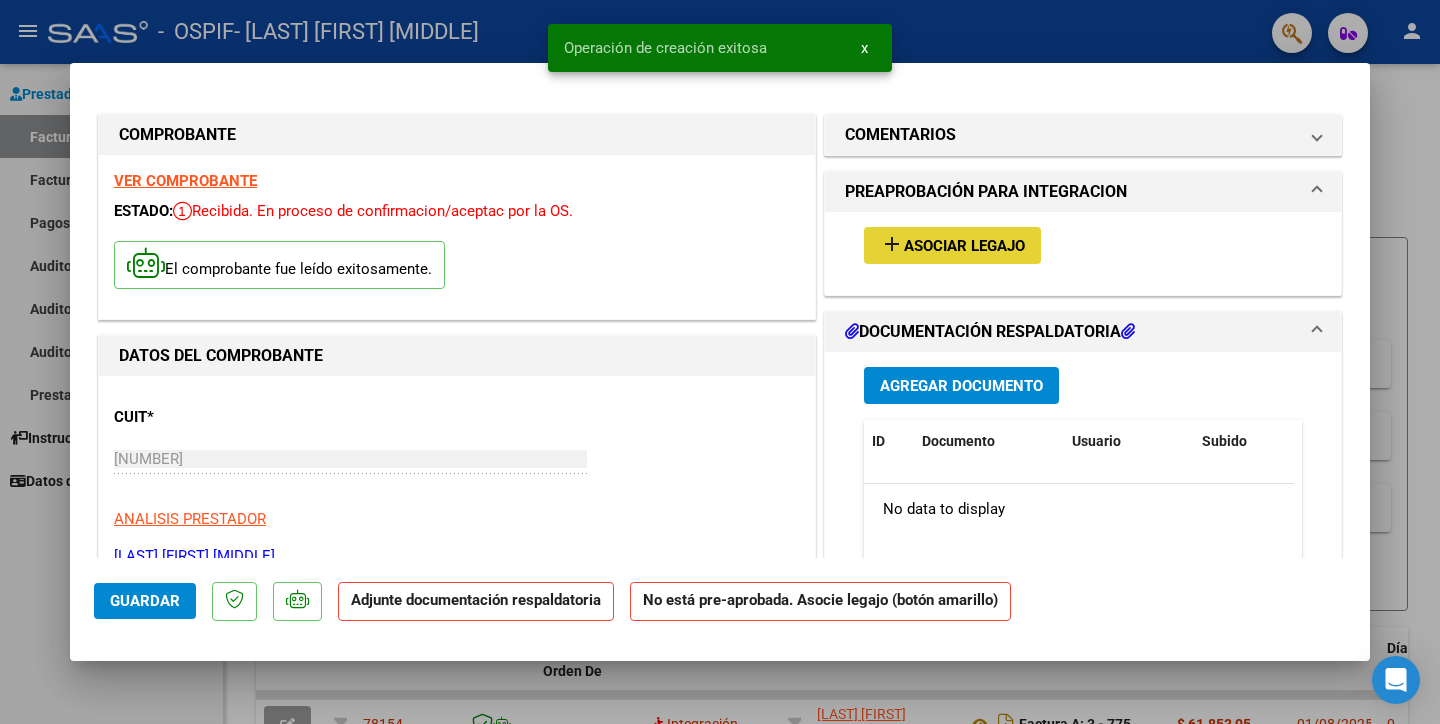 click on "Asociar Legajo" at bounding box center (964, 246) 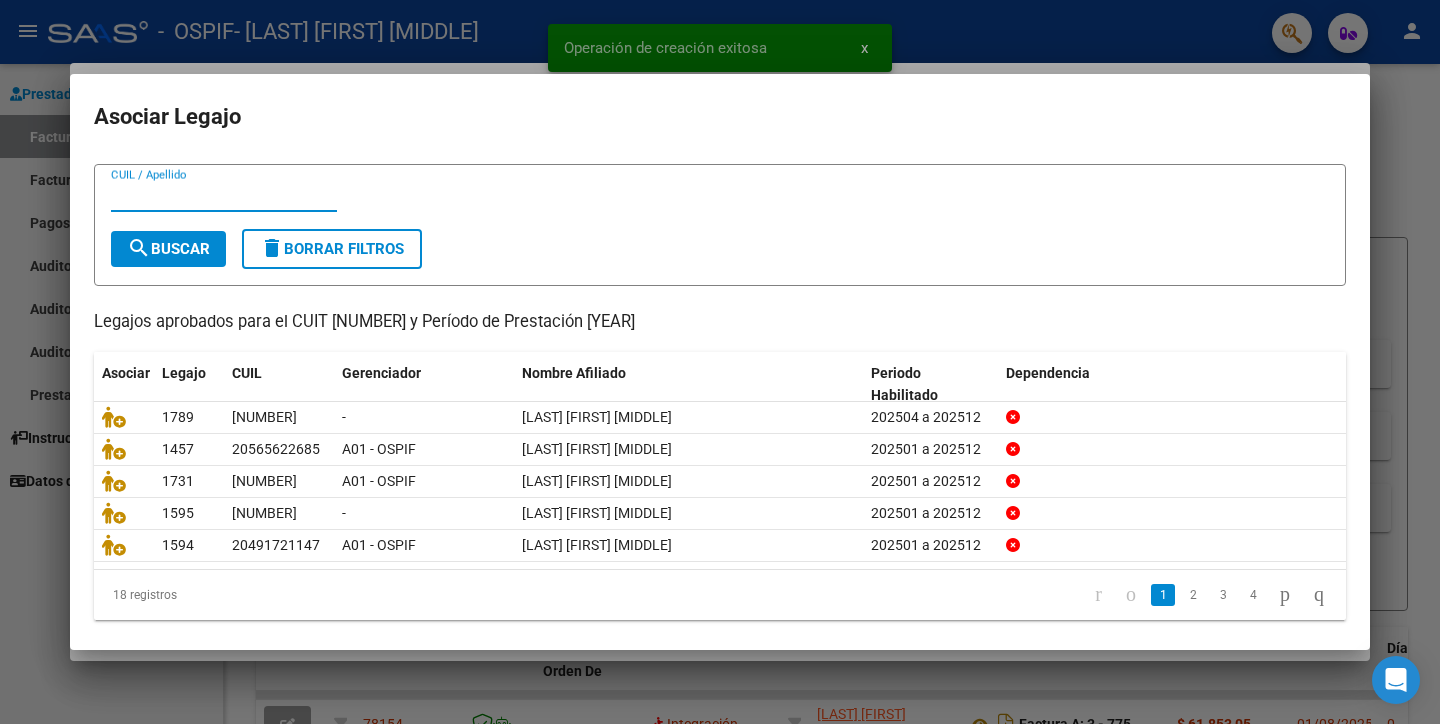 scroll, scrollTop: 50, scrollLeft: 0, axis: vertical 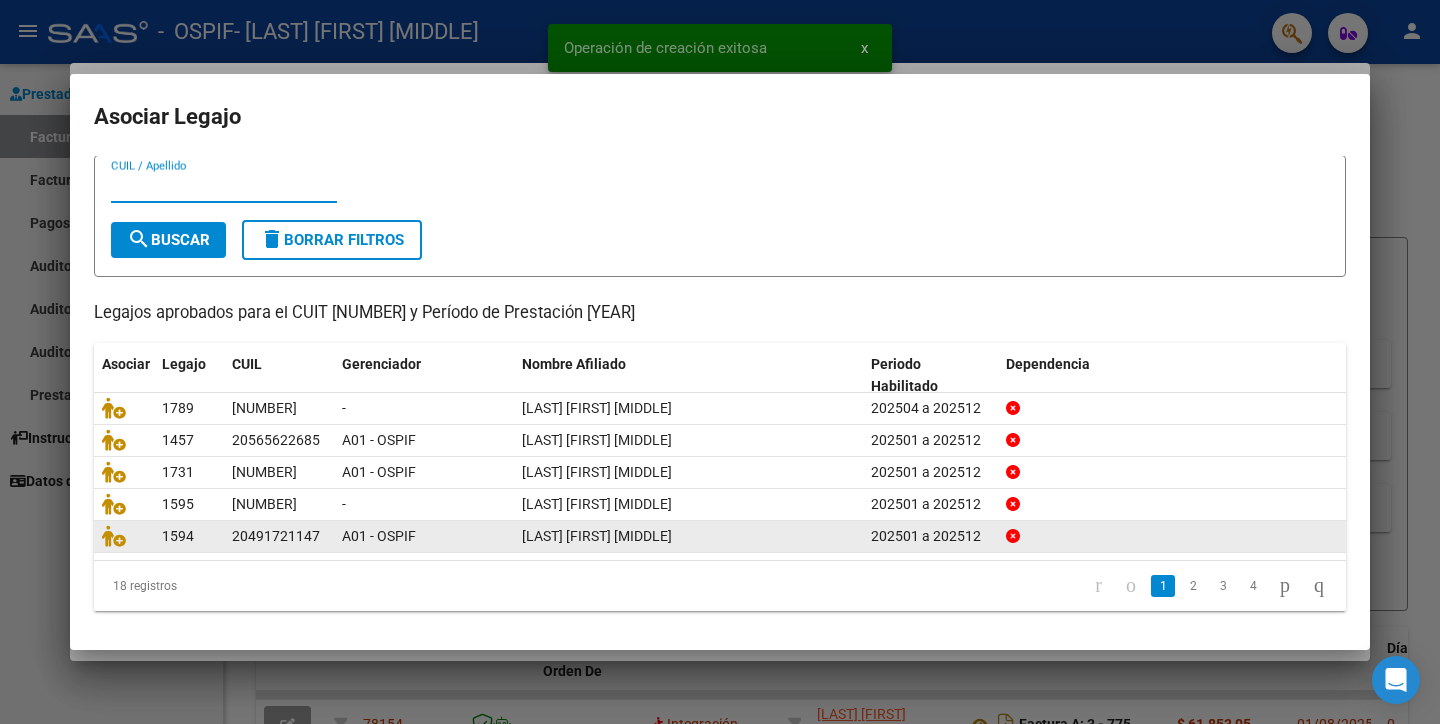 drag, startPoint x: 1220, startPoint y: 586, endPoint x: 1191, endPoint y: 602, distance: 33.12099 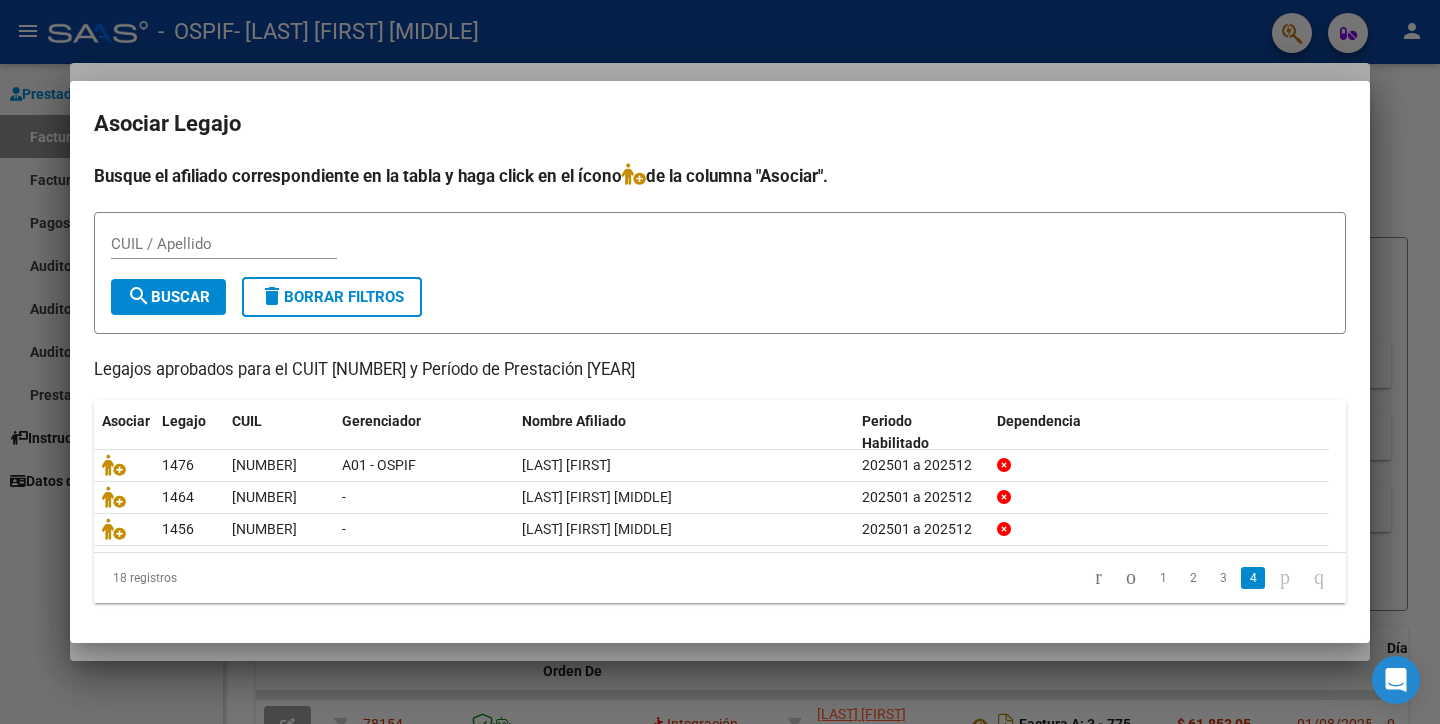 scroll, scrollTop: 0, scrollLeft: 0, axis: both 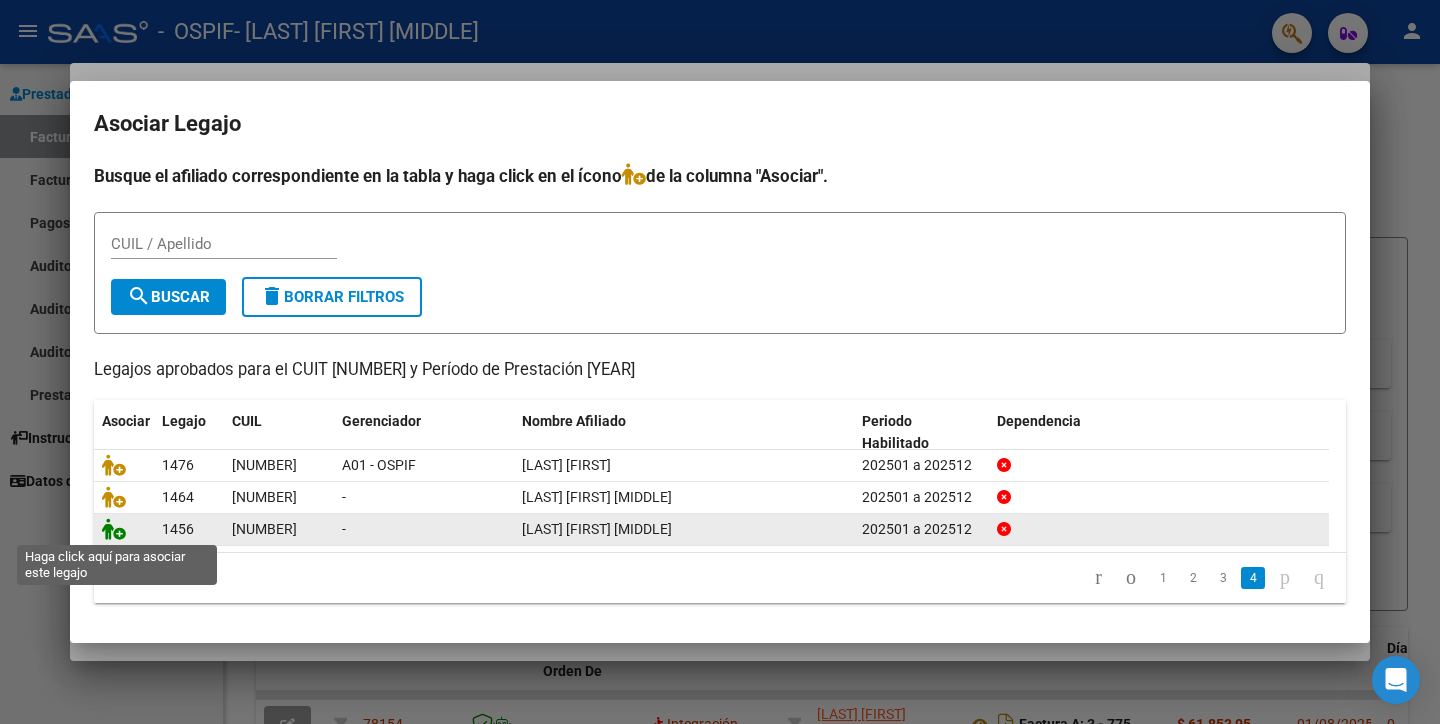 click 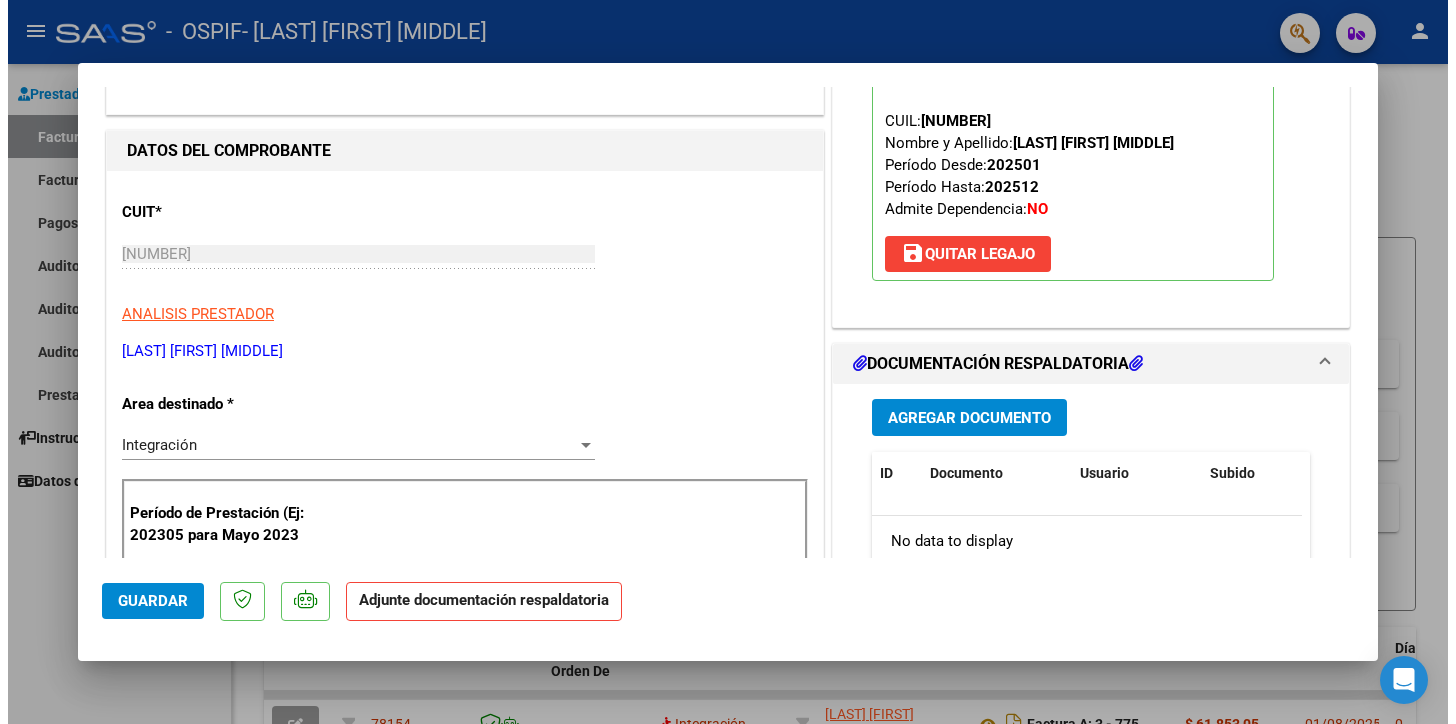 scroll, scrollTop: 333, scrollLeft: 0, axis: vertical 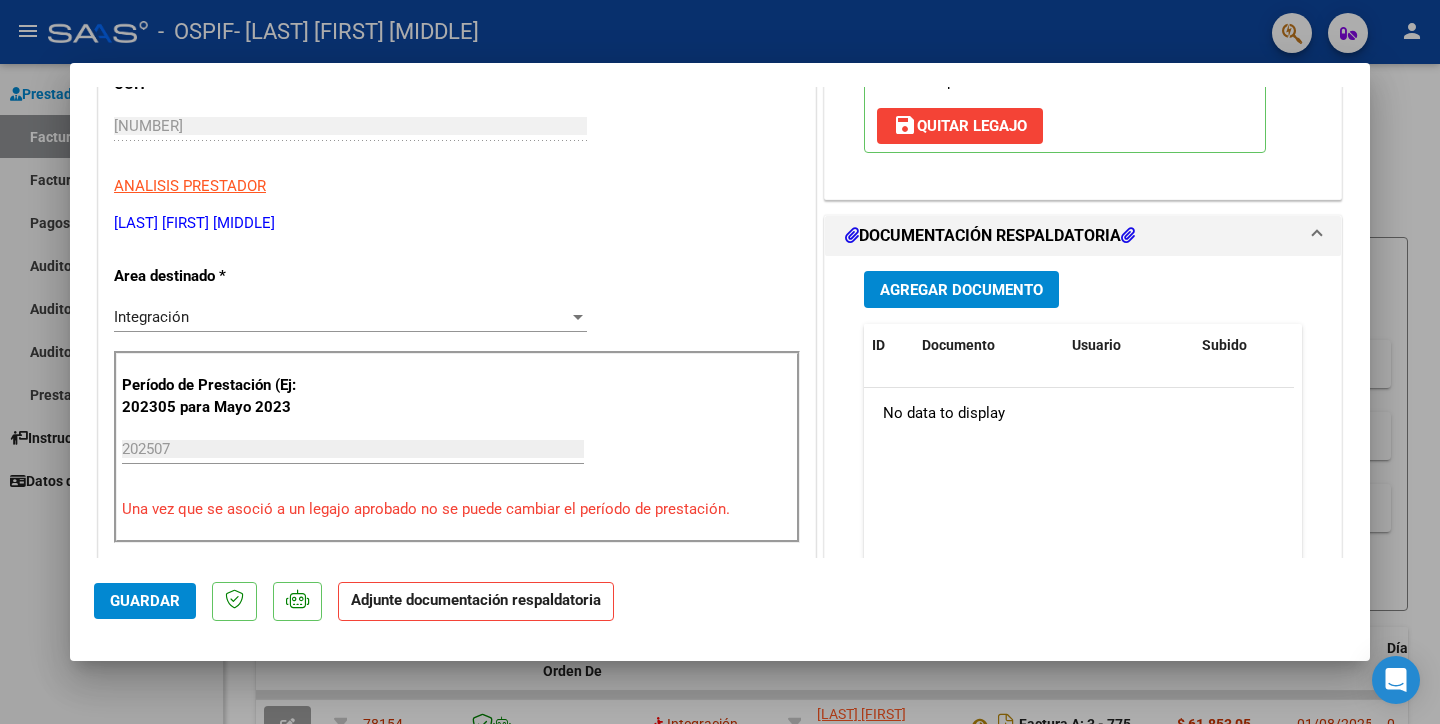 click on "Agregar Documento" at bounding box center (961, 290) 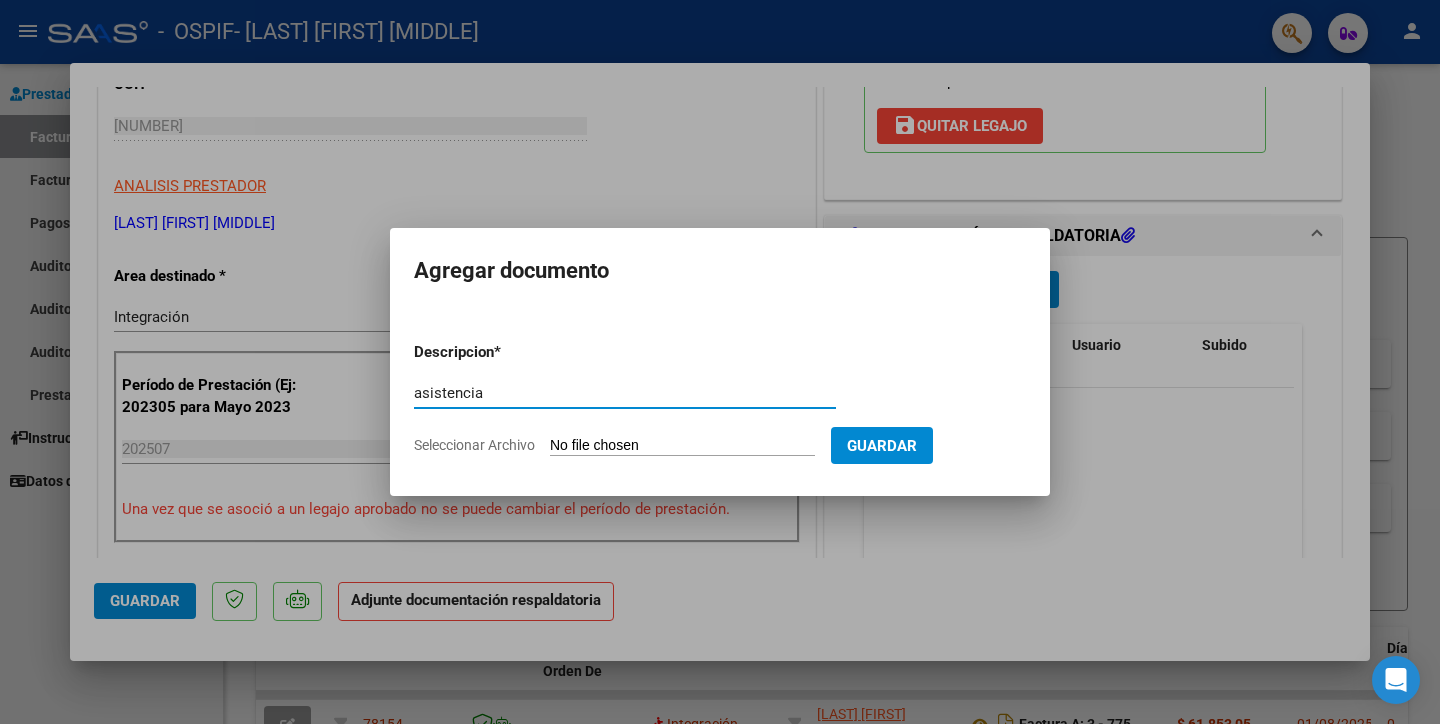 type on "asistencia" 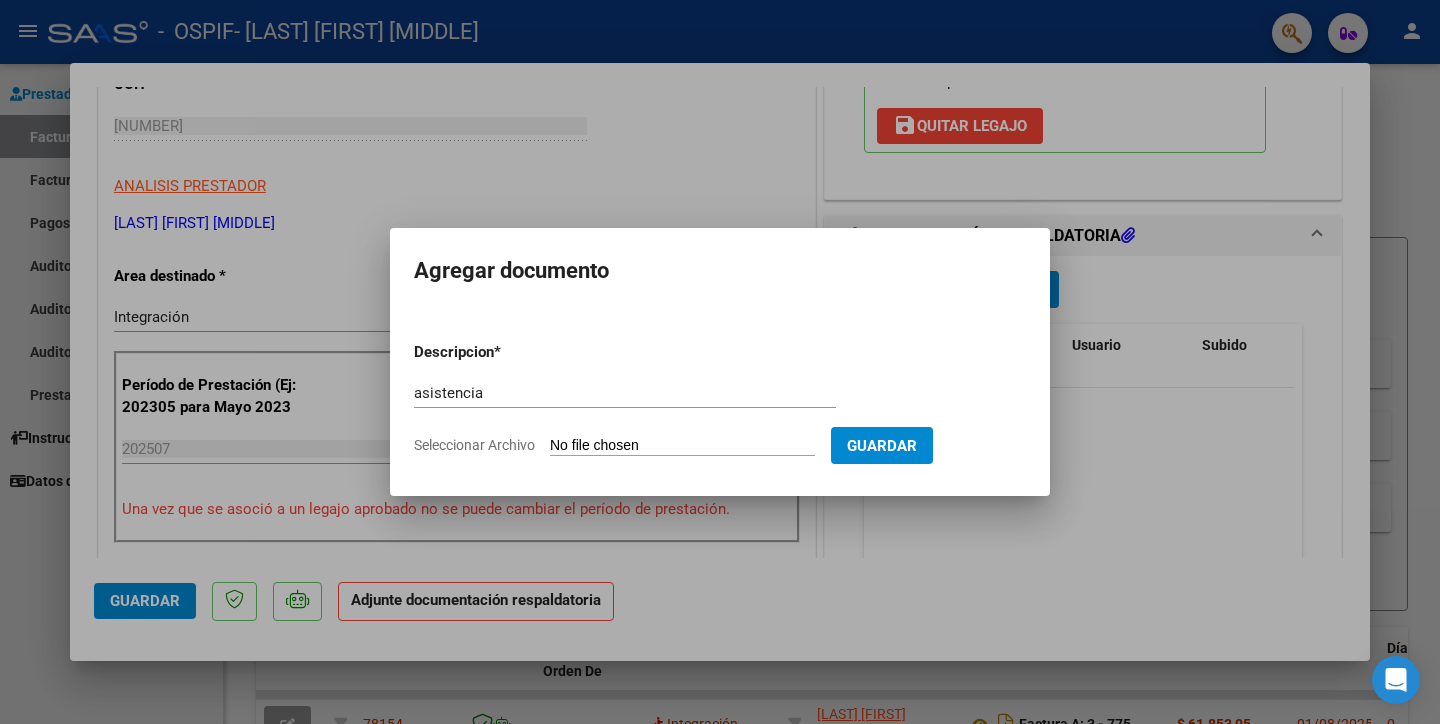 click on "Seleccionar Archivo" 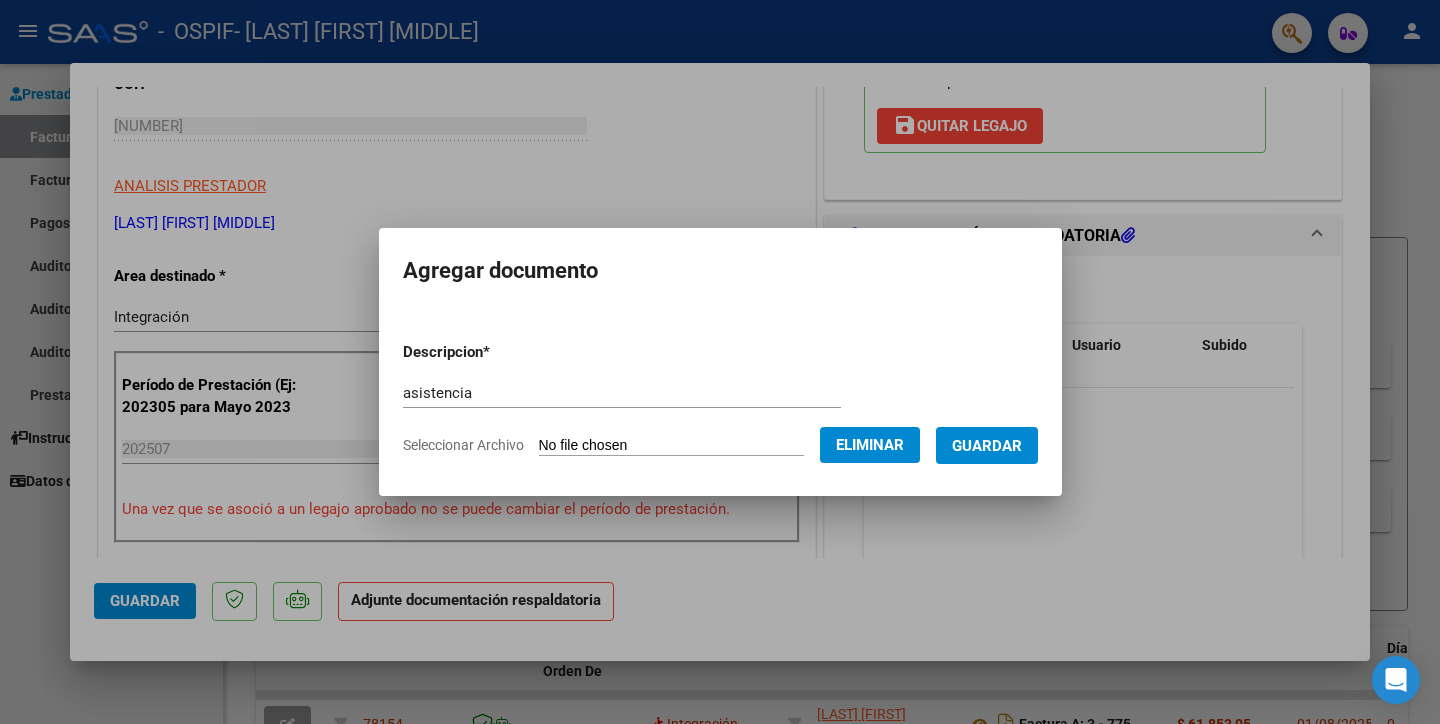 click on "Guardar" at bounding box center [987, 445] 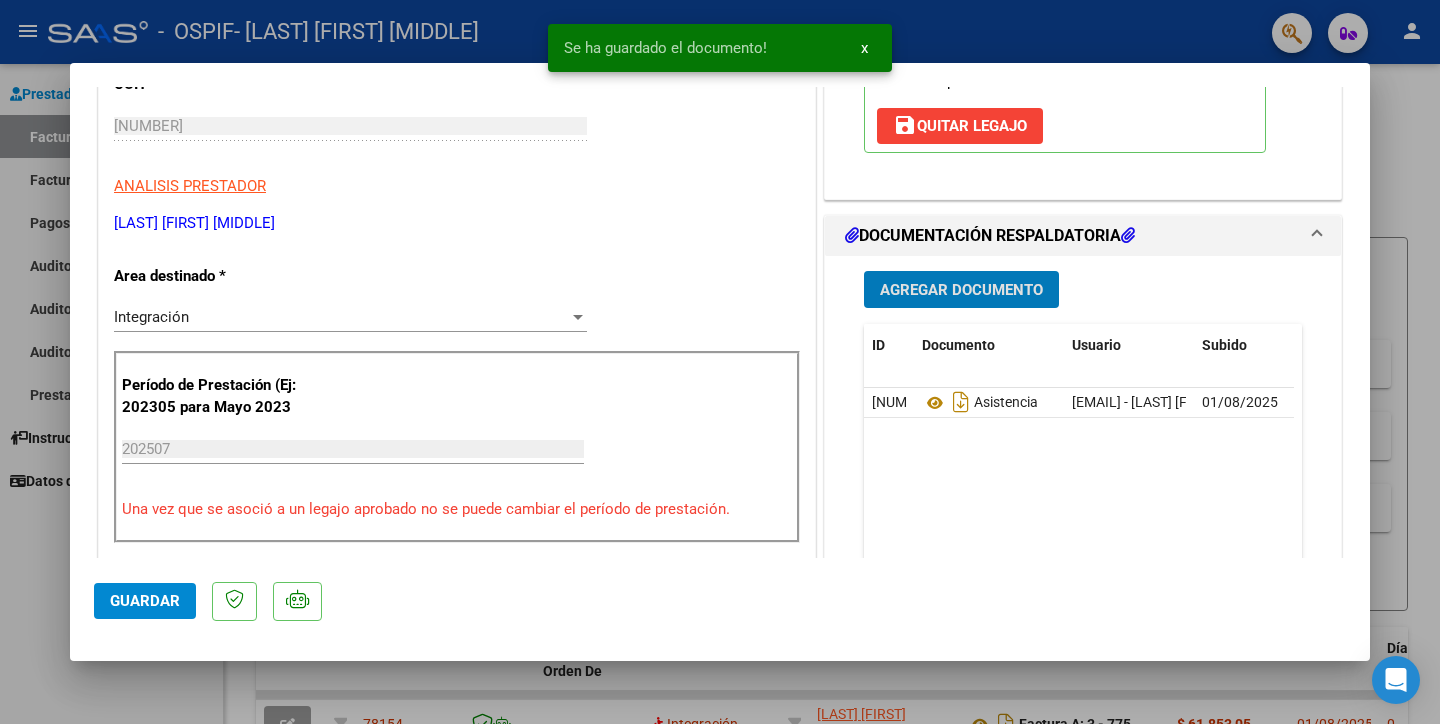 click on "Guardar" 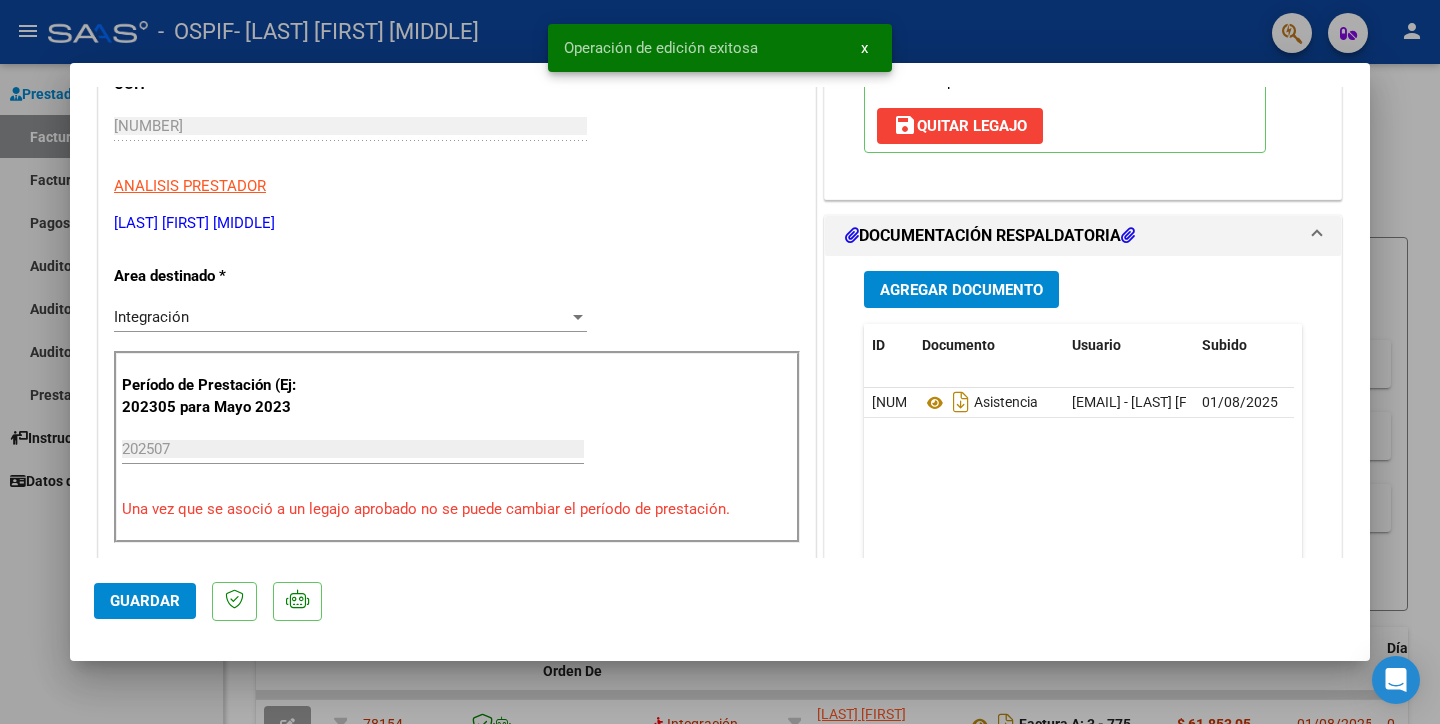click at bounding box center (720, 362) 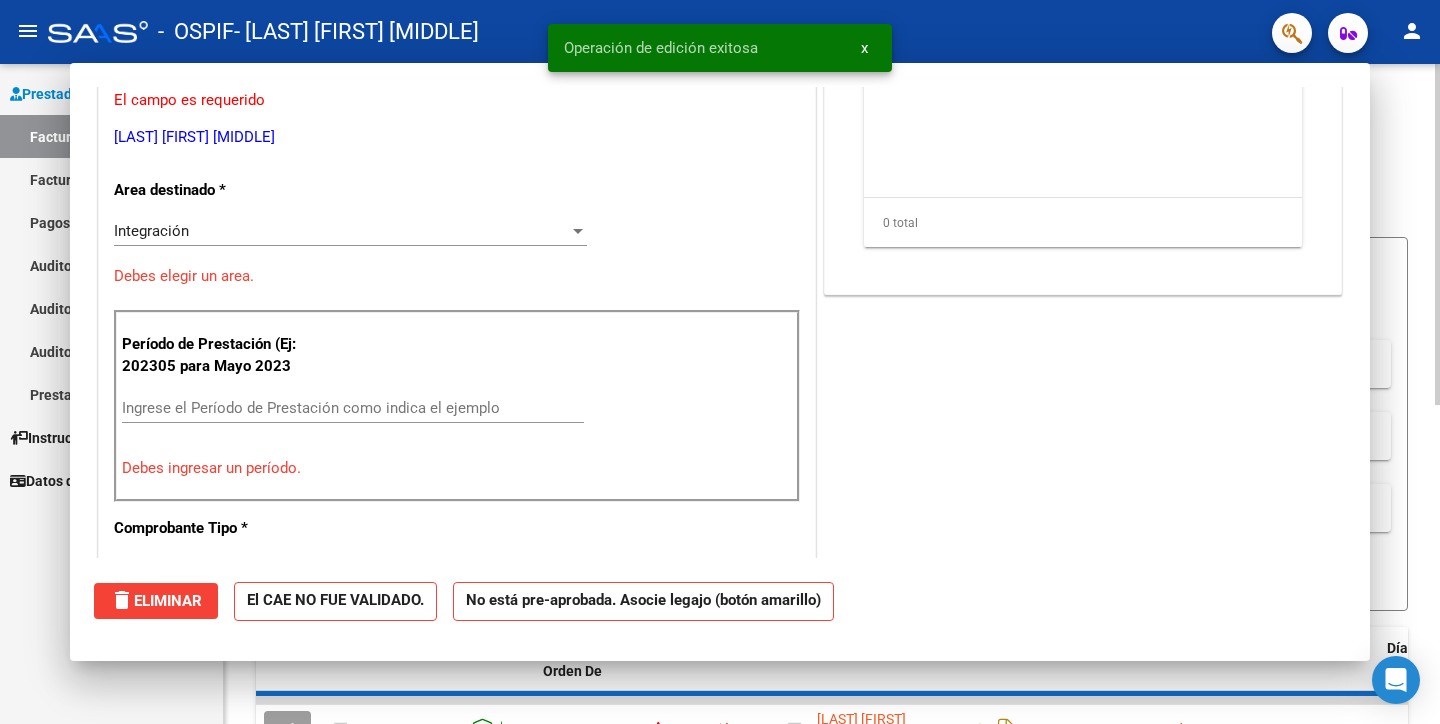 scroll, scrollTop: 0, scrollLeft: 0, axis: both 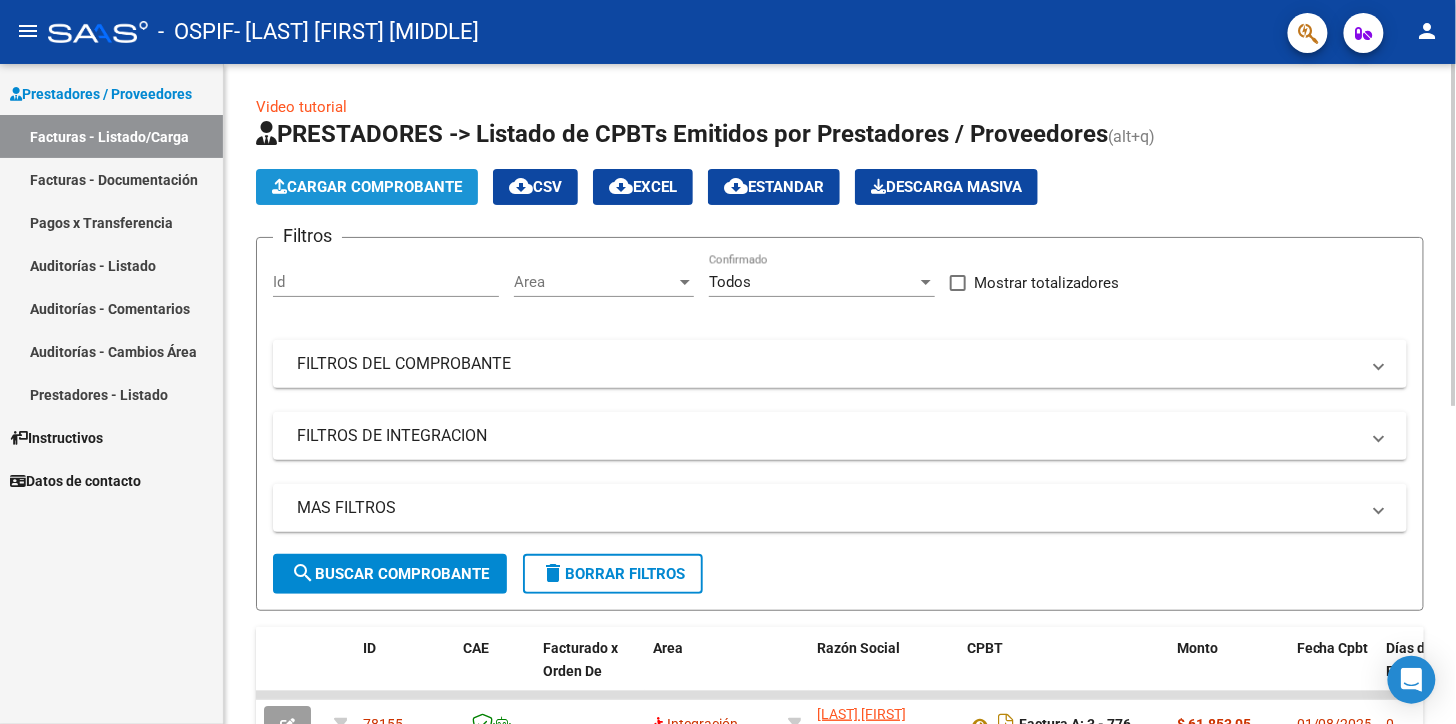click on "Cargar Comprobante" 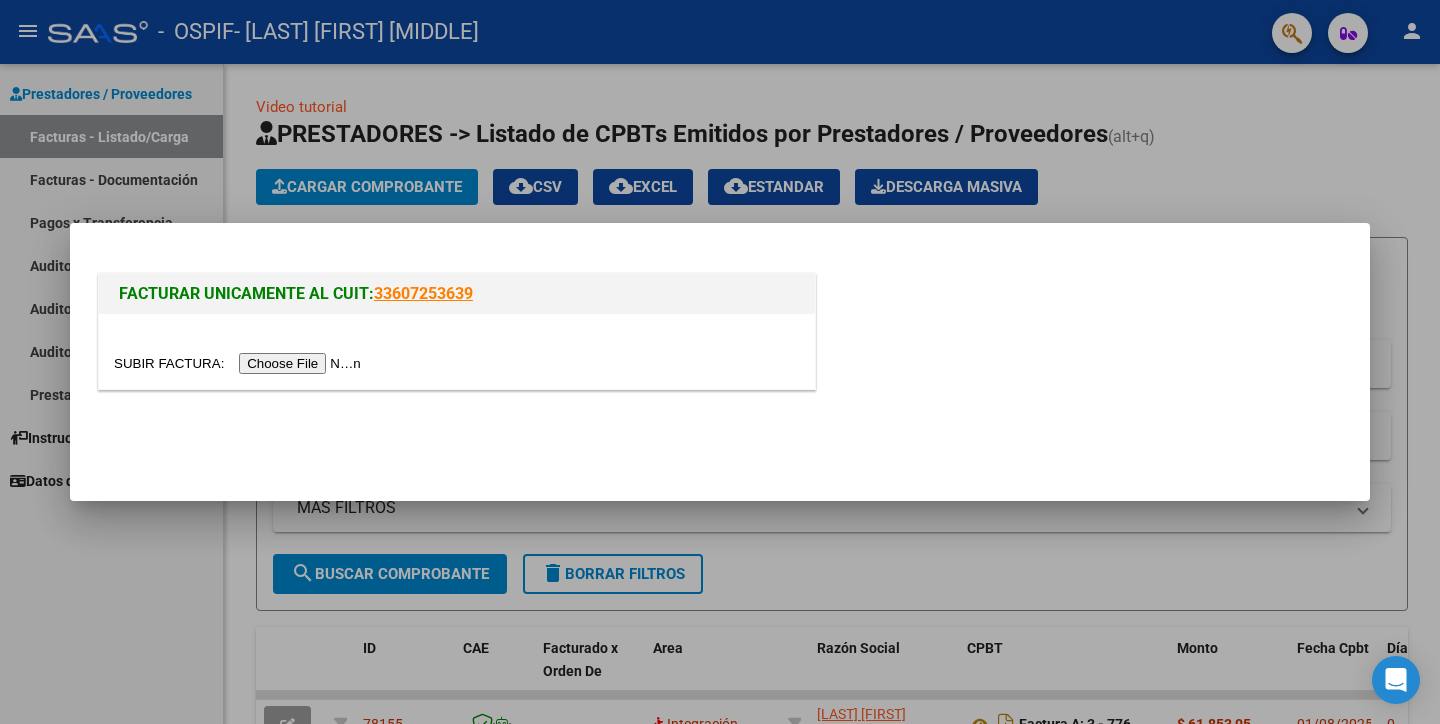 click at bounding box center (240, 363) 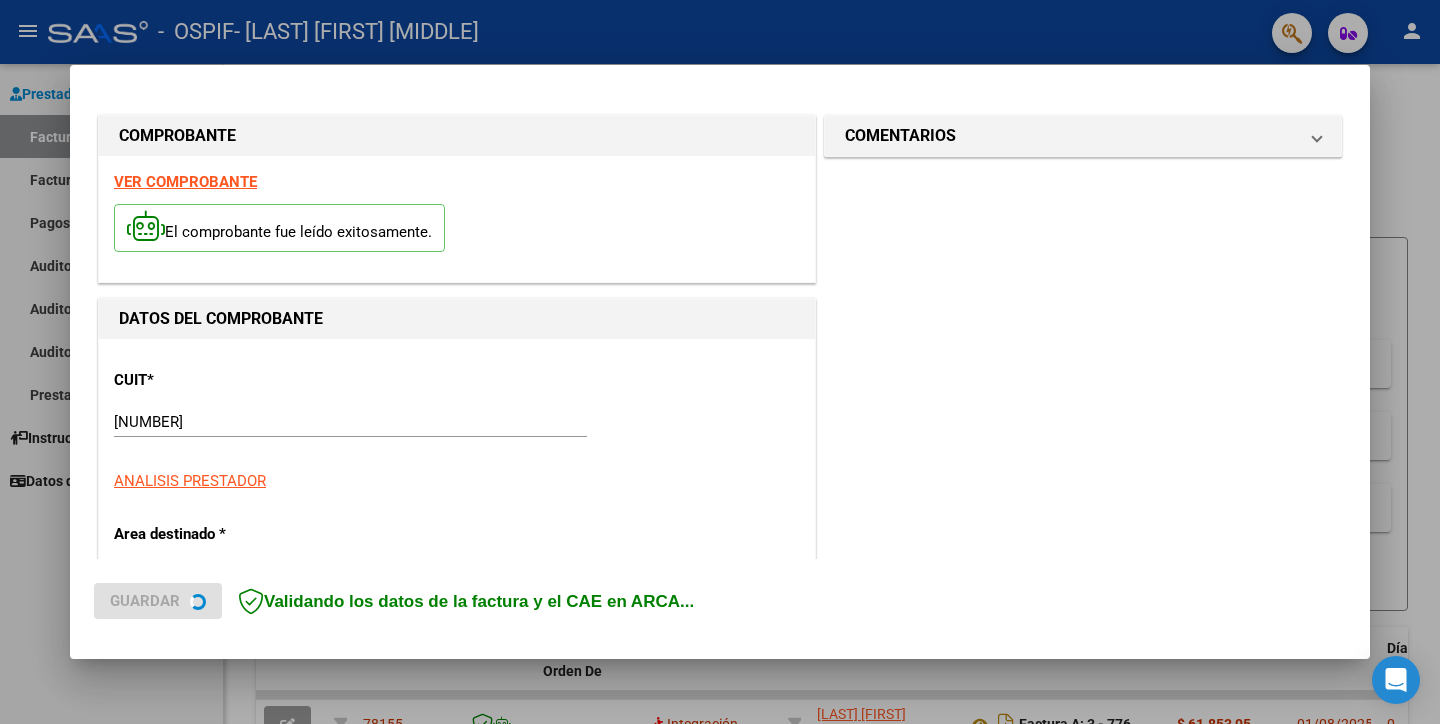 scroll, scrollTop: 333, scrollLeft: 0, axis: vertical 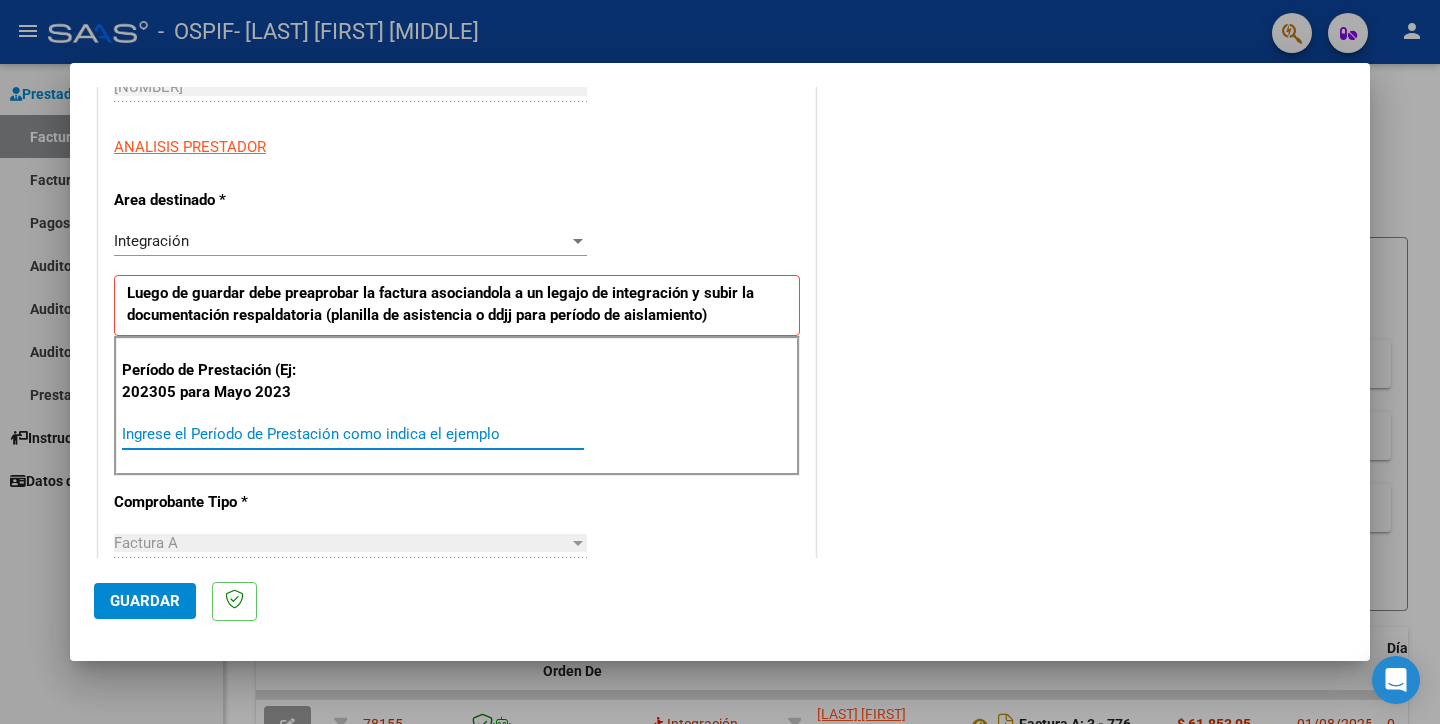 click on "Ingrese el Período de Prestación como indica el ejemplo" at bounding box center [353, 434] 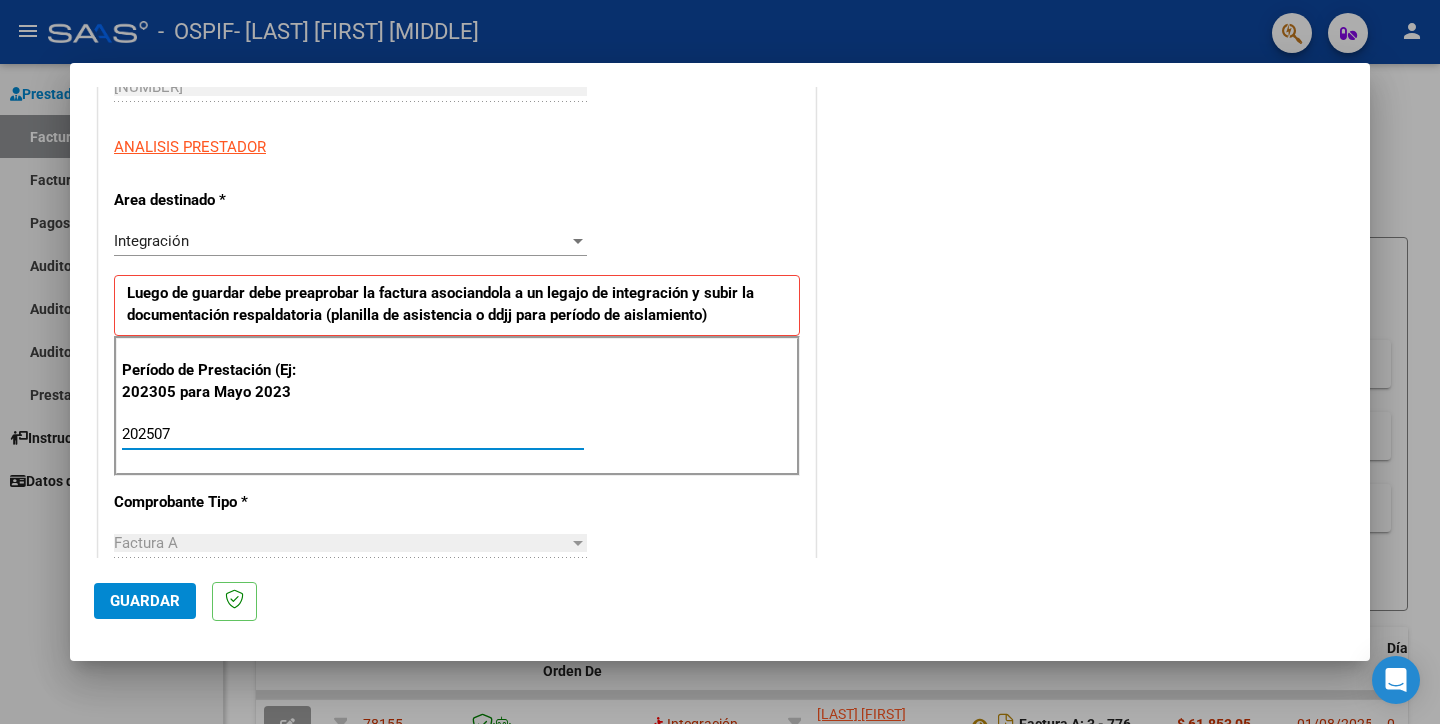 type on "202507" 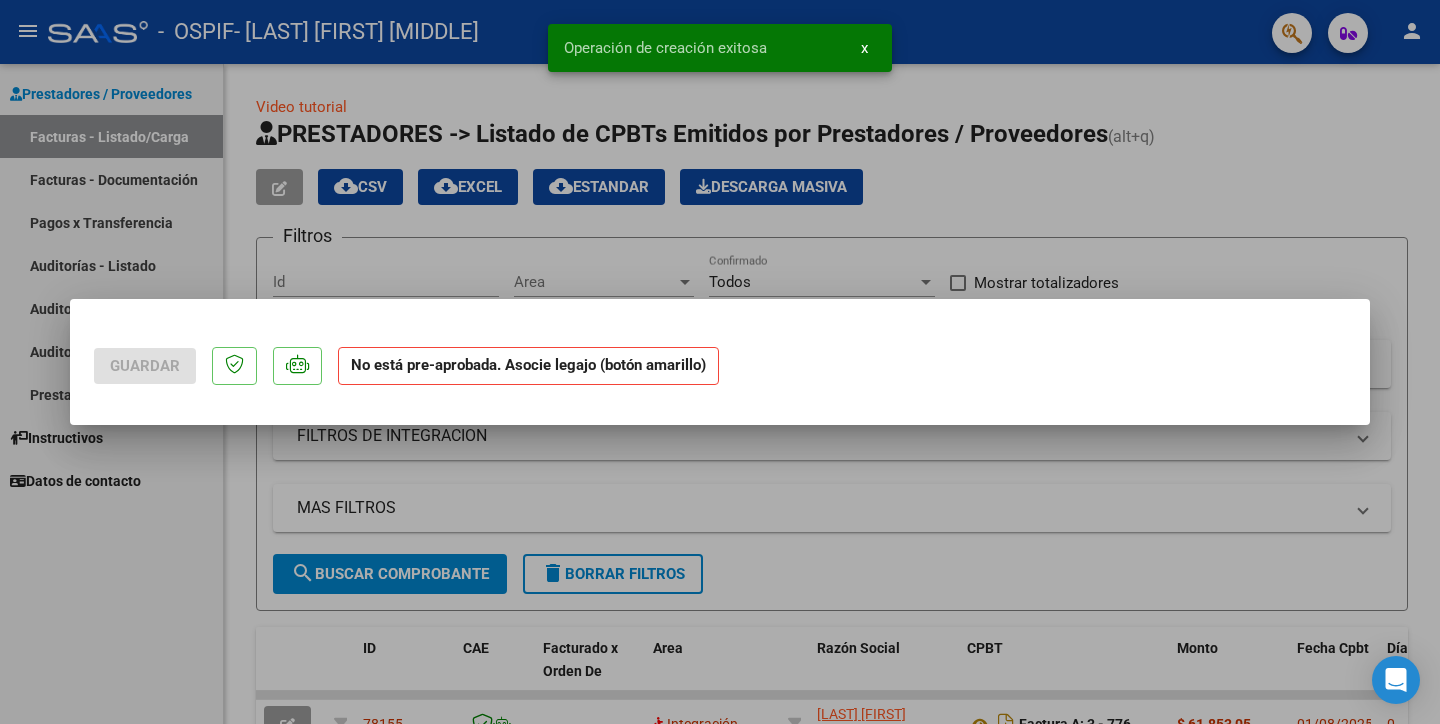 scroll, scrollTop: 0, scrollLeft: 0, axis: both 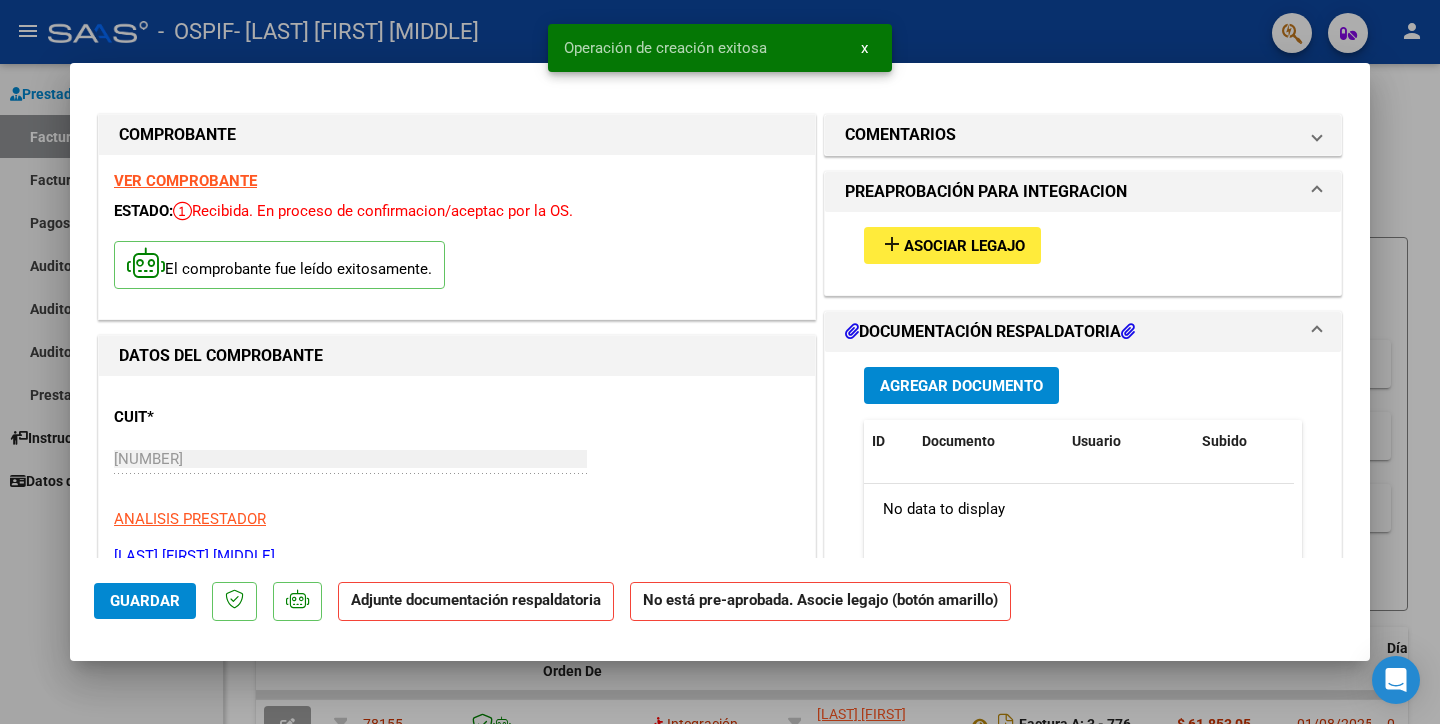 click on "Asociar Legajo" at bounding box center (964, 246) 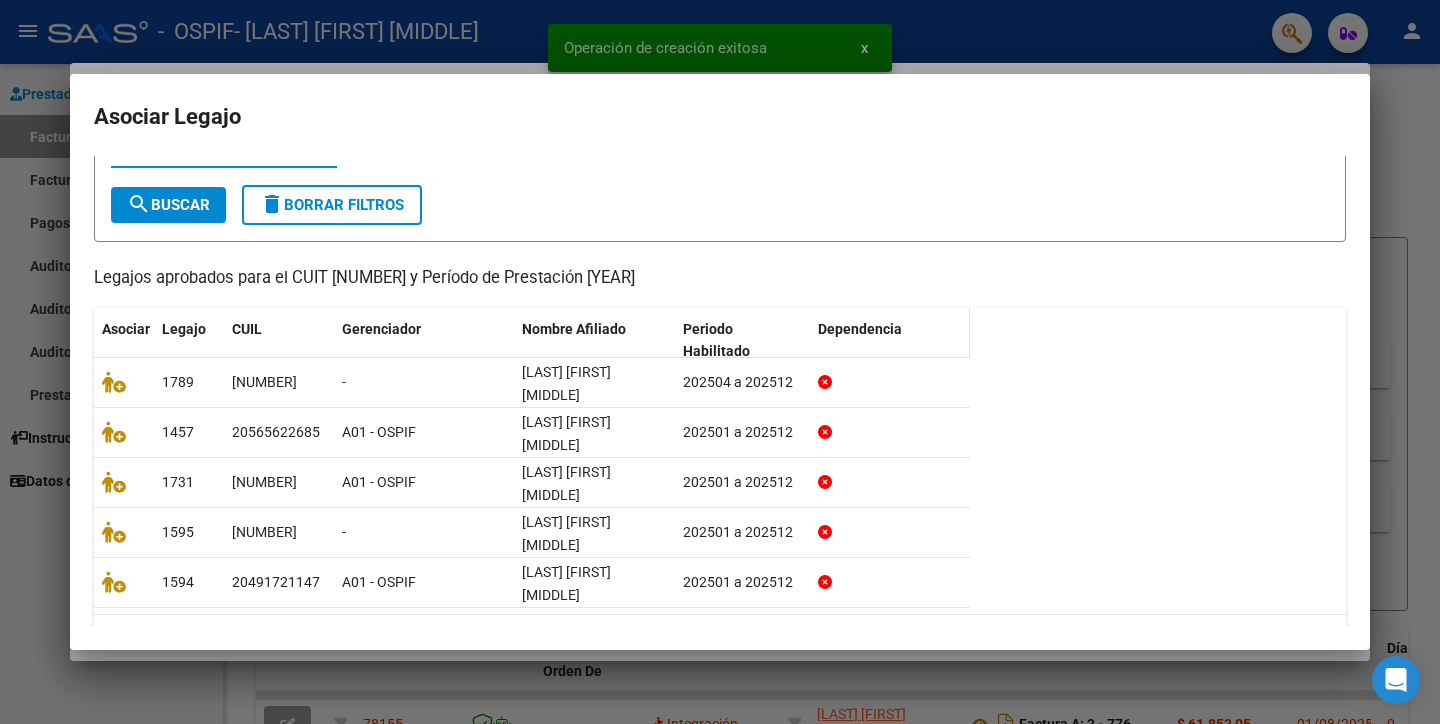 scroll, scrollTop: 137, scrollLeft: 0, axis: vertical 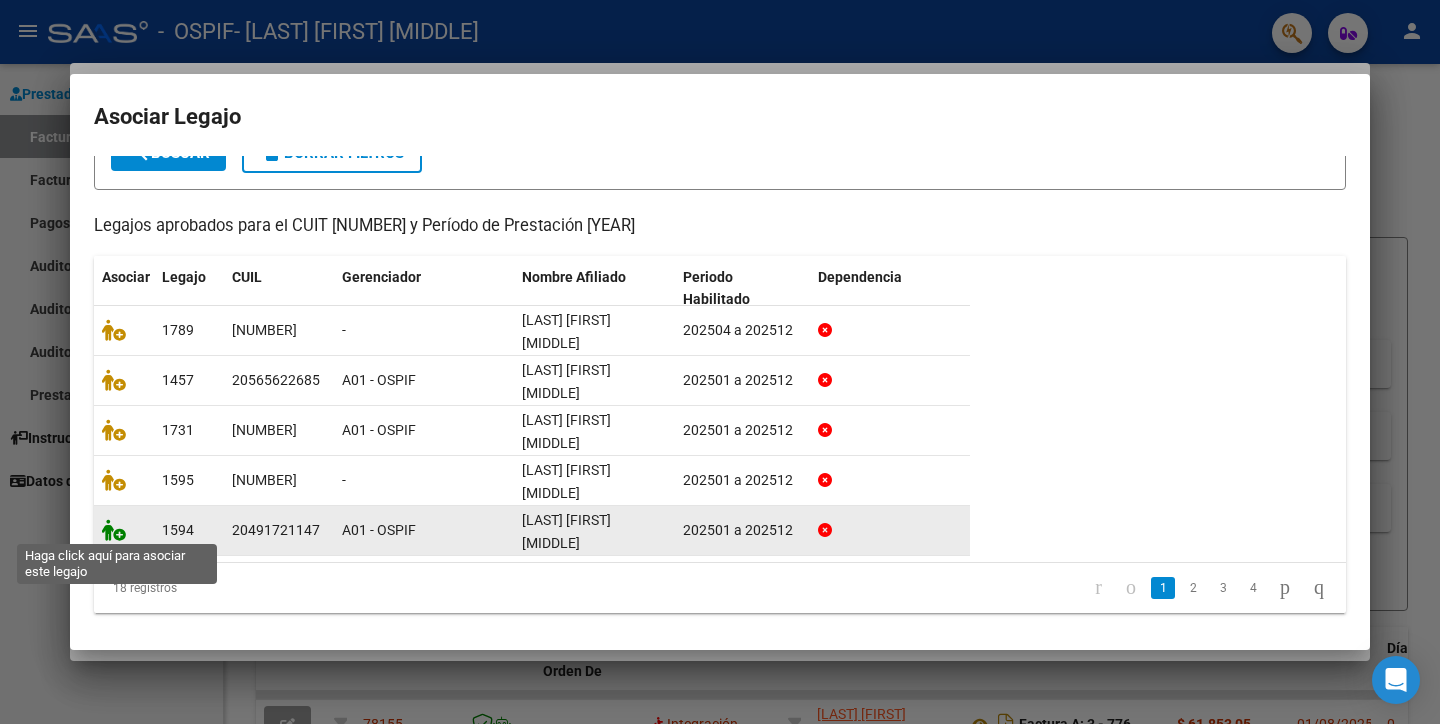 click 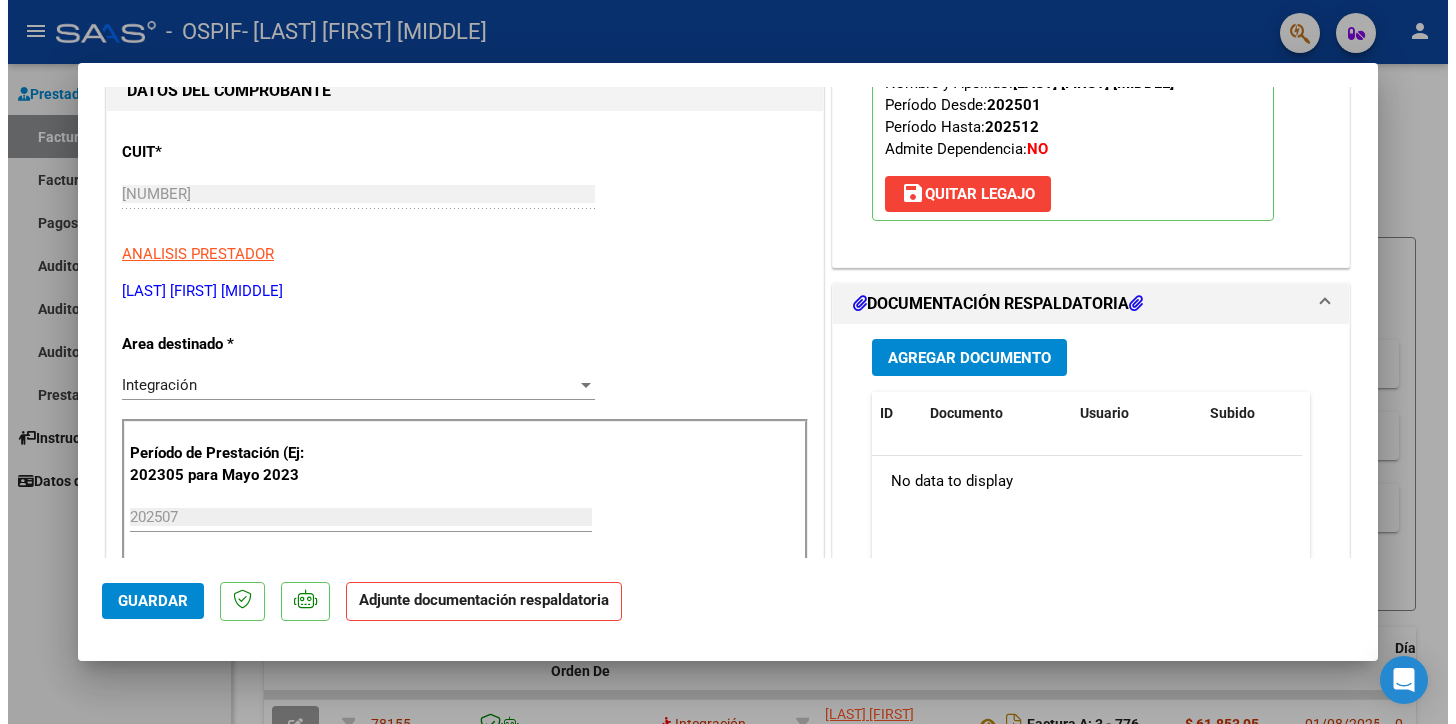 scroll, scrollTop: 333, scrollLeft: 0, axis: vertical 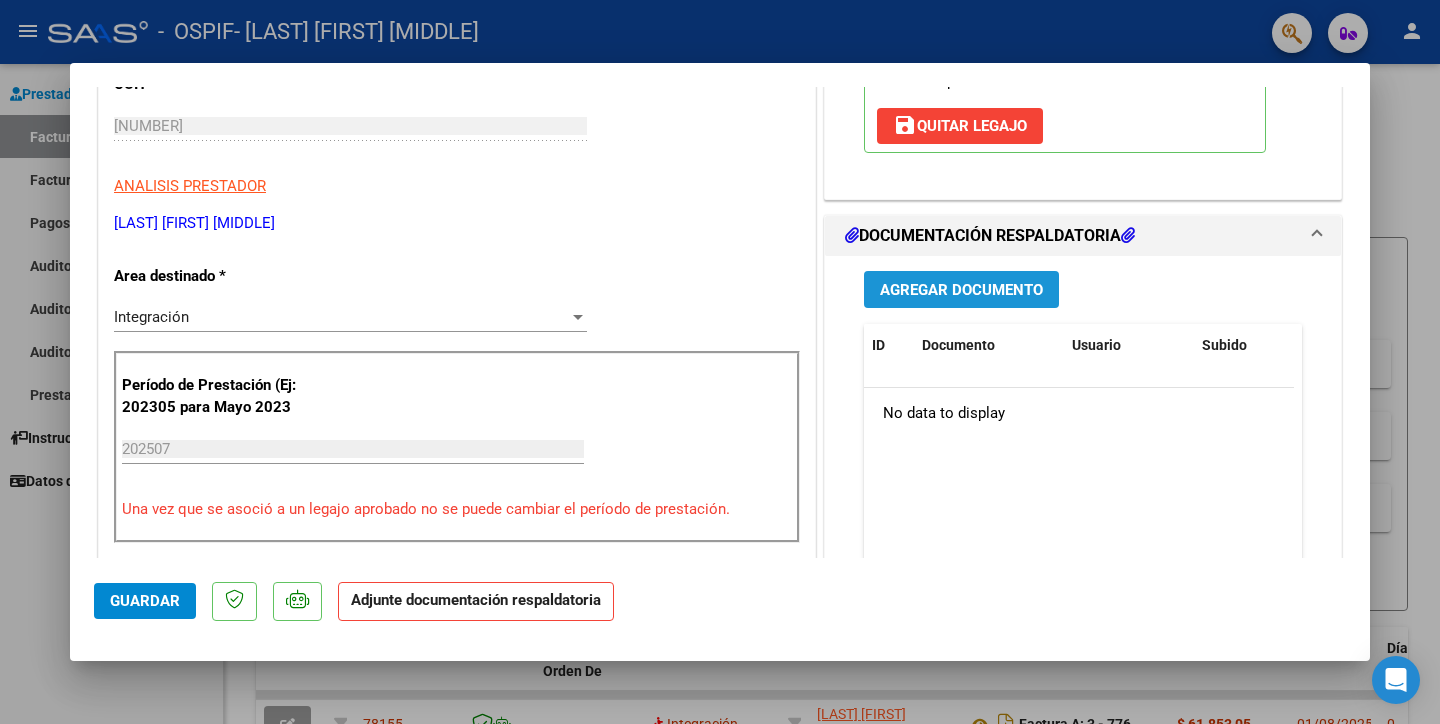 click on "Agregar Documento" at bounding box center [961, 290] 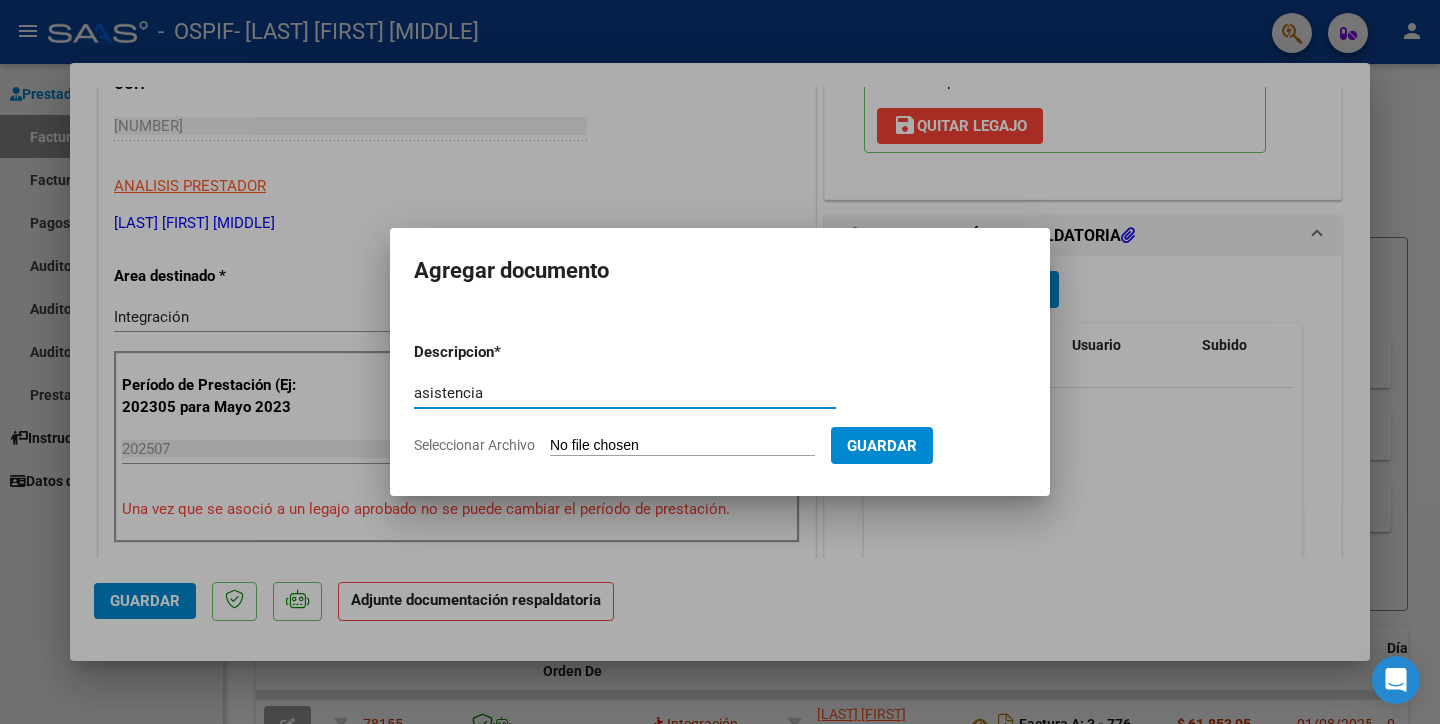 type on "asistencia" 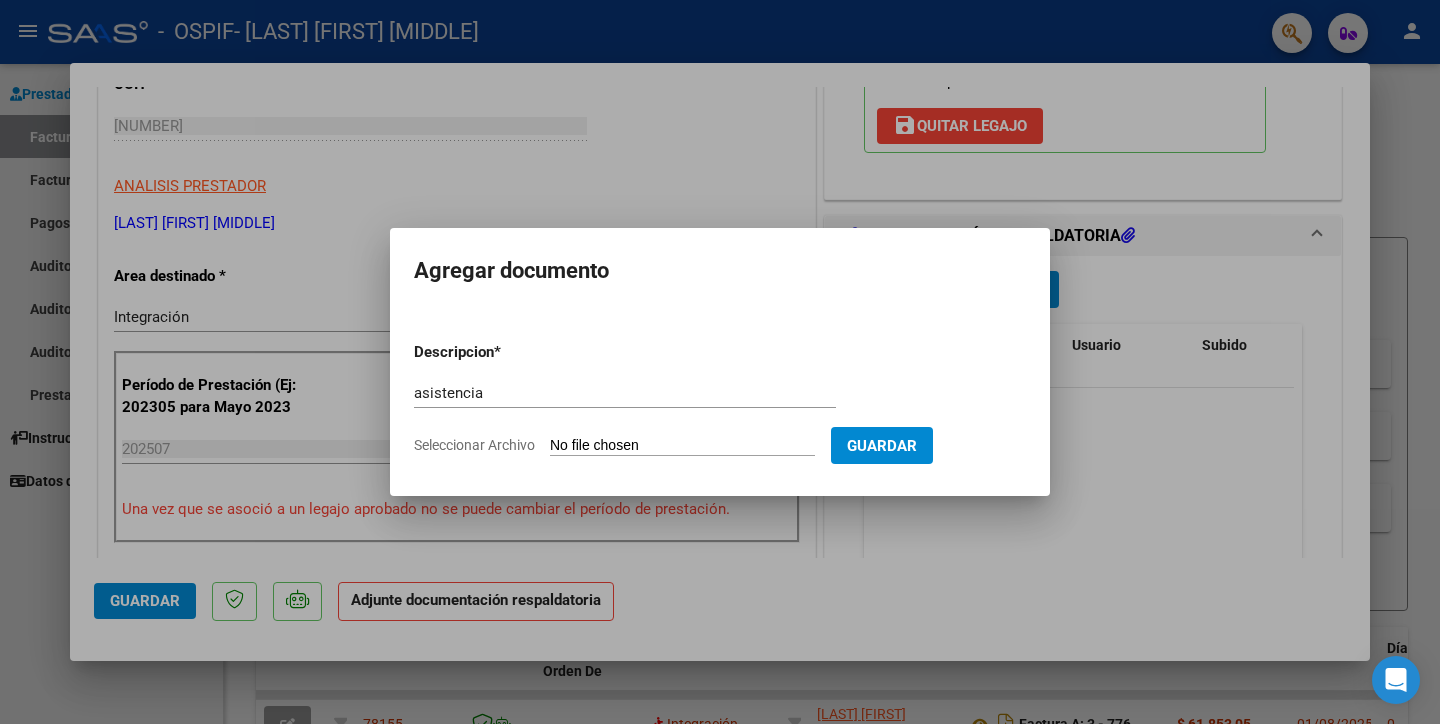 click on "Seleccionar Archivo" 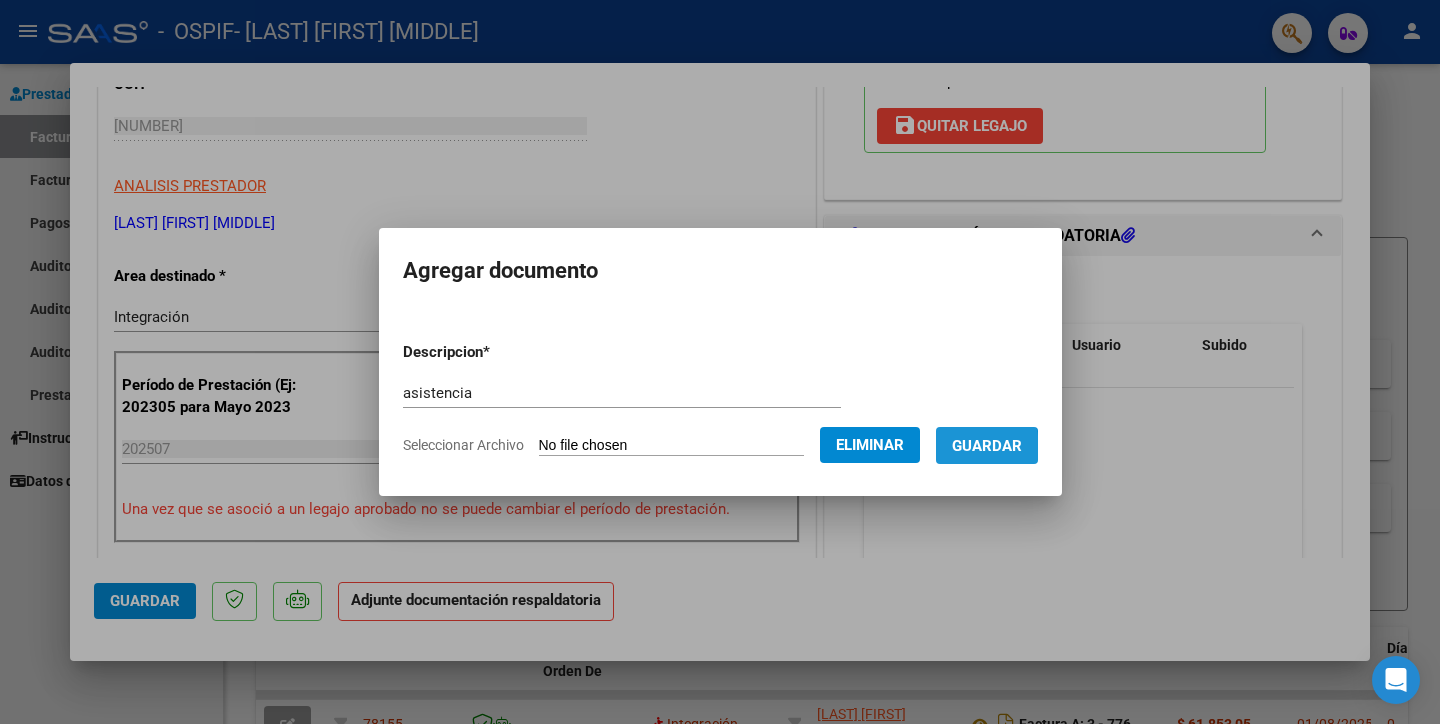 click on "Guardar" at bounding box center (987, 446) 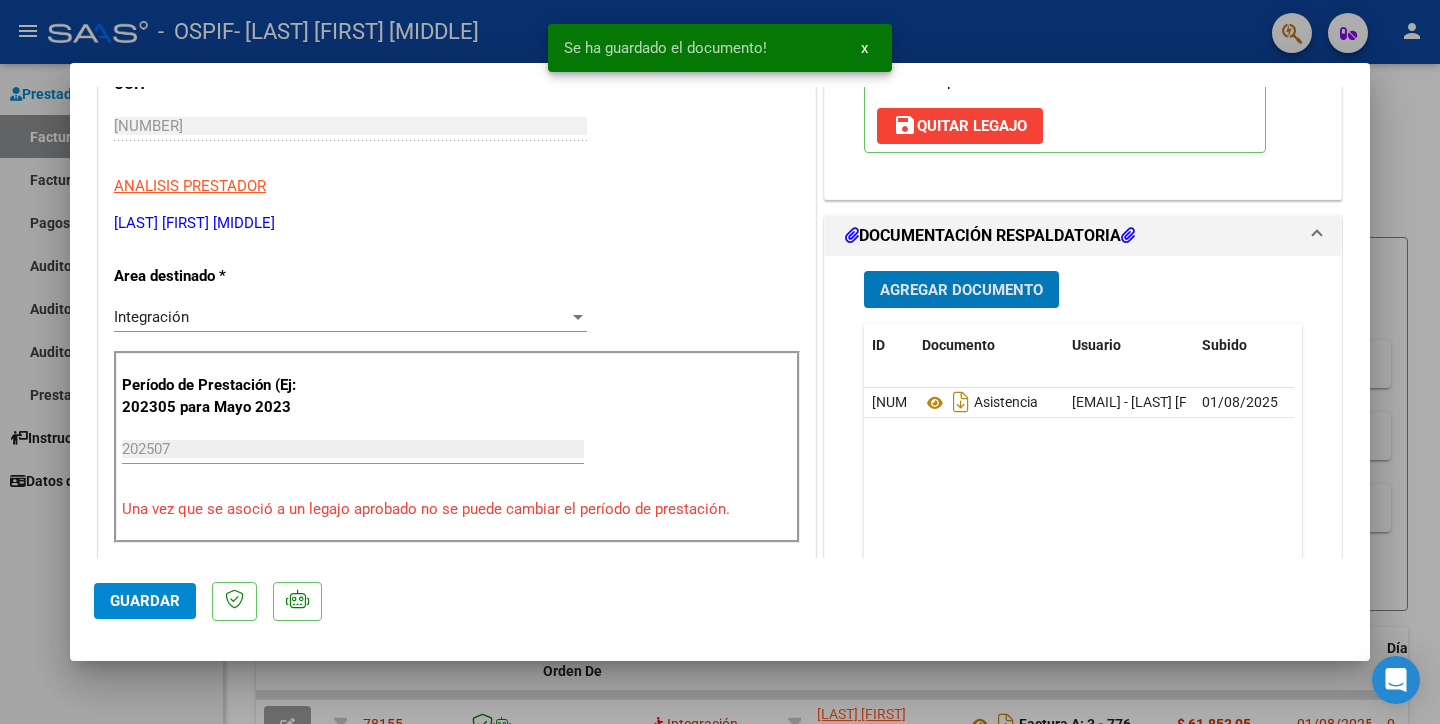 click on "Guardar" 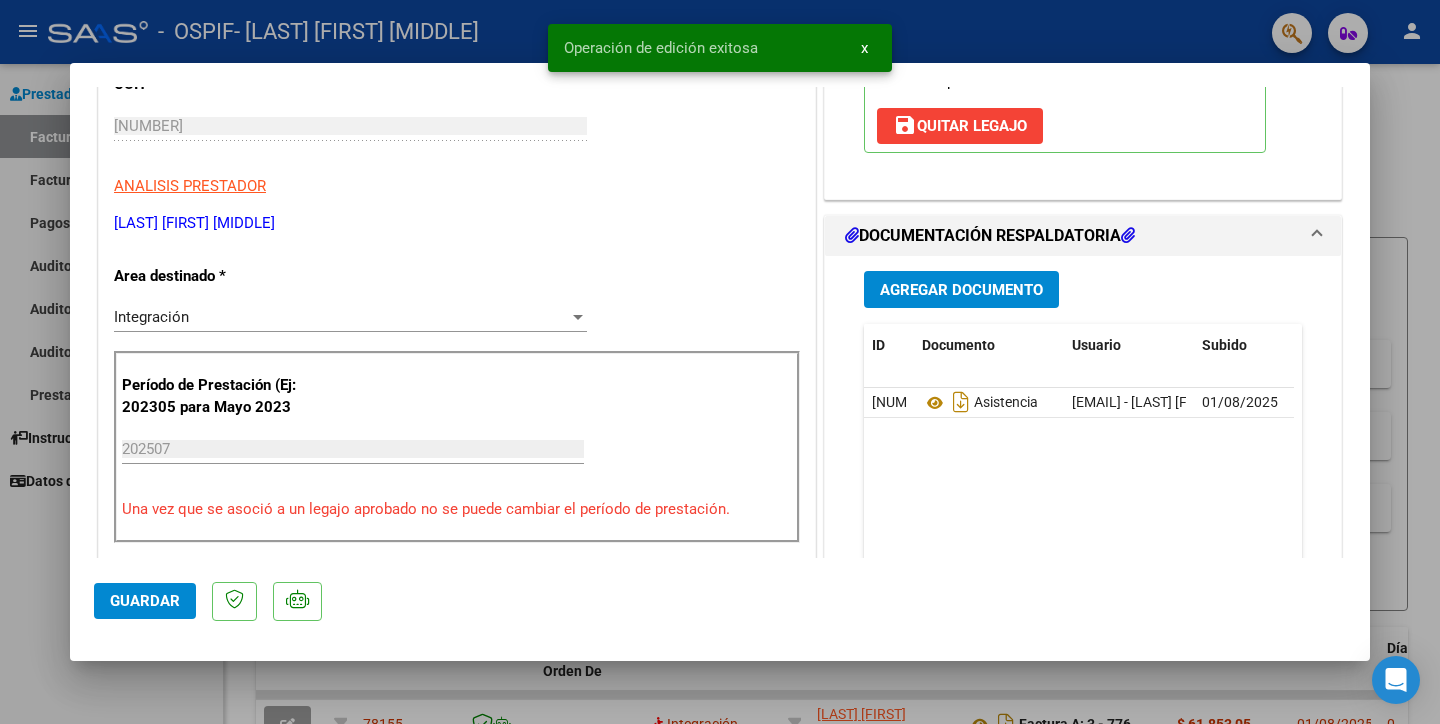 click at bounding box center [720, 362] 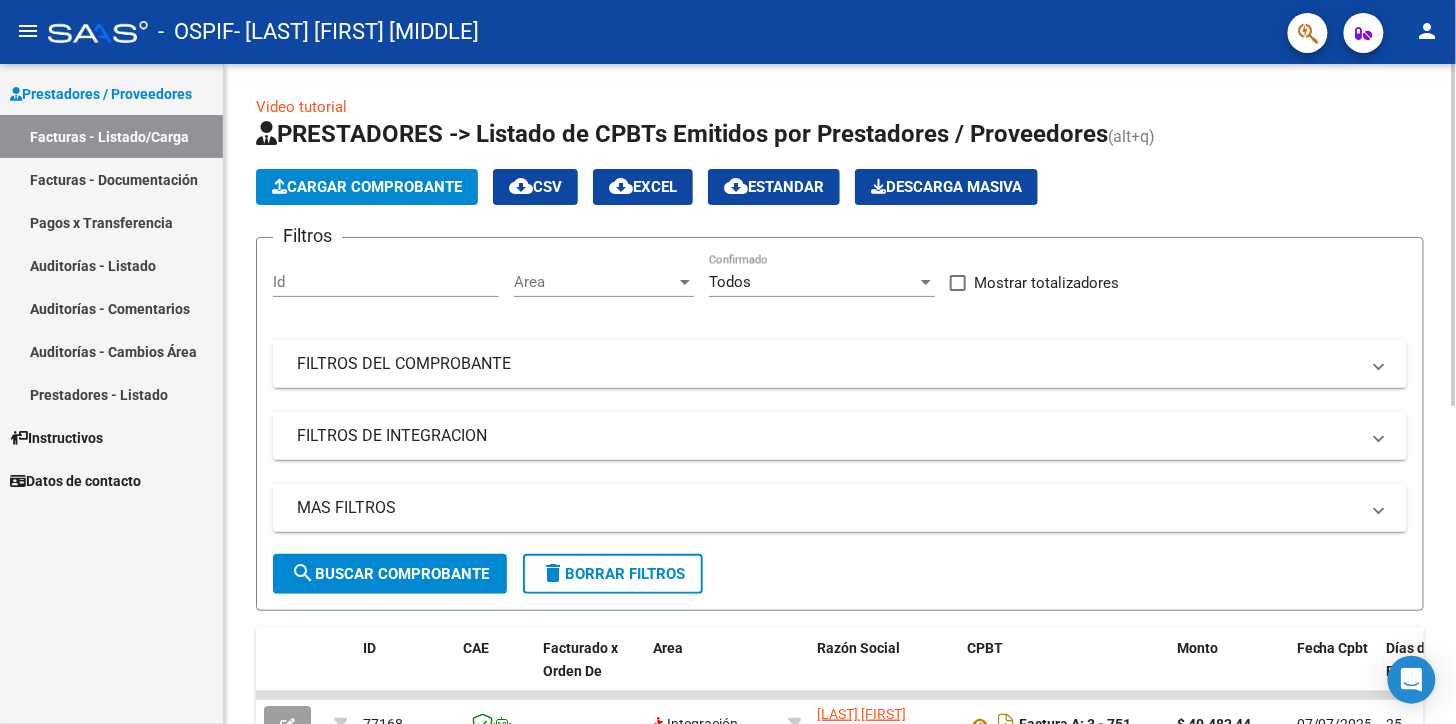 scroll, scrollTop: 333, scrollLeft: 0, axis: vertical 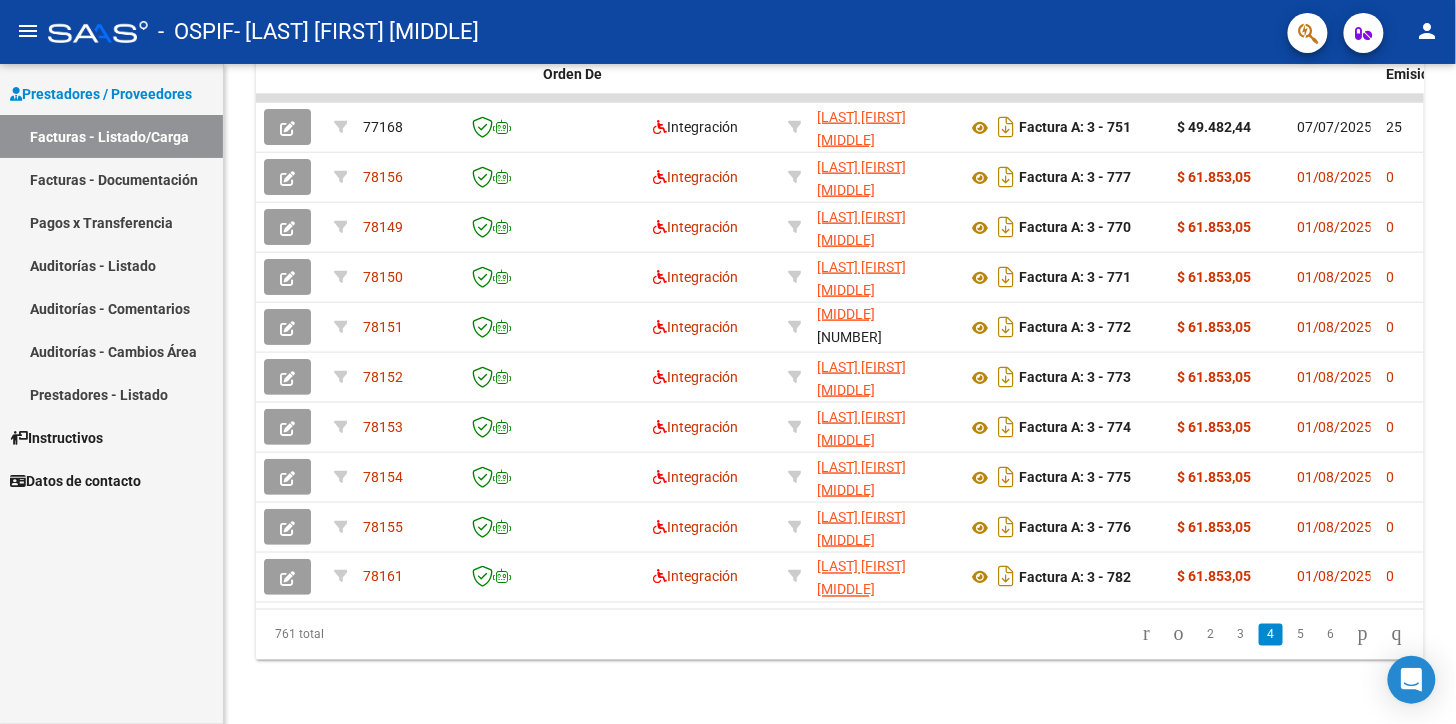 drag, startPoint x: 1277, startPoint y: 637, endPoint x: 1262, endPoint y: 653, distance: 21.931713 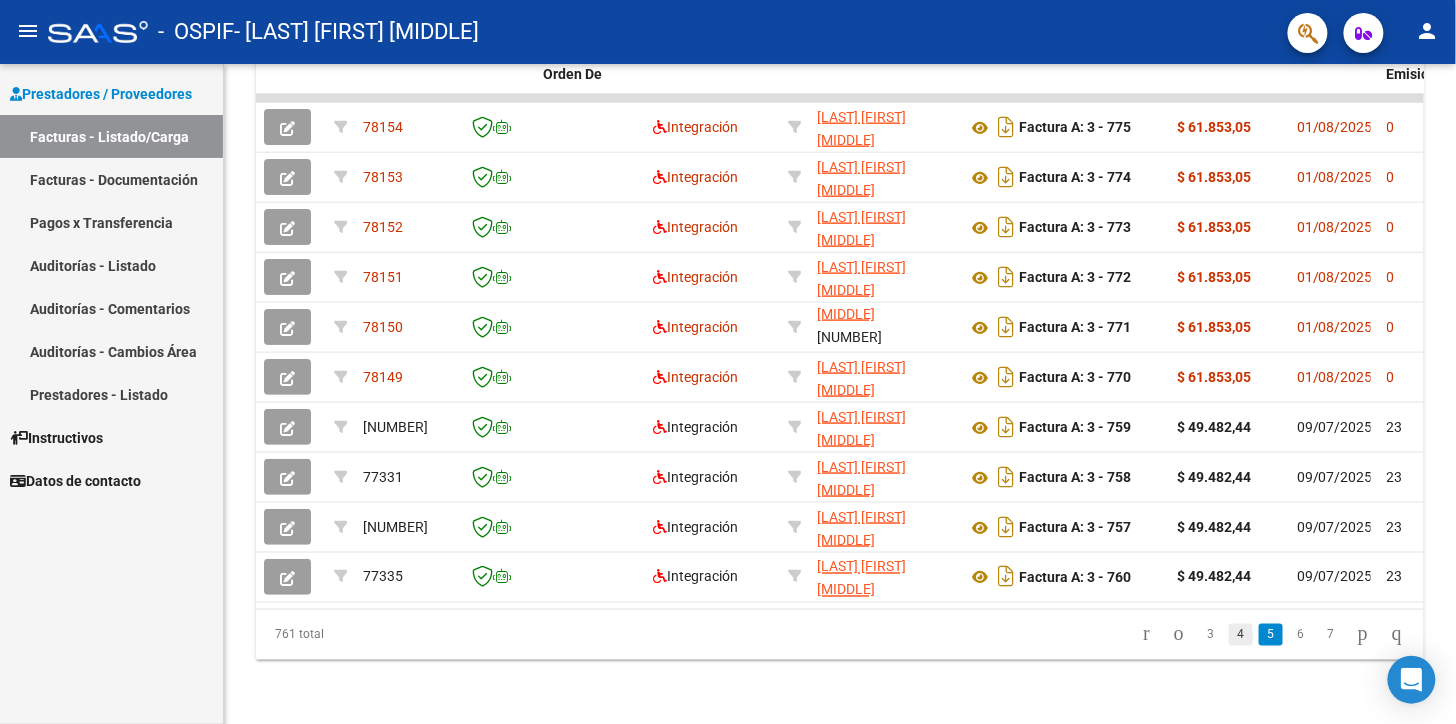 click on "4" 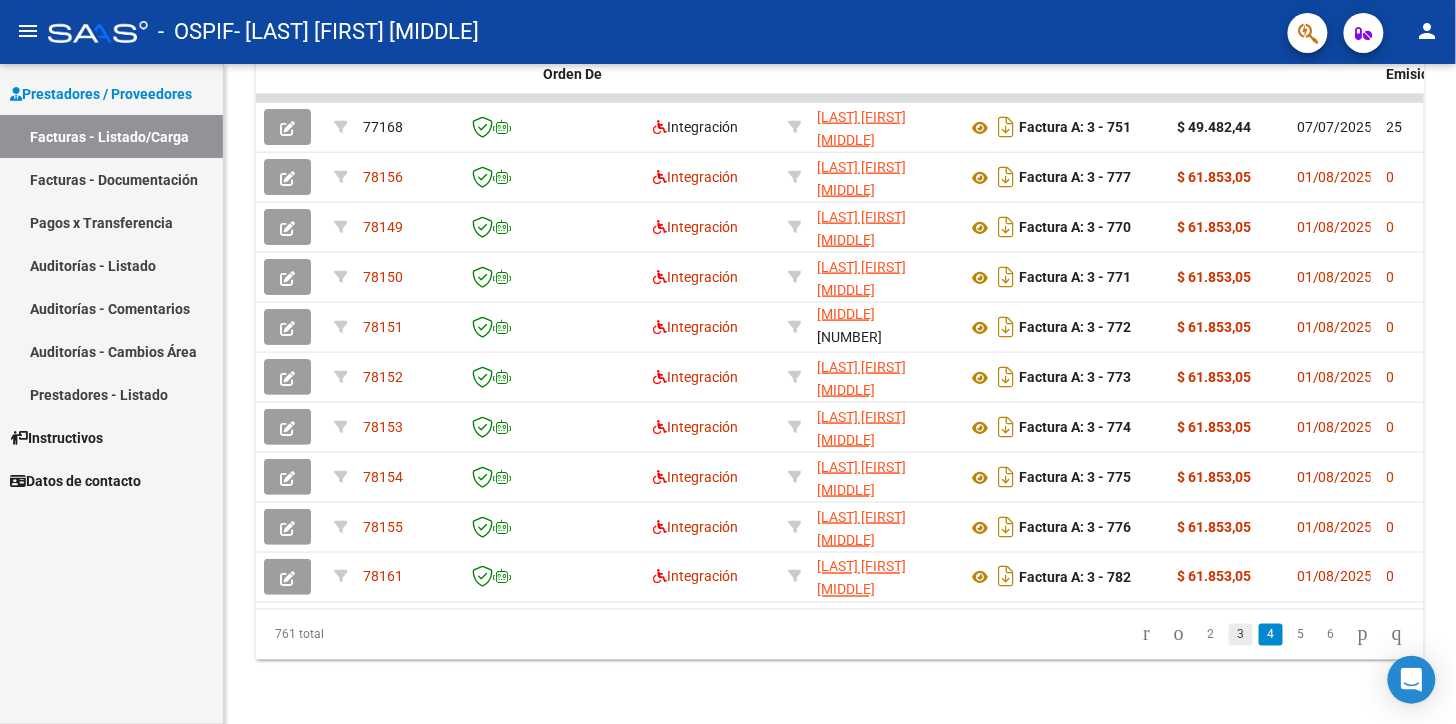 click on "3" 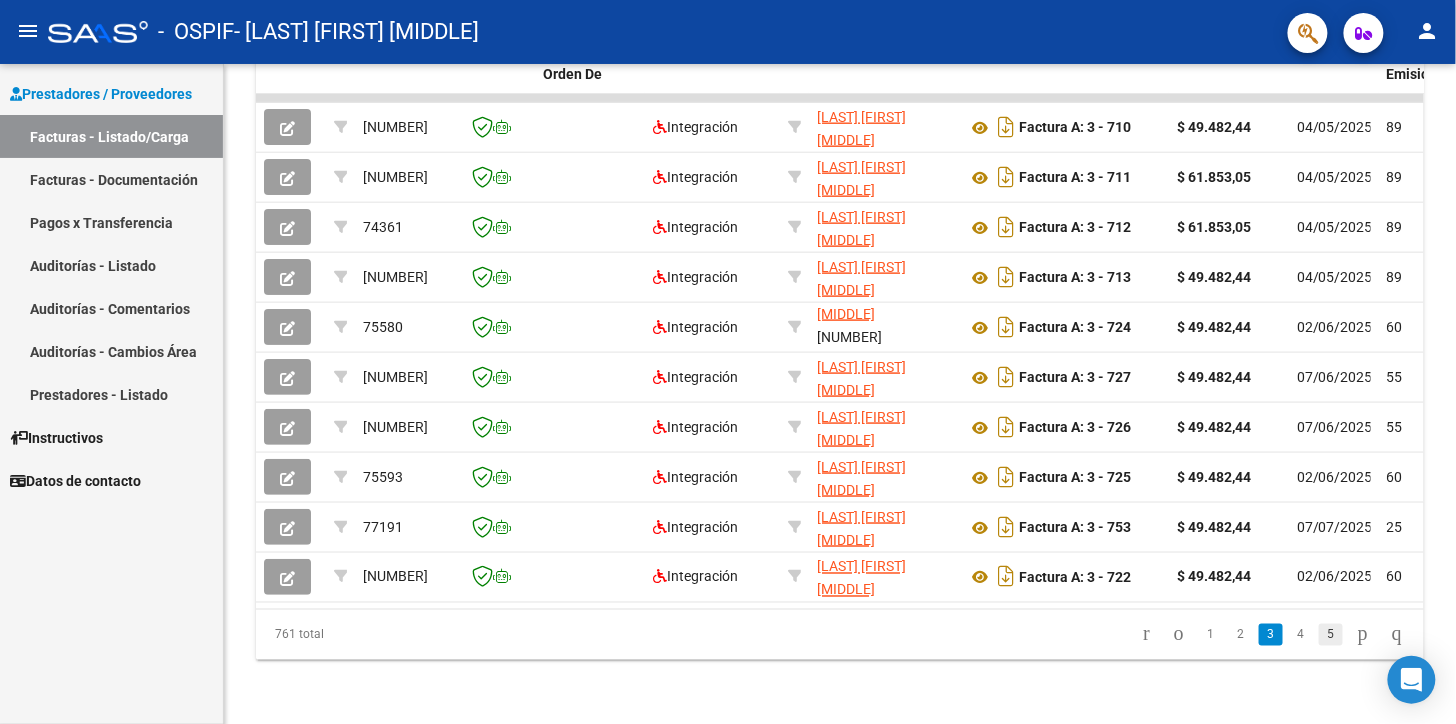 click on "5" 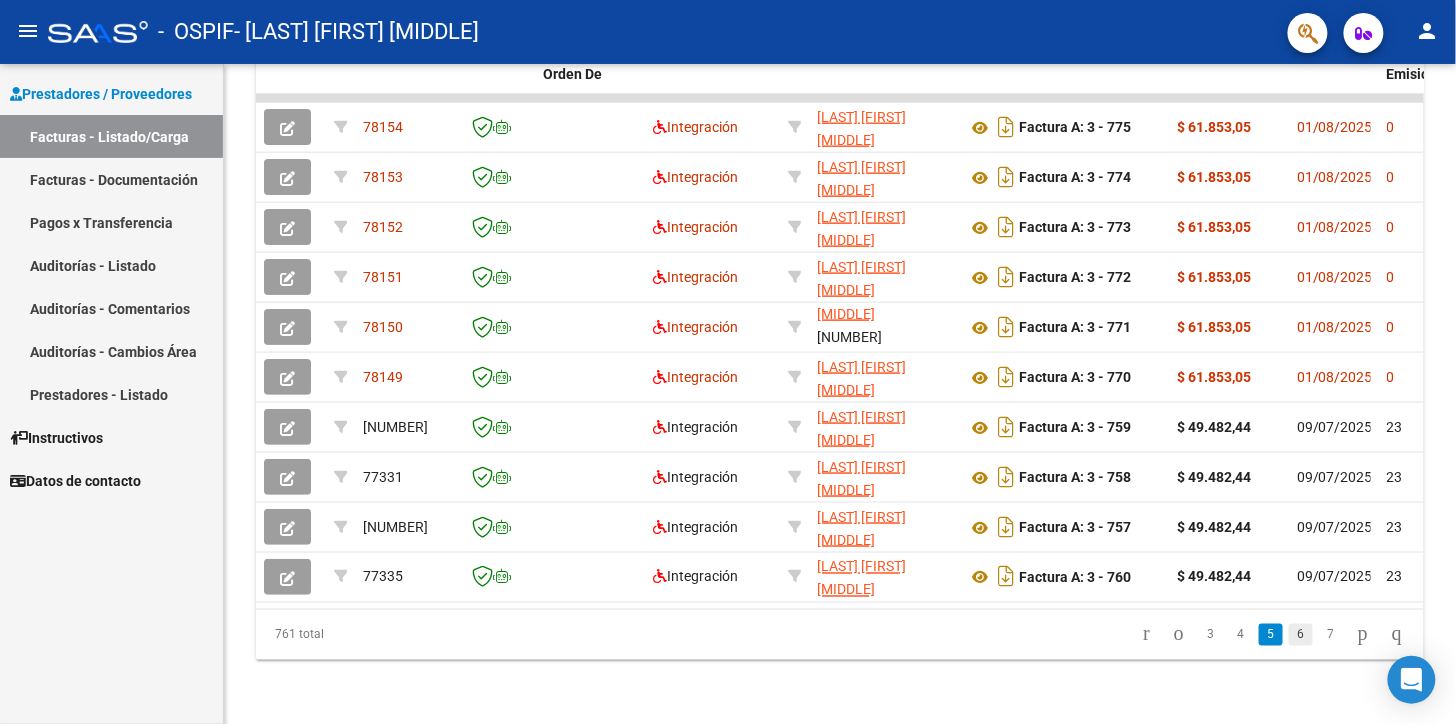 click on "6" 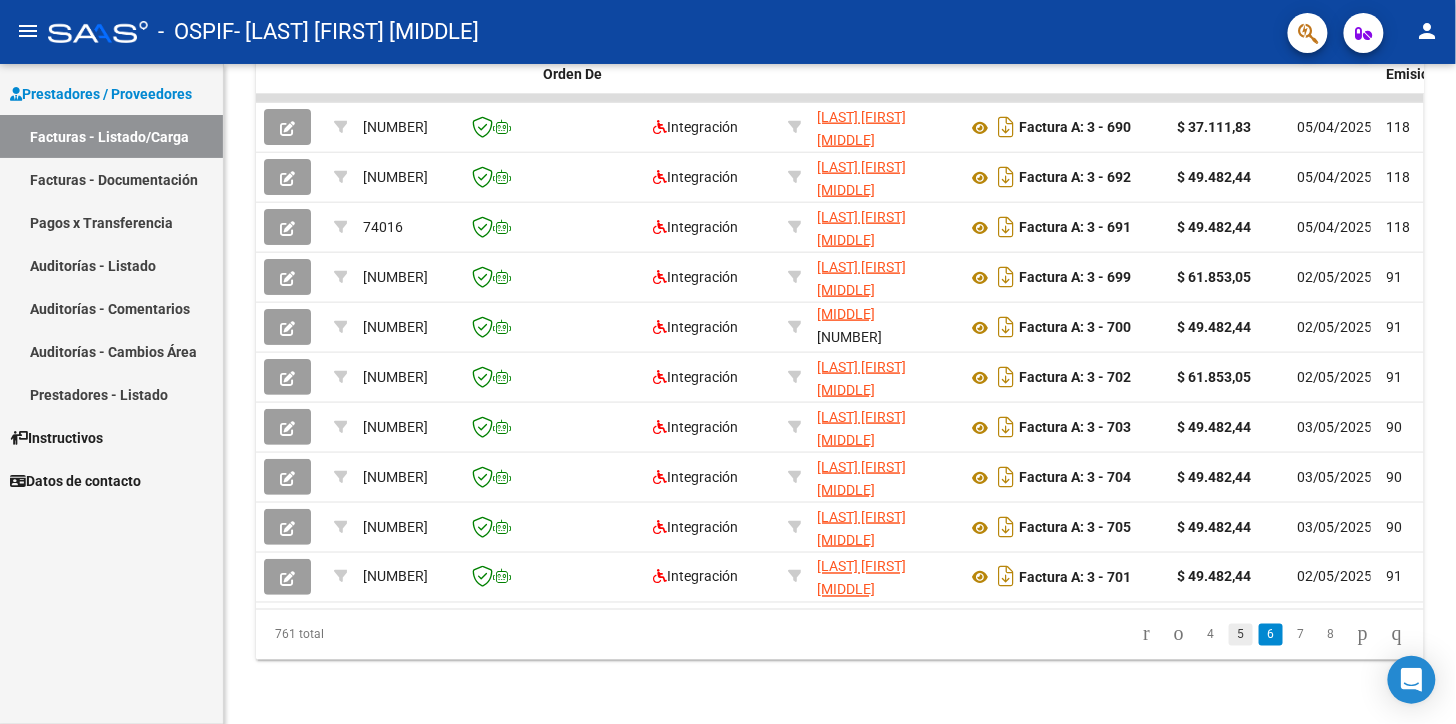 click on "5" 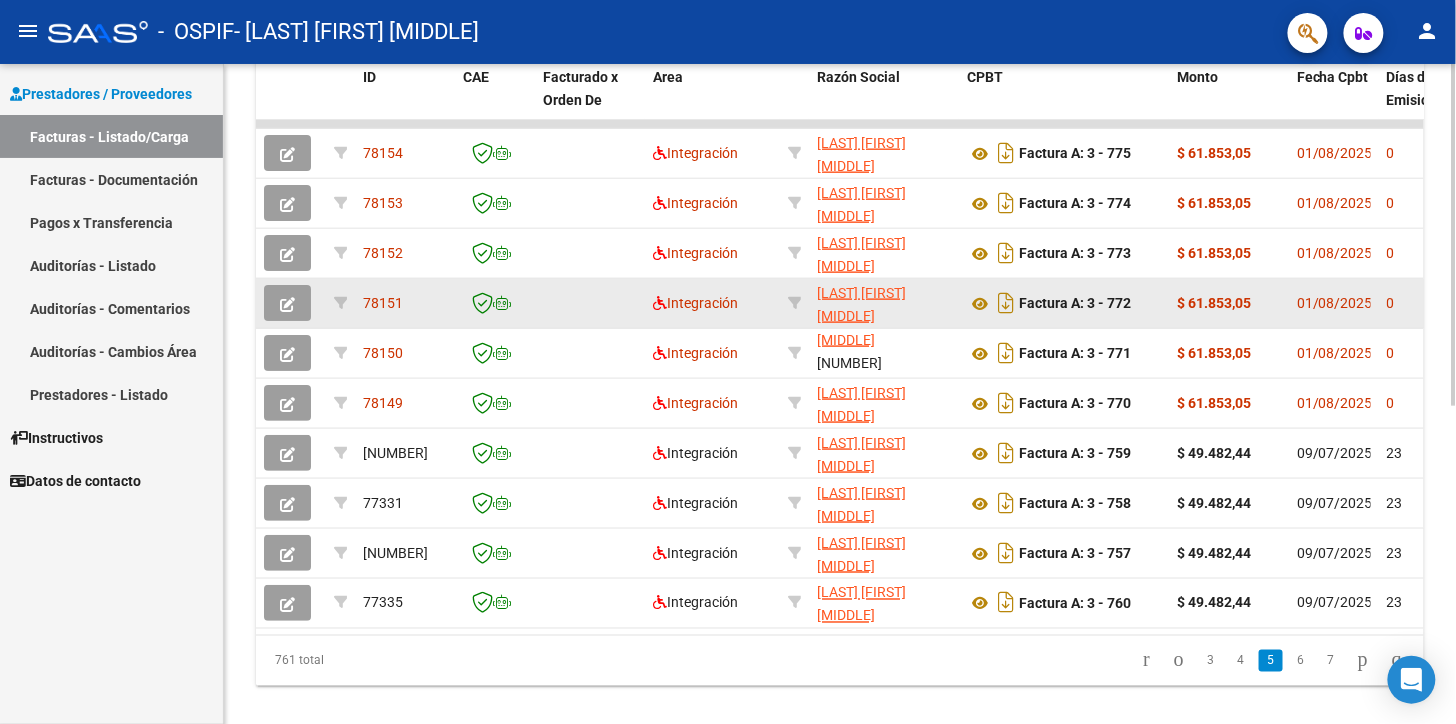 scroll, scrollTop: 612, scrollLeft: 0, axis: vertical 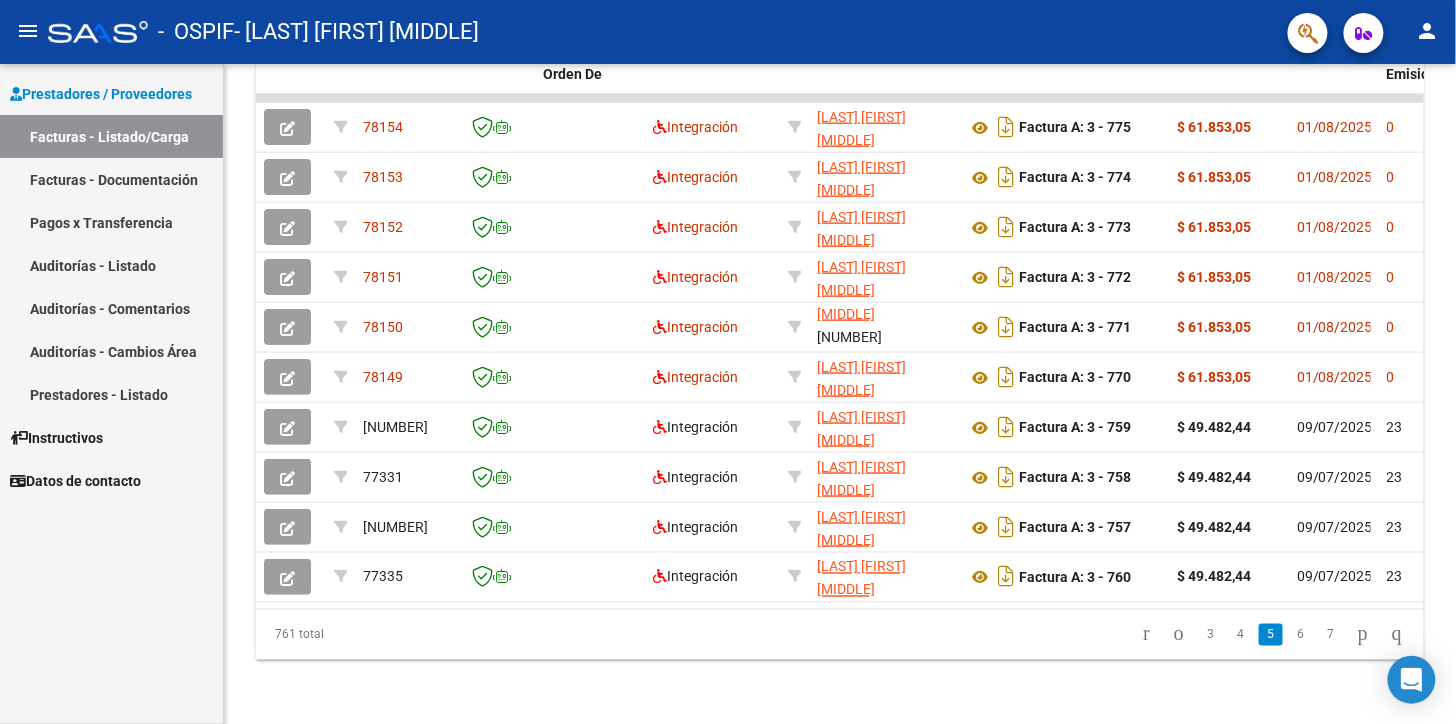 click on "4" 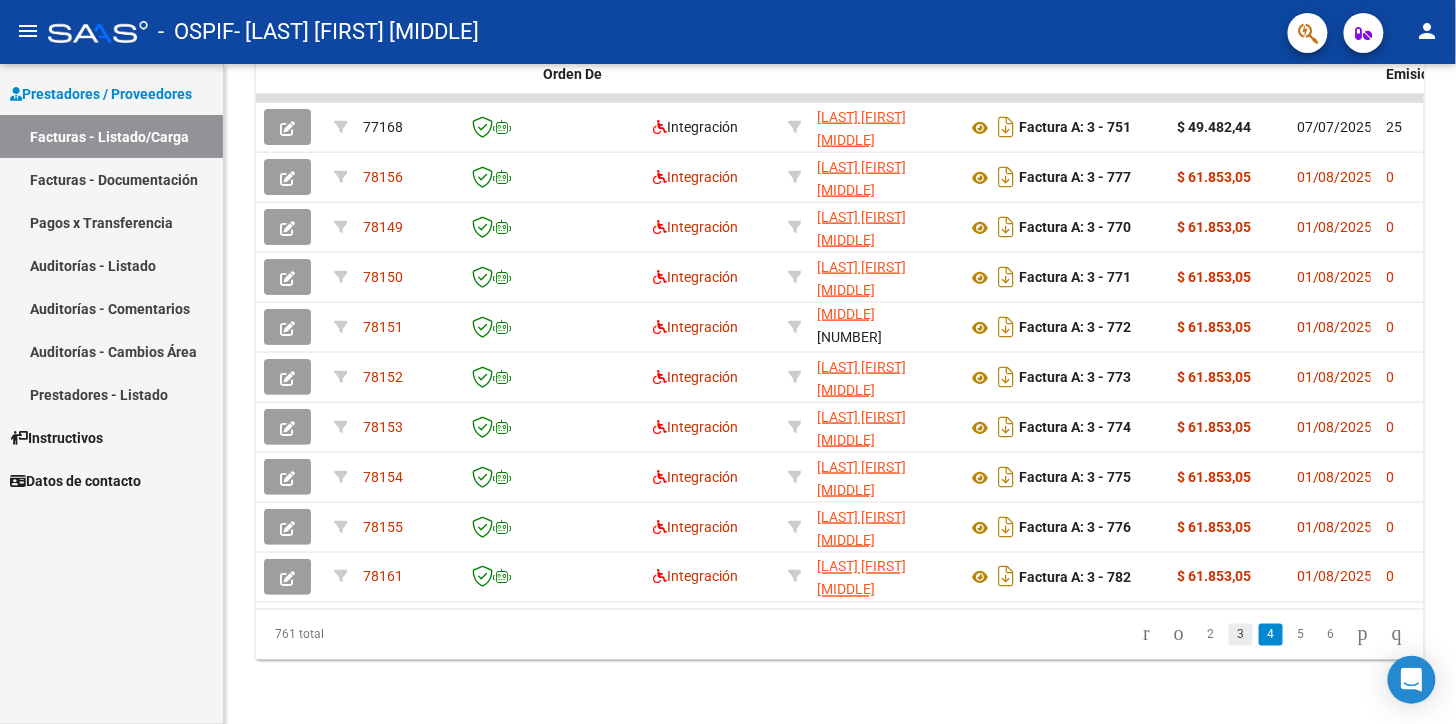 click on "3" 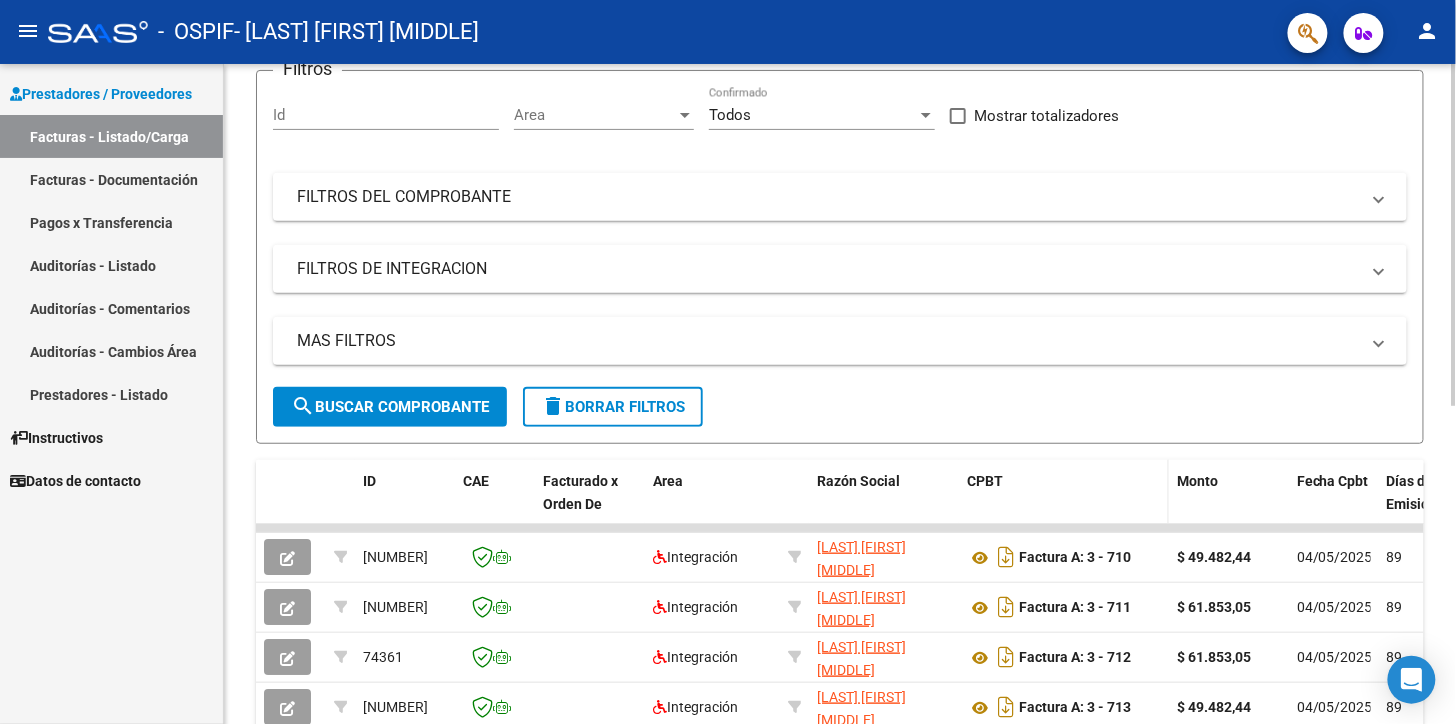 scroll, scrollTop: 0, scrollLeft: 0, axis: both 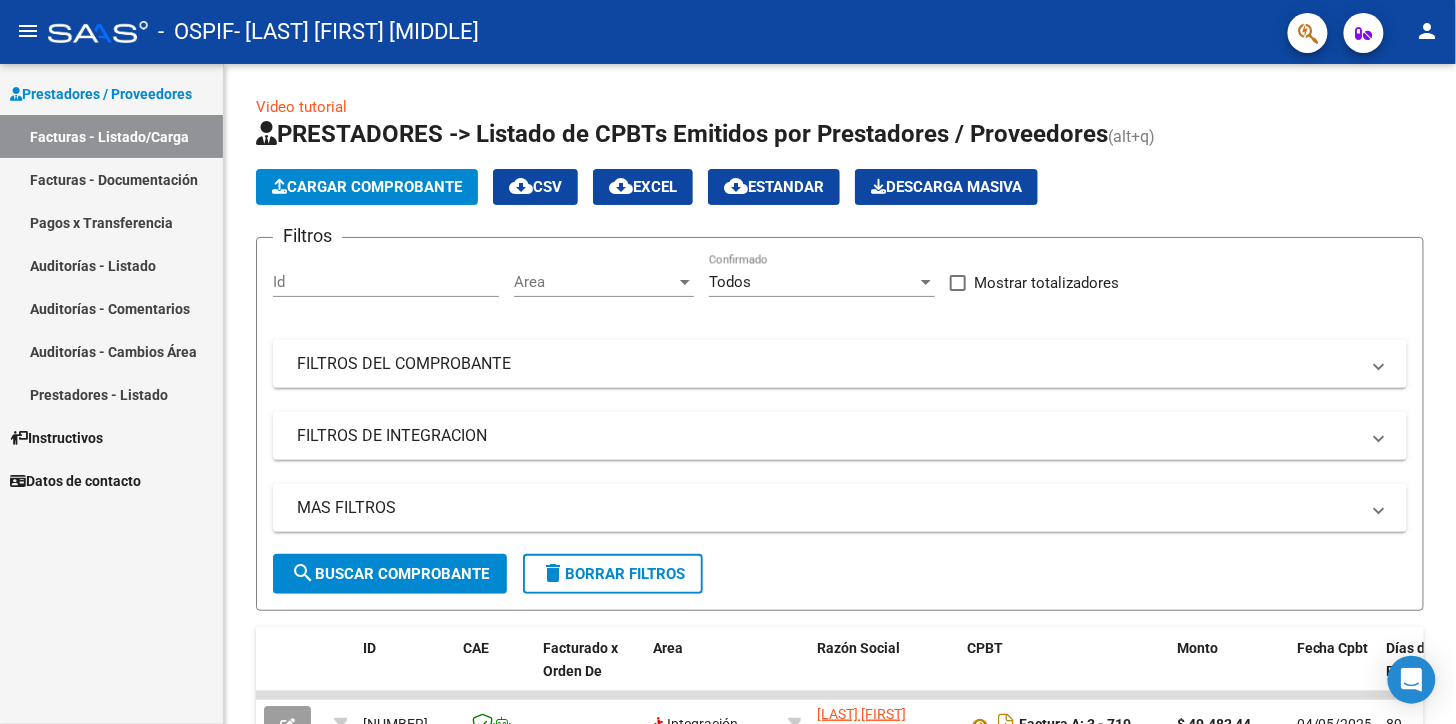 click on "Facturas - Documentación" at bounding box center (111, 179) 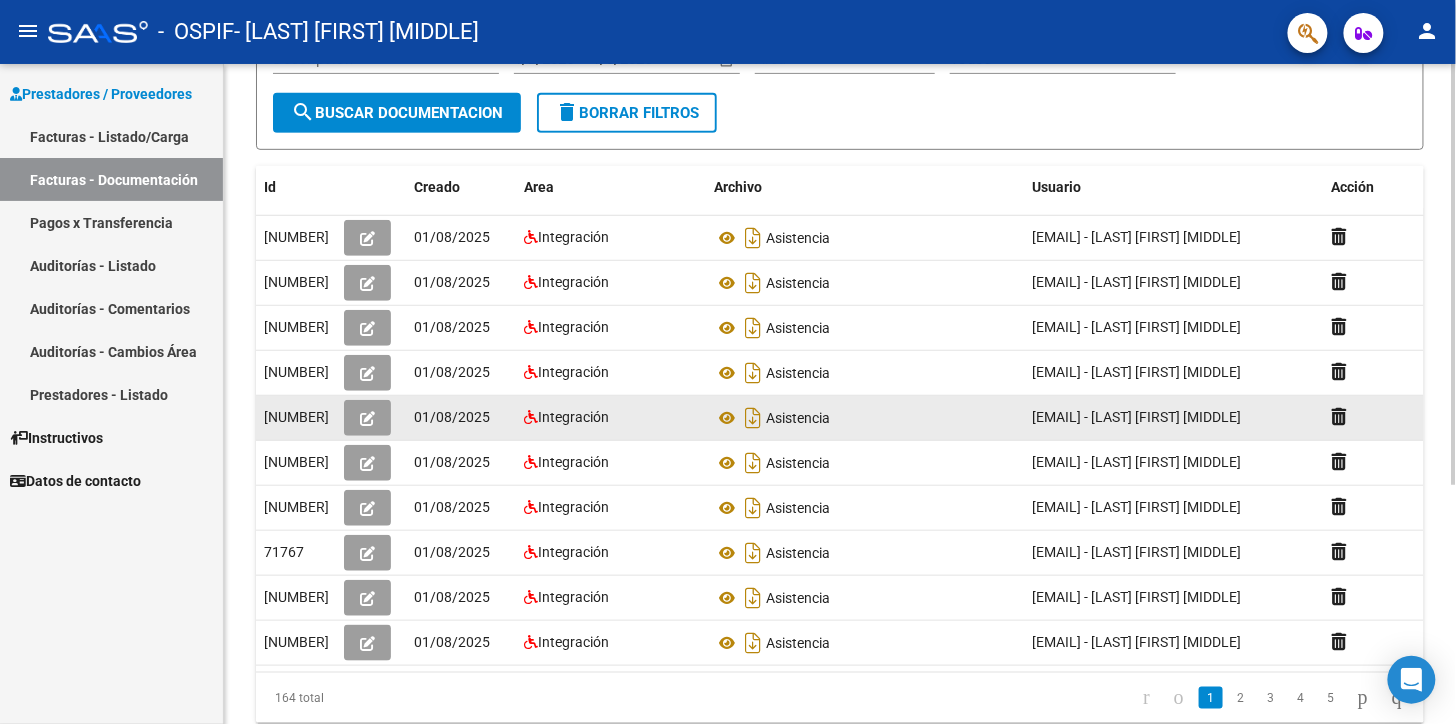 scroll, scrollTop: 374, scrollLeft: 0, axis: vertical 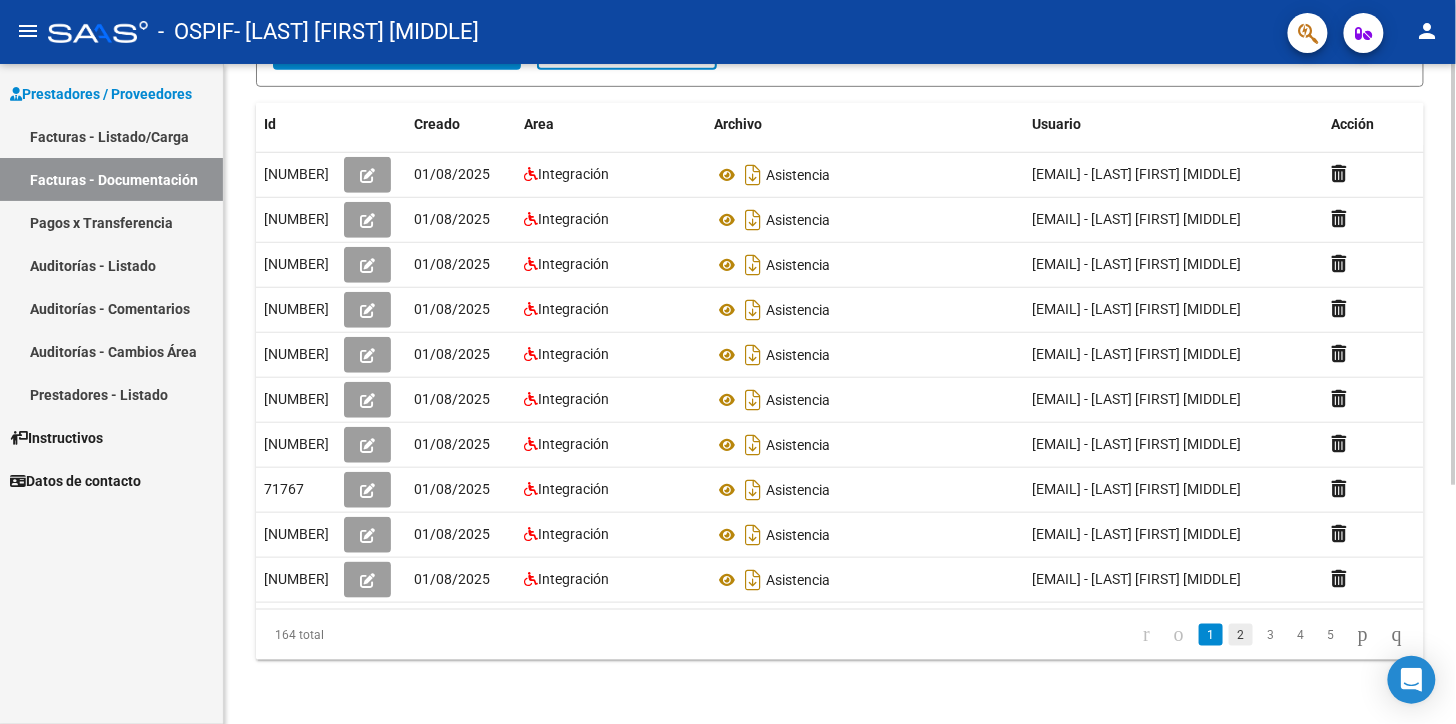 click on "2" 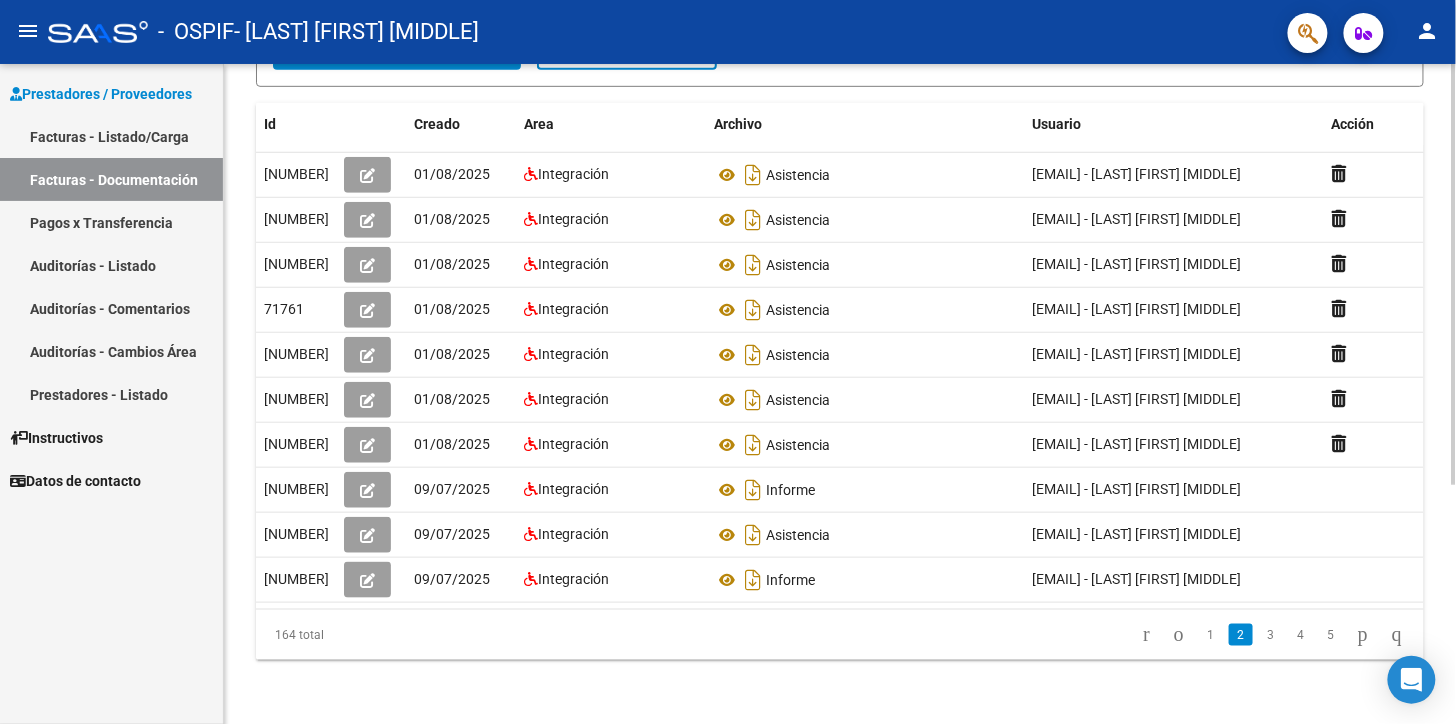 drag, startPoint x: 1188, startPoint y: 636, endPoint x: 1055, endPoint y: 680, distance: 140.08926 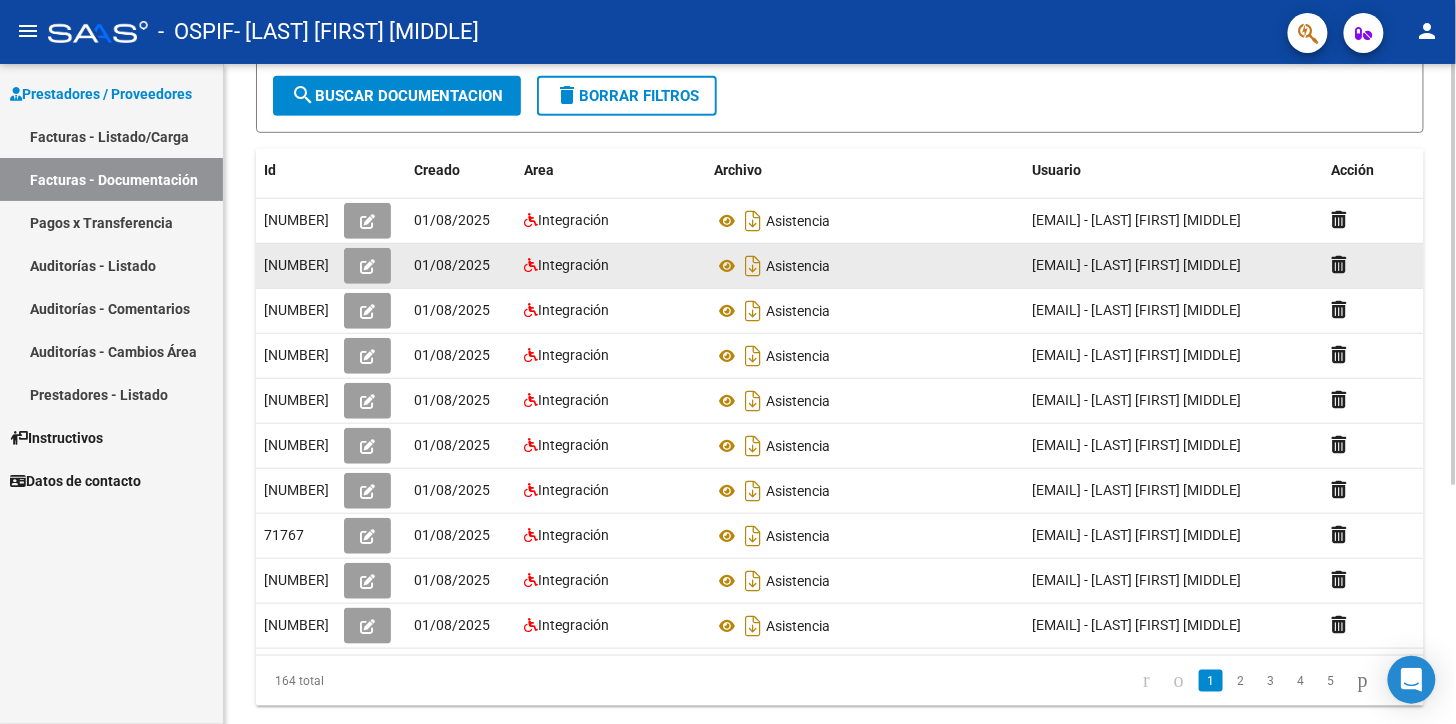 scroll, scrollTop: 152, scrollLeft: 0, axis: vertical 